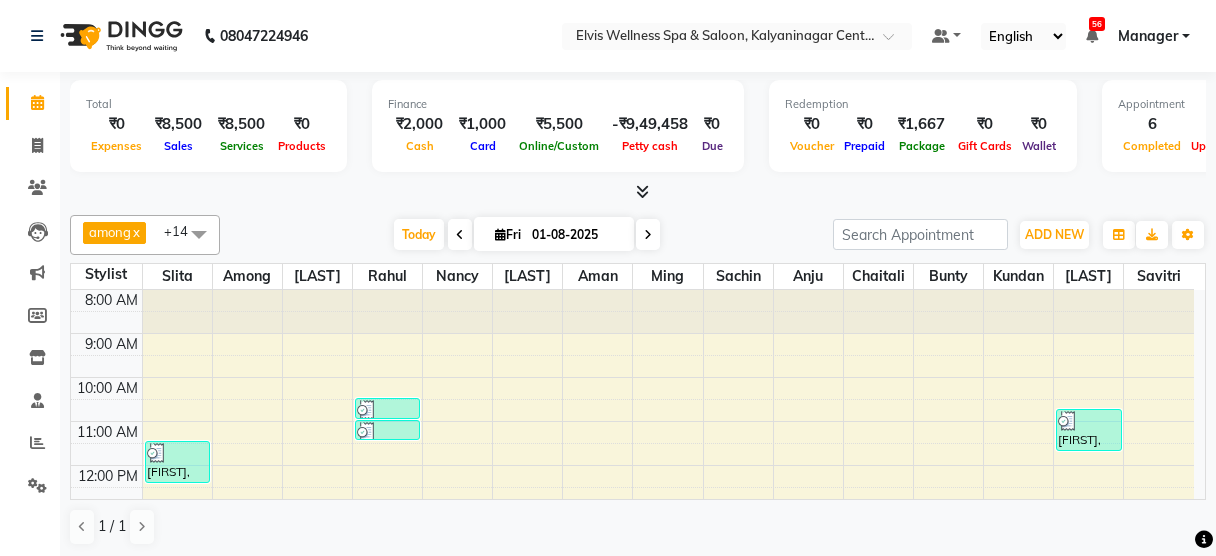 scroll, scrollTop: 0, scrollLeft: 0, axis: both 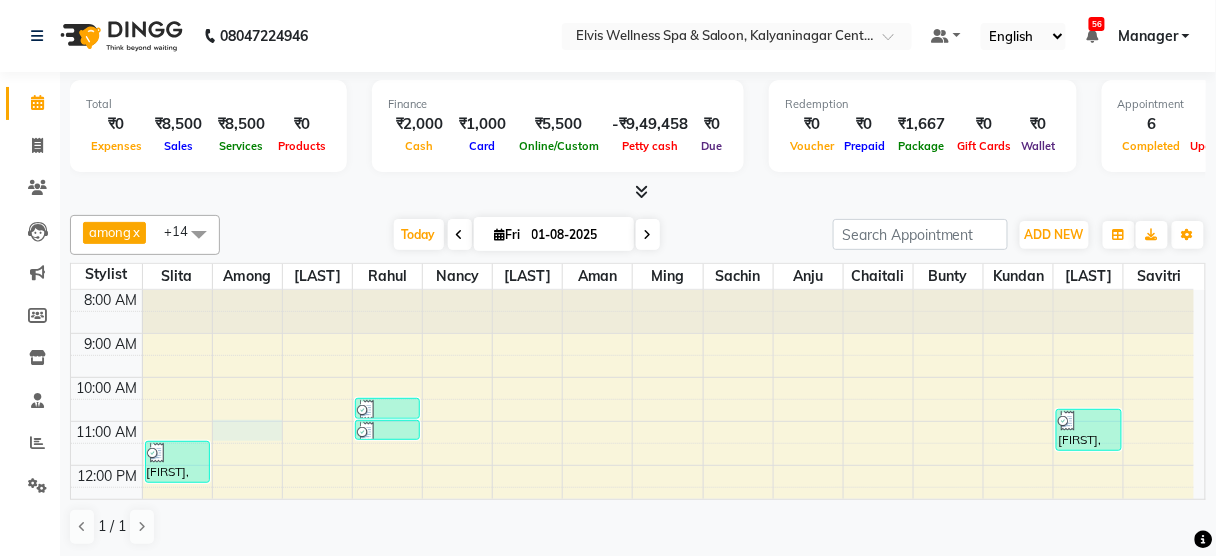 click on "[TIME] [TIME] [TIME] [TIME] [TIME] [TIME] [TIME] [TIME] [TIME] [TIME] [TIME] [TIME] [TIME] [TIME]     [FIRST], TK03, [TIME]-[TIME], Massage - Swedish Massage (60 Min)     Mrs. [LAST], TK01, [TIME]-[TIME], Hair wash & Blow Dry     Mrs. [LAST], TK01, [TIME]-[TIME], Hair wash & Blow Dry     [FIRST], TK05, [TIME]-[TIME], Hair wash & Blow Dry     [FIRST] [LAST], TK04, [TIME]-[TIME], Massage - Deeptisue Massage (60 Min)     [FIRST], TK02, [TIME]-[TIME], Massage - Foot Massage (60 Min)" at bounding box center (632, 597) 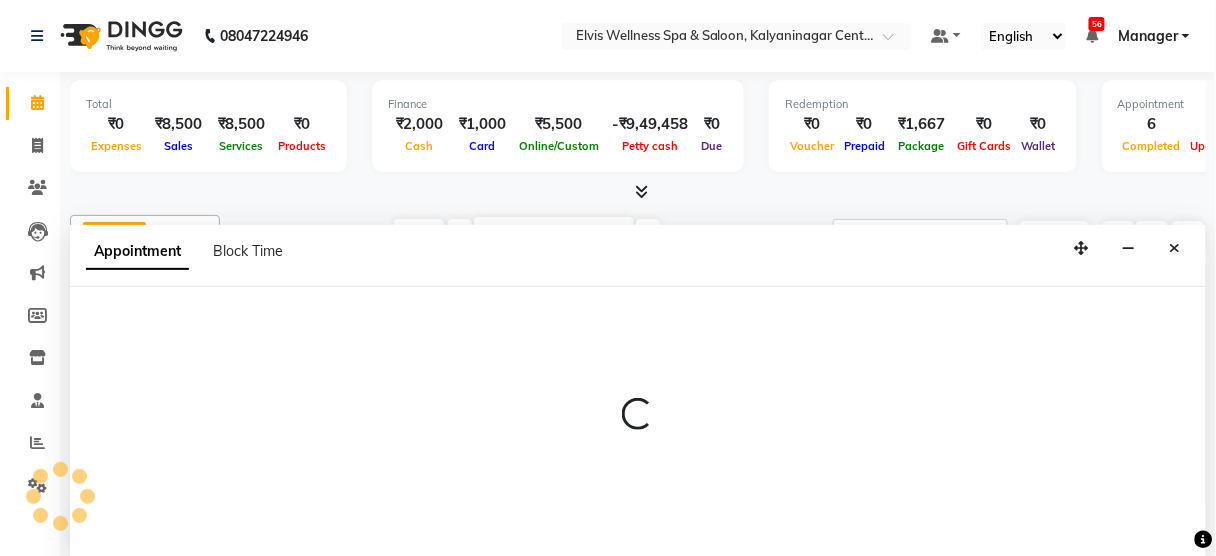 scroll, scrollTop: 0, scrollLeft: 0, axis: both 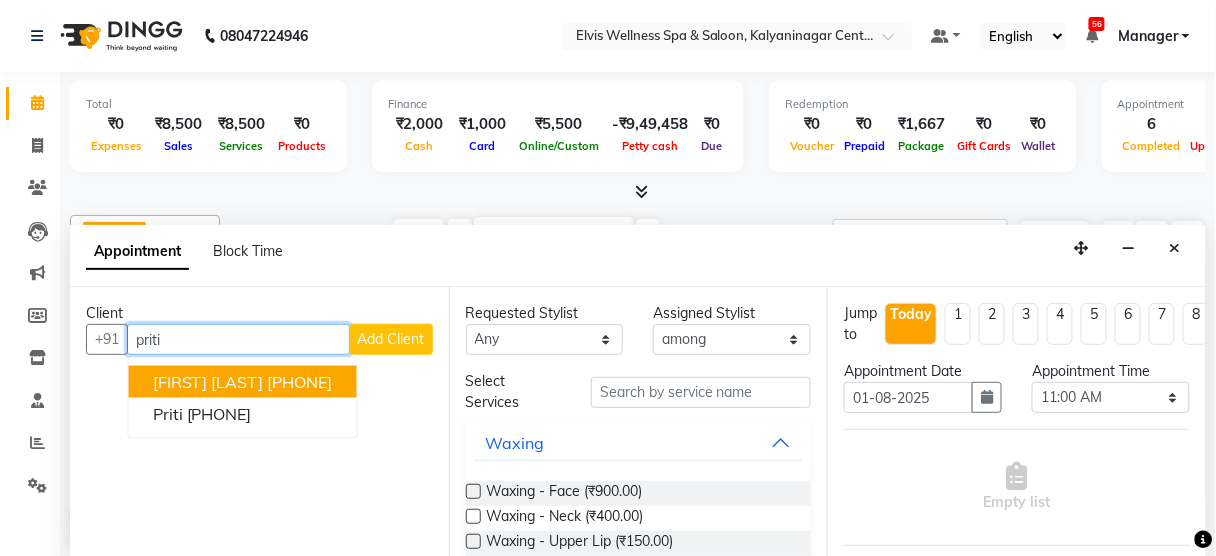 click on "[FIRST] [LAST]" at bounding box center (208, 382) 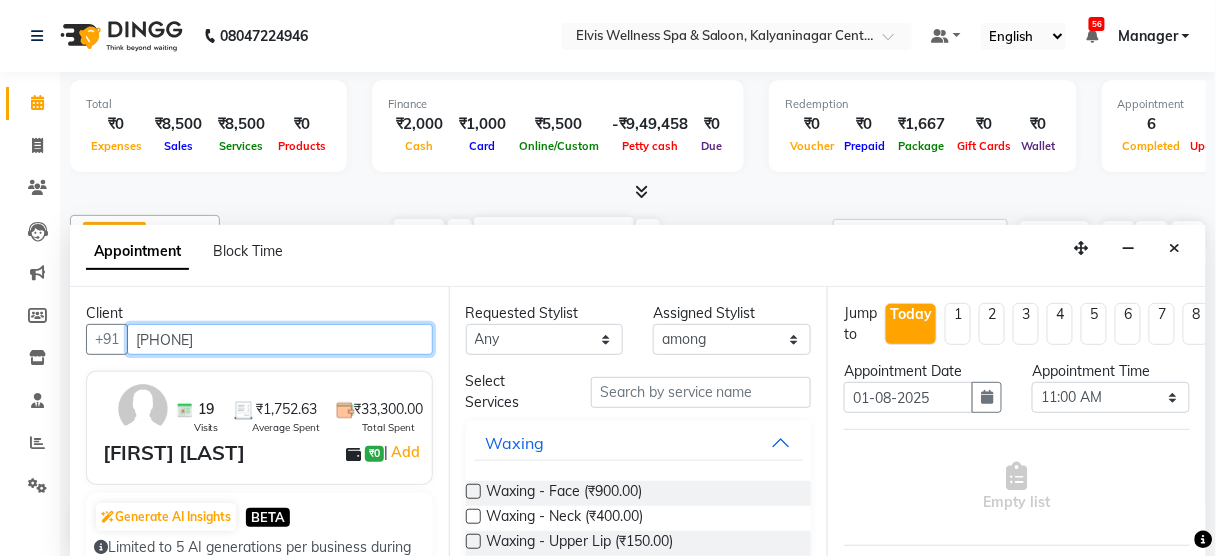 scroll, scrollTop: 311, scrollLeft: 0, axis: vertical 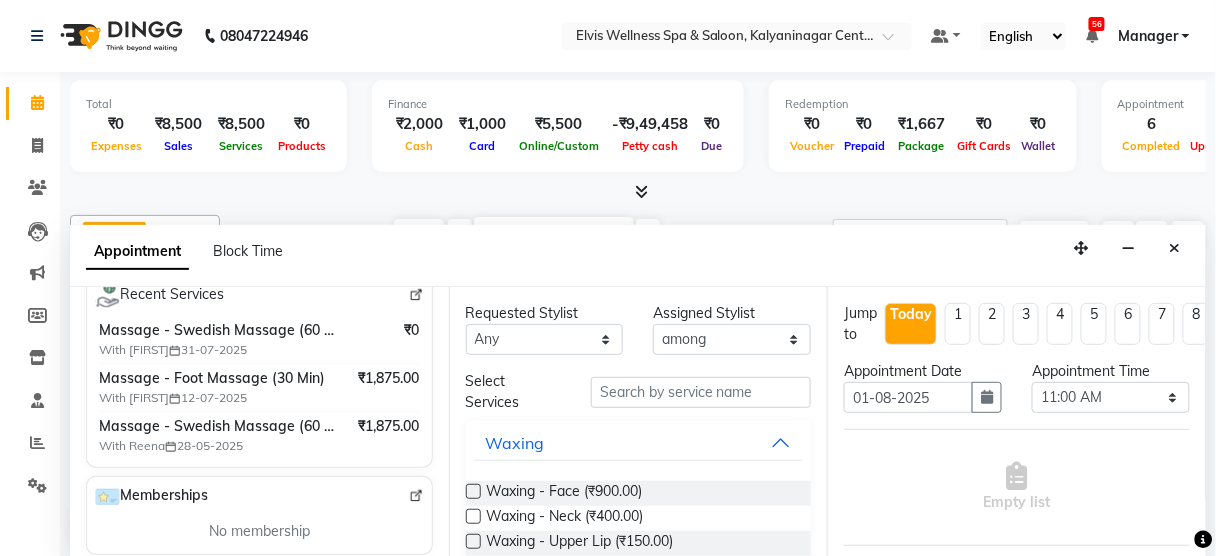 type on "[PHONE]" 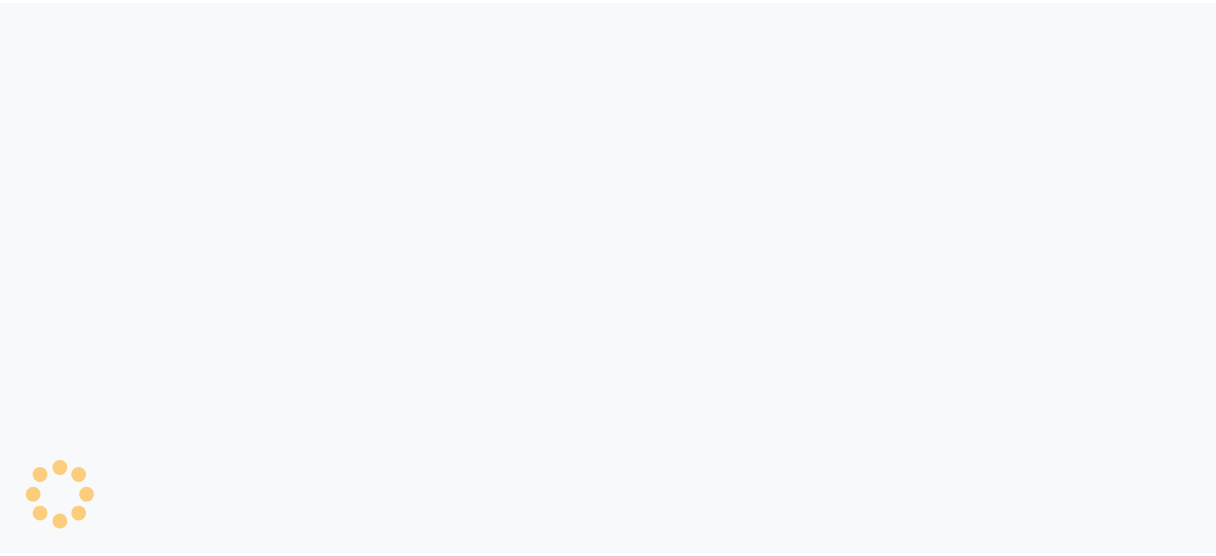 scroll, scrollTop: 0, scrollLeft: 0, axis: both 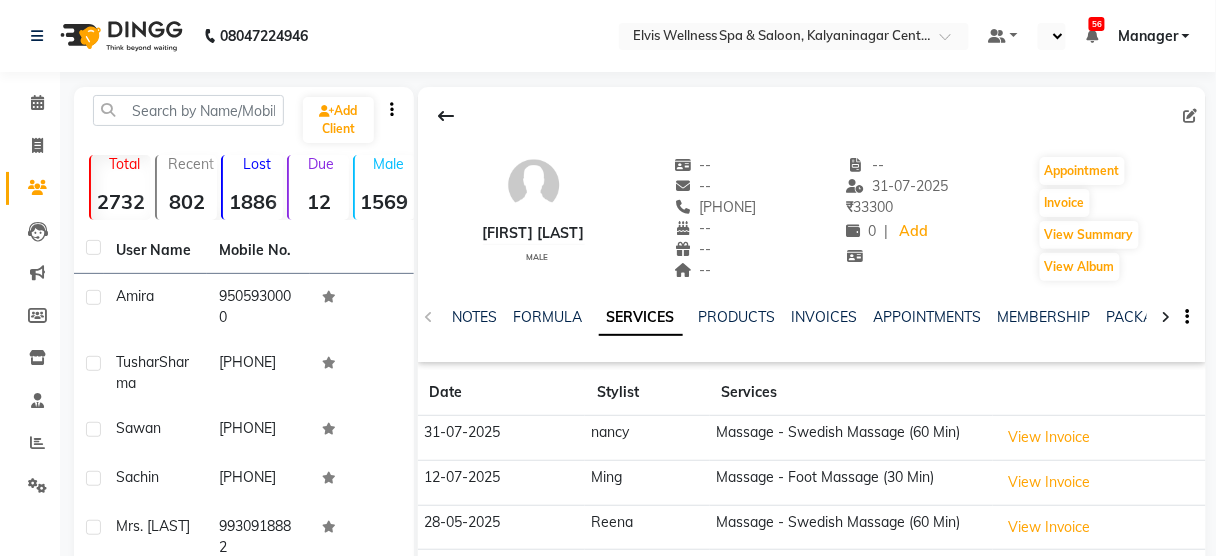 select on "en" 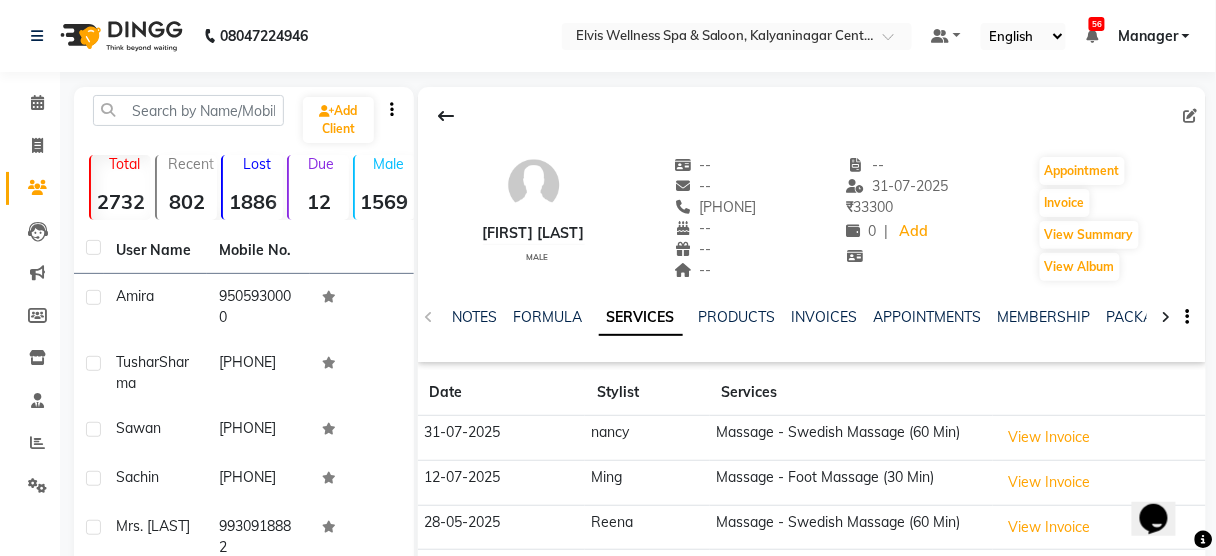 scroll, scrollTop: 0, scrollLeft: 0, axis: both 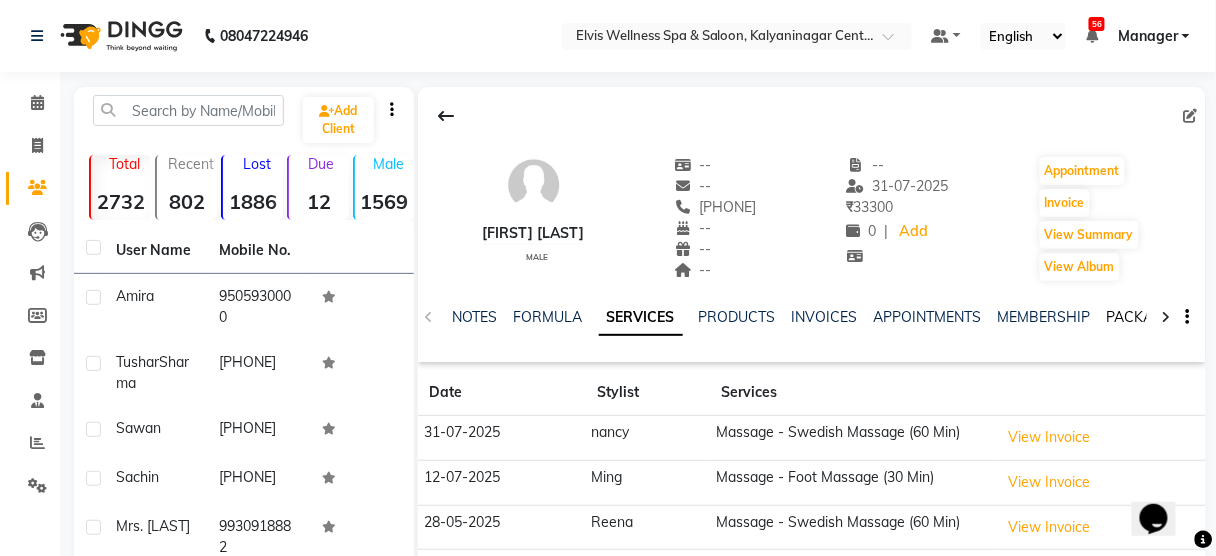 click on "PACKAGES" 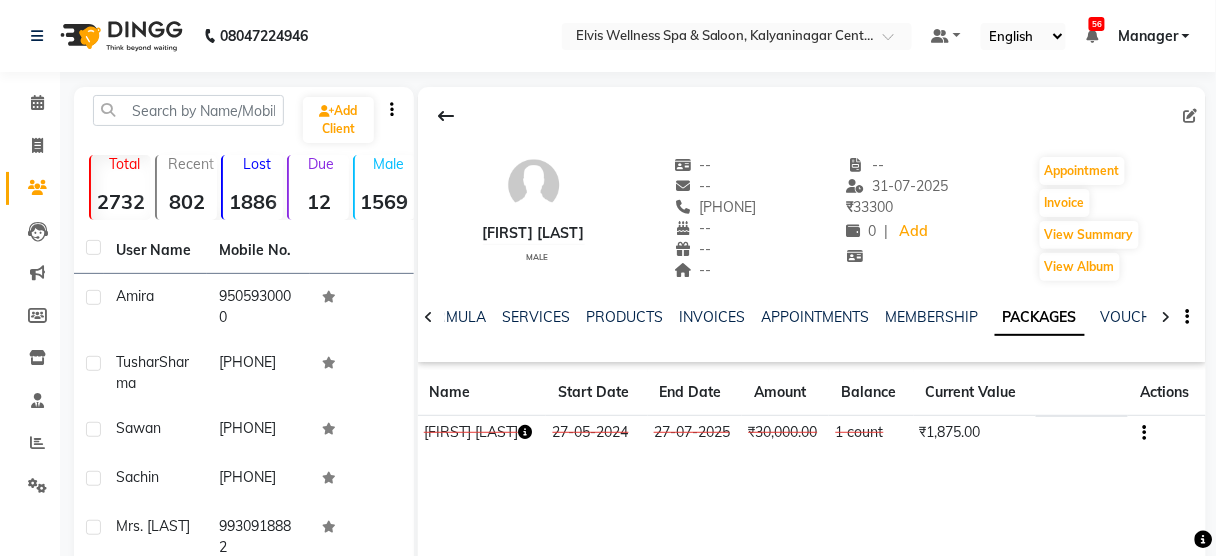 click on "PACKAGES" 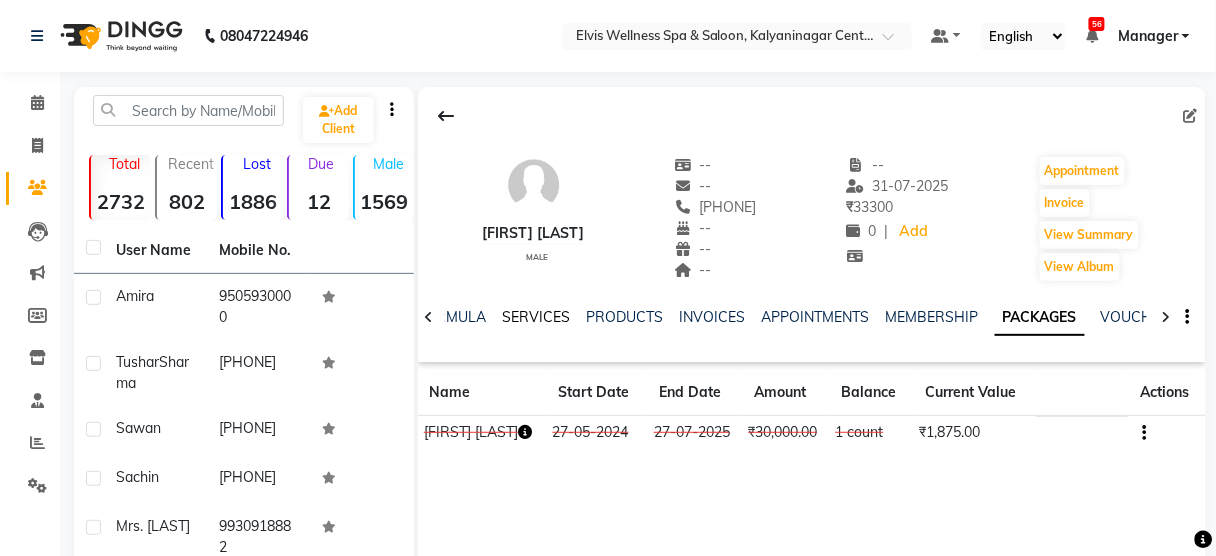 click on "SERVICES" 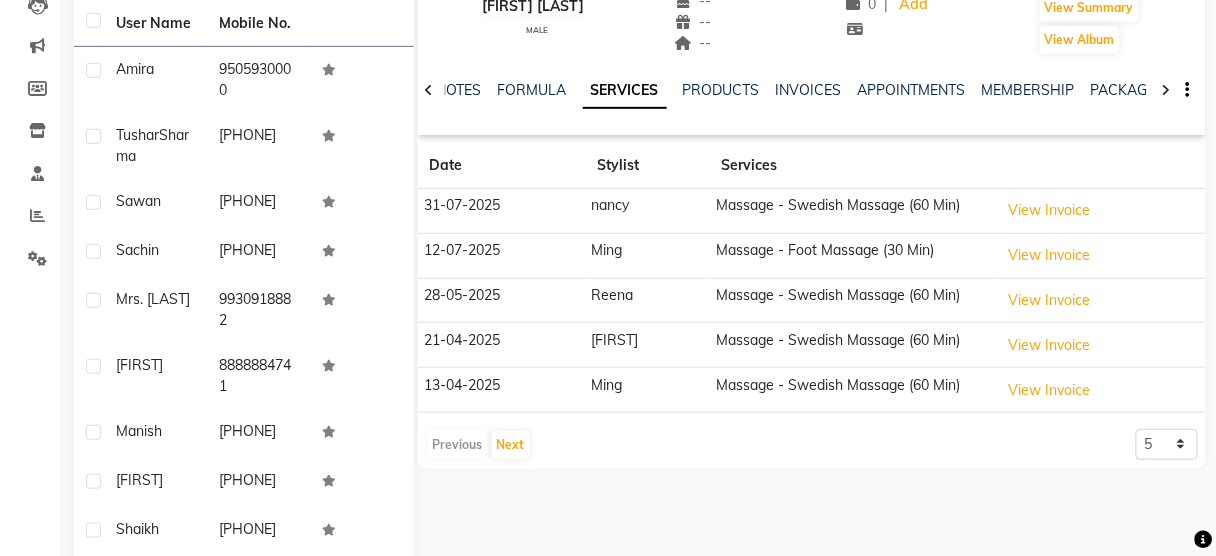 scroll, scrollTop: 256, scrollLeft: 0, axis: vertical 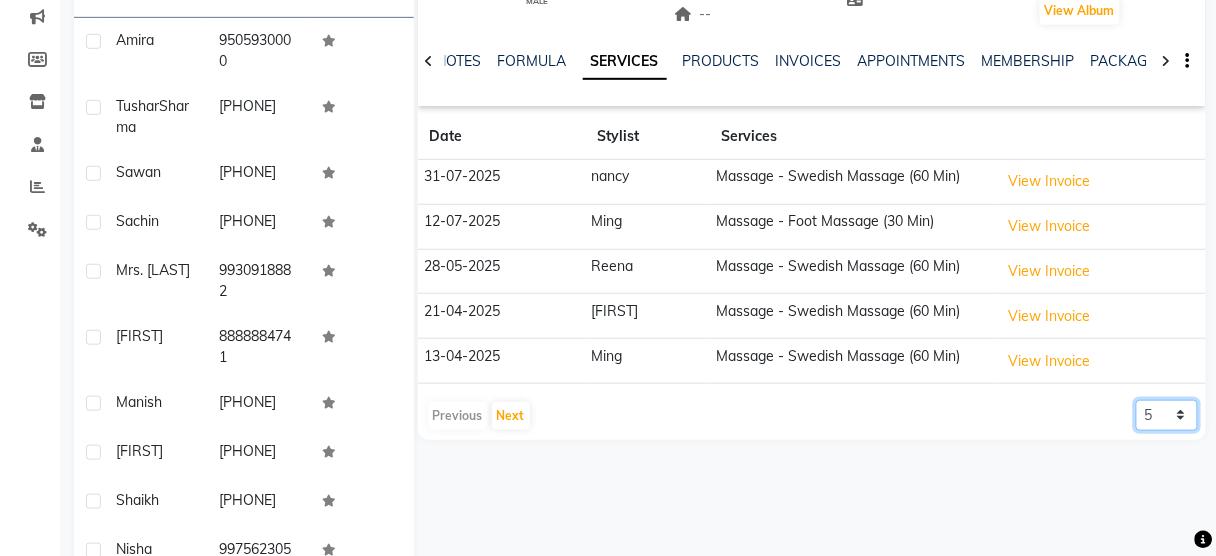 click on "5 10 50 100 500" 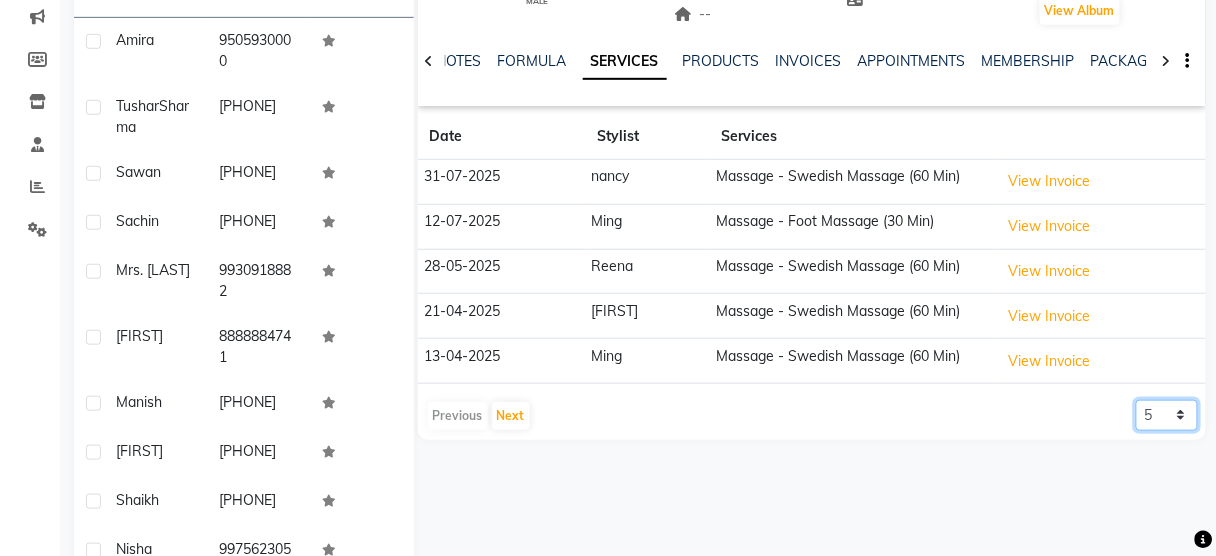 select on "100" 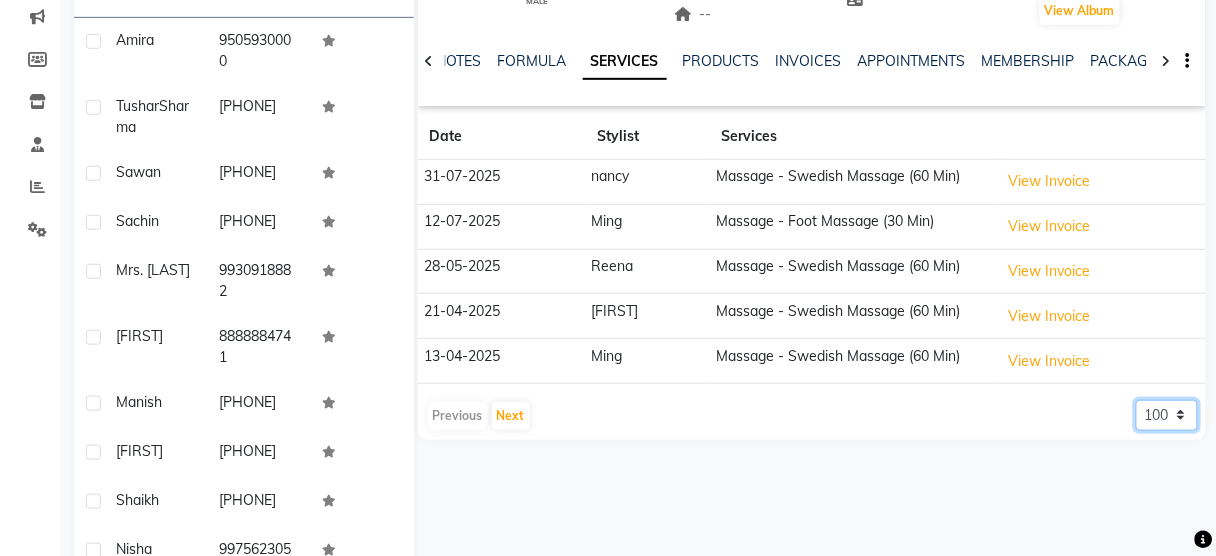 click on "5 10 50 100 500" 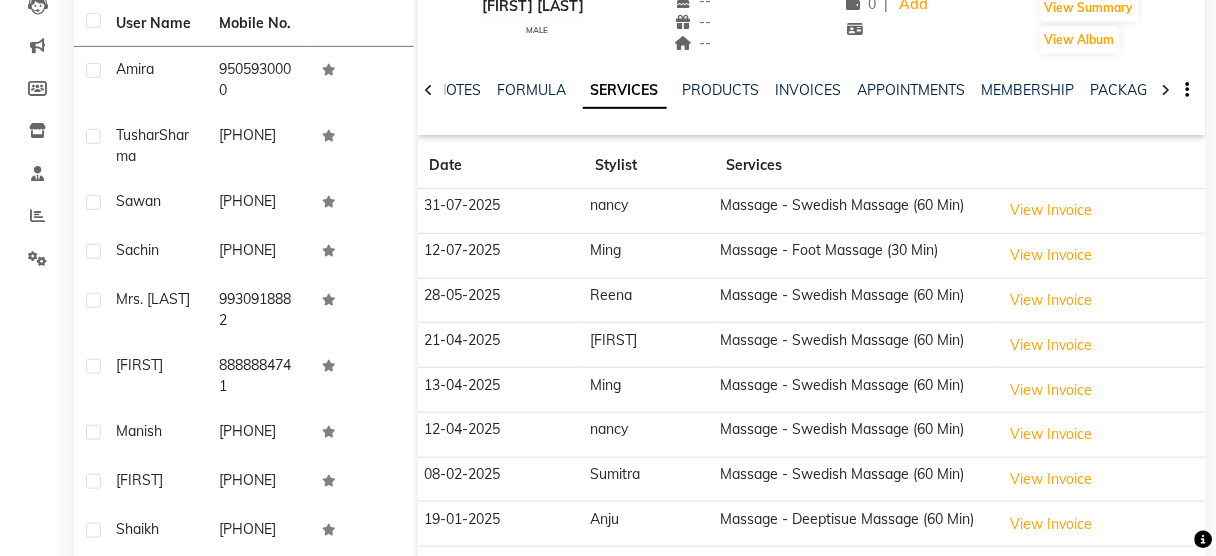 scroll, scrollTop: 227, scrollLeft: 0, axis: vertical 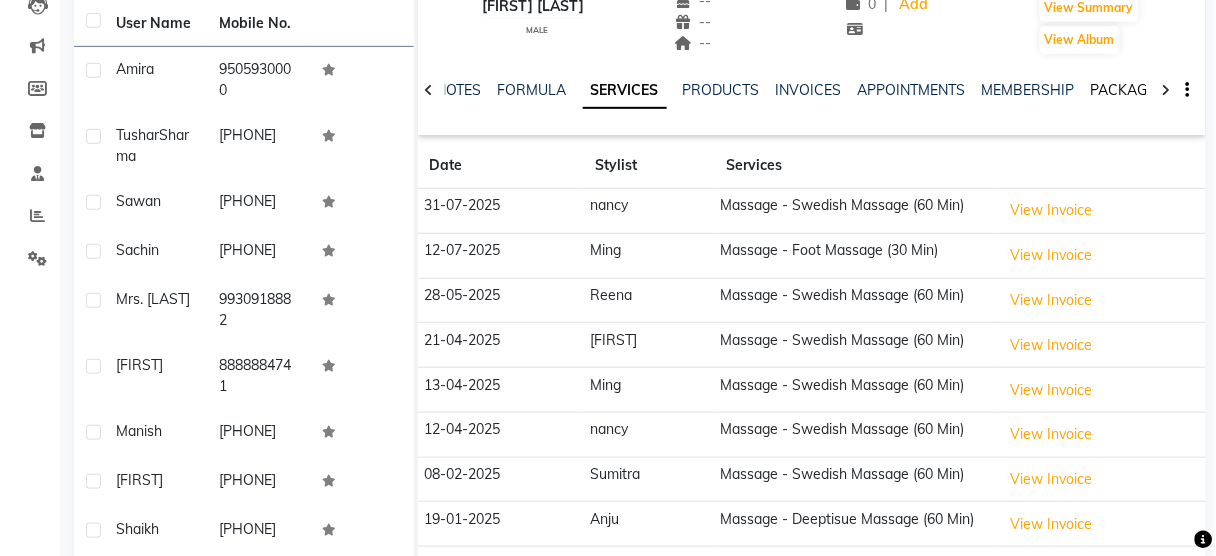 click on "PACKAGES" 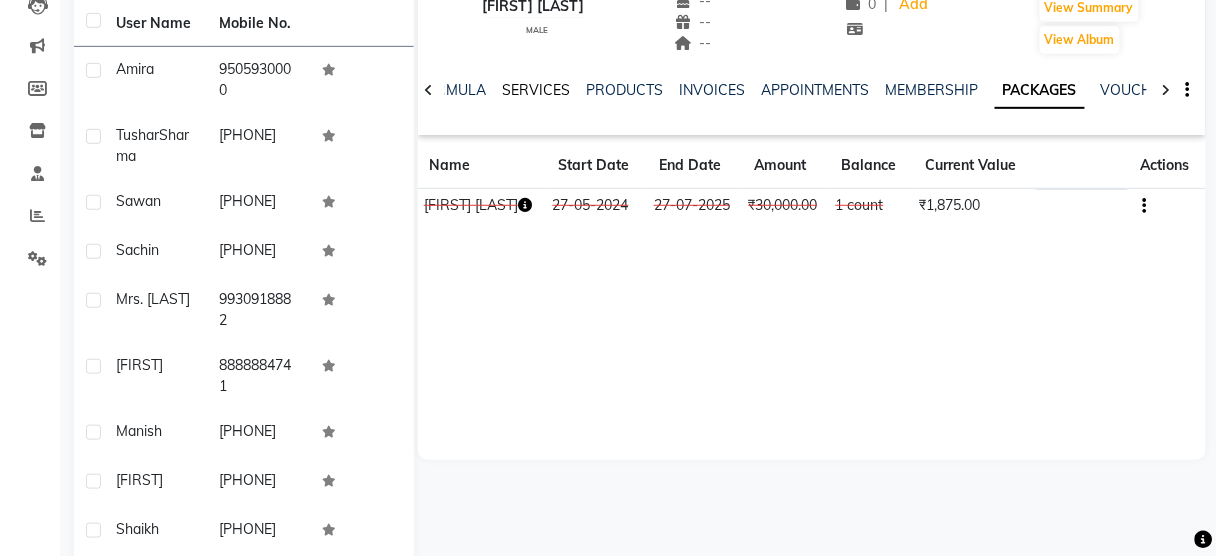 click on "SERVICES" 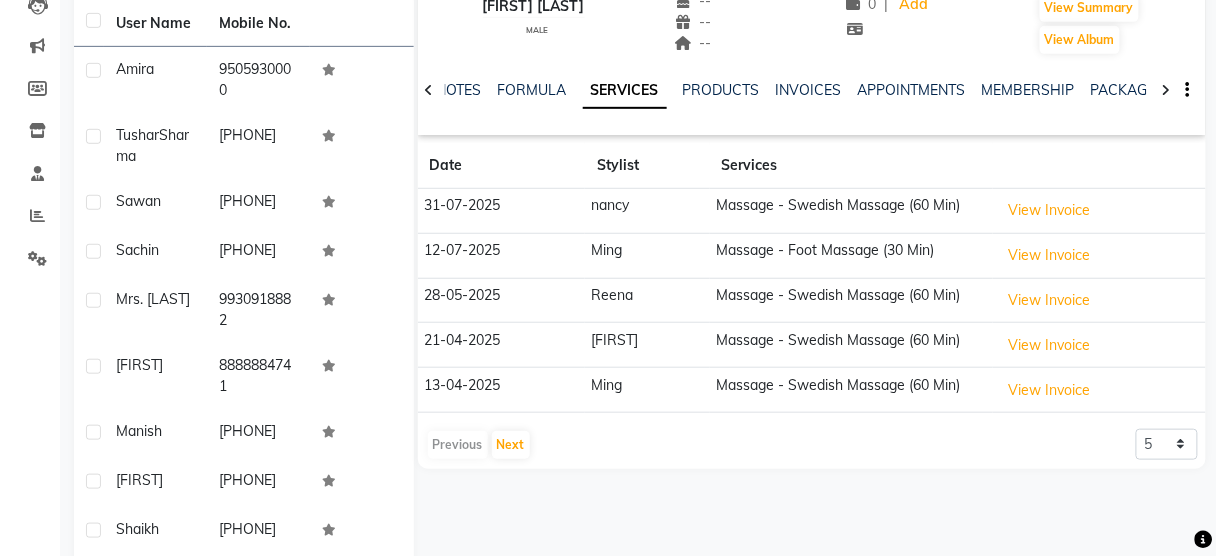 scroll, scrollTop: 359, scrollLeft: 0, axis: vertical 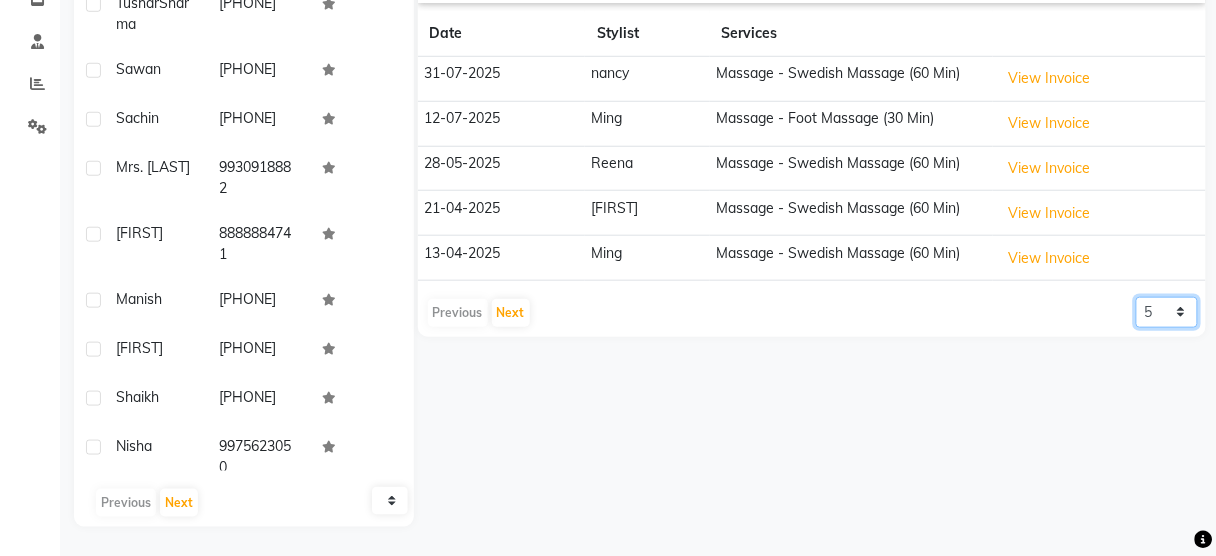 click on "5 10 50 100 500" 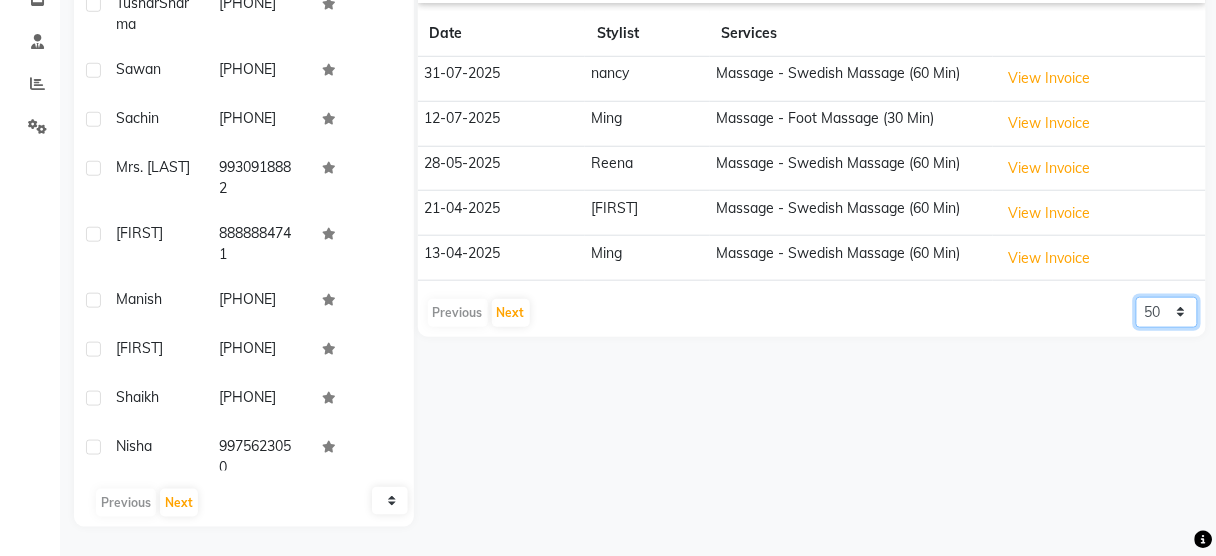 click on "5 10 50 100 500" 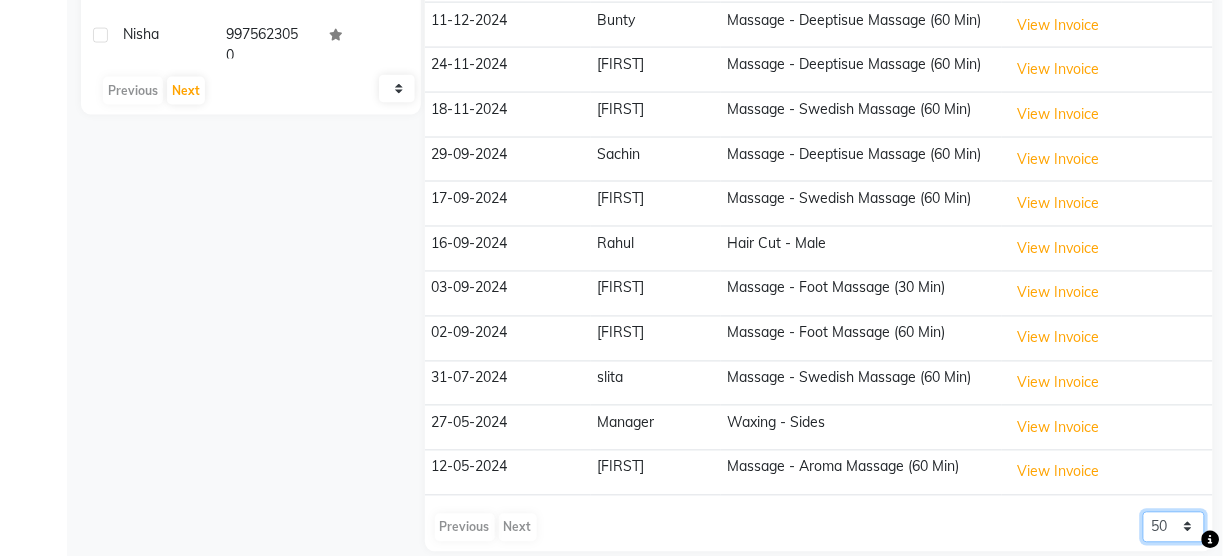 scroll, scrollTop: 772, scrollLeft: 0, axis: vertical 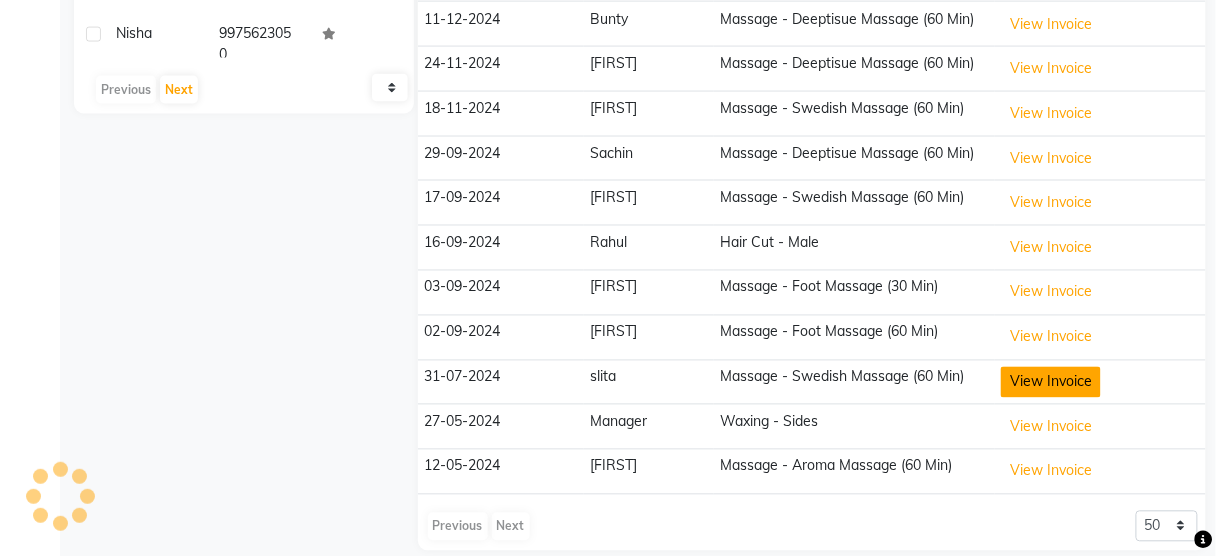click on "View Invoice" 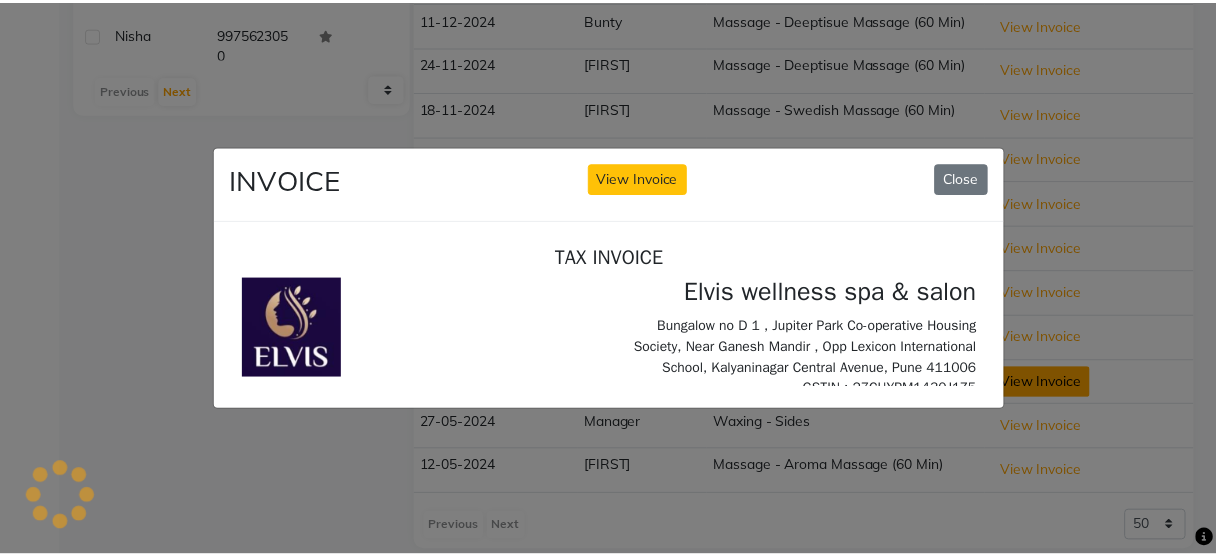 scroll, scrollTop: 0, scrollLeft: 0, axis: both 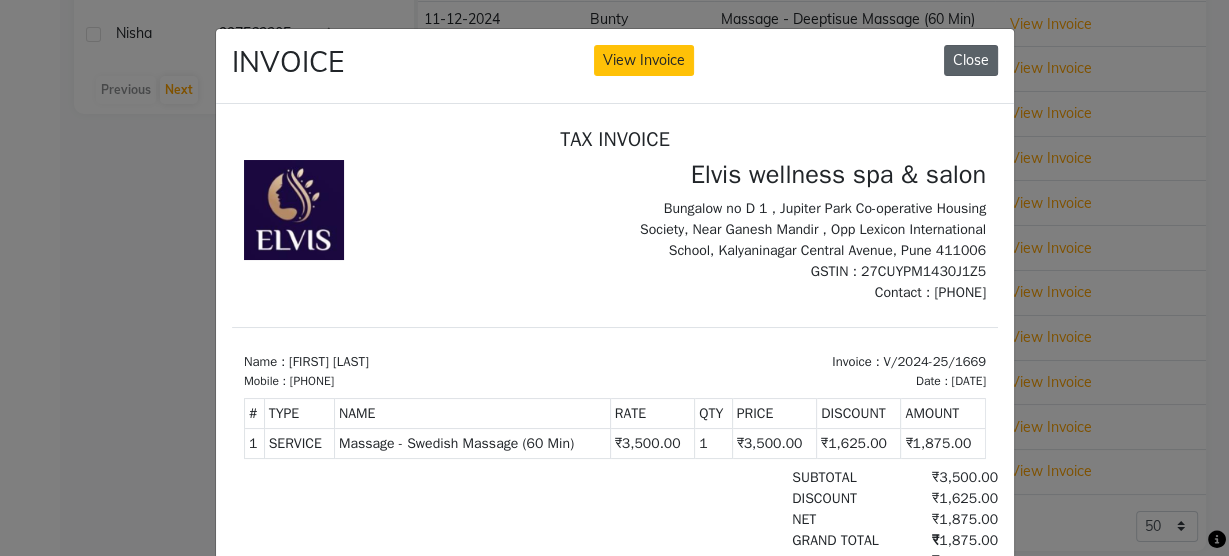 click on "Close" 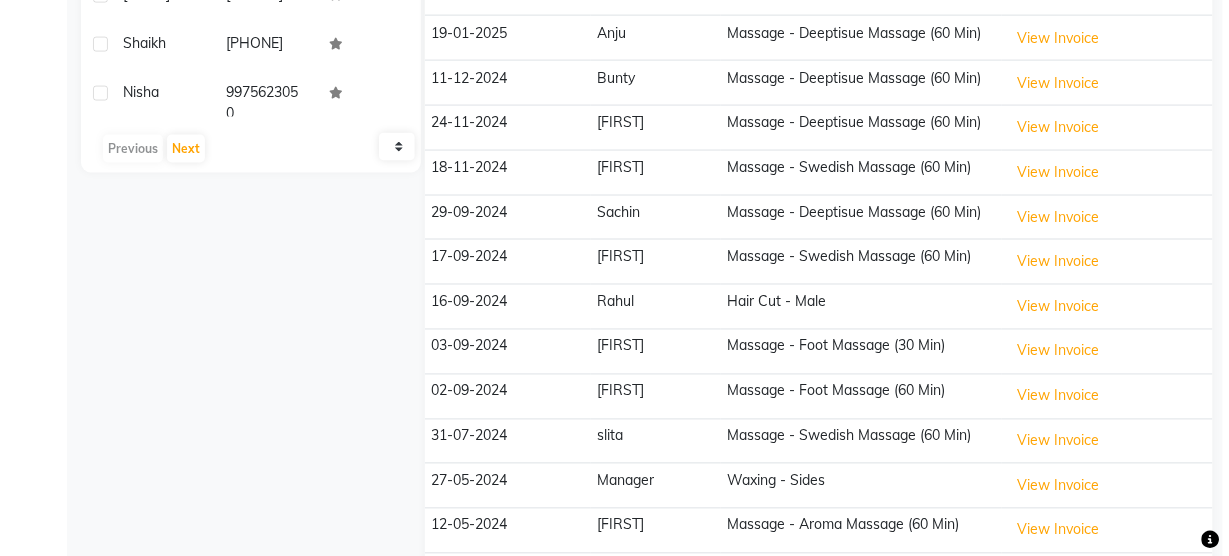 scroll, scrollTop: 712, scrollLeft: 0, axis: vertical 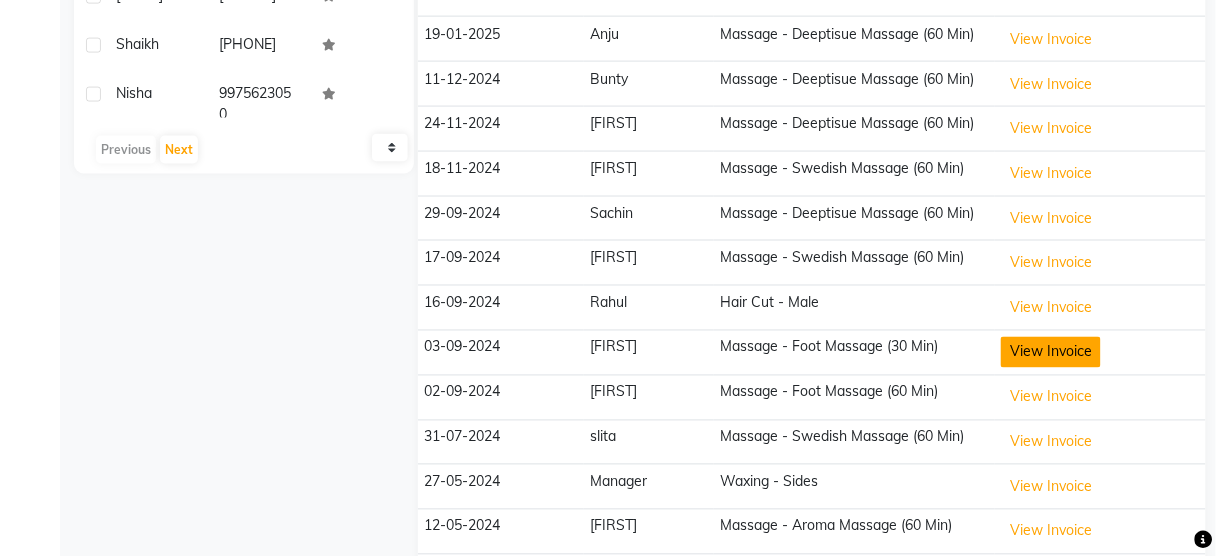 click on "View Invoice" 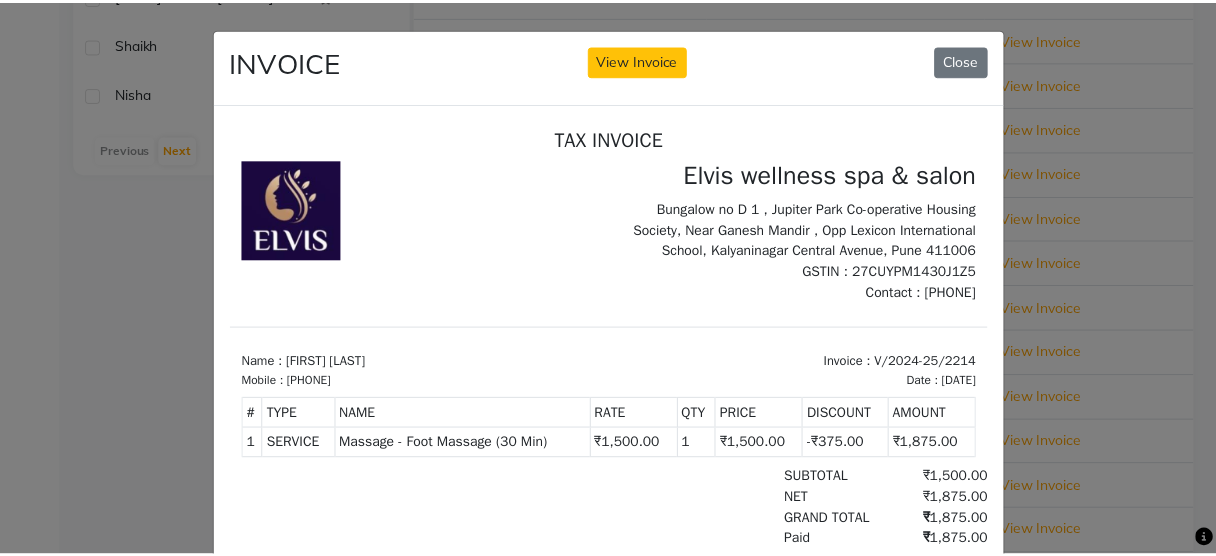scroll, scrollTop: 16, scrollLeft: 0, axis: vertical 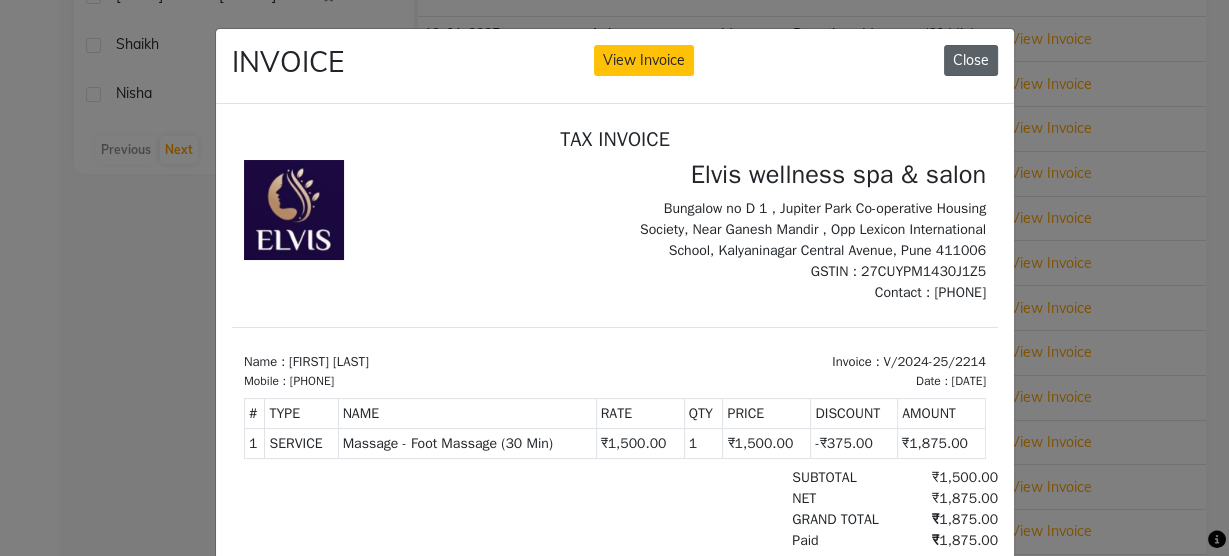 click on "Close" 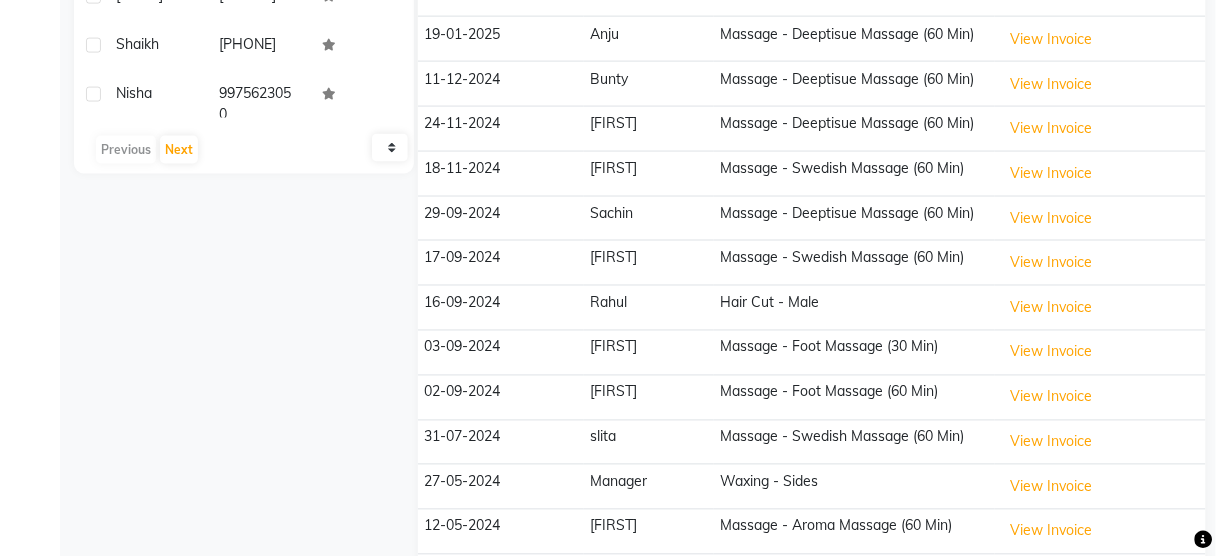 scroll, scrollTop: 775, scrollLeft: 0, axis: vertical 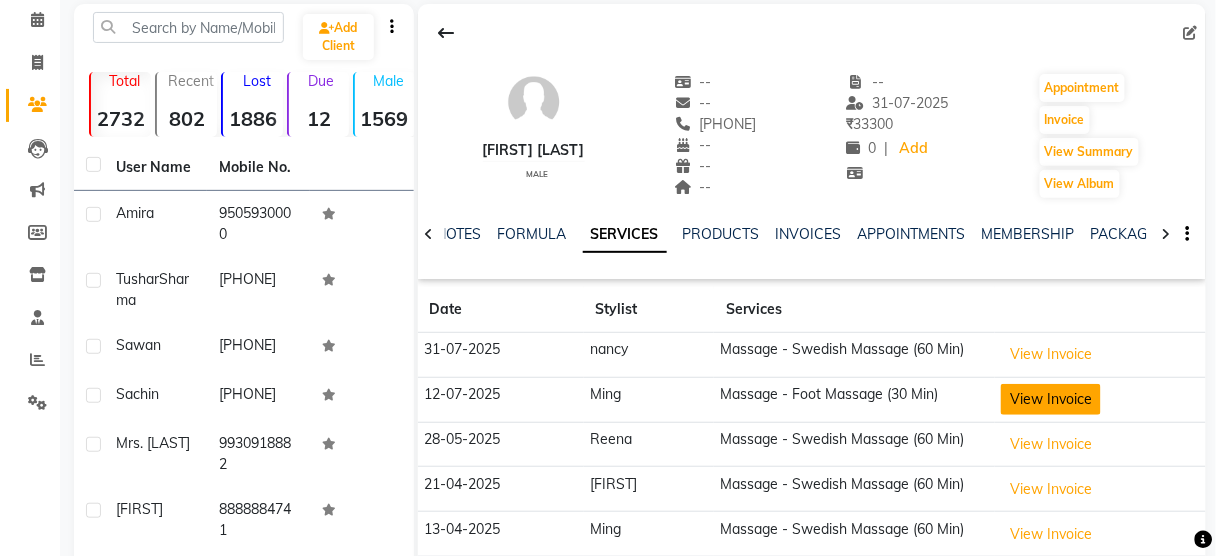 click on "View Invoice" 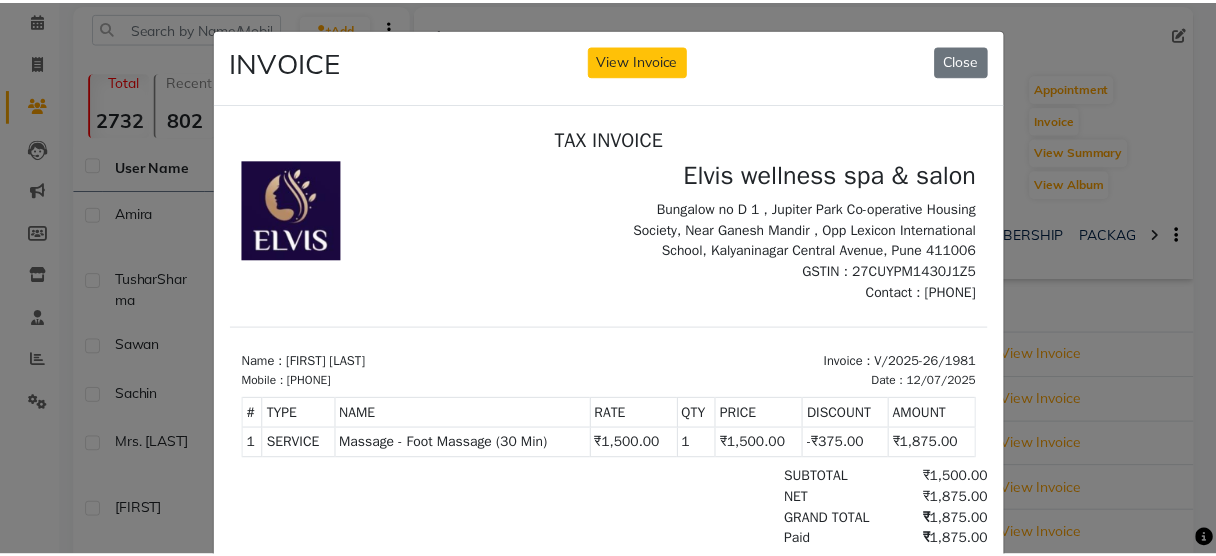 scroll, scrollTop: 16, scrollLeft: 0, axis: vertical 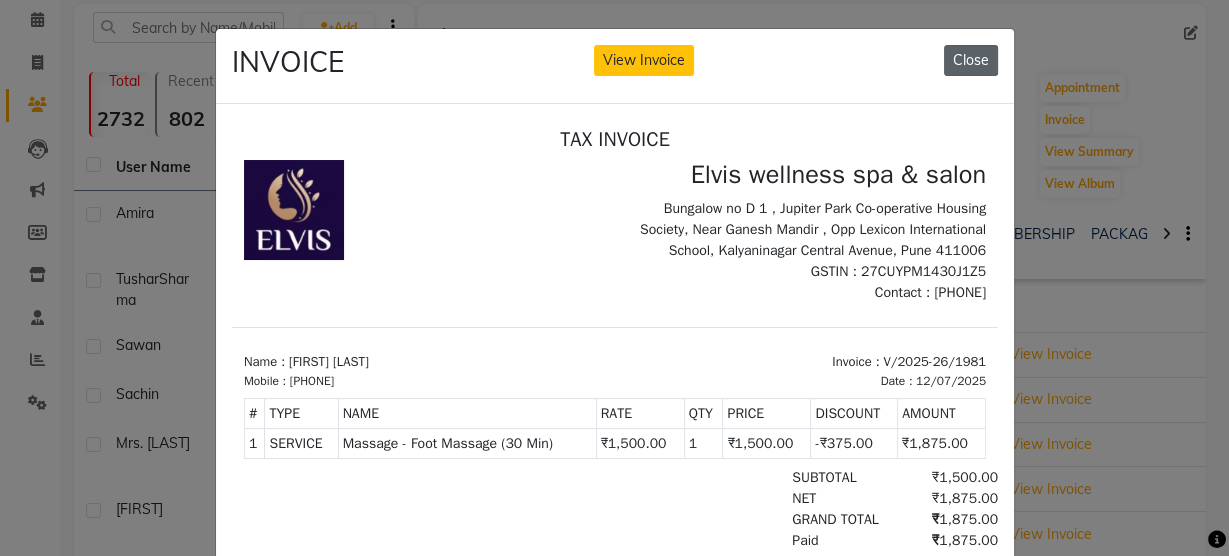 click on "Close" 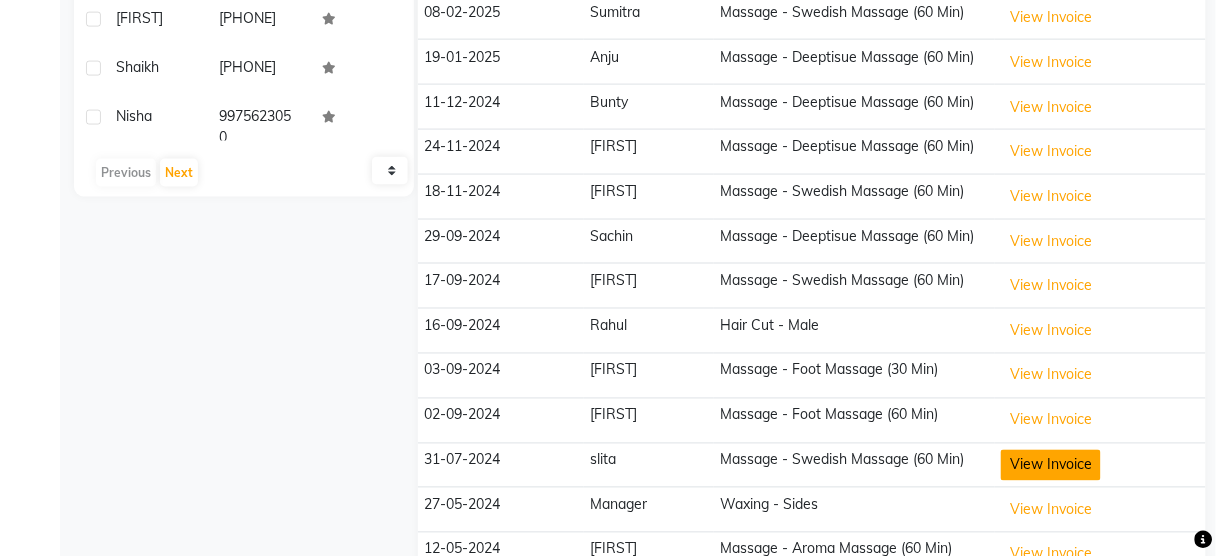 scroll, scrollTop: 688, scrollLeft: 0, axis: vertical 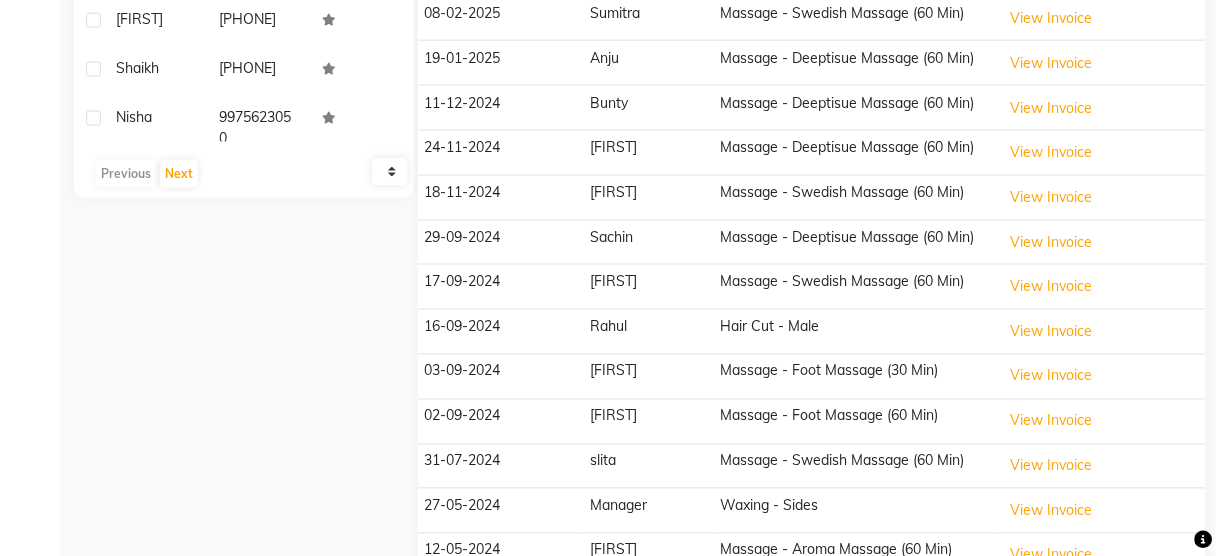 drag, startPoint x: 1030, startPoint y: 417, endPoint x: 688, endPoint y: 312, distance: 357.7555 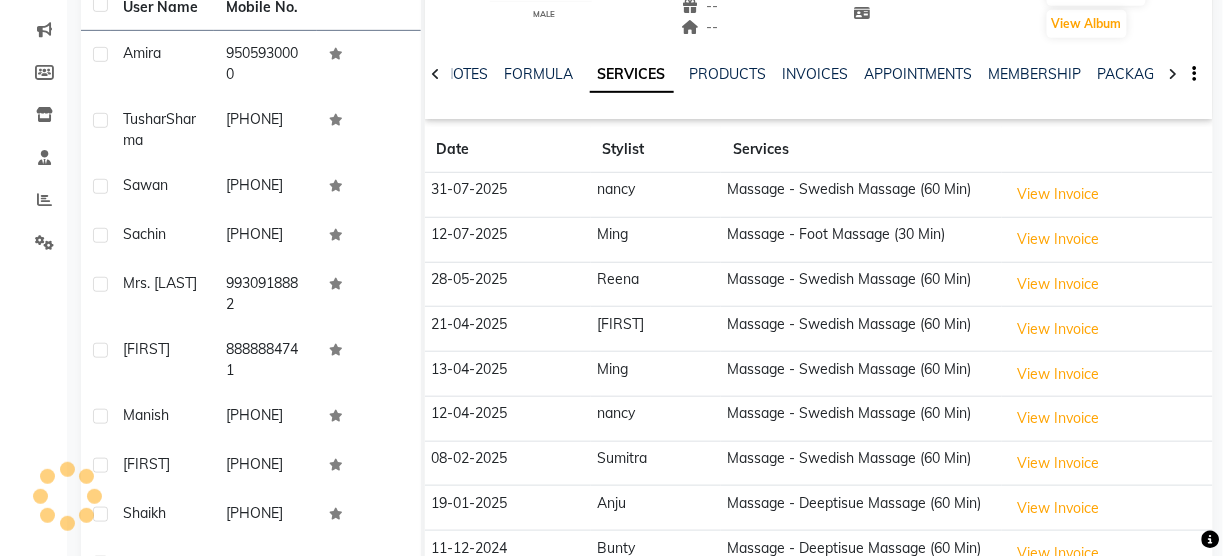 scroll, scrollTop: 250, scrollLeft: 0, axis: vertical 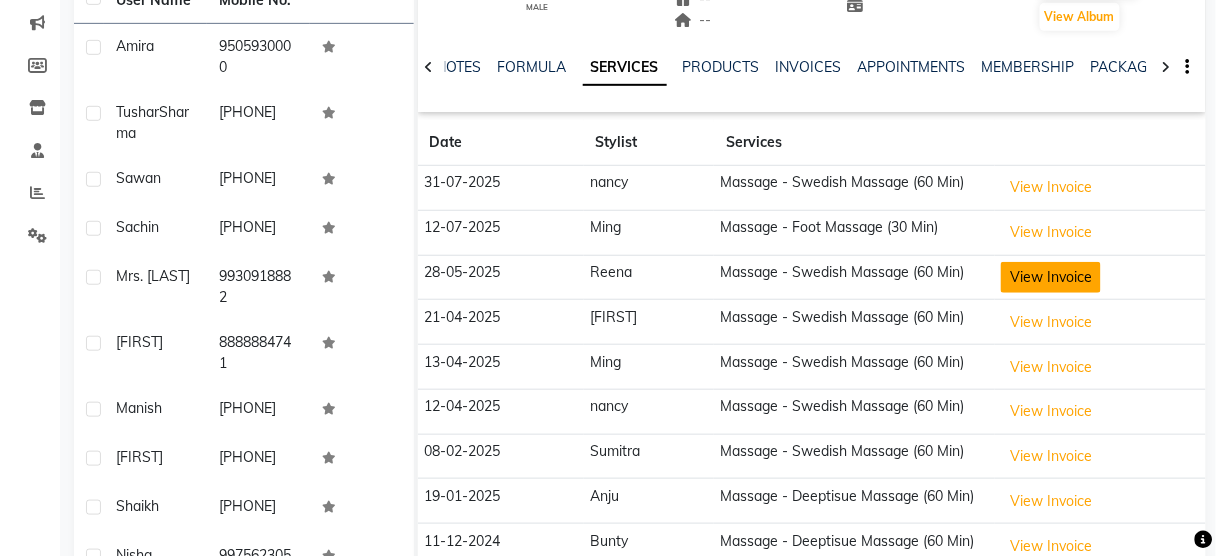 click on "View Invoice" 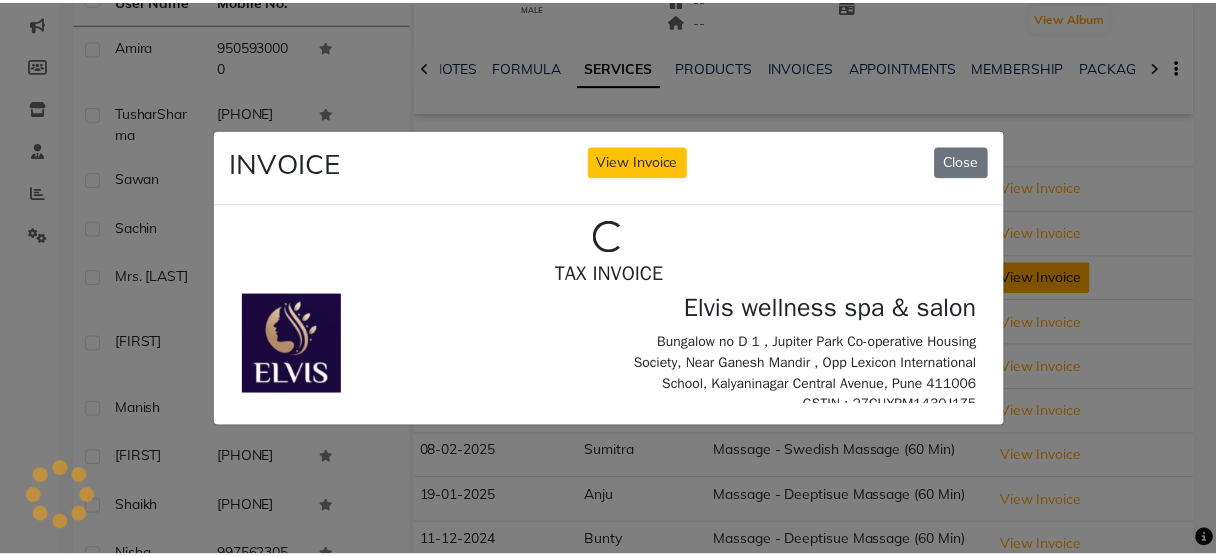 scroll, scrollTop: 0, scrollLeft: 0, axis: both 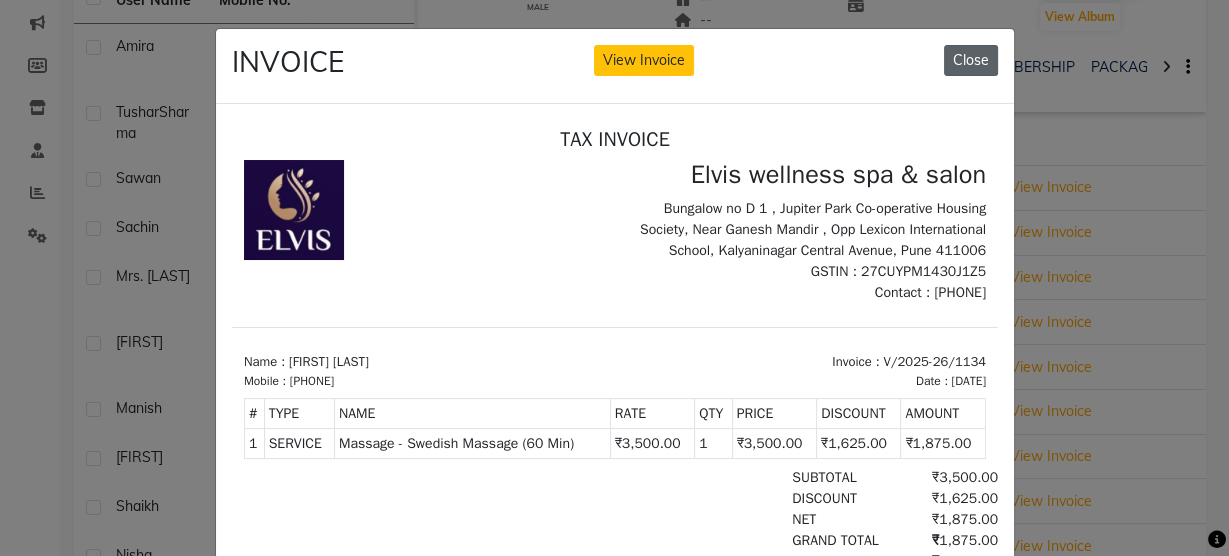 click on "Close" 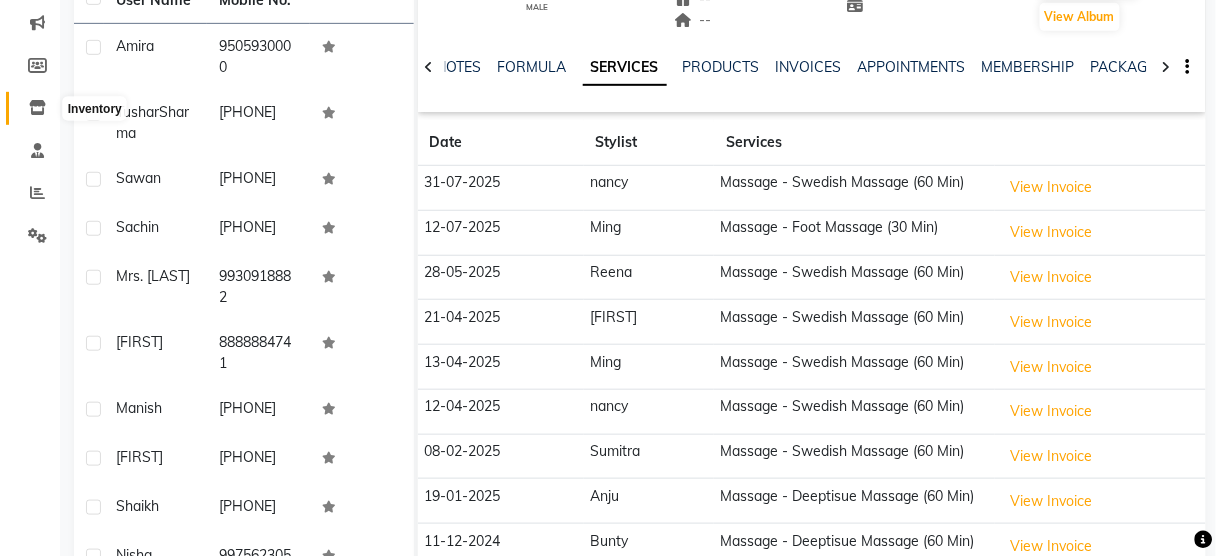 scroll, scrollTop: 0, scrollLeft: 0, axis: both 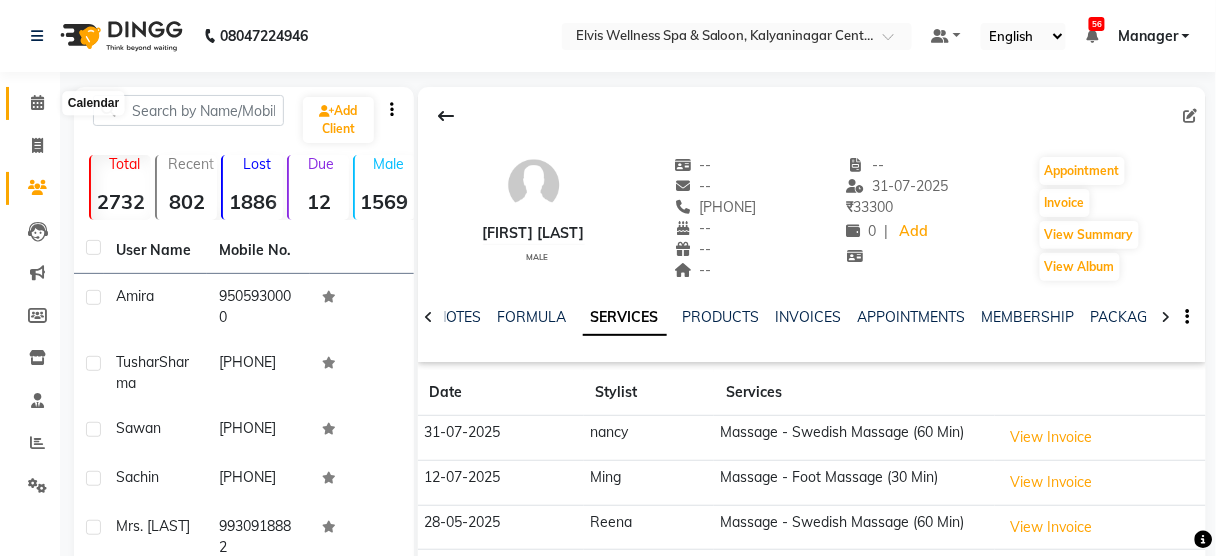 click 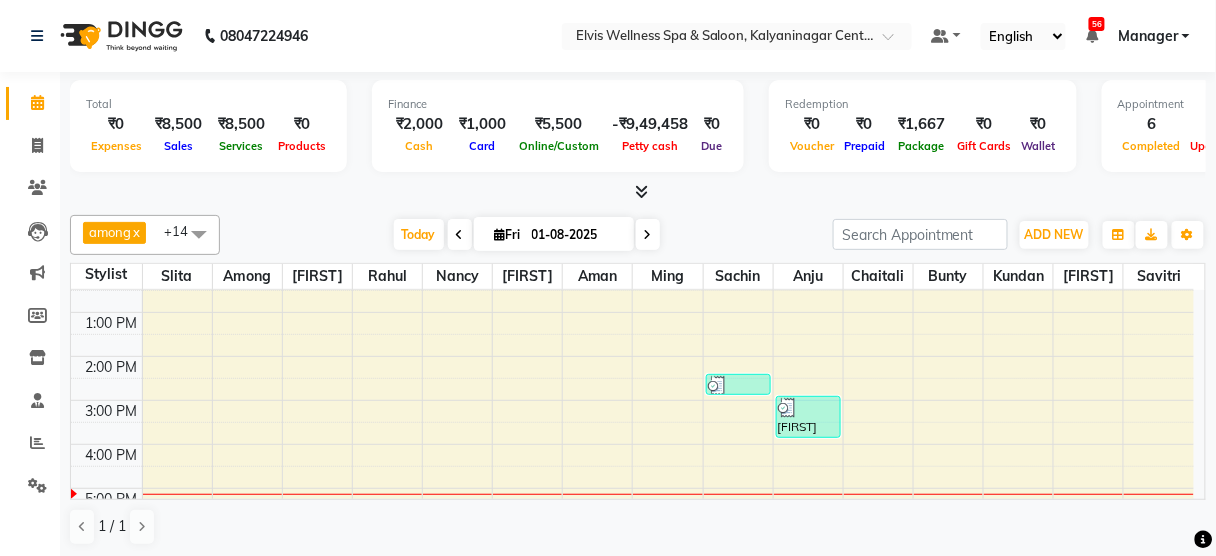 scroll, scrollTop: 195, scrollLeft: 0, axis: vertical 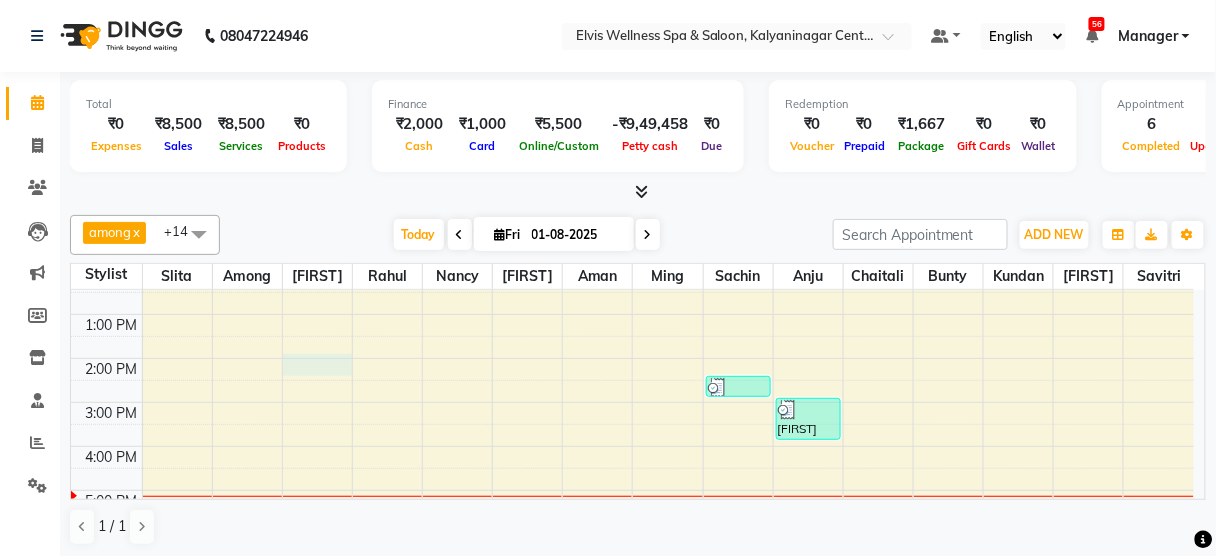 click on "8:00 AM 9:00 AM 10:00 AM 11:00 AM 12:00 PM 1:00 PM 2:00 PM 3:00 PM 4:00 PM 5:00 PM 6:00 PM 7:00 PM 8:00 PM 9:00 PM     [FIRST], TK03, 11:30 AM-12:30 PM, Massage - Swedish Massage (60 Min)     Mrs. [LAST], TK01, 10:30 AM-11:00 AM, Hair wash & Blow Dry     Mrs. [LAST], TK01, 11:00 AM-11:30 AM, Hair wash & Blow Dry     [FIRST], TK05, 02:30 PM-03:00 PM, Hair wash & Blow Dry     [FIRST] [LAST], TK04, 03:00 PM-04:00 PM, Massage - Deeptisue Massage (60 Min)     [FIRST], TK02, 10:45 AM-11:45 AM, Massage - Foot Massage (60 Min)" at bounding box center (632, 402) 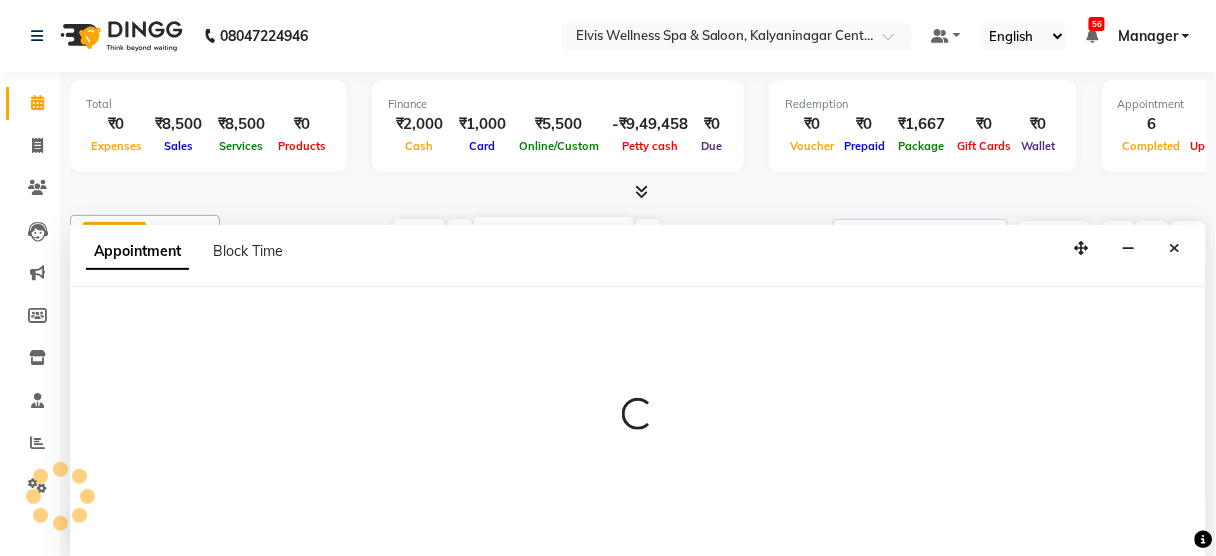 scroll, scrollTop: 0, scrollLeft: 0, axis: both 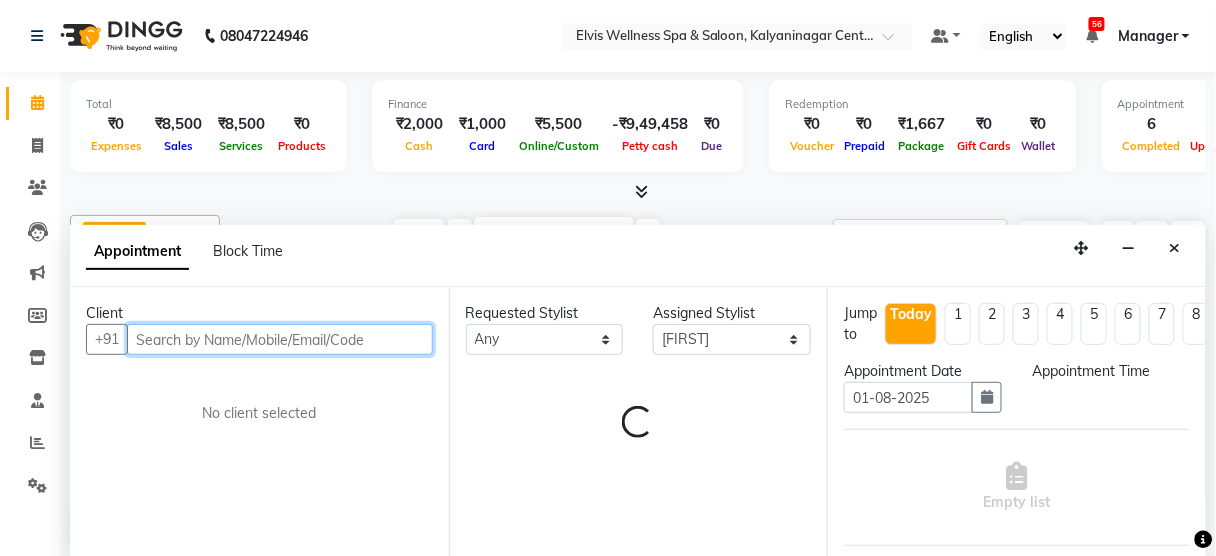 select on "840" 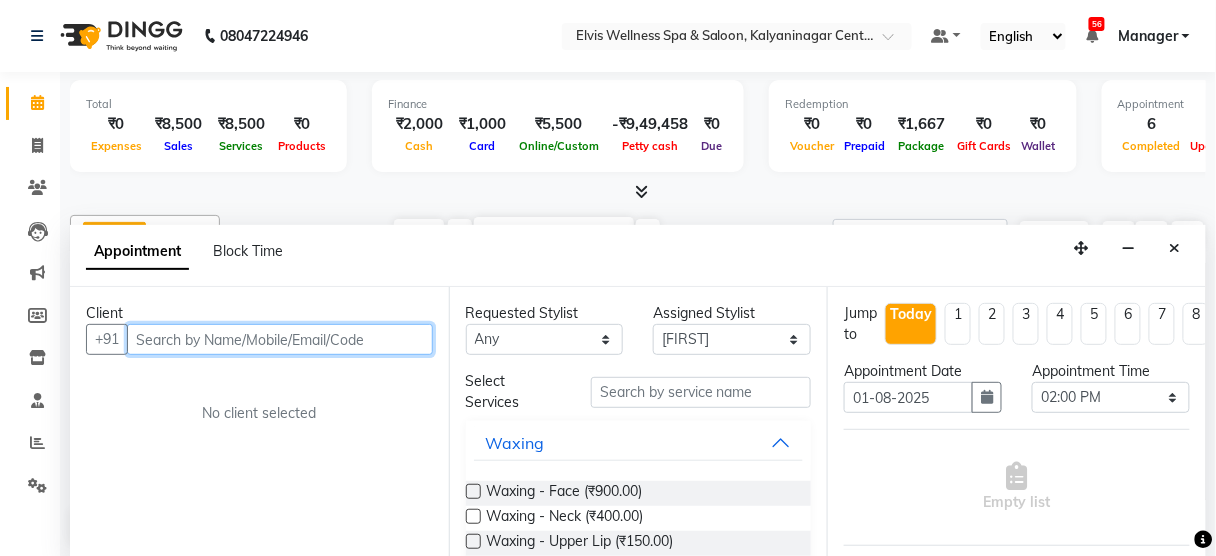 click at bounding box center [280, 339] 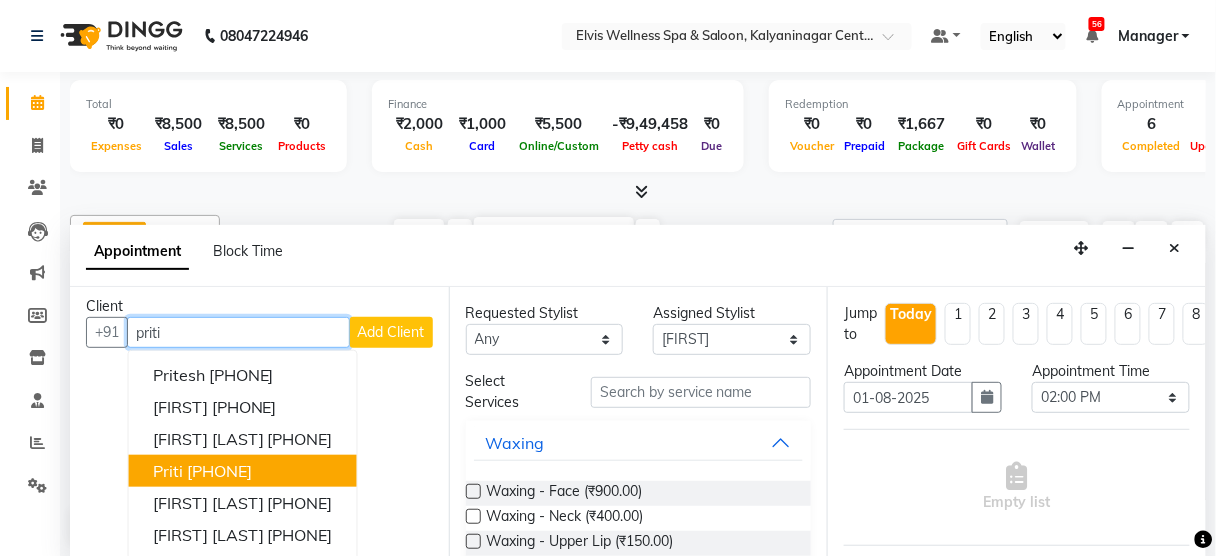 scroll, scrollTop: 0, scrollLeft: 0, axis: both 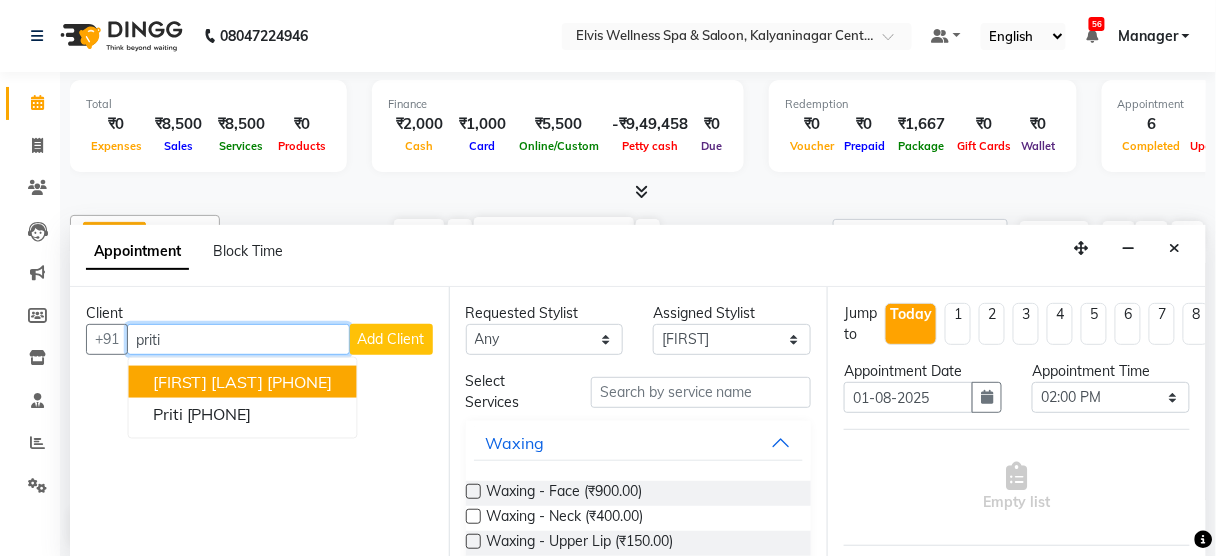 click on "[FIRST] [LAST]" at bounding box center [208, 382] 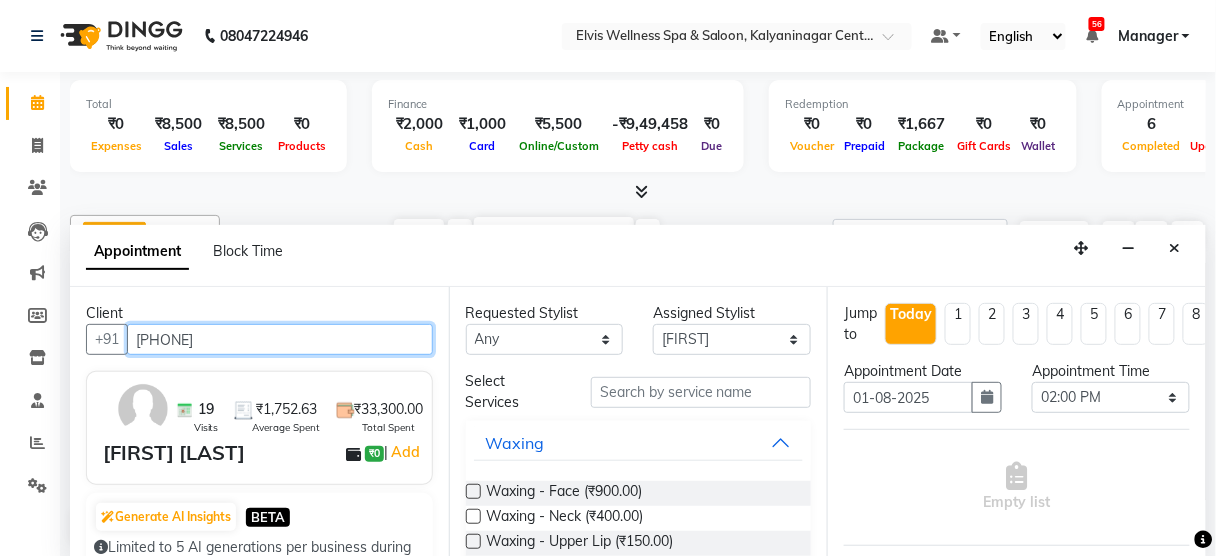 type on "[PHONE]" 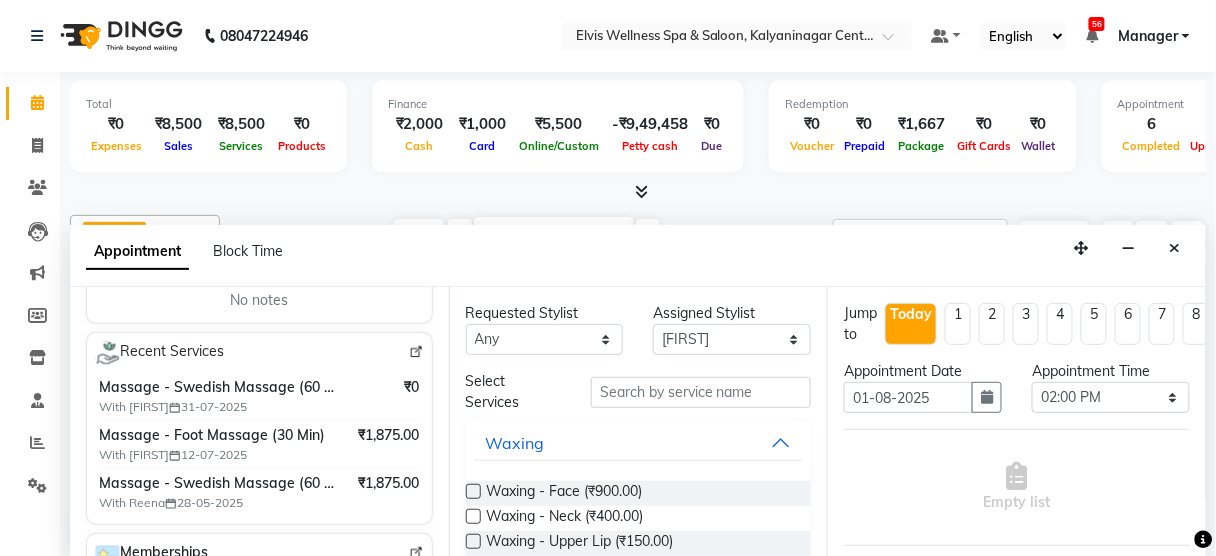 scroll, scrollTop: 352, scrollLeft: 0, axis: vertical 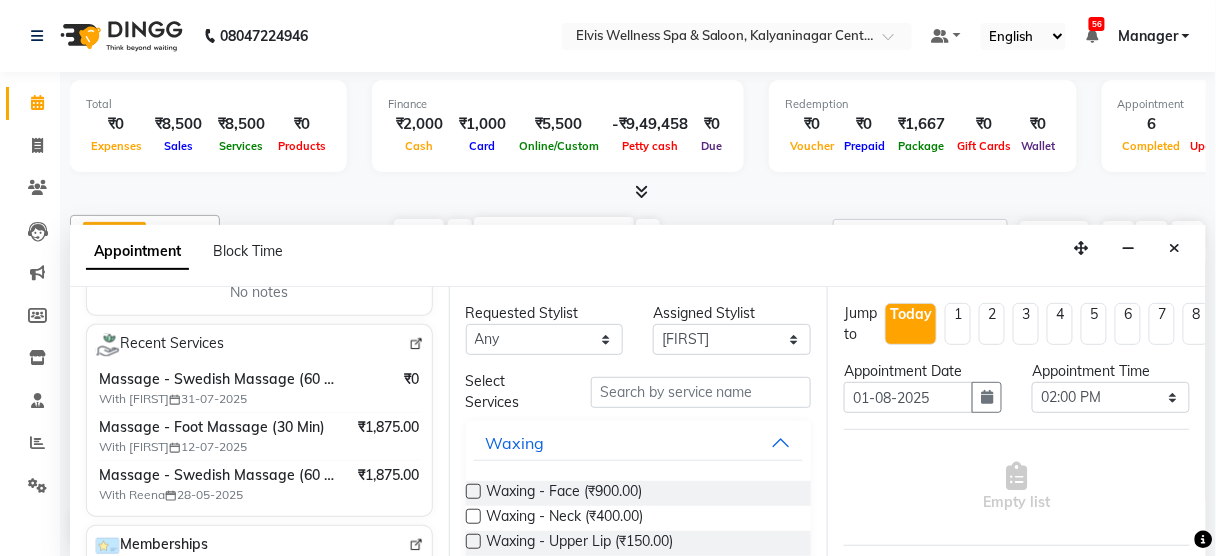click at bounding box center (416, 344) 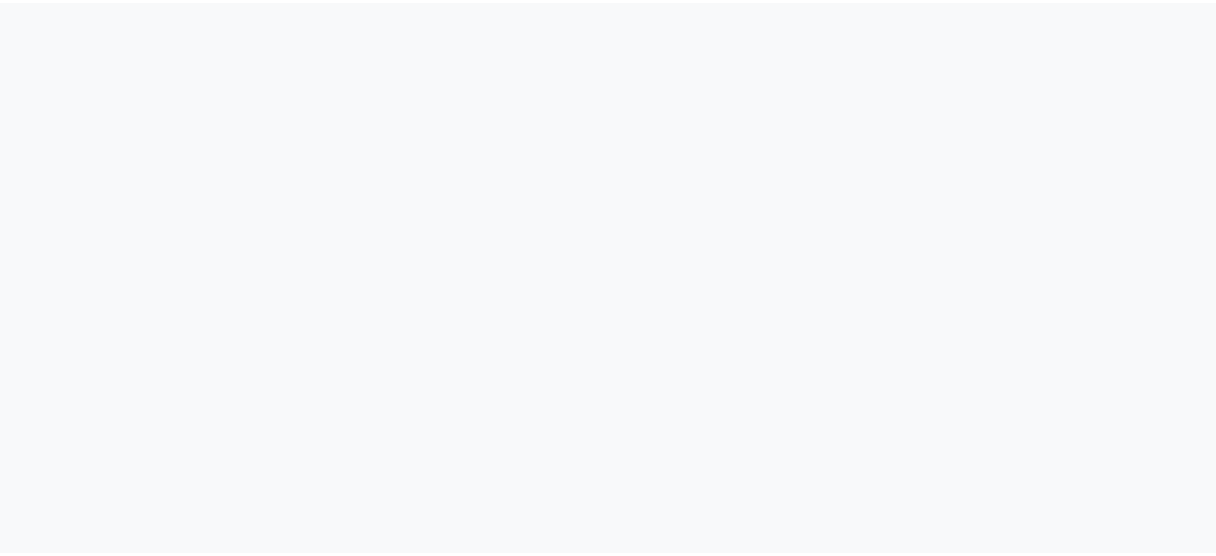 scroll, scrollTop: 0, scrollLeft: 0, axis: both 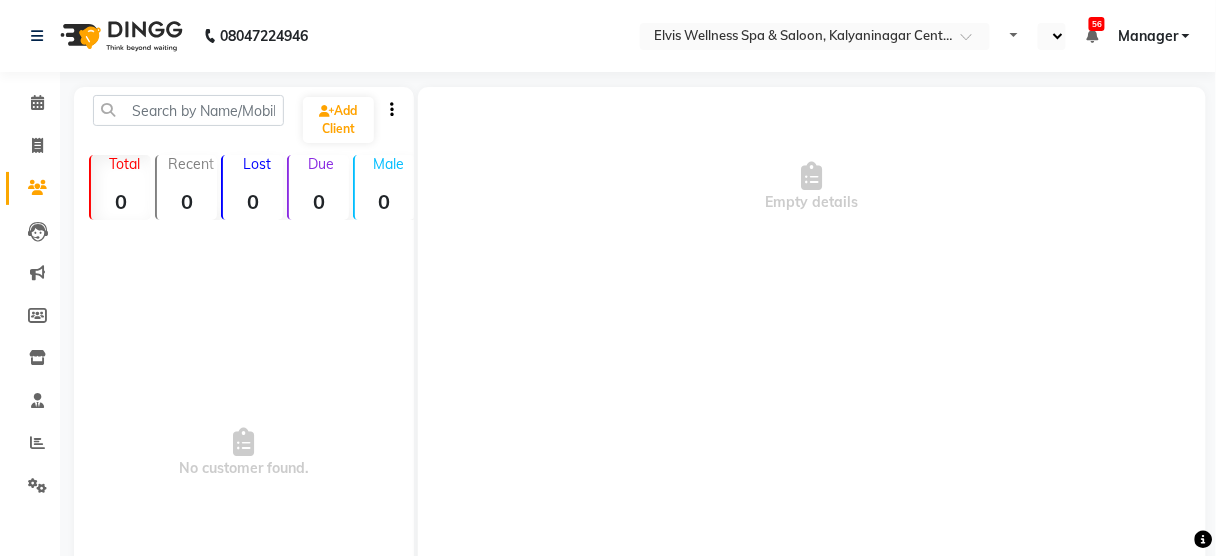 select on "en" 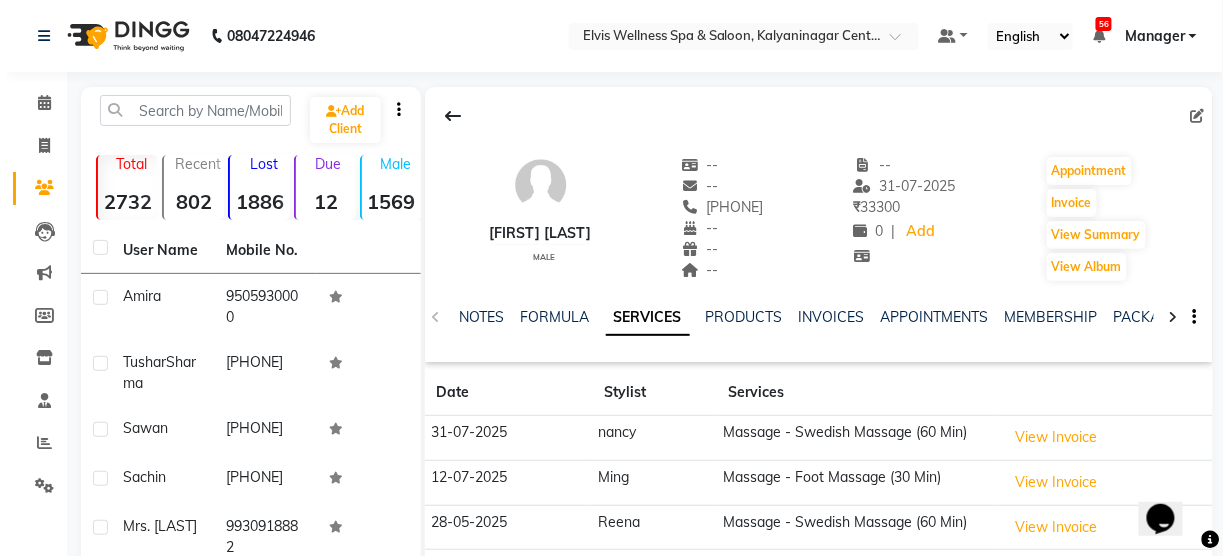 scroll, scrollTop: 0, scrollLeft: 0, axis: both 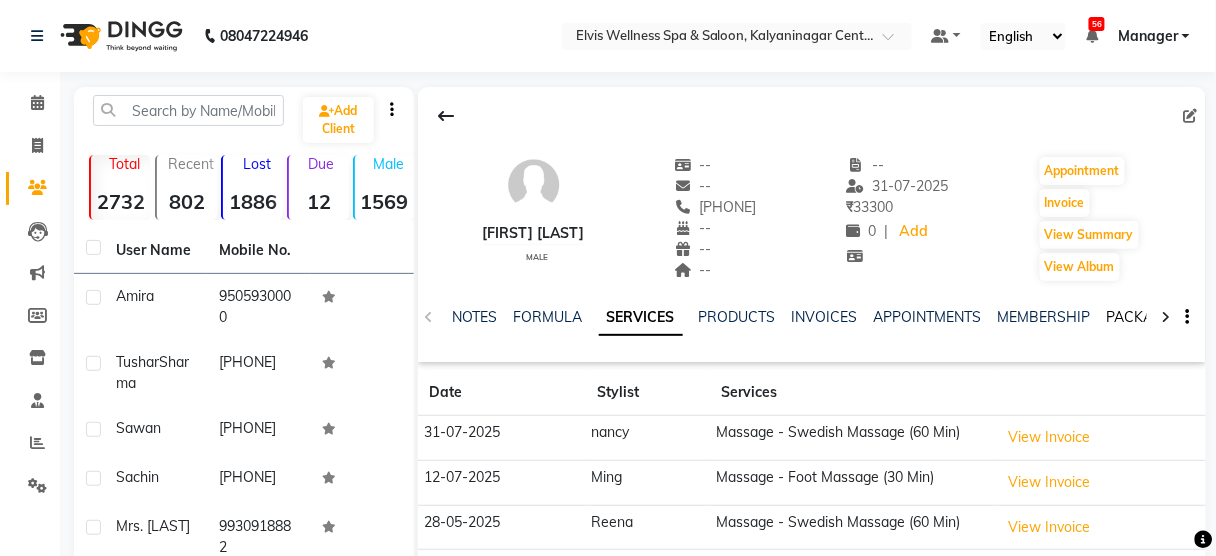 click on "PACKAGES" 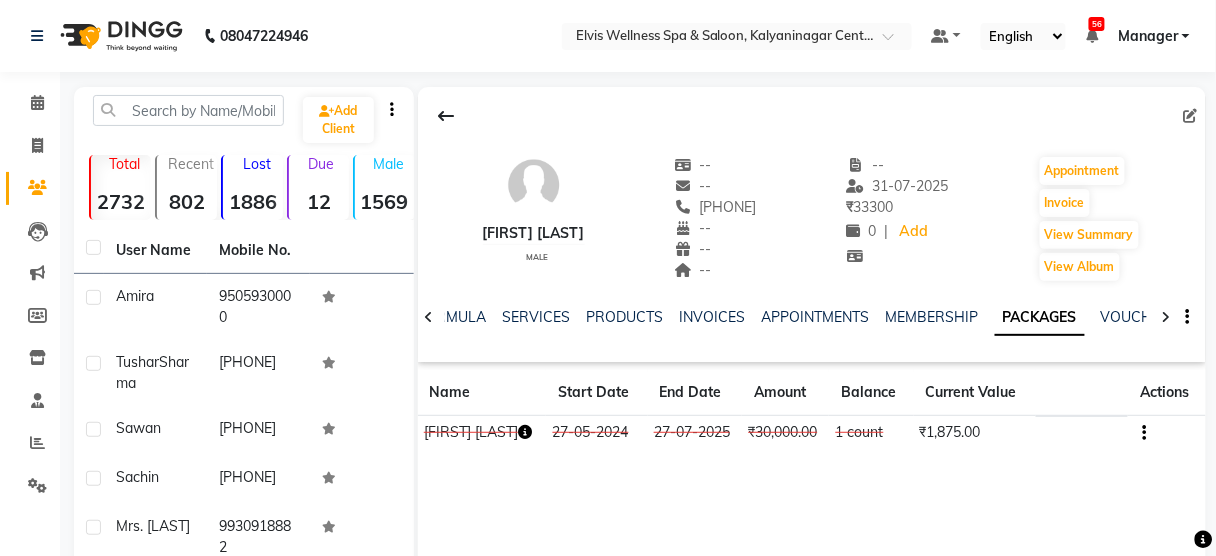click 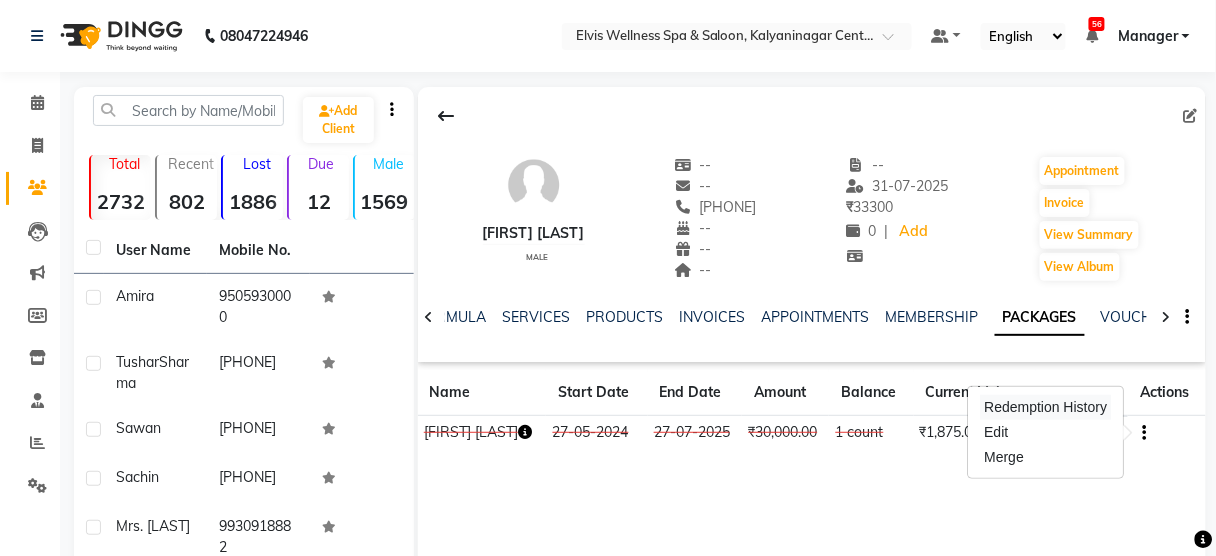 click on "Redemption History" at bounding box center (1046, 407) 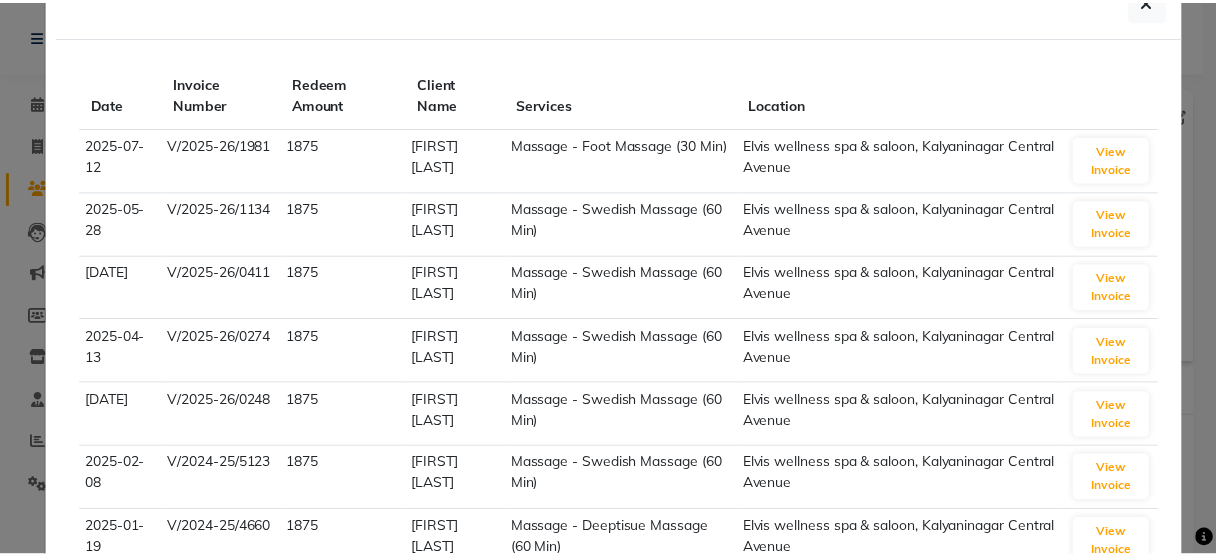 scroll, scrollTop: 0, scrollLeft: 0, axis: both 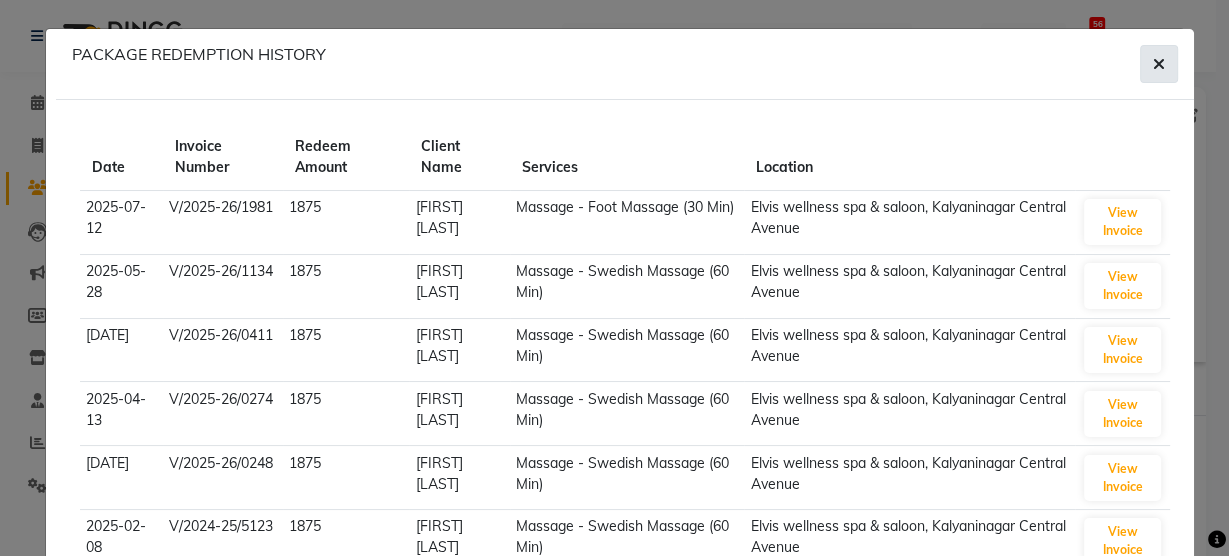 click 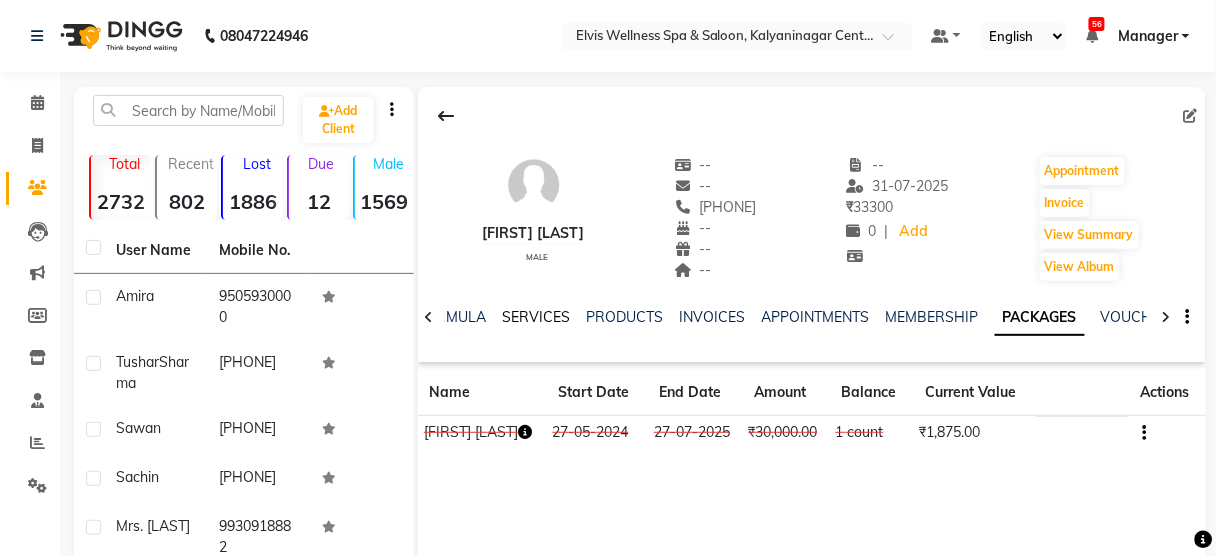 click on "SERVICES" 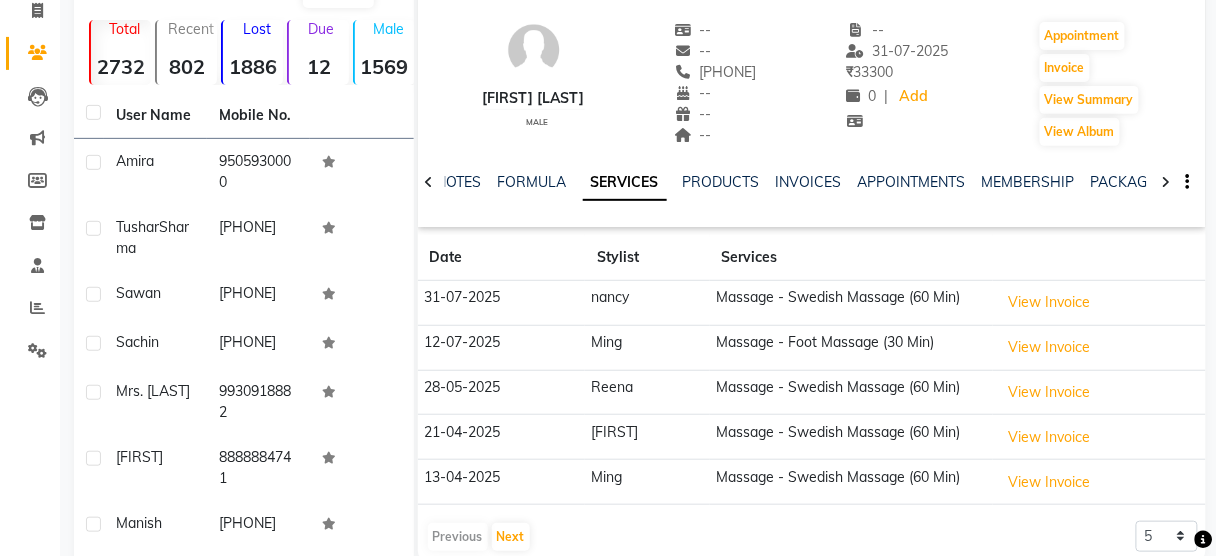 scroll, scrollTop: 136, scrollLeft: 0, axis: vertical 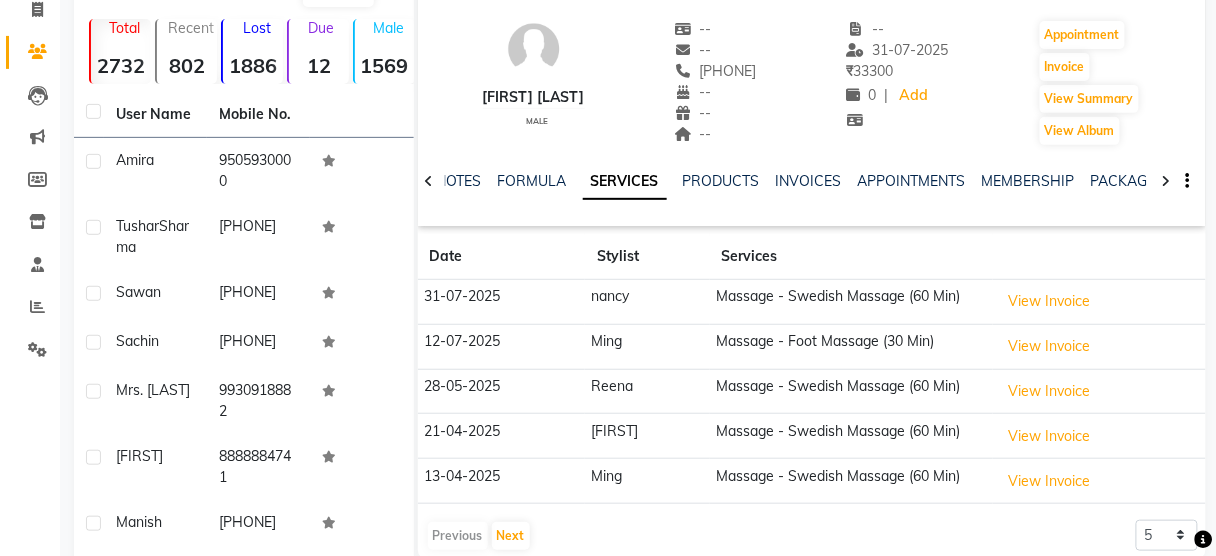 click 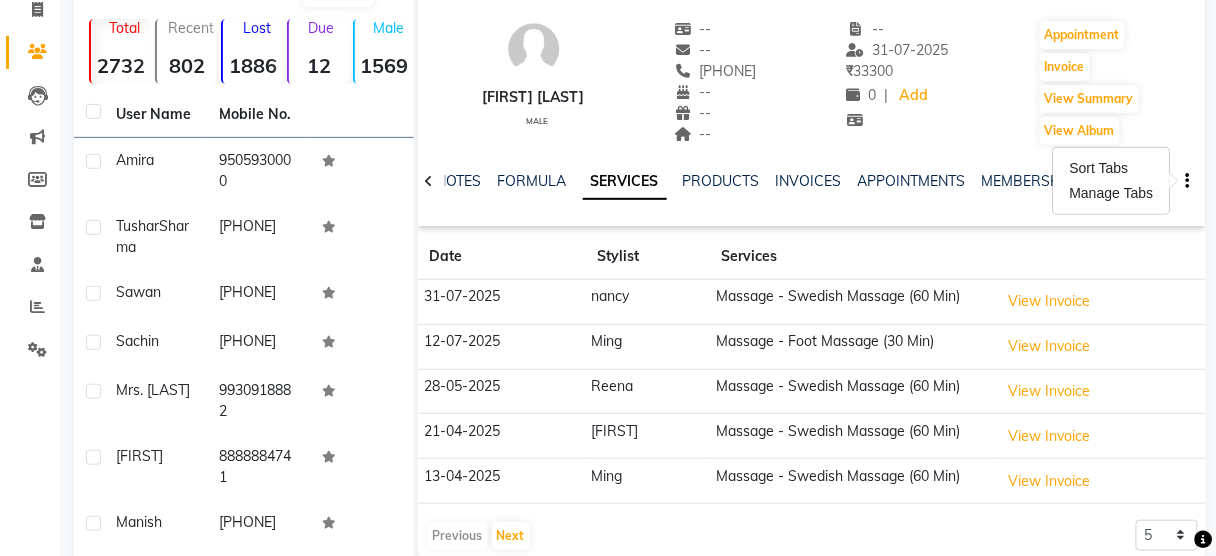 click on "SERVICES" 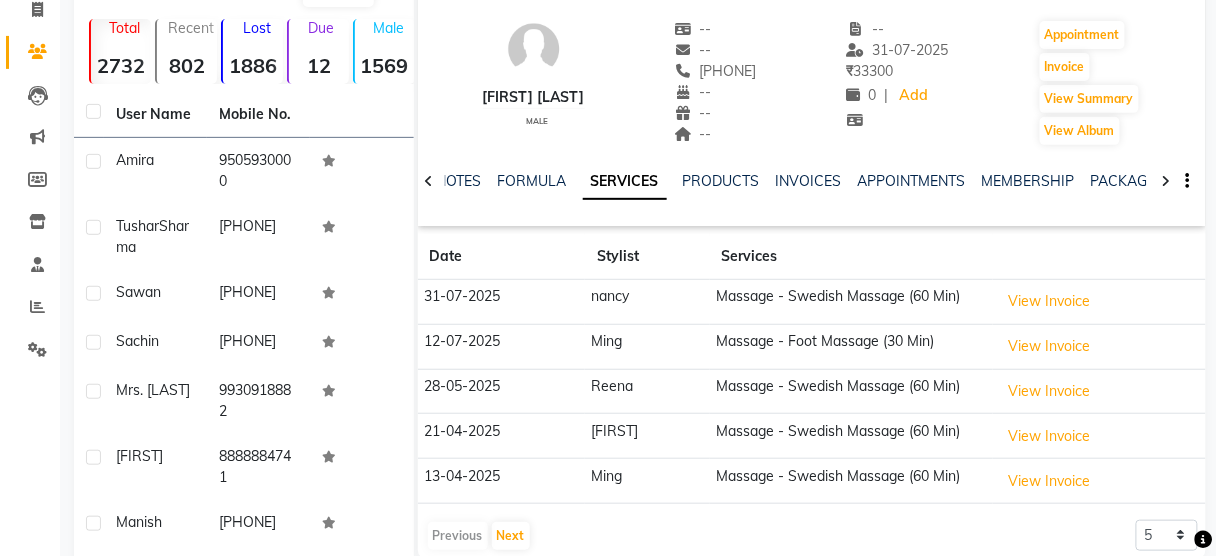 scroll, scrollTop: 359, scrollLeft: 0, axis: vertical 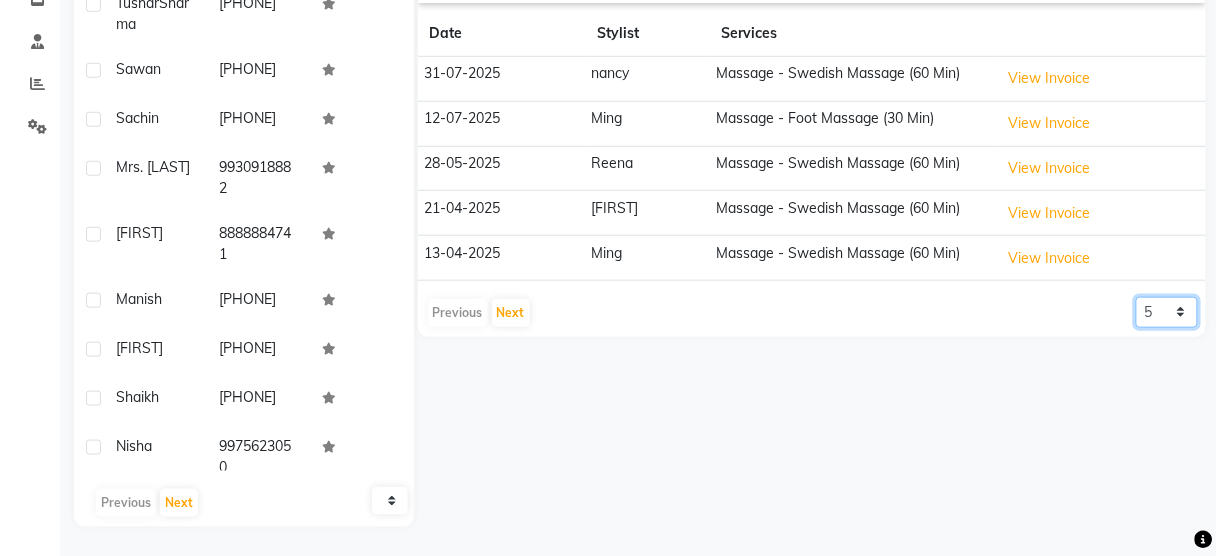 click on "5 10 50 100 500" 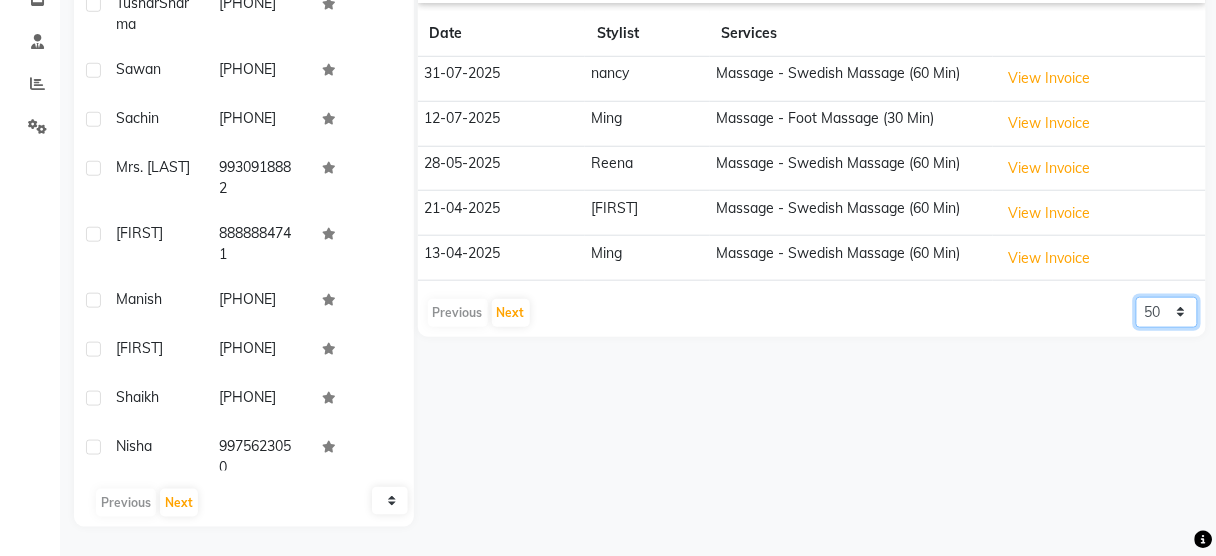 click on "5 10 50 100 500" 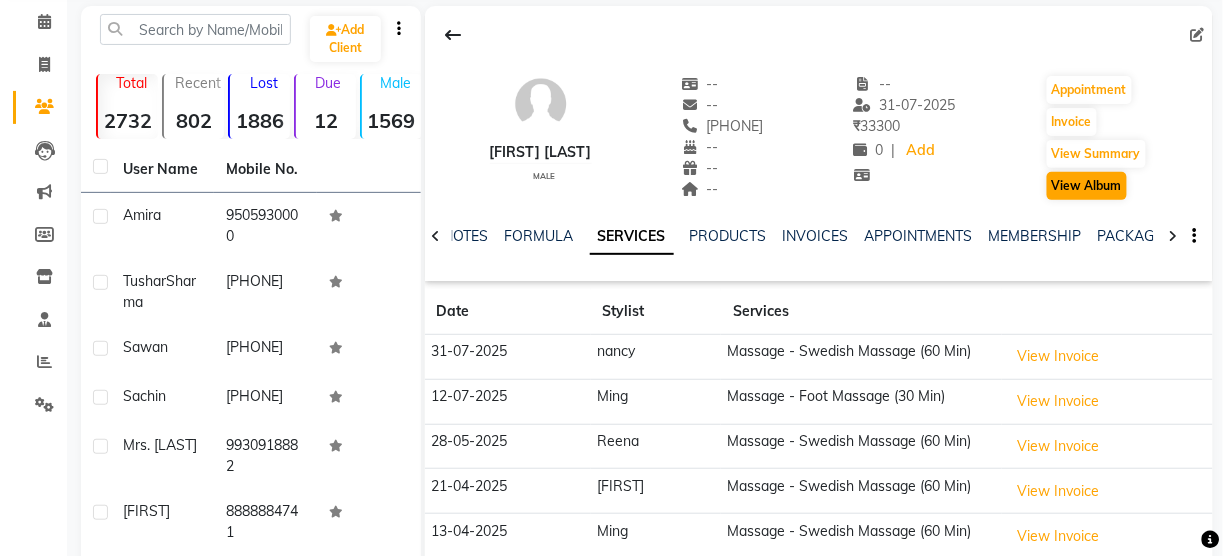 scroll, scrollTop: 56, scrollLeft: 0, axis: vertical 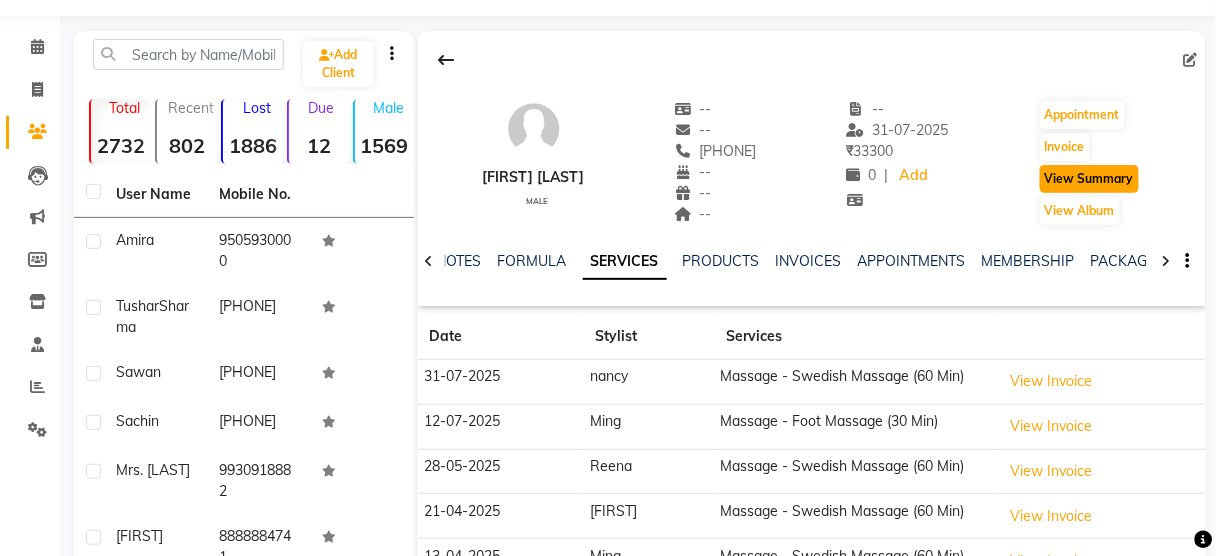 click on "View Summary" 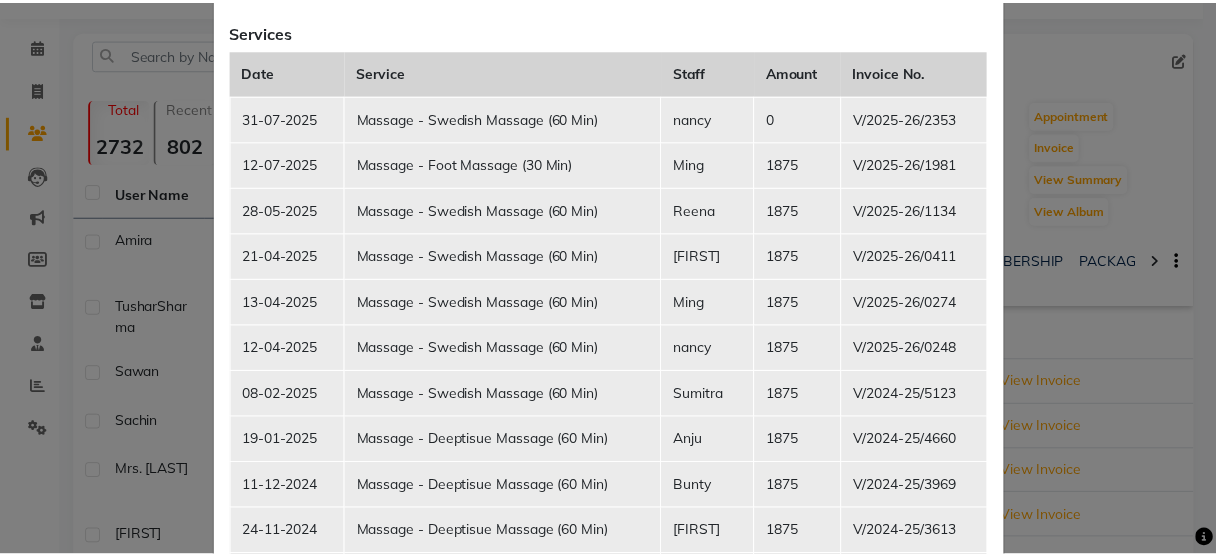 scroll, scrollTop: 0, scrollLeft: 0, axis: both 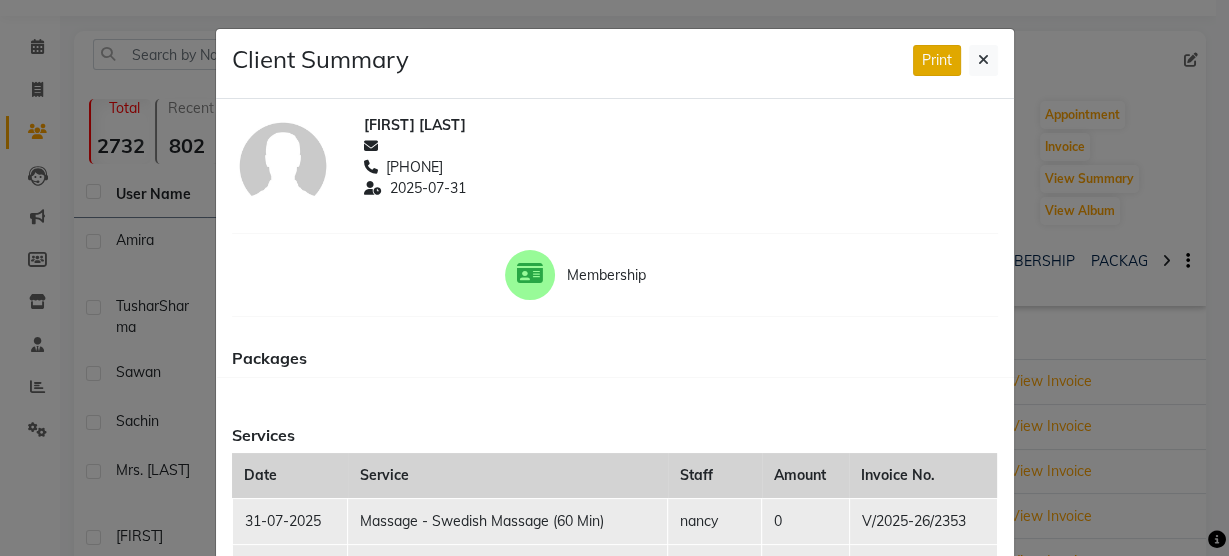 click on "Print" 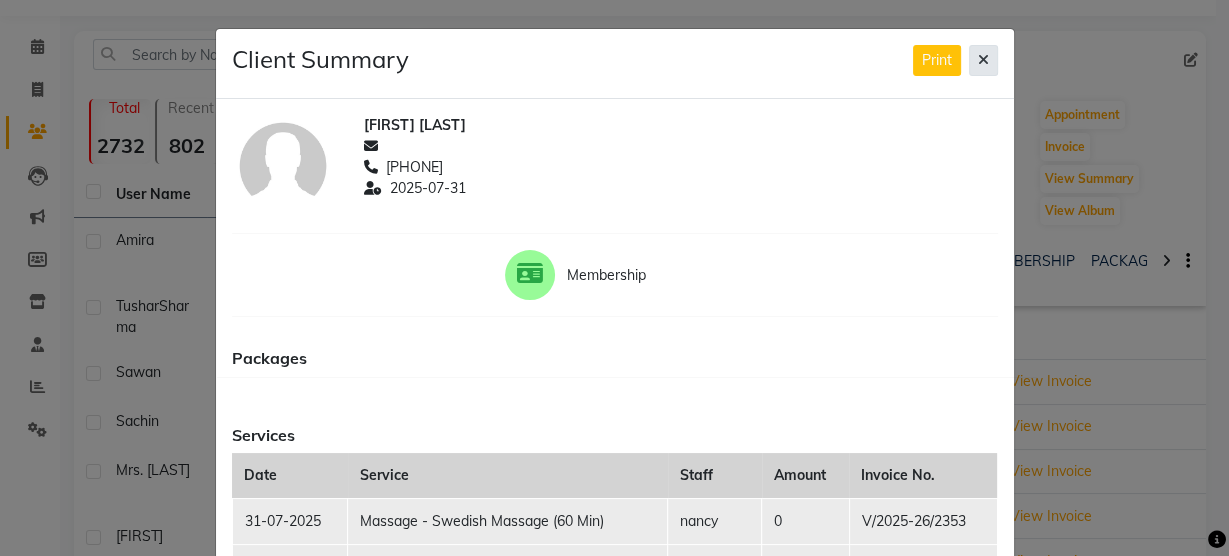 click 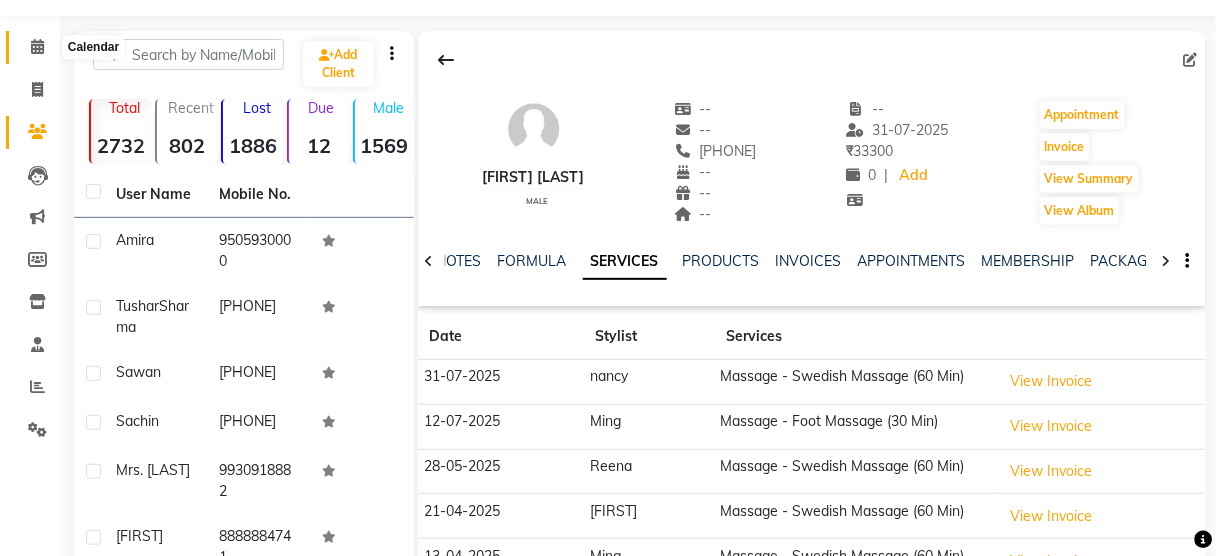 click 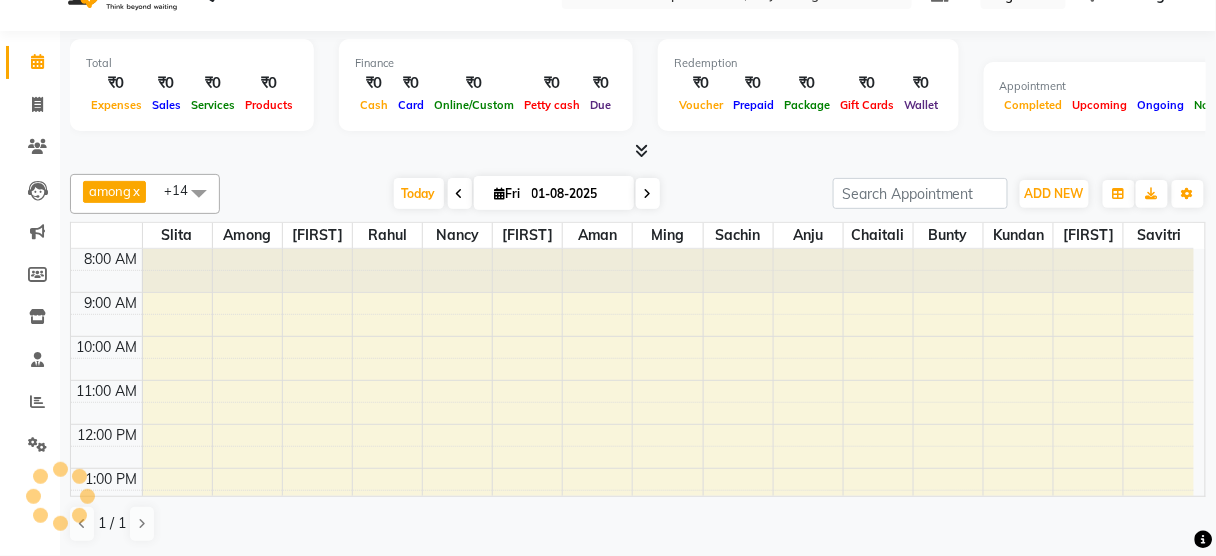 scroll, scrollTop: 0, scrollLeft: 0, axis: both 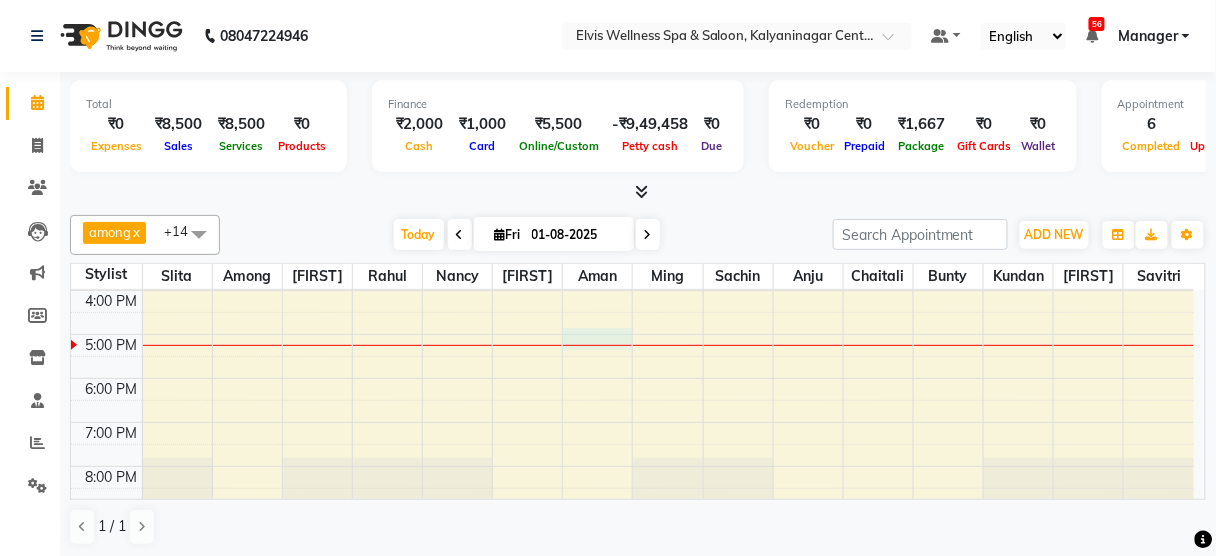 click on "8:00 AM 9:00 AM 10:00 AM 11:00 AM 12:00 PM 1:00 PM 2:00 PM 3:00 PM 4:00 PM 5:00 PM 6:00 PM 7:00 PM 8:00 PM 9:00 PM     [FIRST], TK03, 11:30 AM-12:30 PM, Massage - Swedish Massage (60 Min)     Mrs. [LAST], TK01, 10:30 AM-11:00 AM, Hair wash & Blow Dry     Mrs. [LAST], TK01, 11:00 AM-11:30 AM, Hair wash & Blow Dry     [FIRST], TK05, 02:30 PM-03:00 PM, Hair wash & Blow Dry     [FIRST] [LAST], TK04, 03:00 PM-04:00 PM, Massage - Deeptisue Massage (60 Min)     [FIRST], TK02, 10:45 AM-11:45 AM, Massage - Foot Massage (60 Min)" at bounding box center (632, 246) 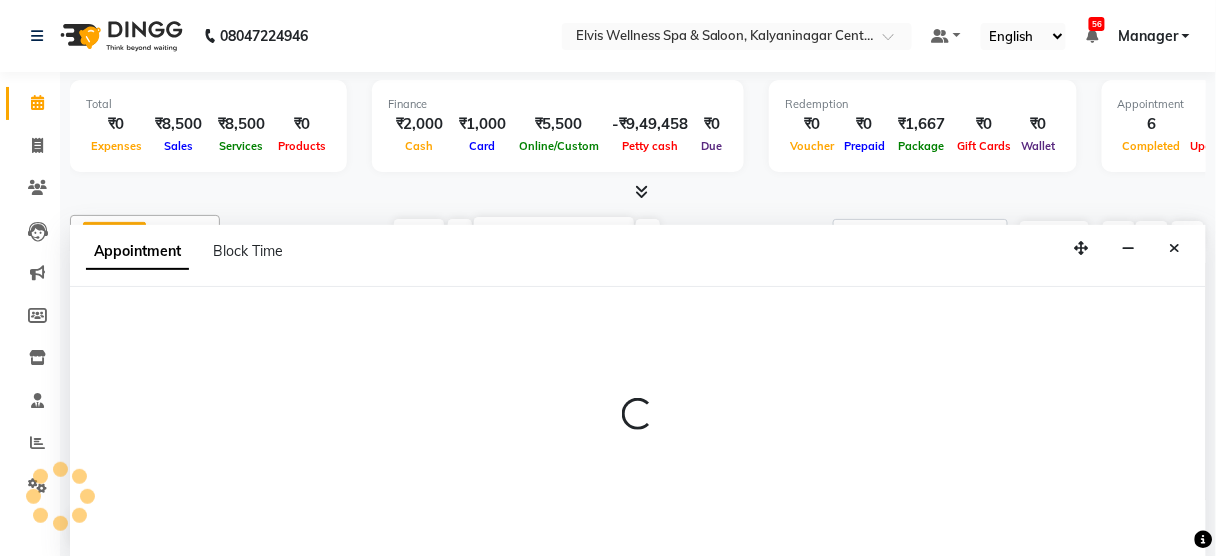 scroll, scrollTop: 0, scrollLeft: 0, axis: both 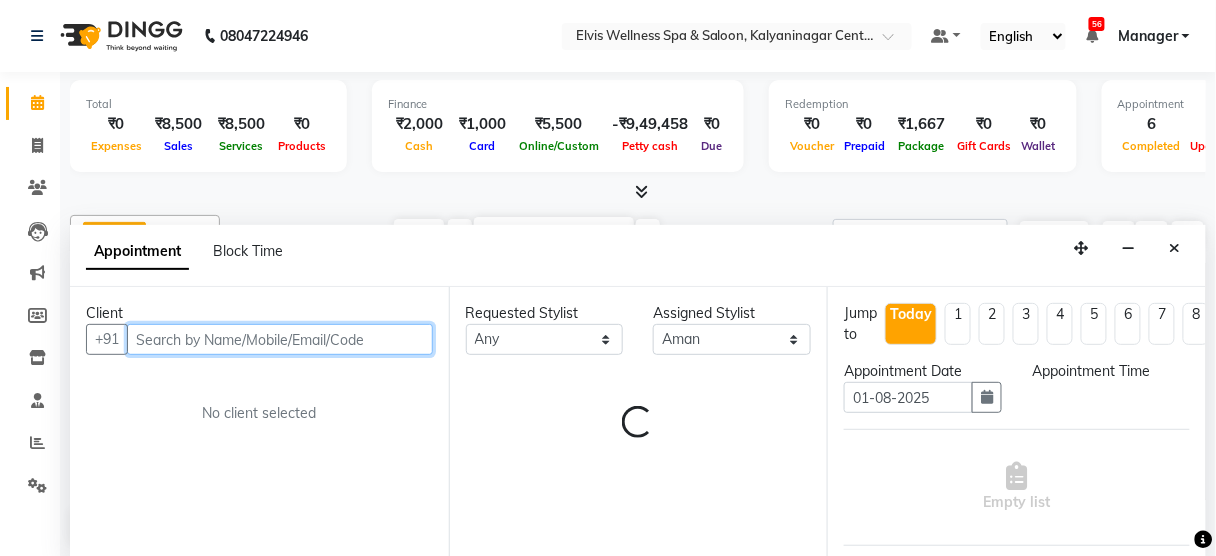 select on "1020" 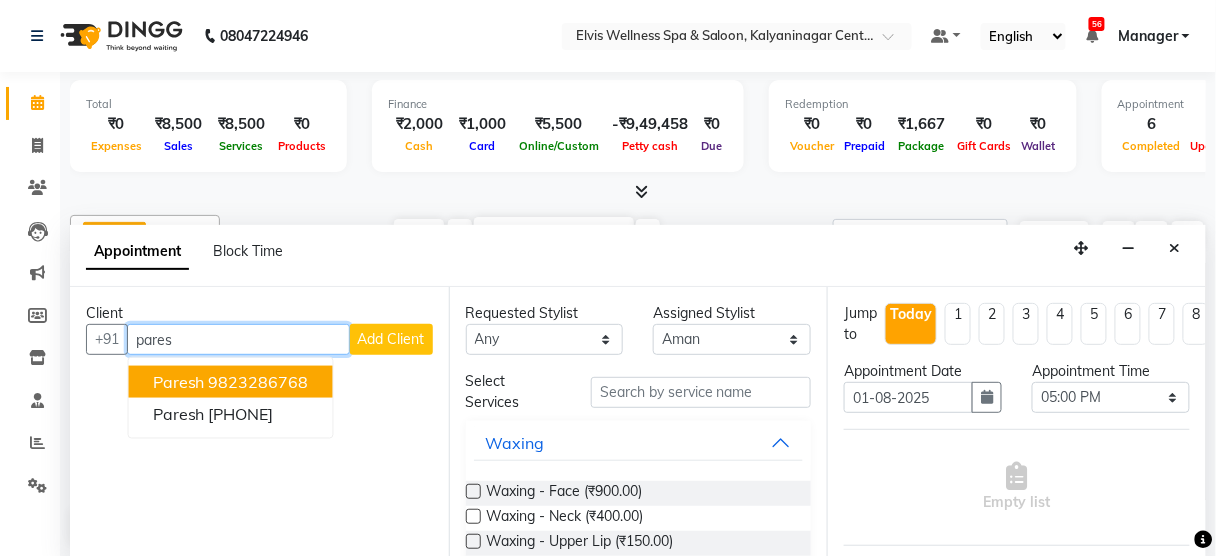 click on "Paresh" at bounding box center [179, 382] 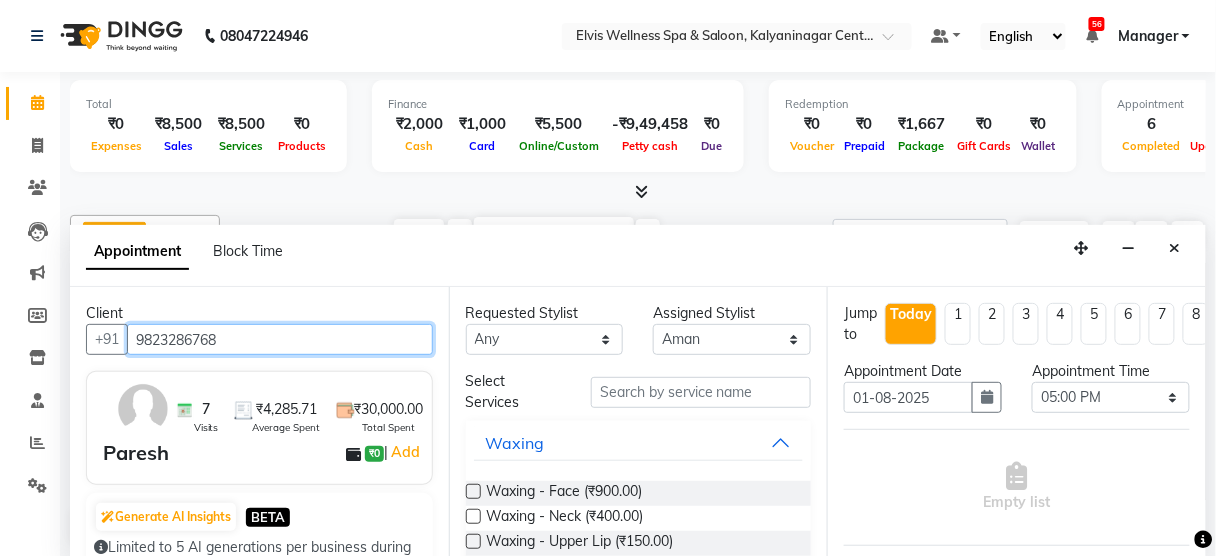 drag, startPoint x: 243, startPoint y: 323, endPoint x: 0, endPoint y: 394, distance: 253.16003 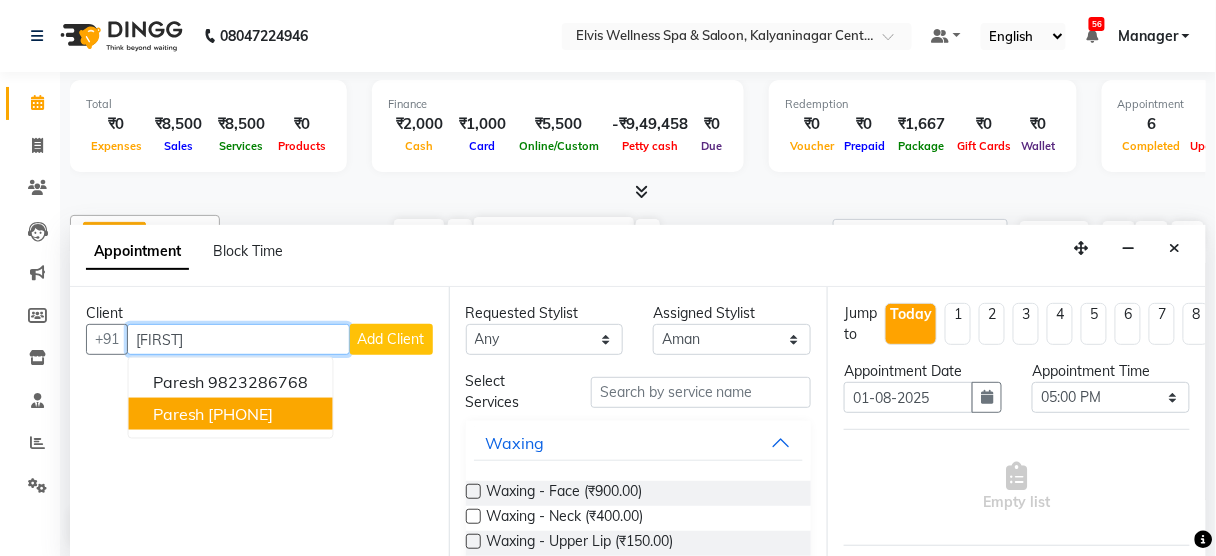 click on "[PHONE]" at bounding box center (241, 414) 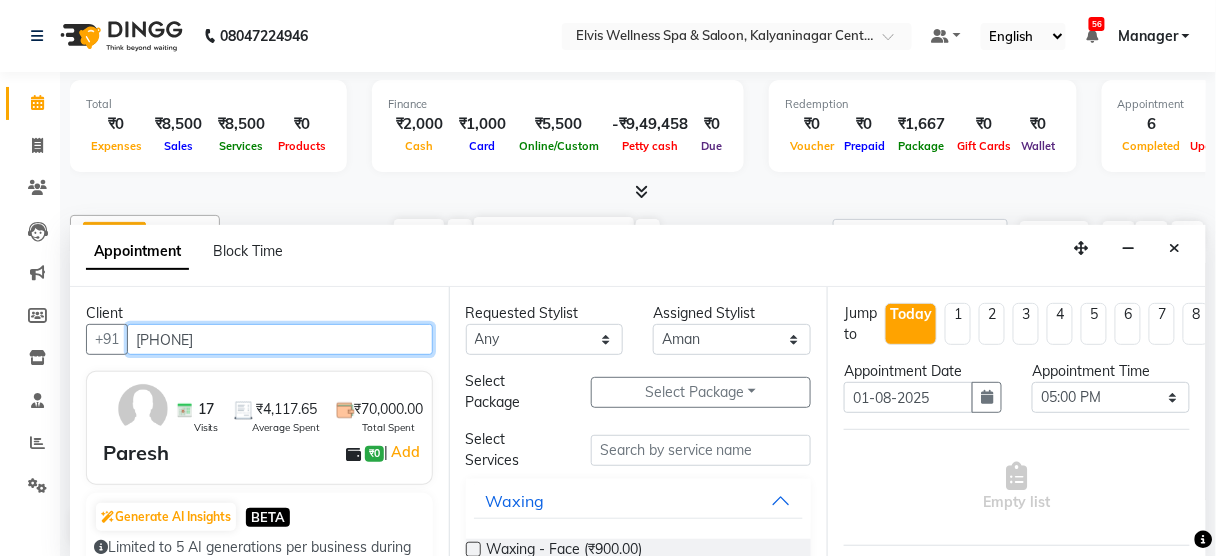 type on "[PHONE]" 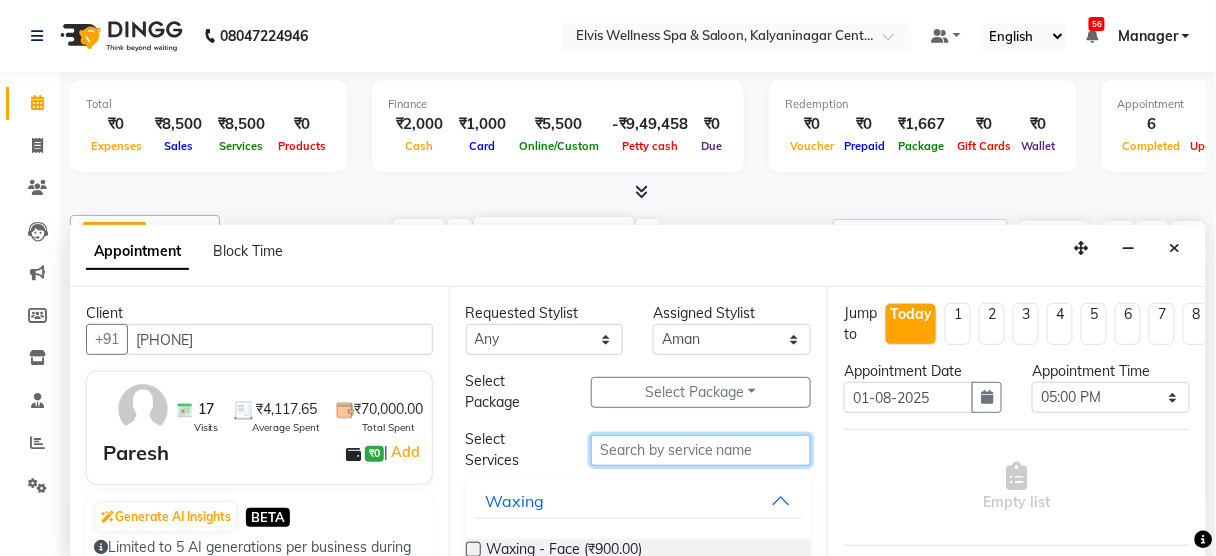 click at bounding box center [701, 450] 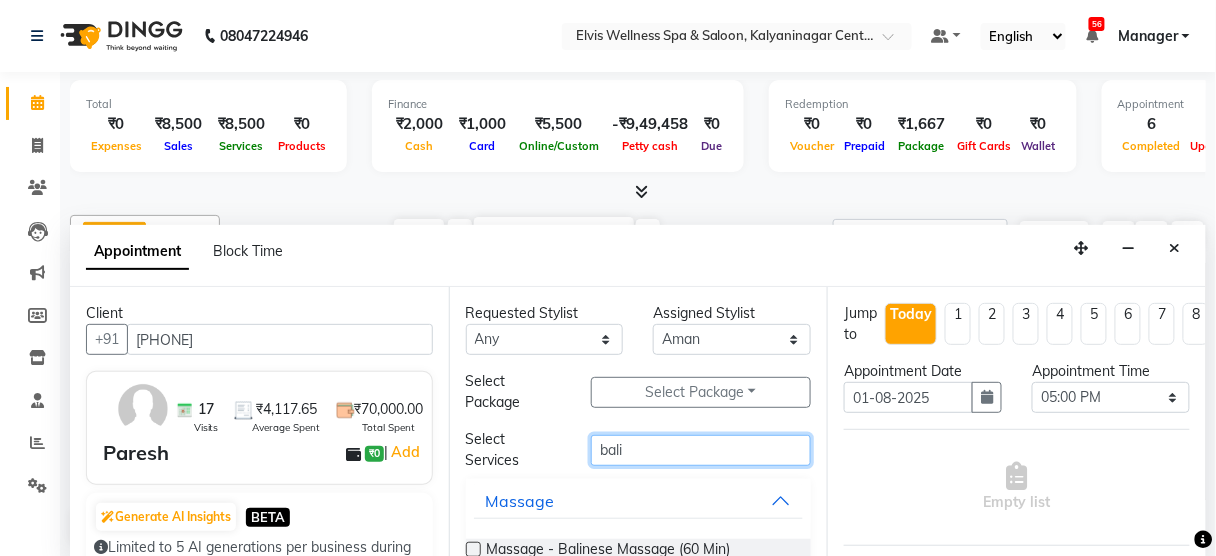 scroll, scrollTop: 96, scrollLeft: 0, axis: vertical 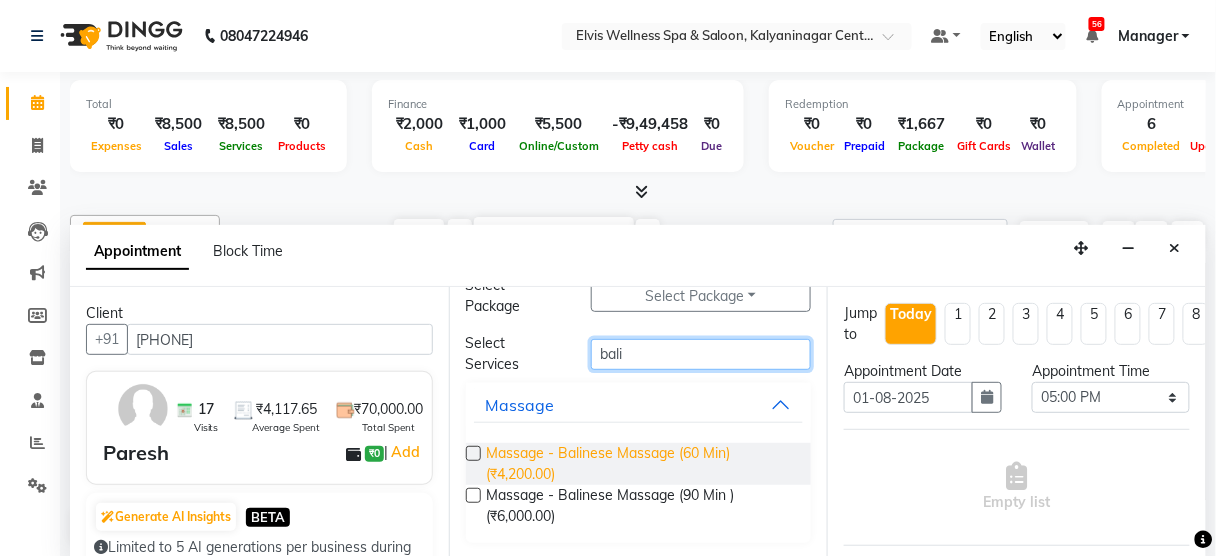 type on "bali" 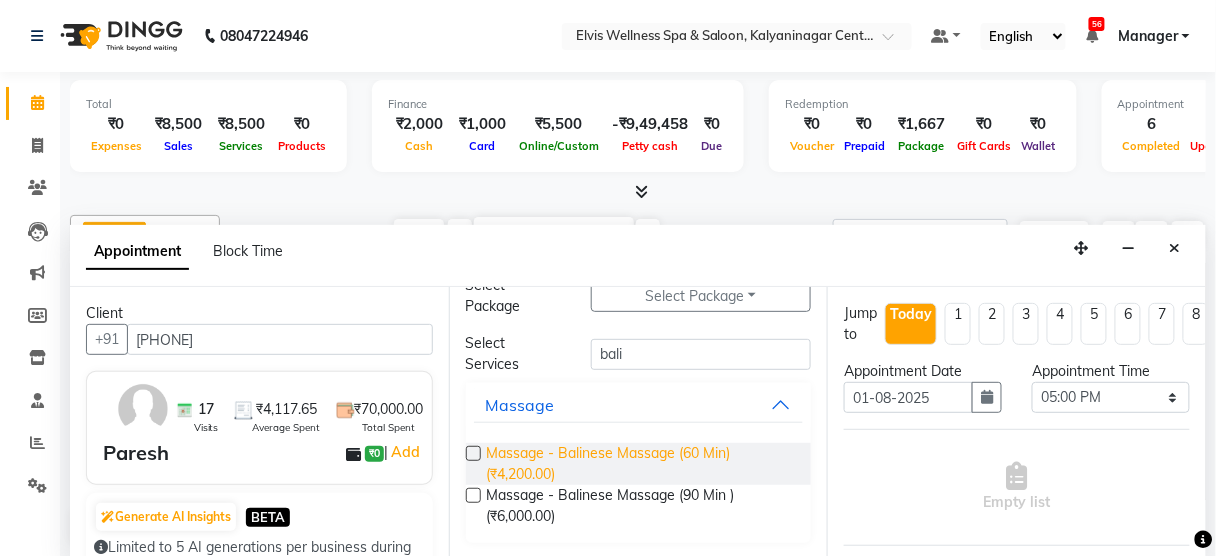 click on "Massage - Balinese Massage (60 Min) (₹4,200.00)" at bounding box center [641, 464] 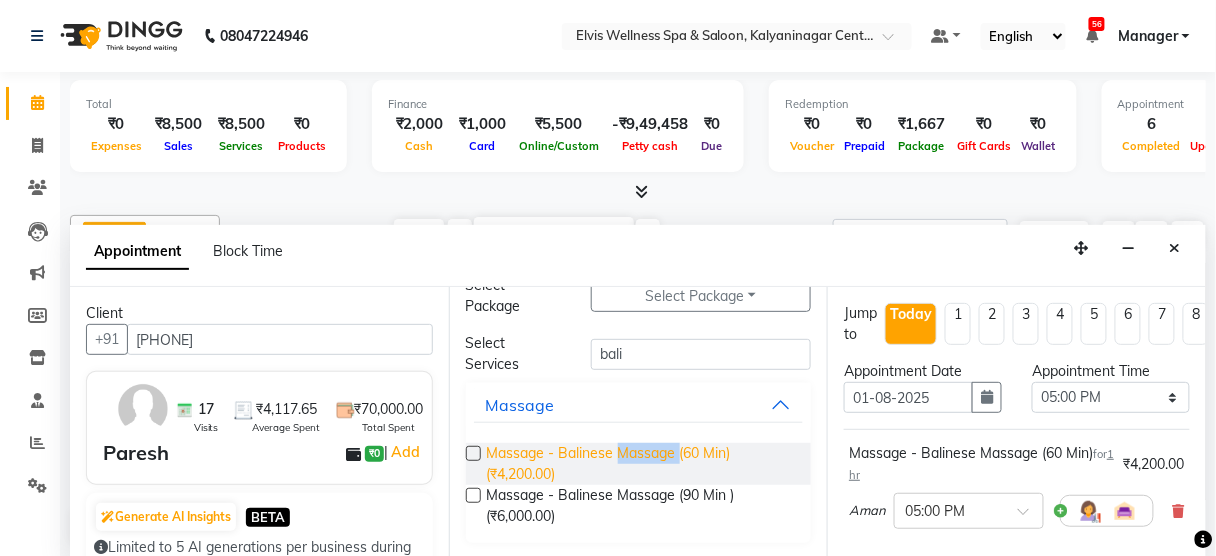 click on "Massage - Balinese Massage (60 Min) (₹4,200.00)" at bounding box center [641, 464] 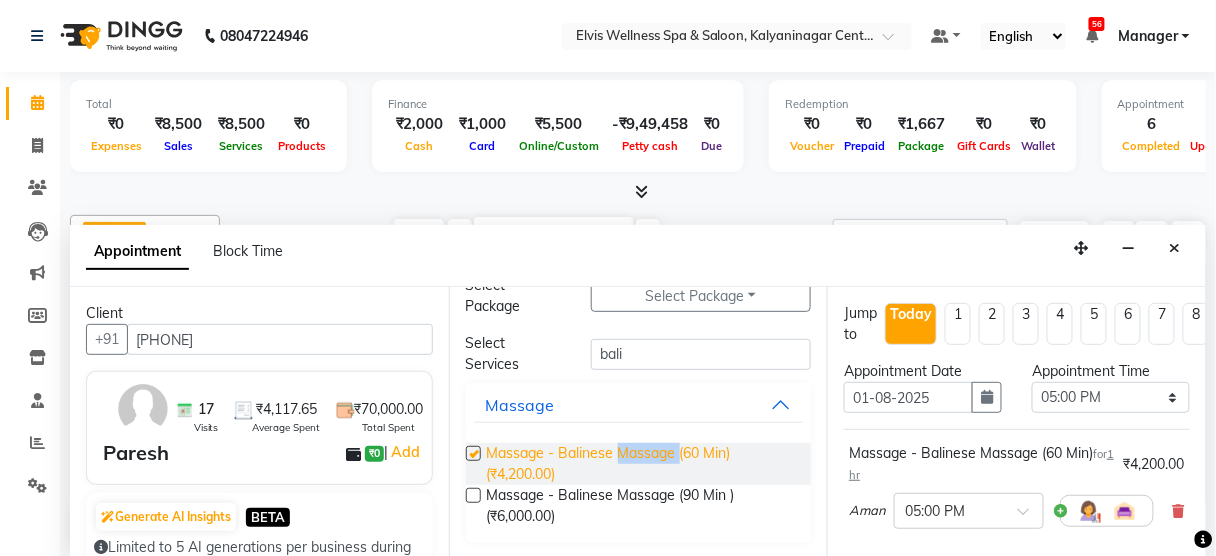 checkbox on "false" 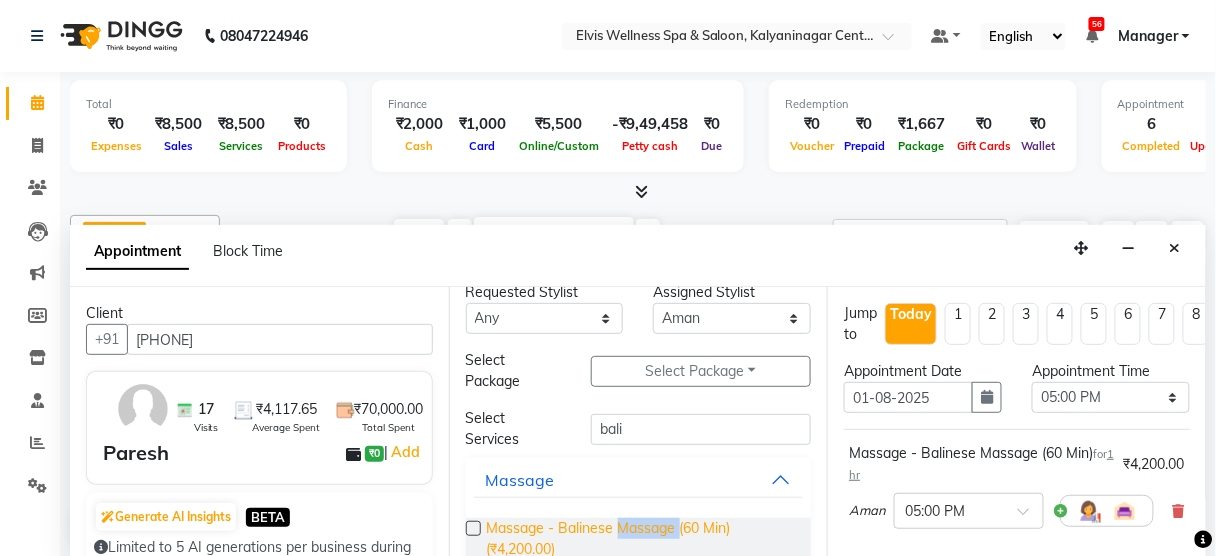 scroll, scrollTop: 0, scrollLeft: 0, axis: both 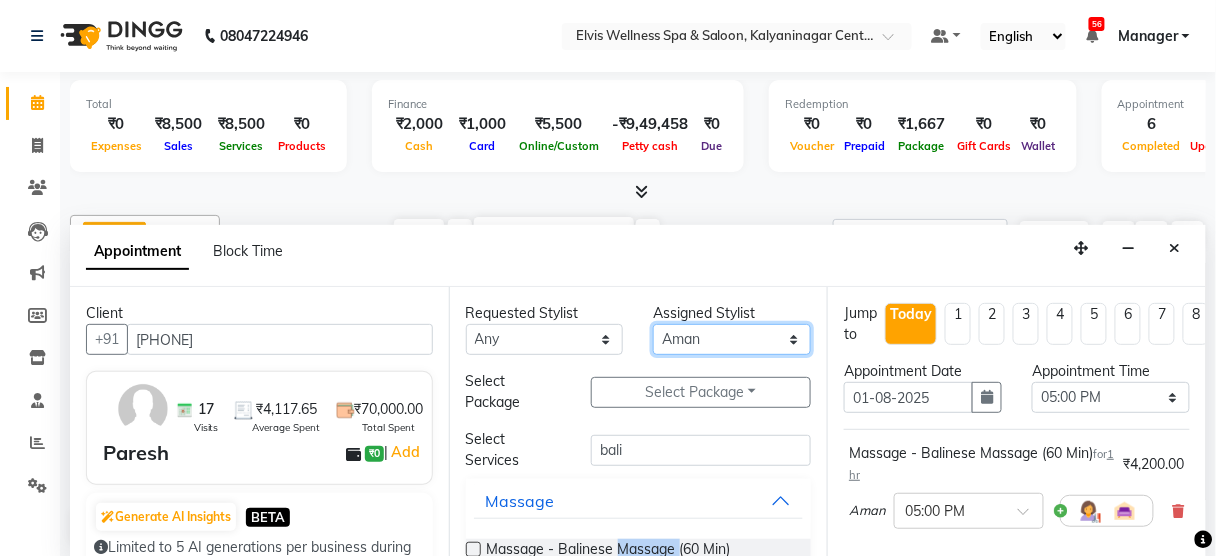click on "Select Aien Aman among Anju Anna baner staff Bepeto Bunty Chaitali Eunice Jay Katrin Khumpo kothrud staff KP staff Kundan lachu Lelen Lucy Manager Marvin Masoni mimin Ming nancy Noang Rahul RAMBO Reena Sachin sarla Savitri slita Sumitra Thon Viman nagar staff yanchen" at bounding box center (732, 339) 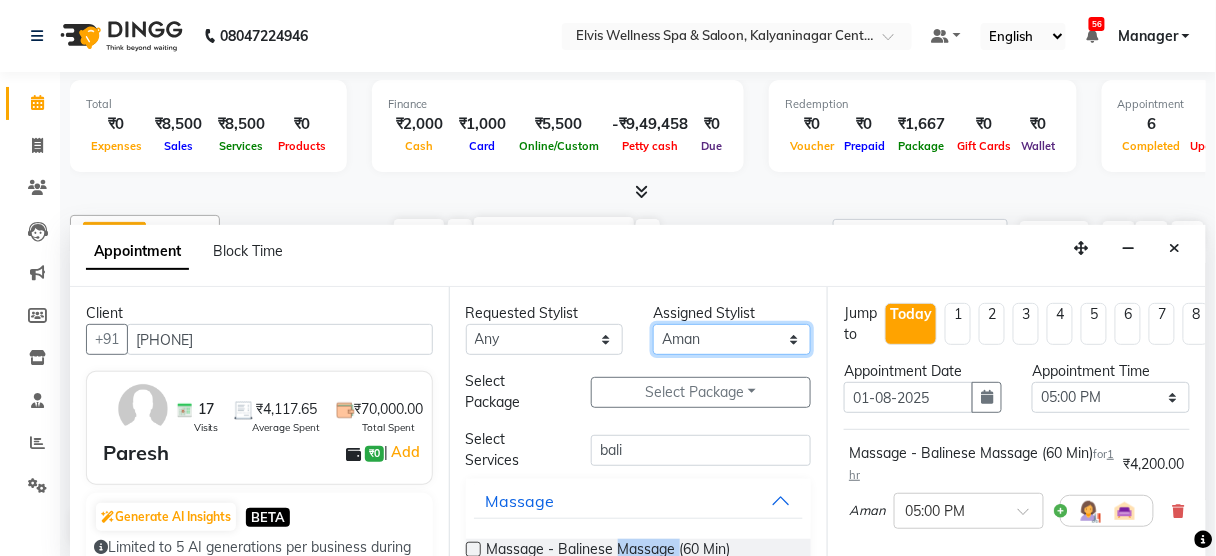 select on "67713" 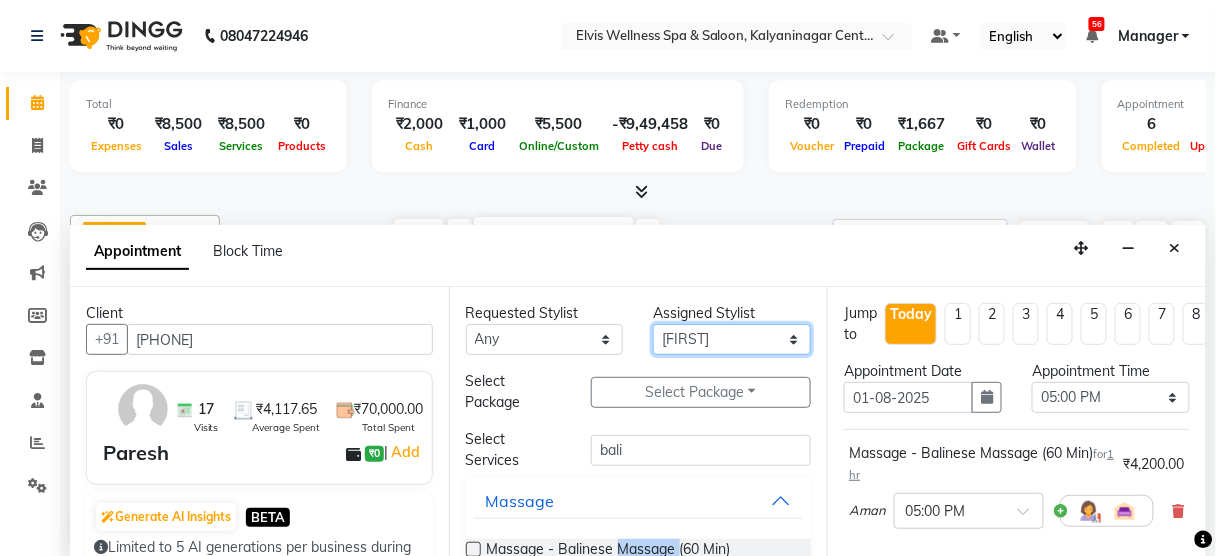 click on "Select Aien Aman among Anju Anna baner staff Bepeto Bunty Chaitali Eunice Jay Katrin Khumpo kothrud staff KP staff Kundan lachu Lelen Lucy Manager Marvin Masoni mimin Ming nancy Noang Rahul RAMBO Reena Sachin sarla Savitri slita Sumitra Thon Viman nagar staff yanchen" at bounding box center [732, 339] 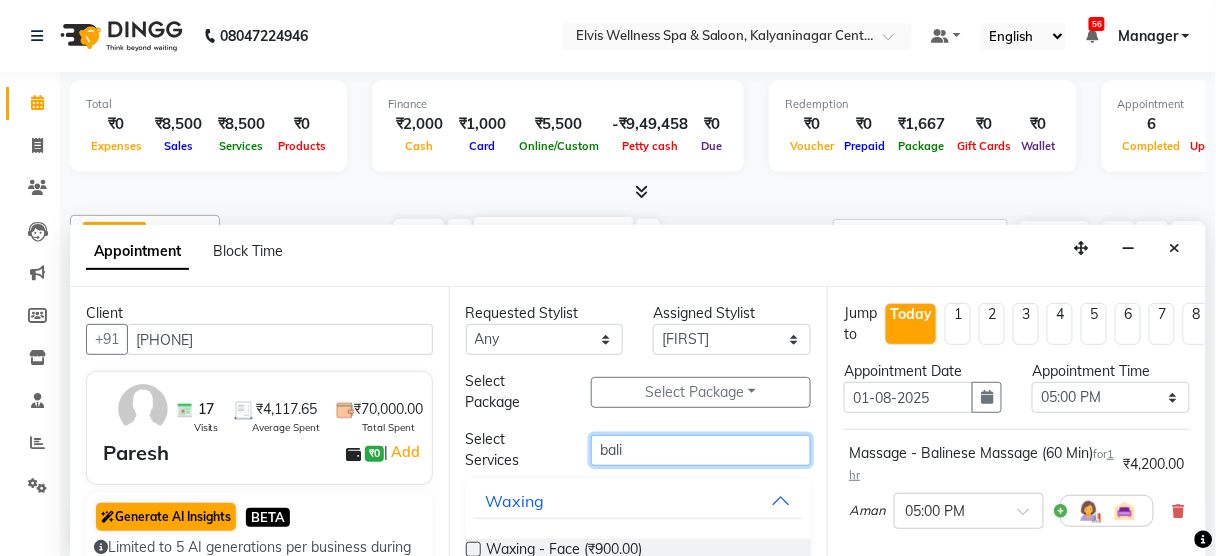 drag, startPoint x: 649, startPoint y: 444, endPoint x: 132, endPoint y: 502, distance: 520.2432 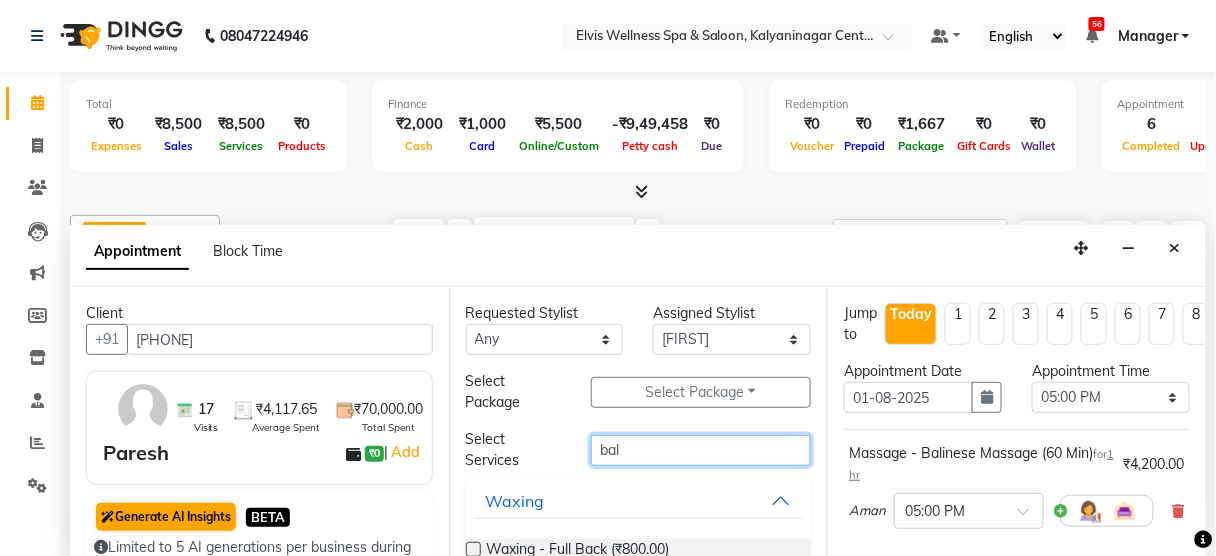 type on "bali" 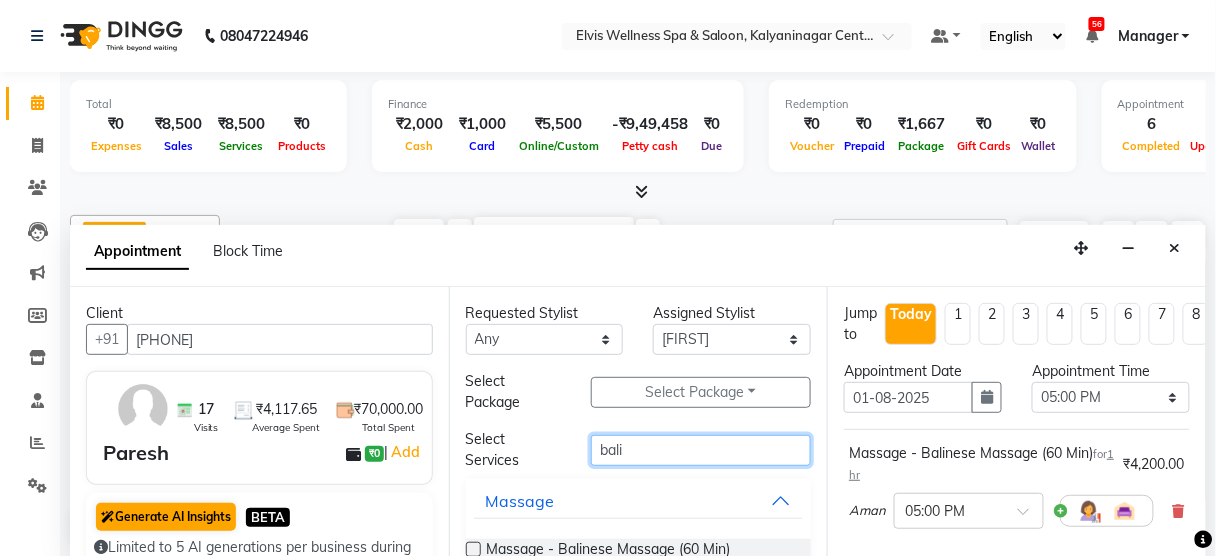 scroll, scrollTop: 145, scrollLeft: 0, axis: vertical 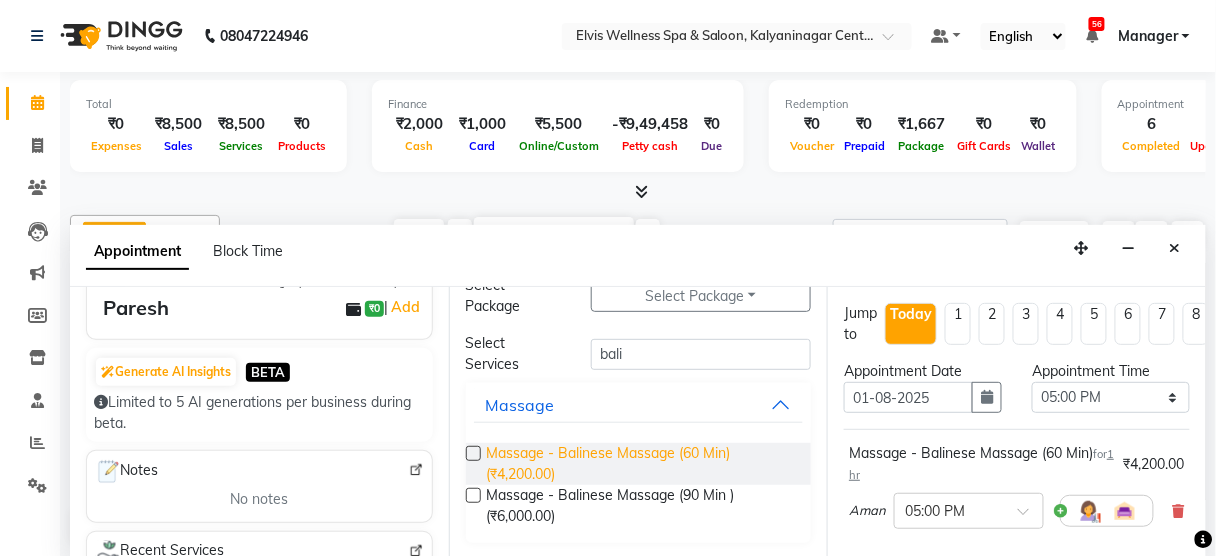 click on "Massage - Balinese Massage (60 Min) (₹4,200.00)" at bounding box center (641, 464) 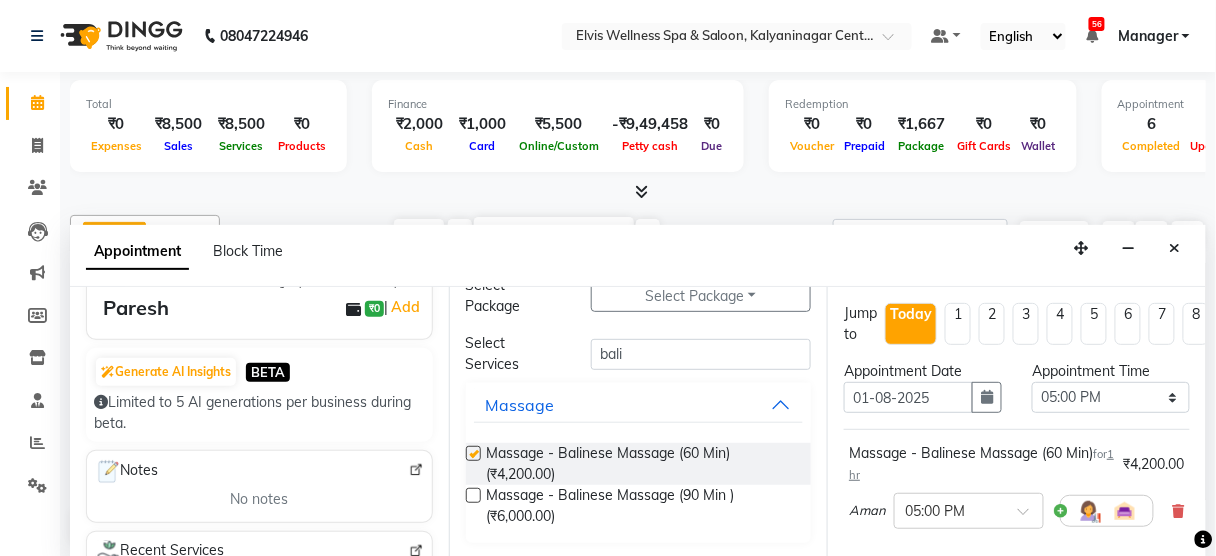 checkbox on "false" 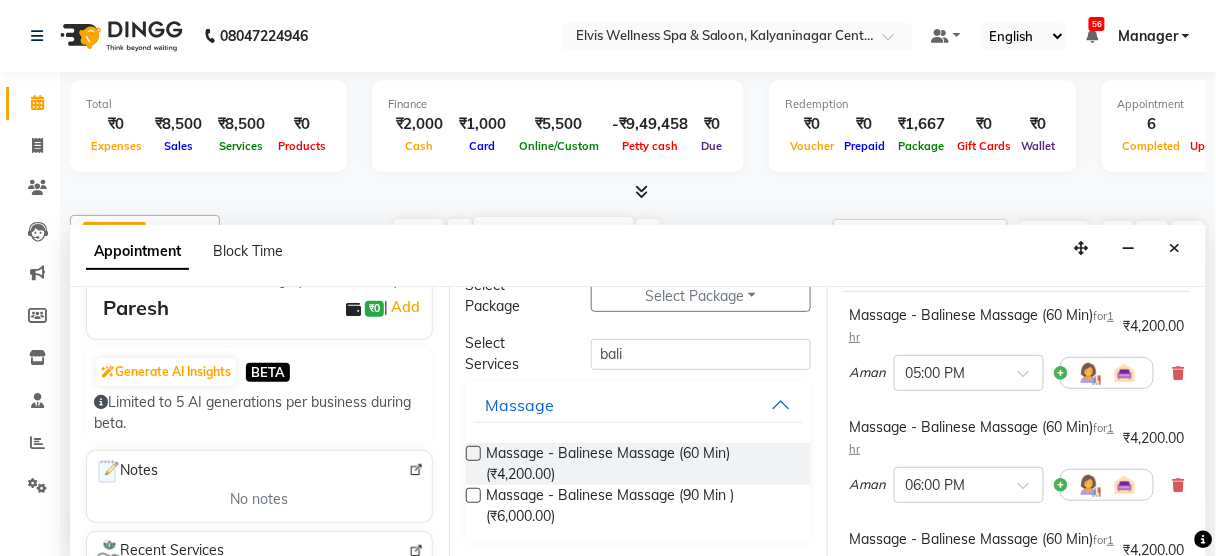 scroll, scrollTop: 147, scrollLeft: 0, axis: vertical 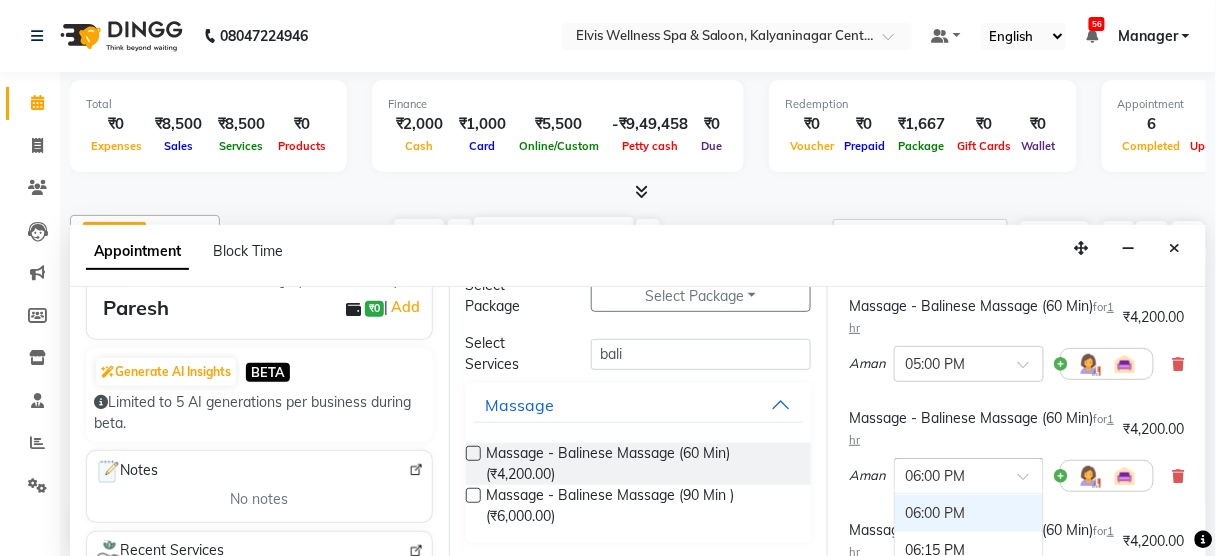 click at bounding box center [949, 474] 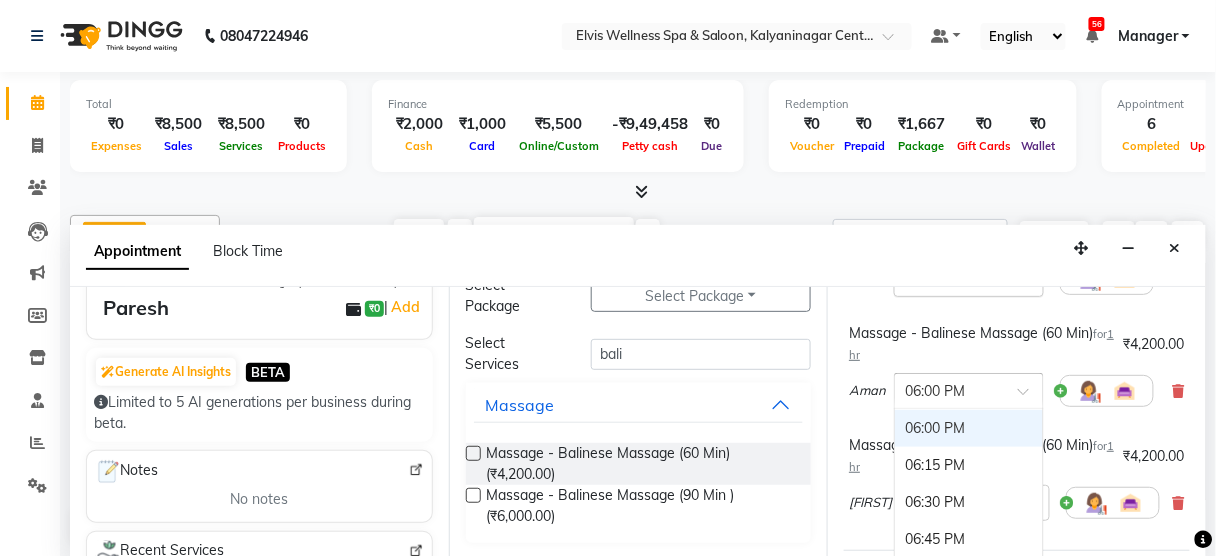 scroll, scrollTop: 233, scrollLeft: 0, axis: vertical 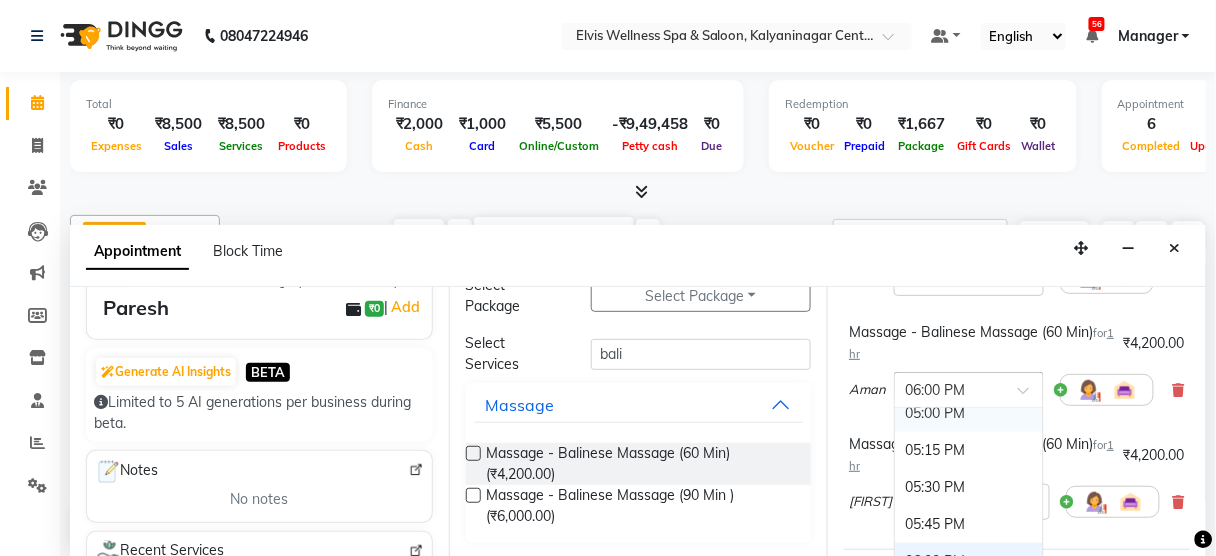 click on "05:00 PM" at bounding box center (969, 413) 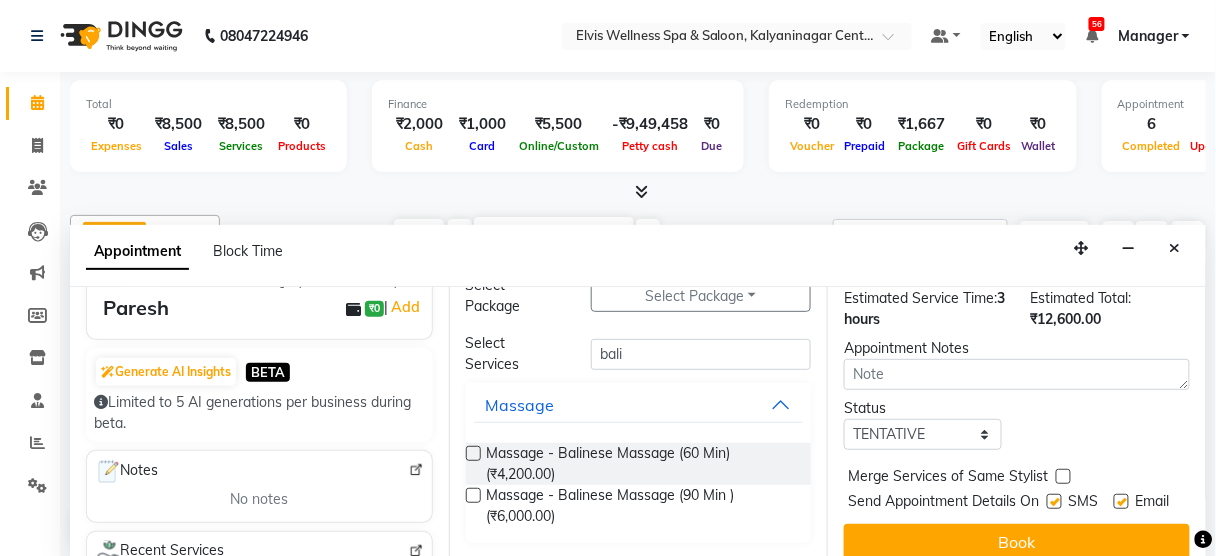 scroll, scrollTop: 534, scrollLeft: 0, axis: vertical 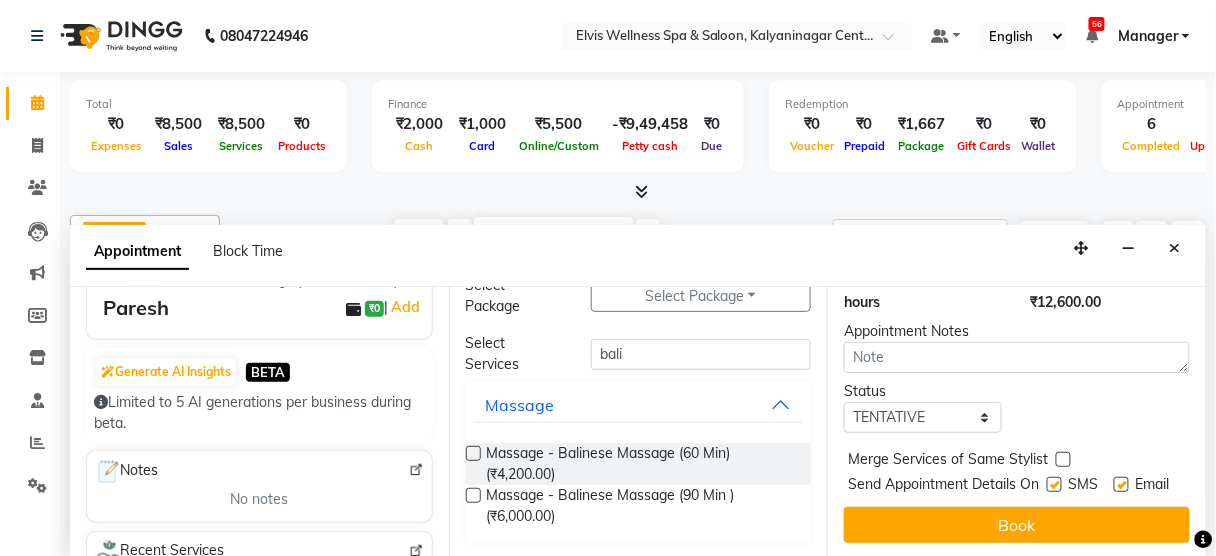 click at bounding box center (1054, 484) 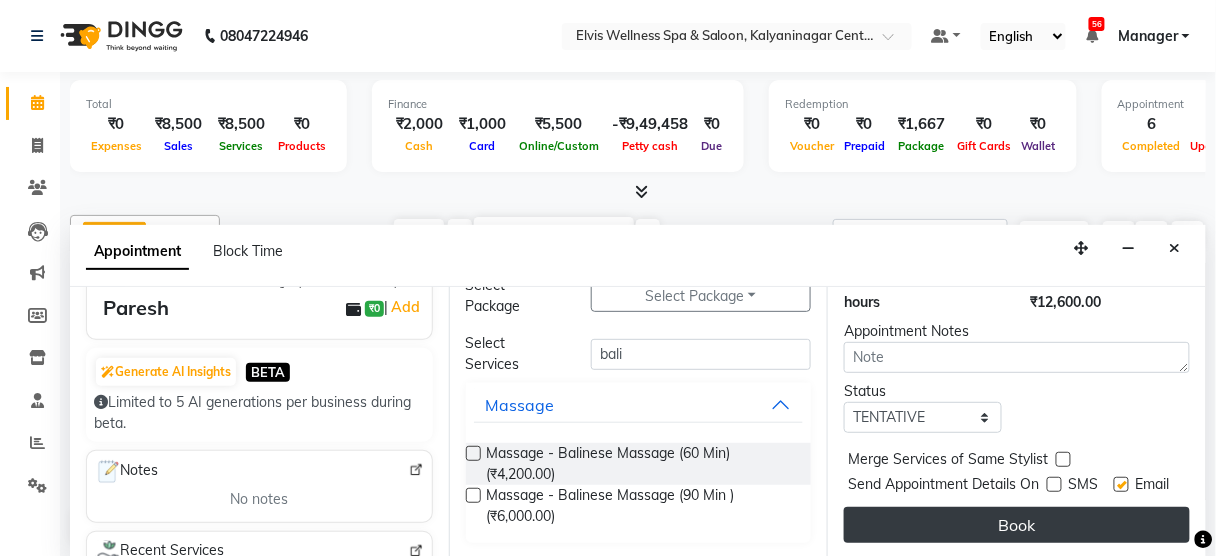click on "Book" at bounding box center (1017, 525) 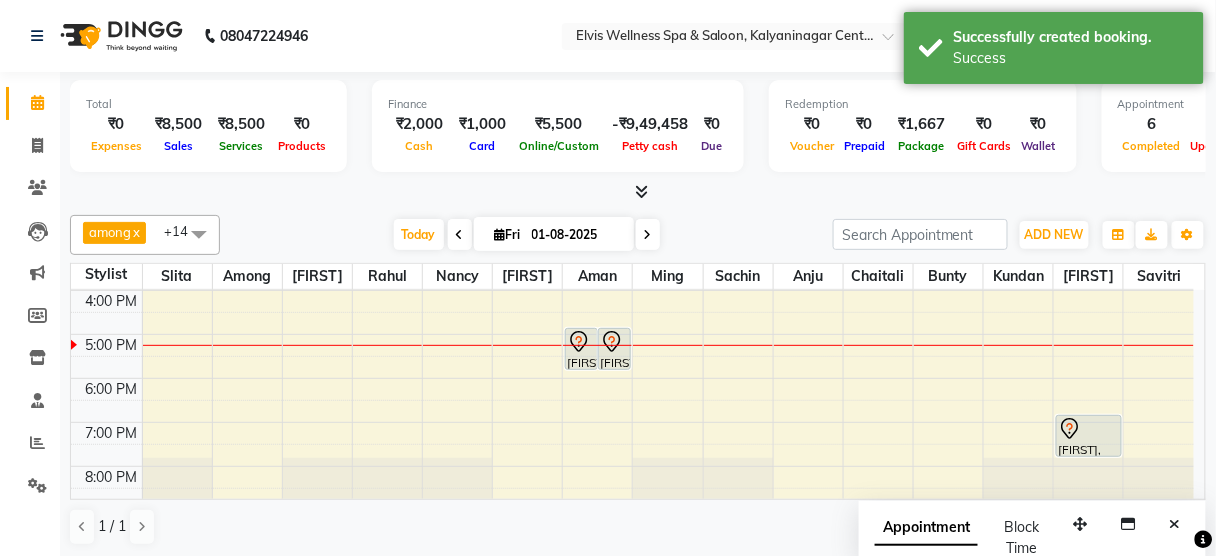 scroll, scrollTop: 0, scrollLeft: 0, axis: both 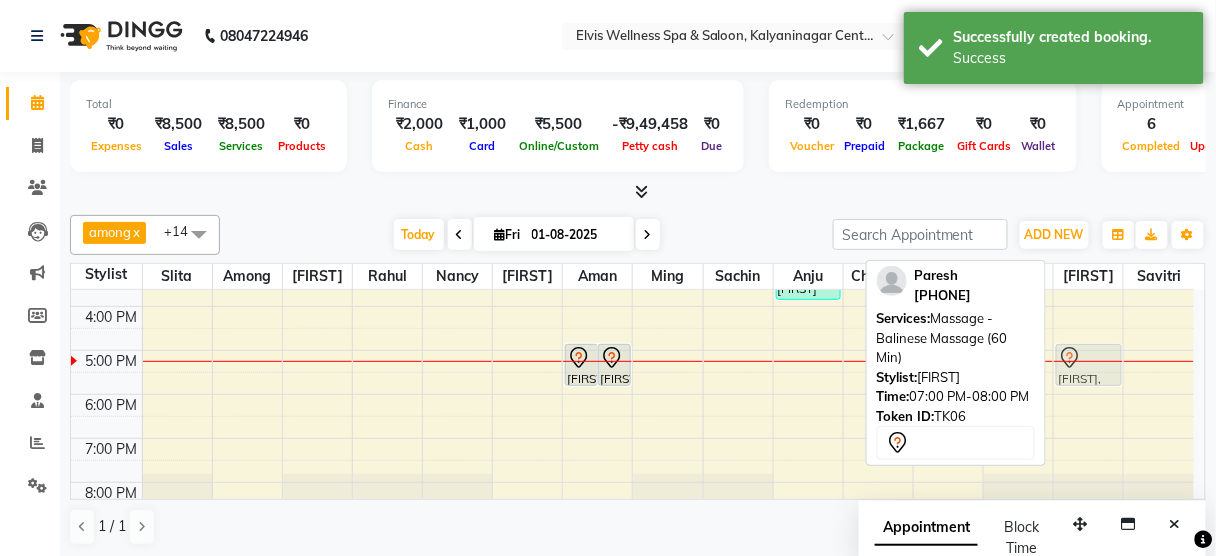 drag, startPoint x: 1098, startPoint y: 422, endPoint x: 1089, endPoint y: 351, distance: 71.568146 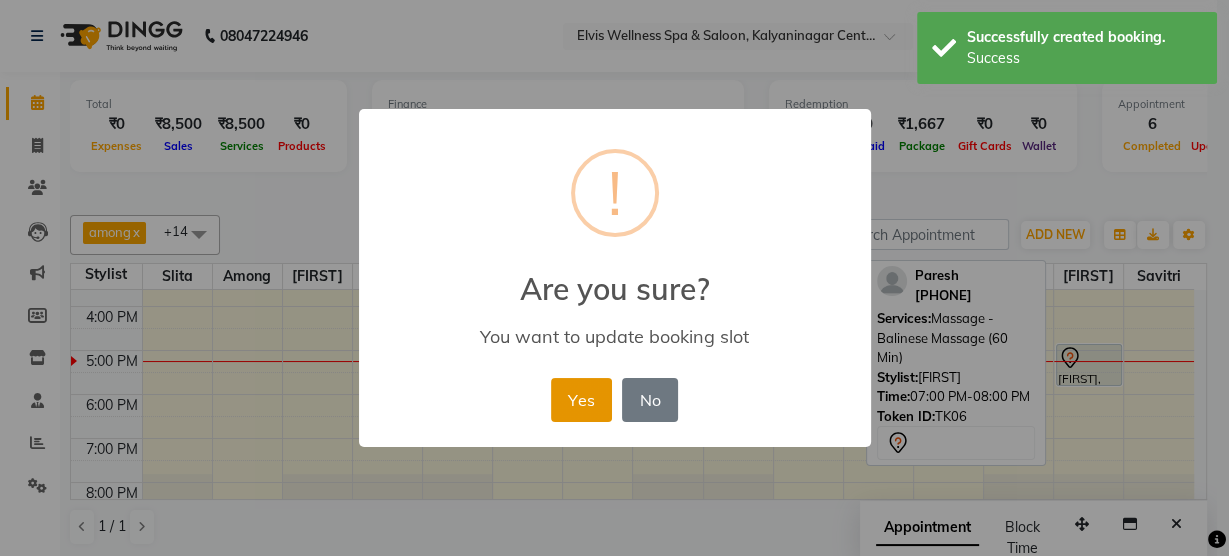 click on "Yes" at bounding box center (581, 400) 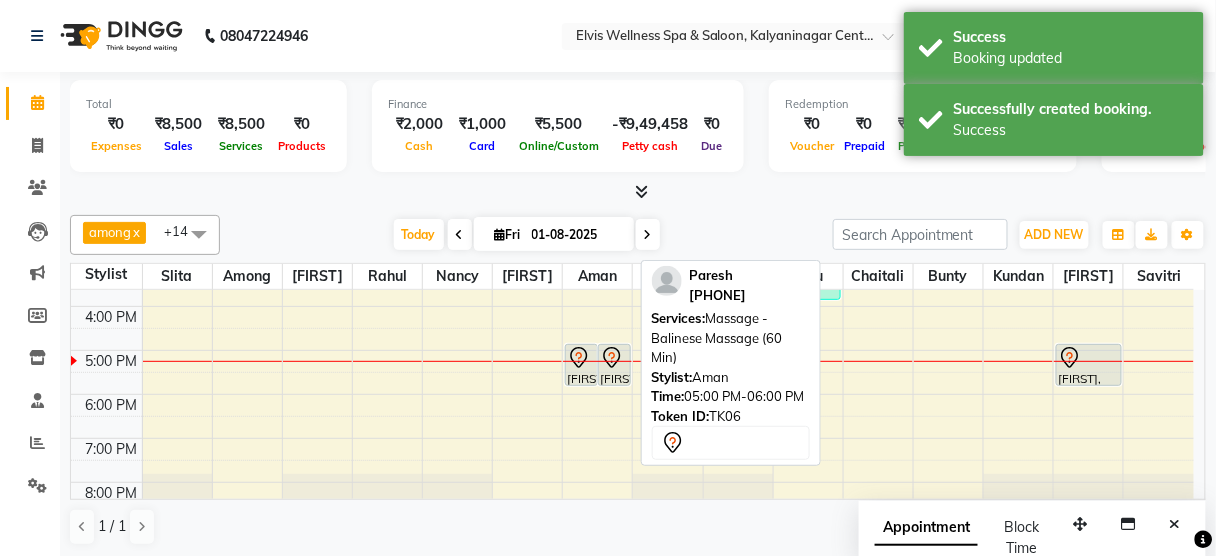 click 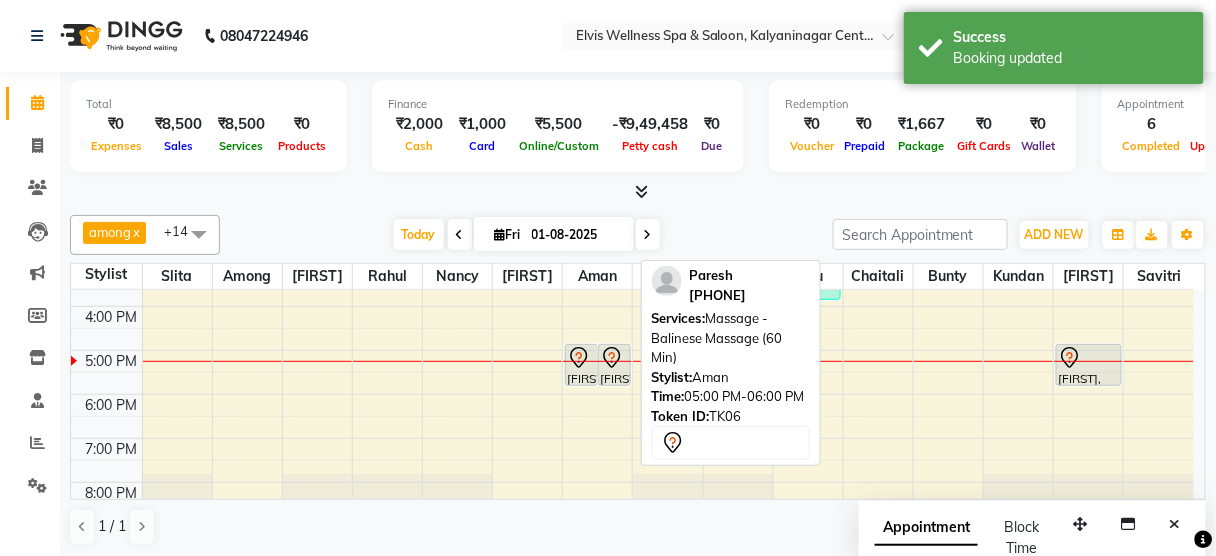 click on "[FIRST], TK06, 05:00 PM-06:00 PM, Massage - Balinese Massage (60 Min)" at bounding box center [614, 365] 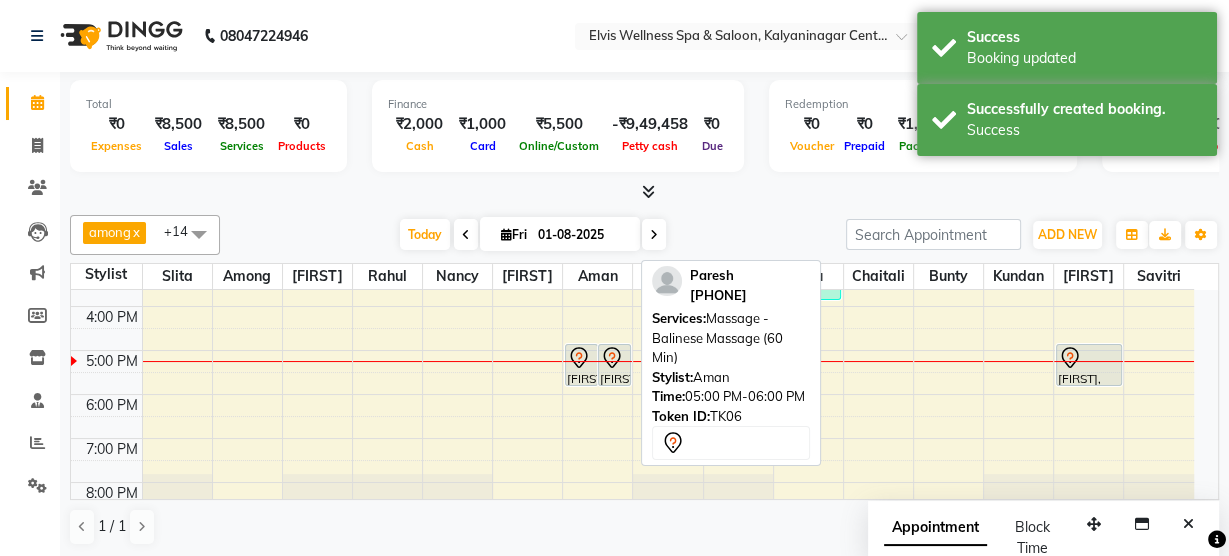 select on "7" 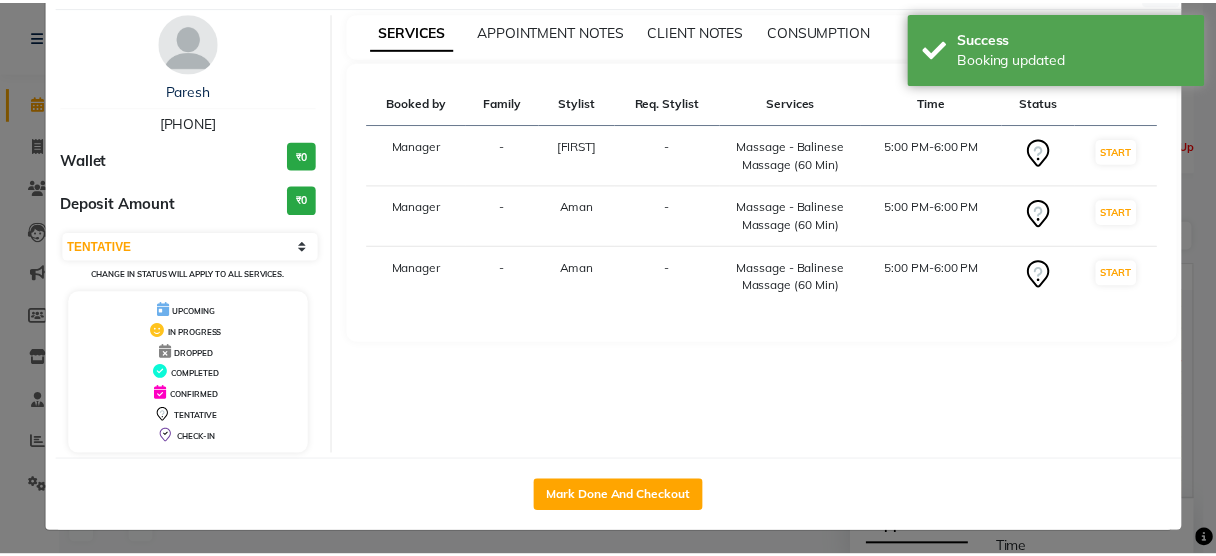 scroll, scrollTop: 0, scrollLeft: 0, axis: both 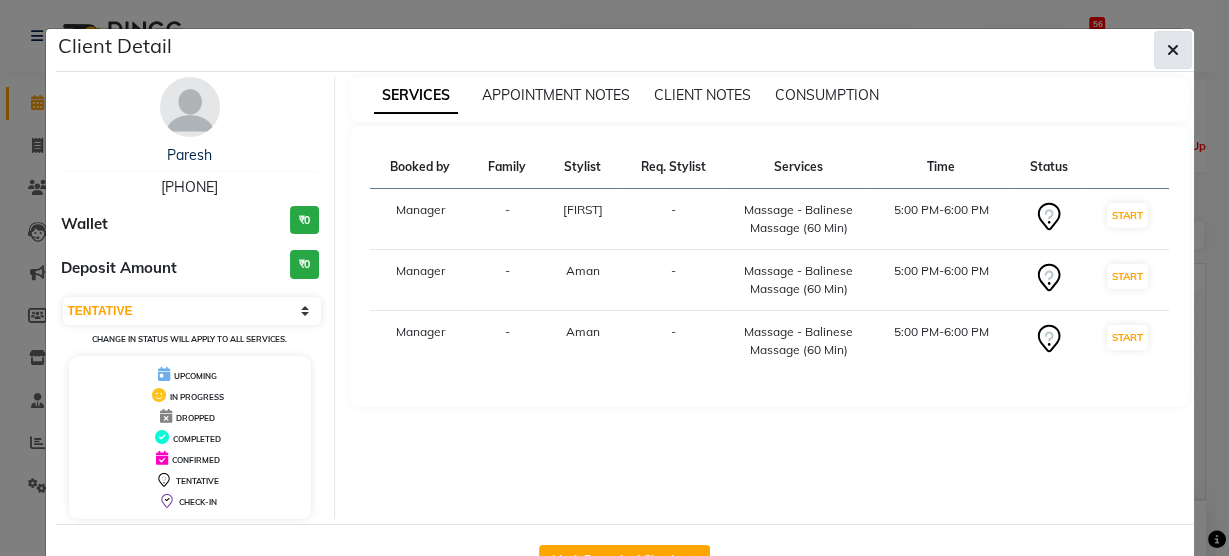 click 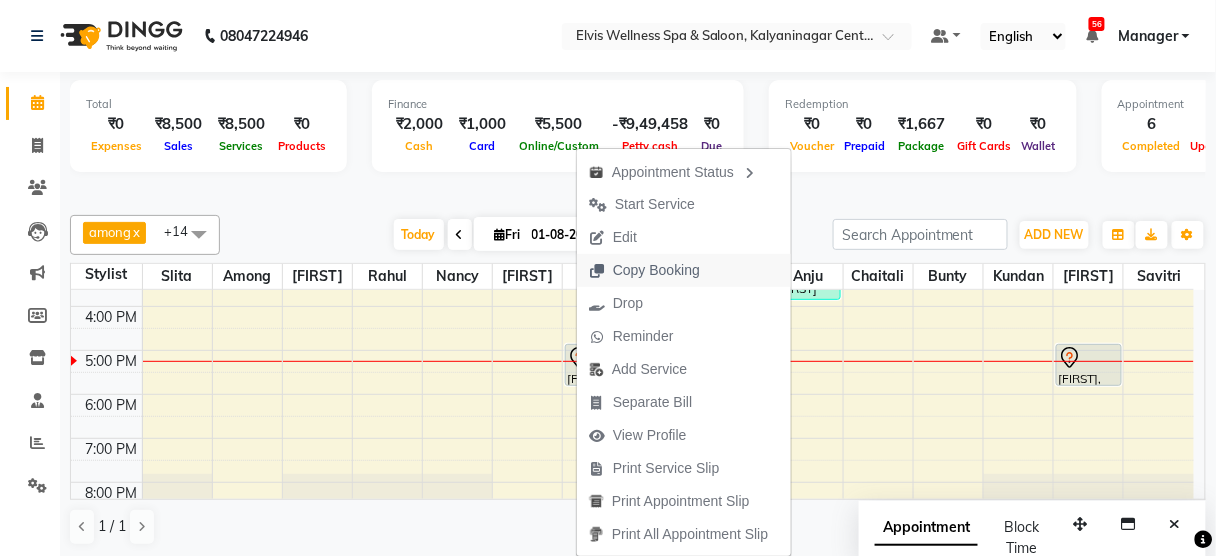 click on "Copy Booking" at bounding box center (644, 270) 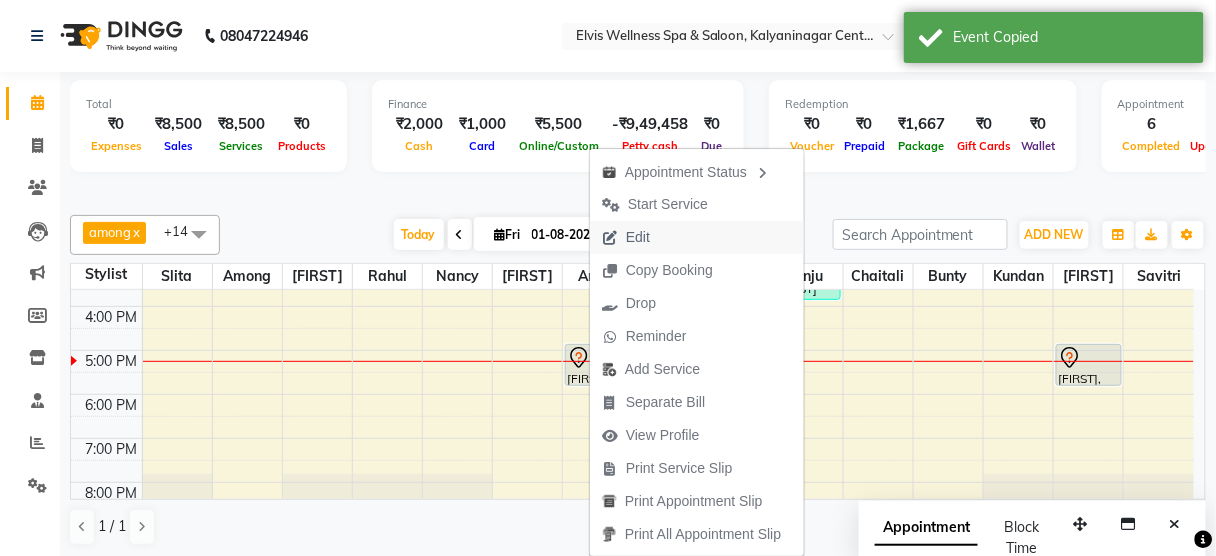 click on "Edit" at bounding box center [638, 237] 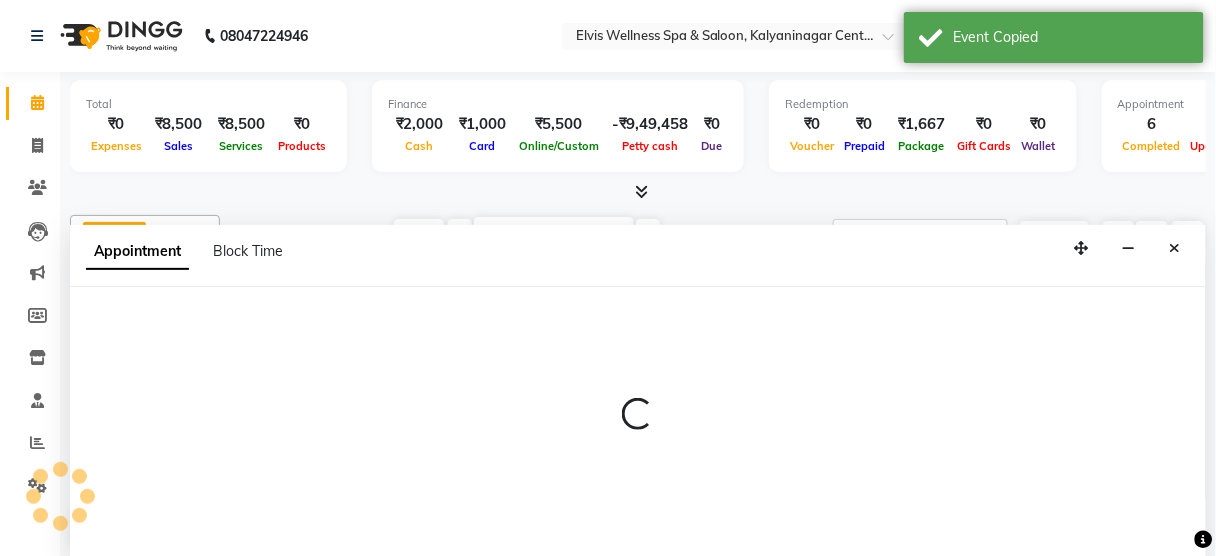 scroll, scrollTop: 0, scrollLeft: 0, axis: both 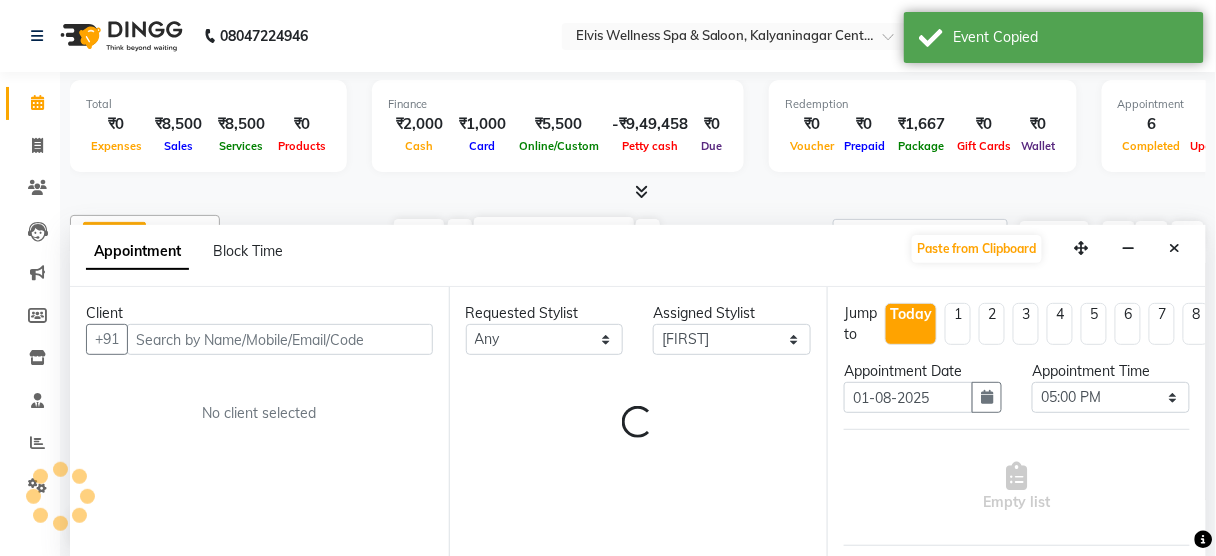 select on "2736" 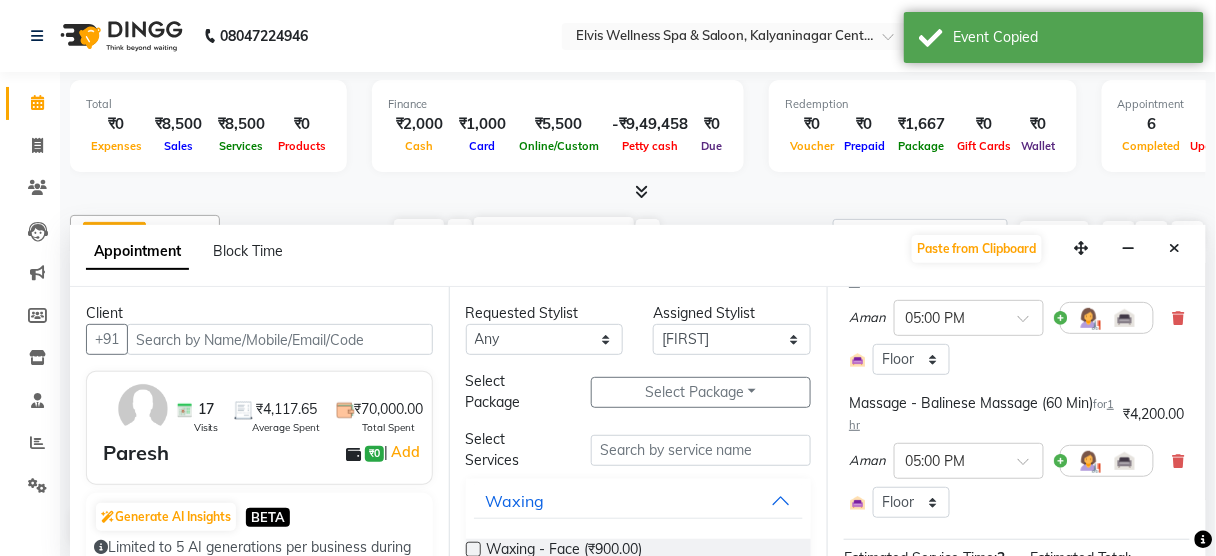 scroll, scrollTop: 365, scrollLeft: 0, axis: vertical 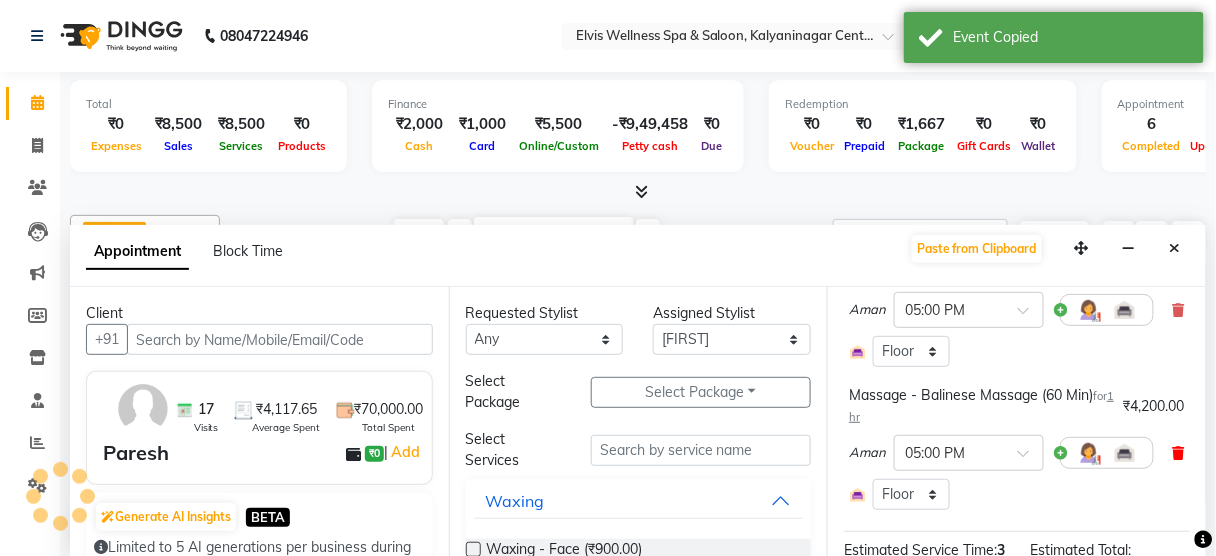 click at bounding box center (1179, 453) 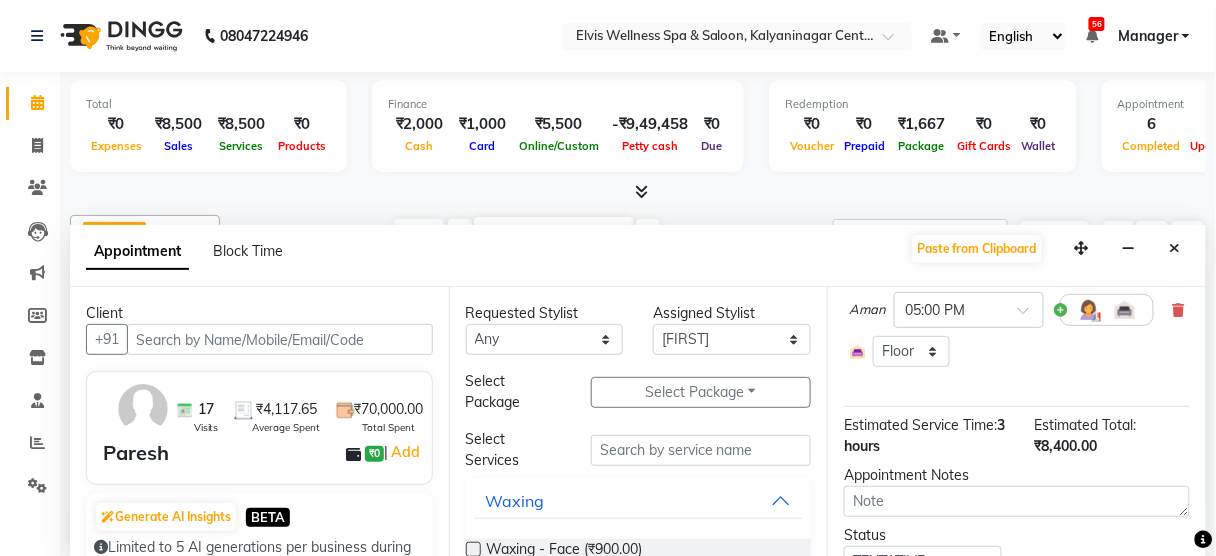 scroll, scrollTop: 462, scrollLeft: 0, axis: vertical 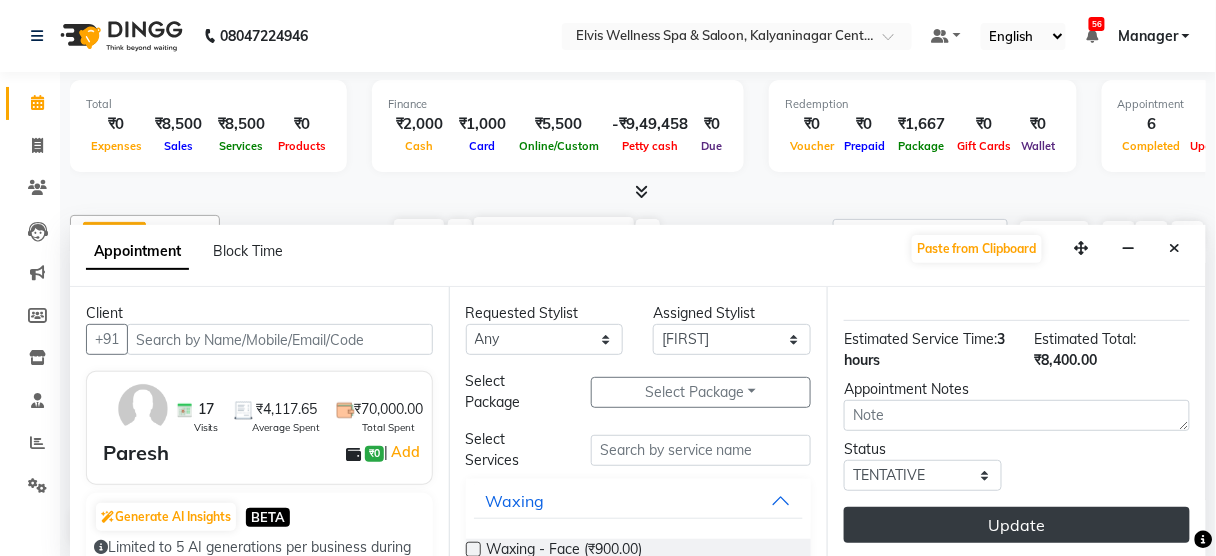click on "Update" at bounding box center [1017, 525] 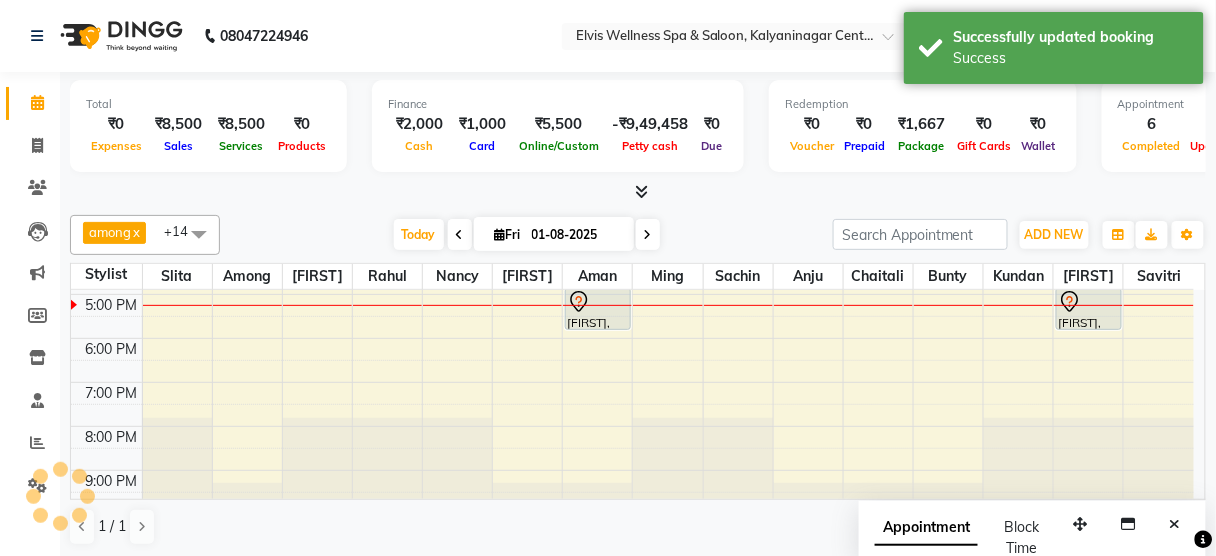 scroll, scrollTop: 0, scrollLeft: 0, axis: both 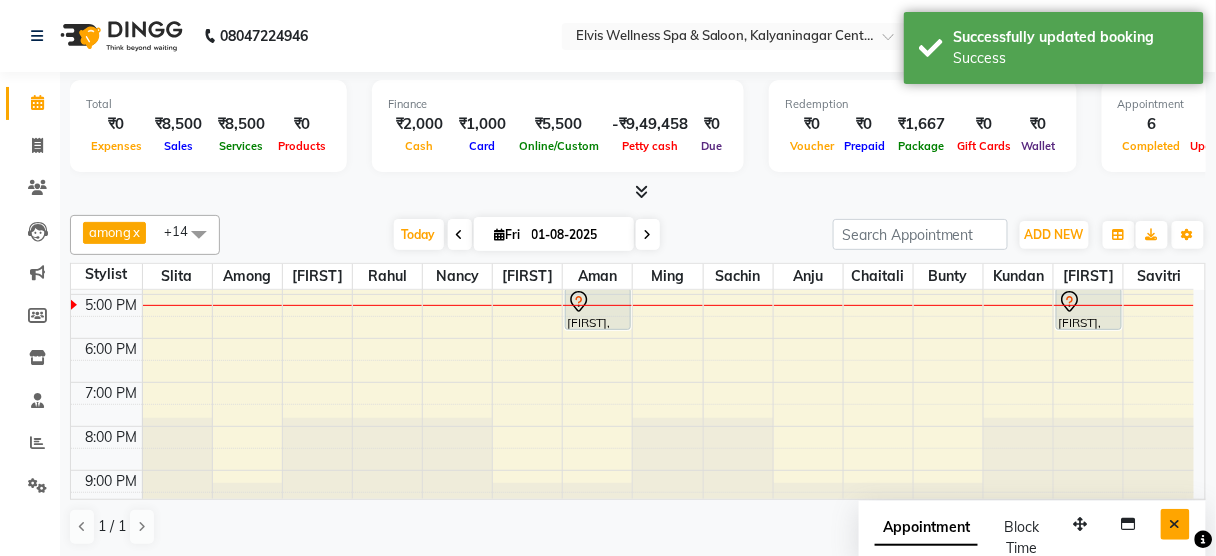 click at bounding box center (1175, 524) 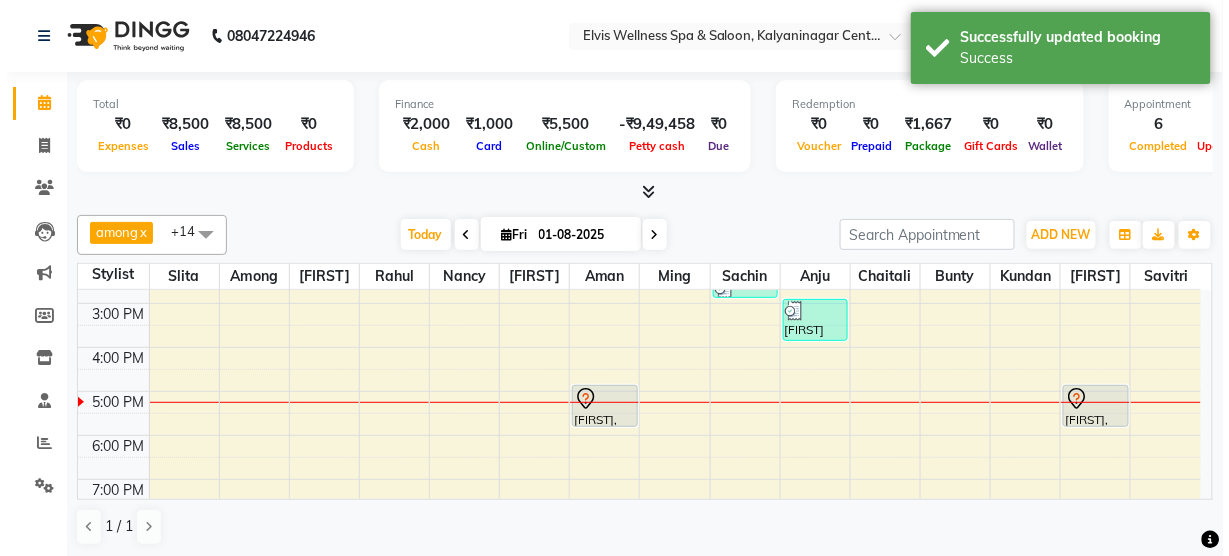 scroll, scrollTop: 286, scrollLeft: 0, axis: vertical 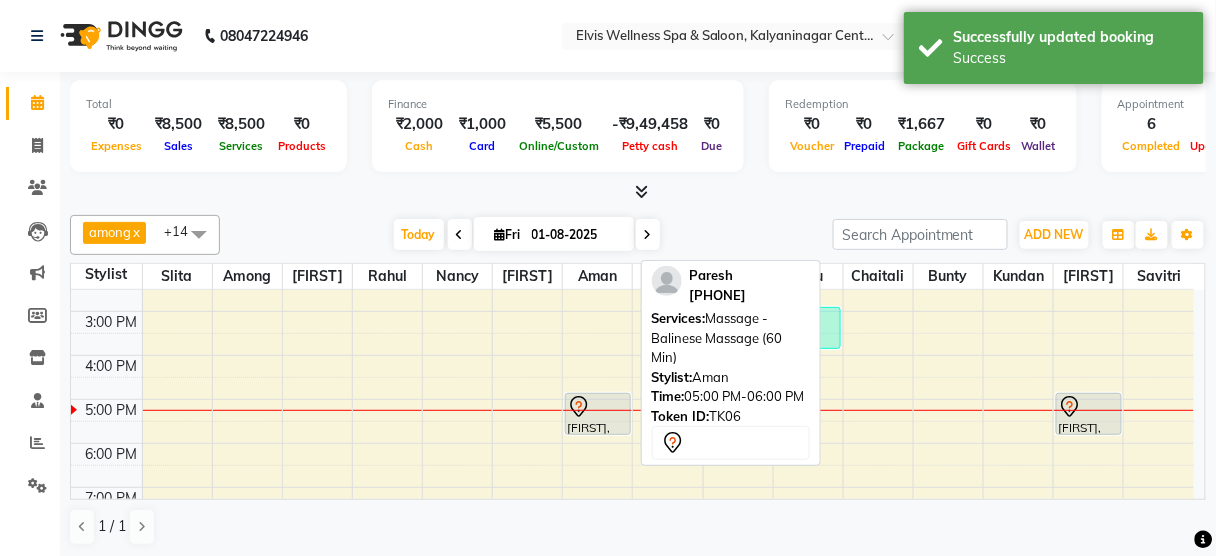 click at bounding box center [597, 407] 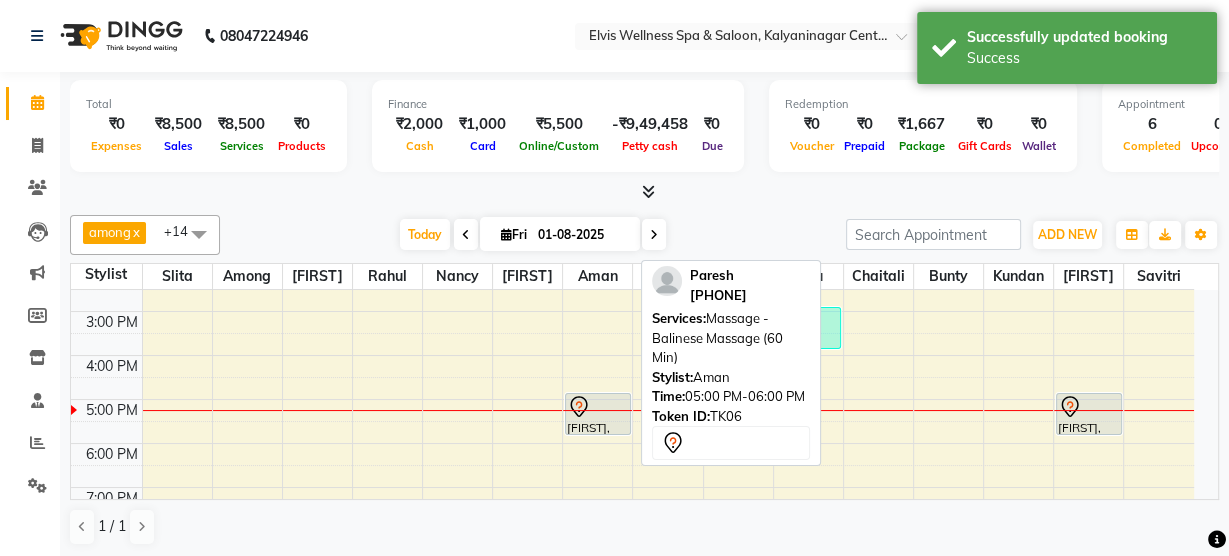 select on "7" 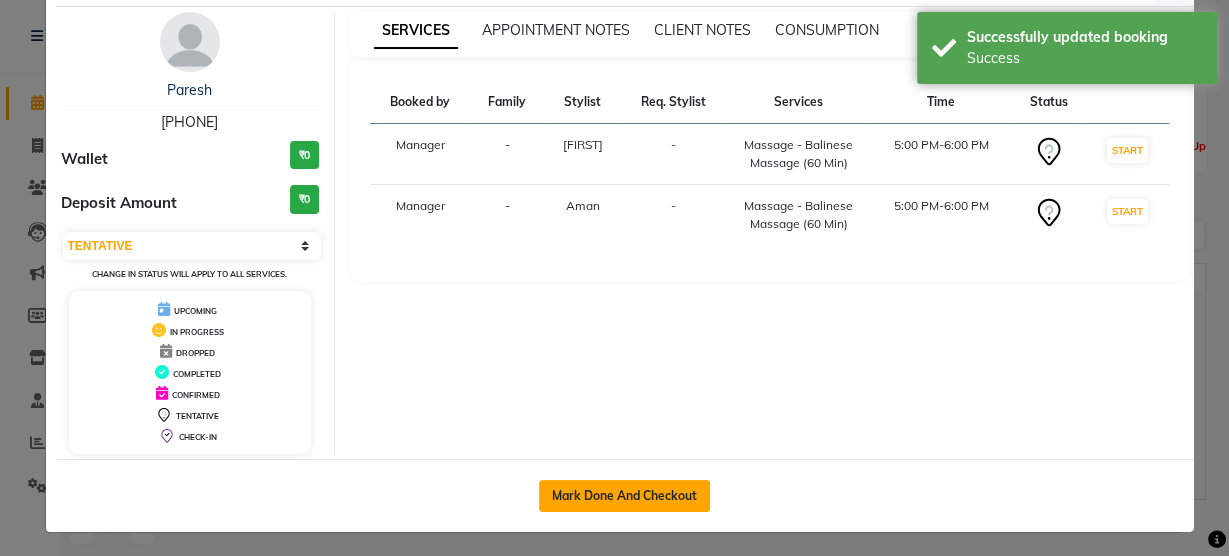 click on "Mark Done And Checkout" 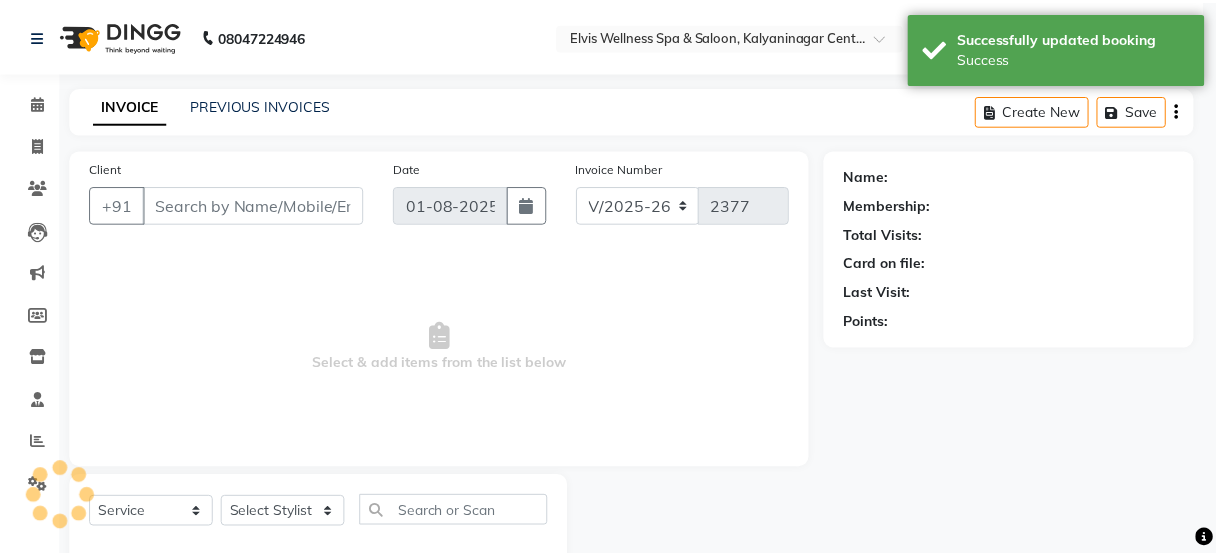 scroll, scrollTop: 65, scrollLeft: 0, axis: vertical 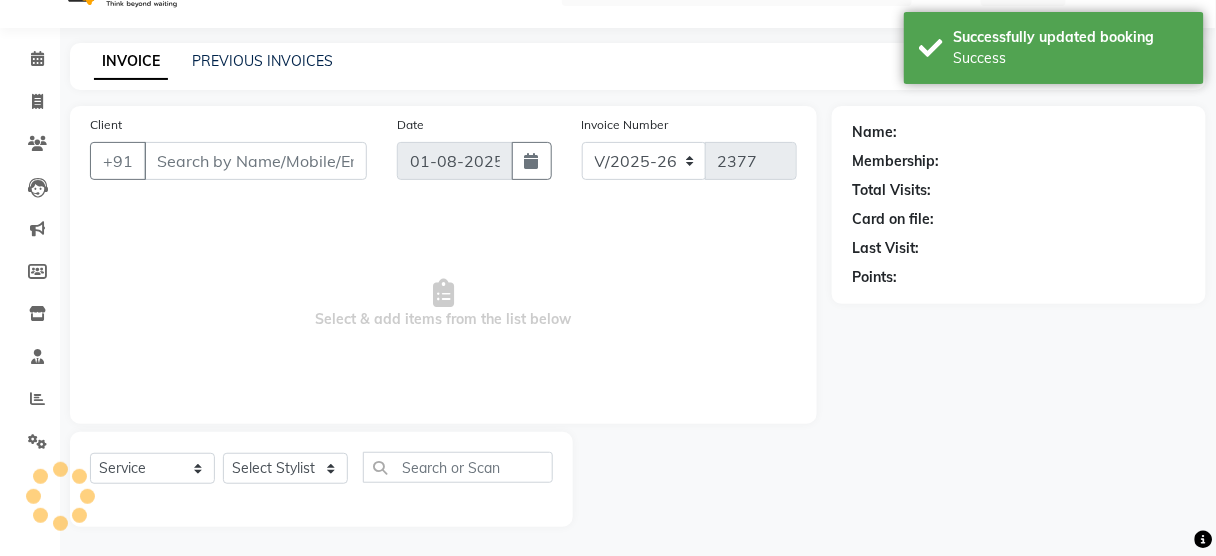 type on "[PHONE]" 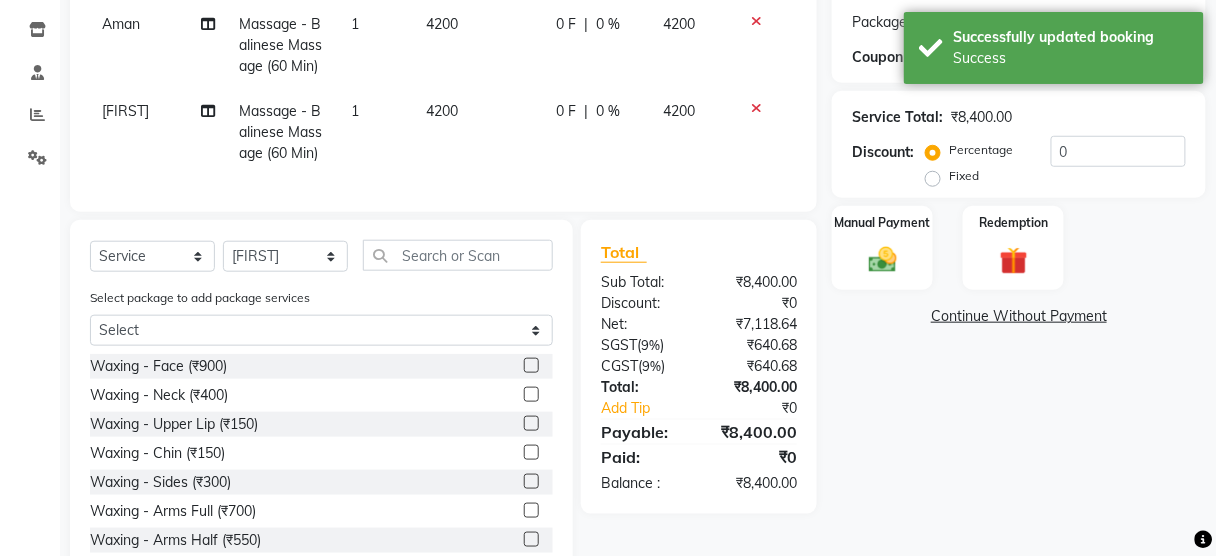 scroll, scrollTop: 359, scrollLeft: 0, axis: vertical 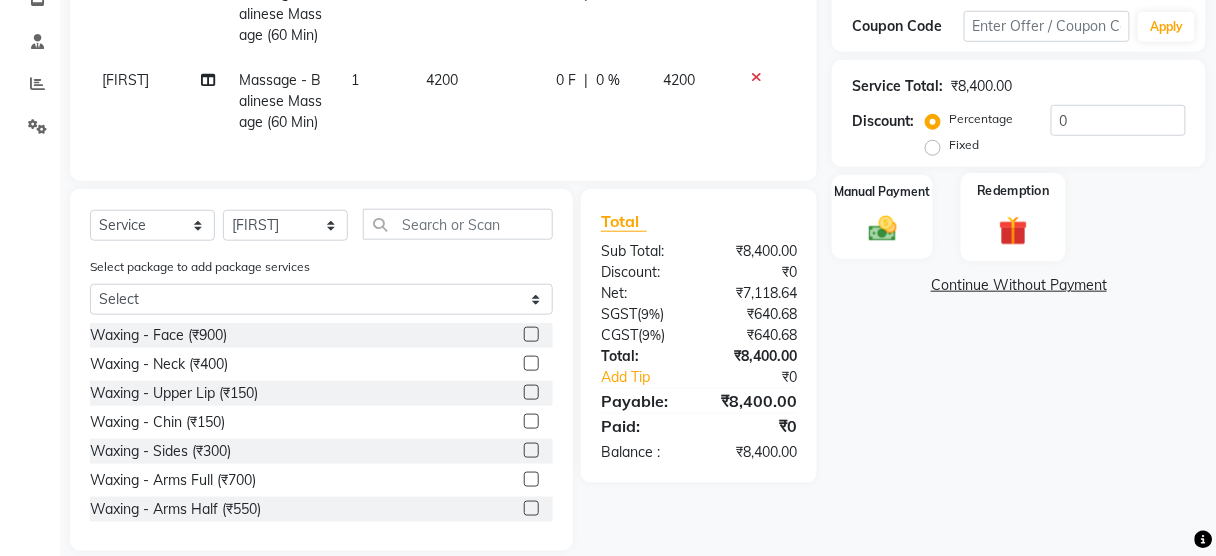 click 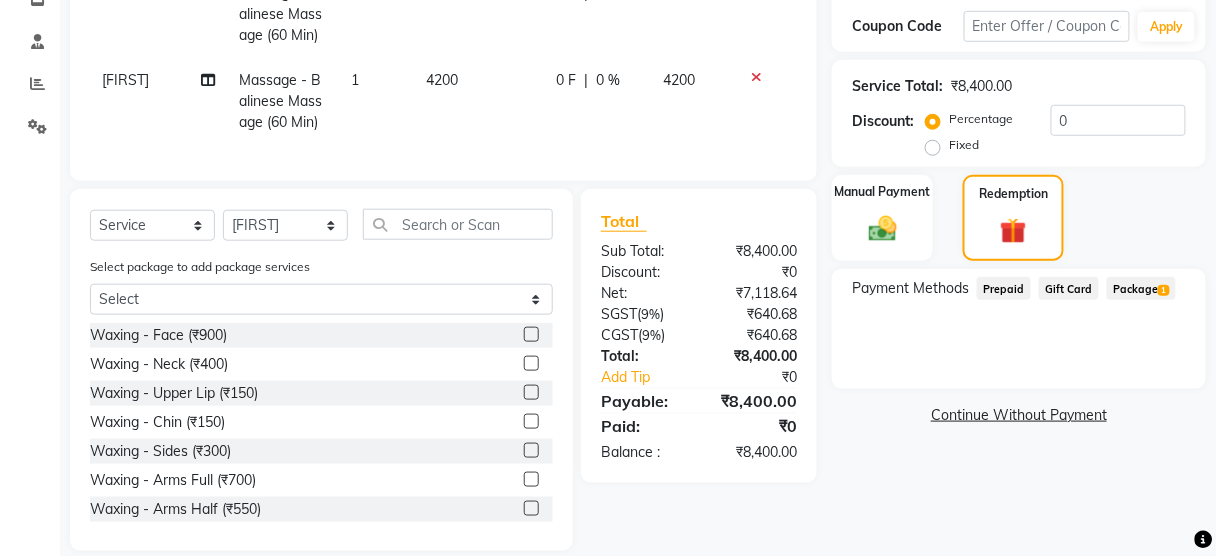 click on "Package  1" 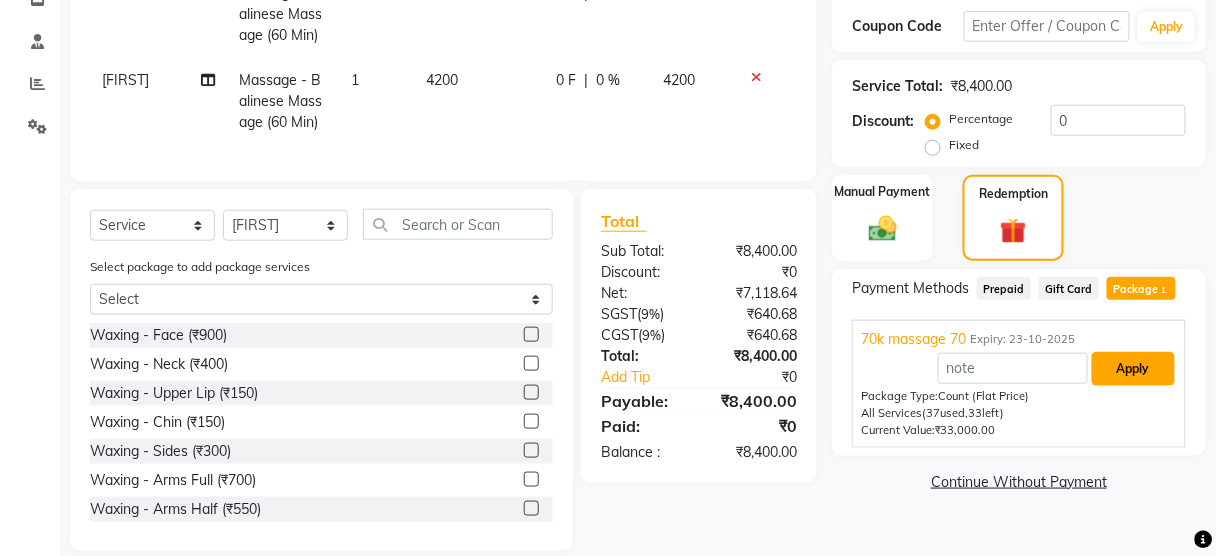 click on "Apply" at bounding box center [1133, 369] 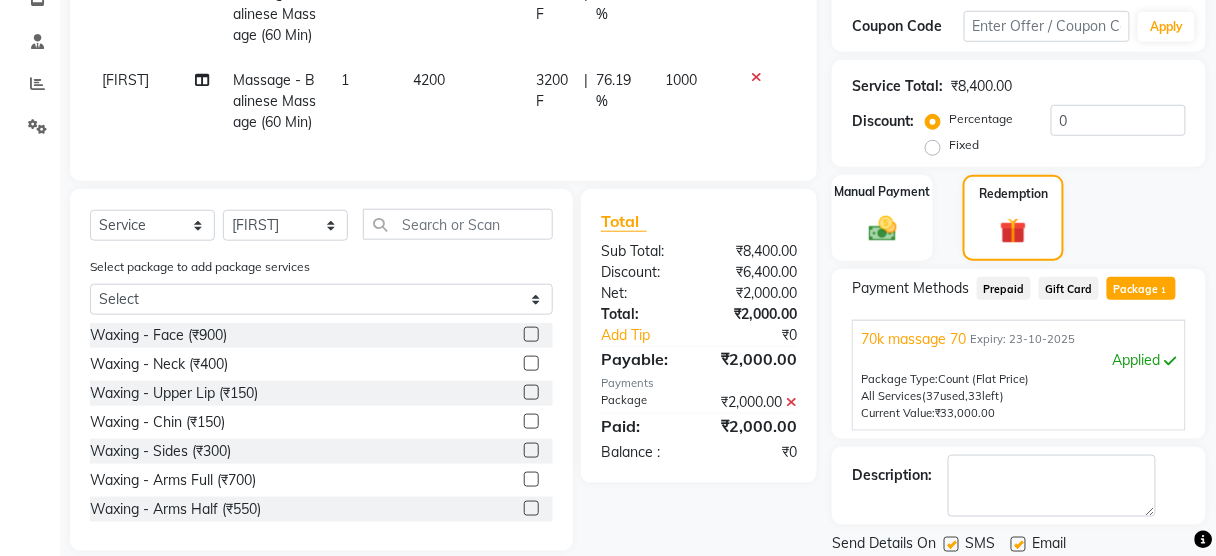 scroll, scrollTop: 423, scrollLeft: 0, axis: vertical 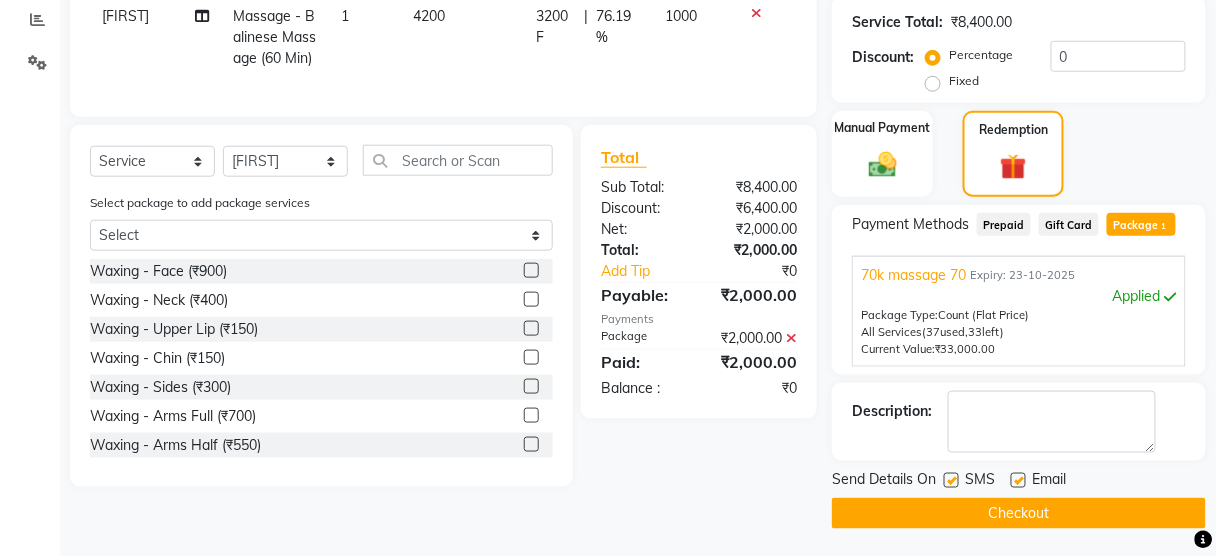 click 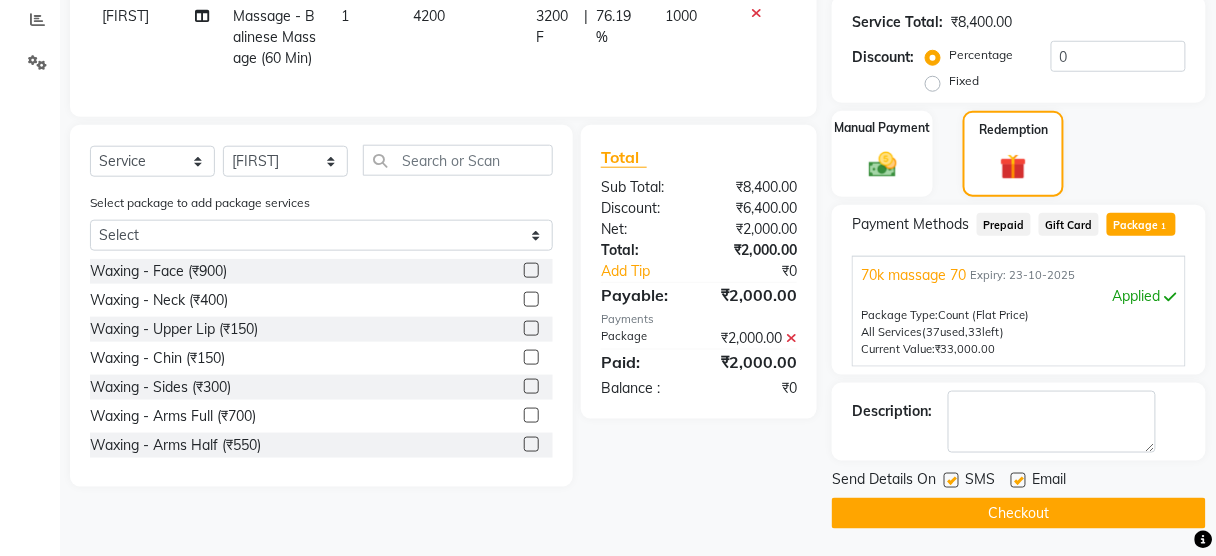 click at bounding box center (950, 481) 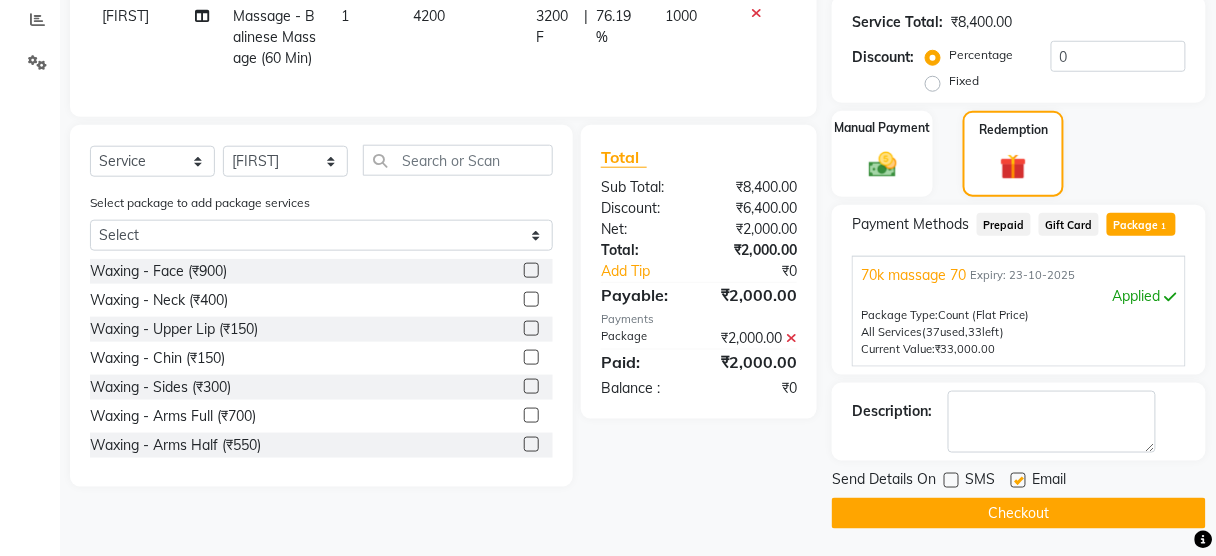 click on "Checkout" 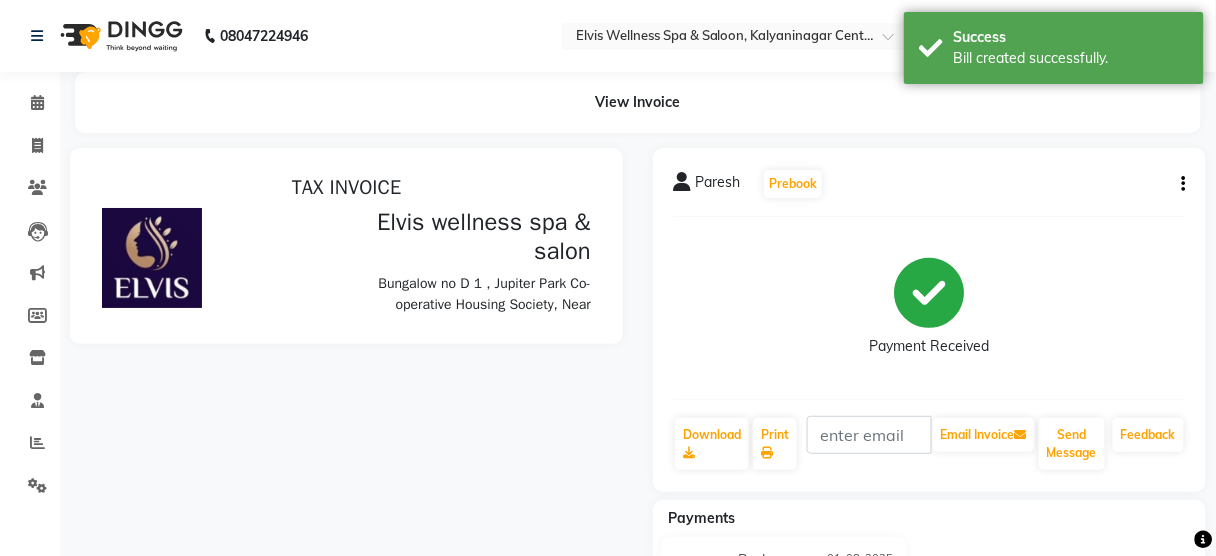scroll, scrollTop: 0, scrollLeft: 0, axis: both 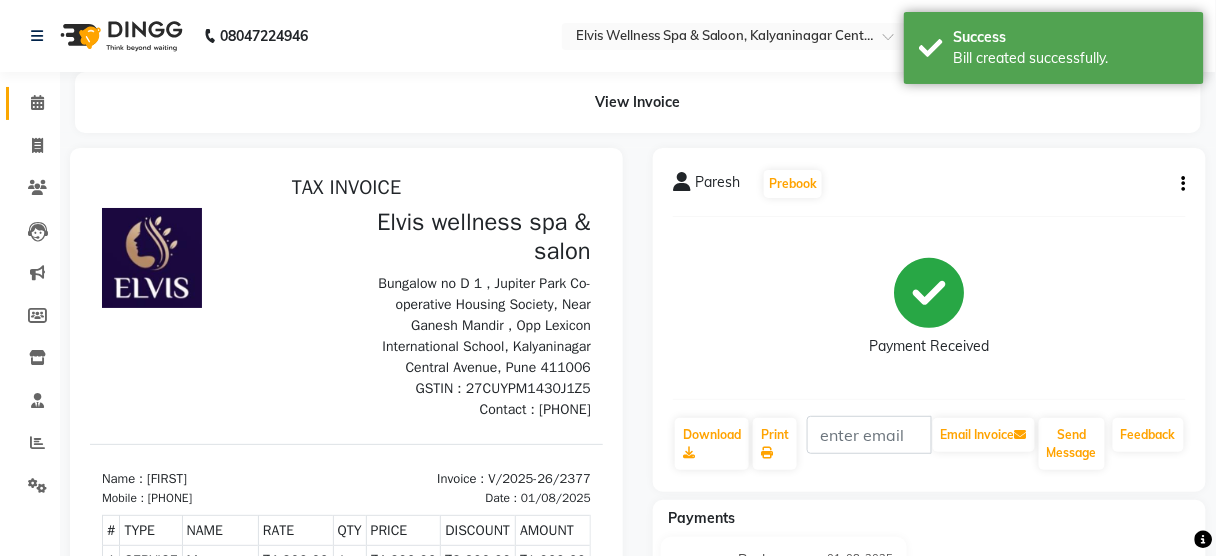 click 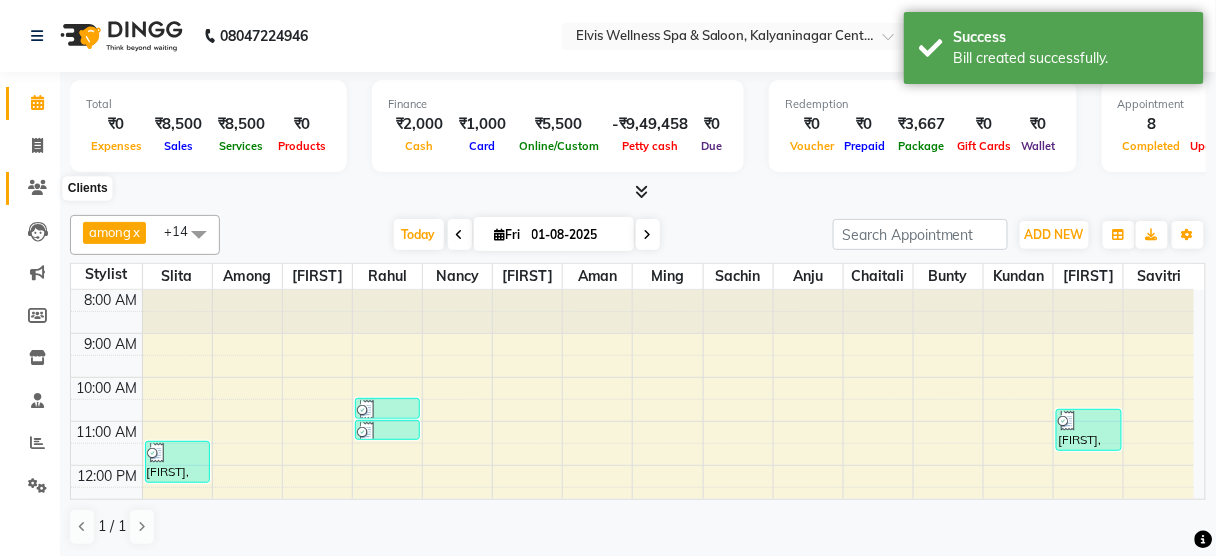 click 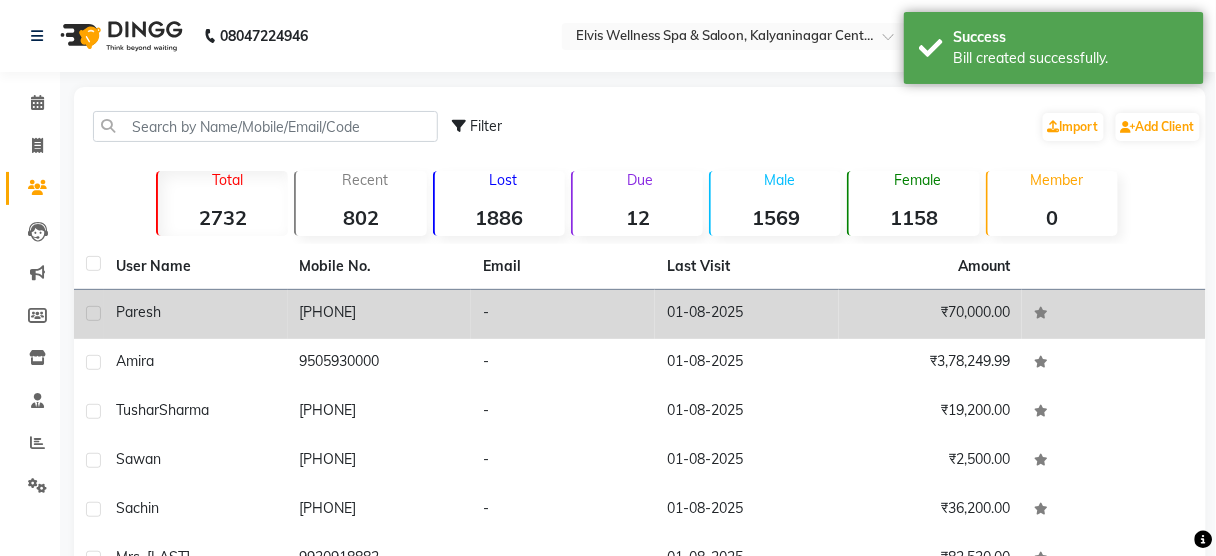 click on "Paresh" 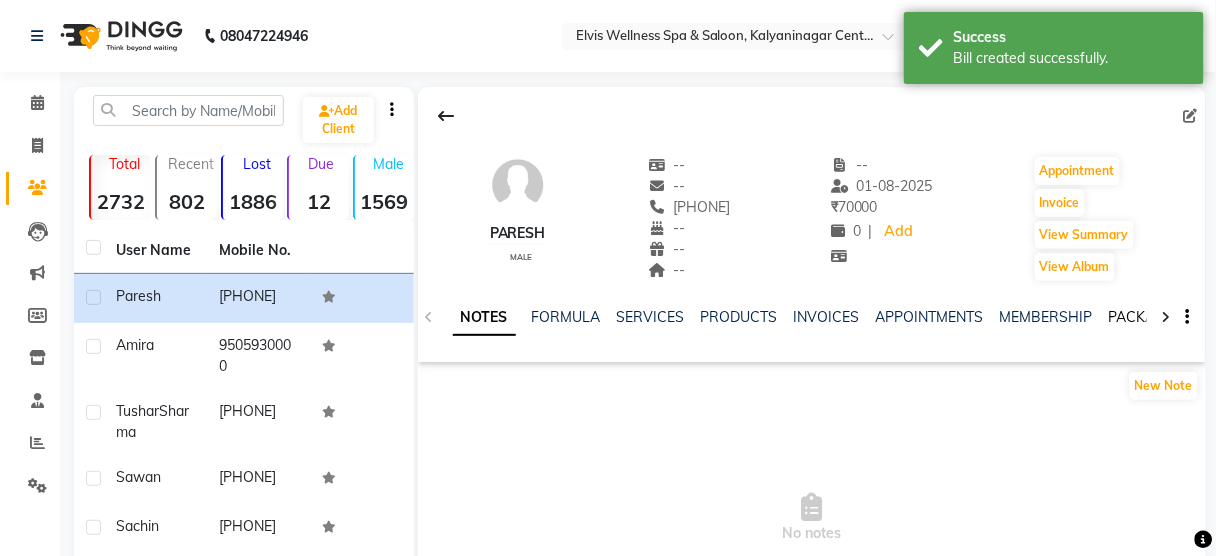 click on "PACKAGES" 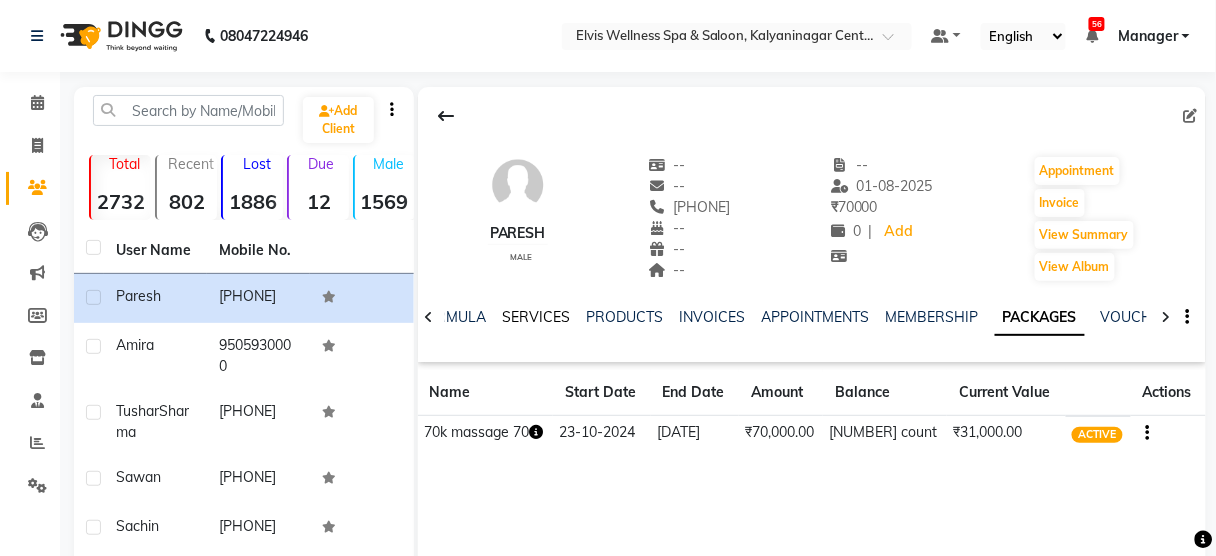 click on "SERVICES" 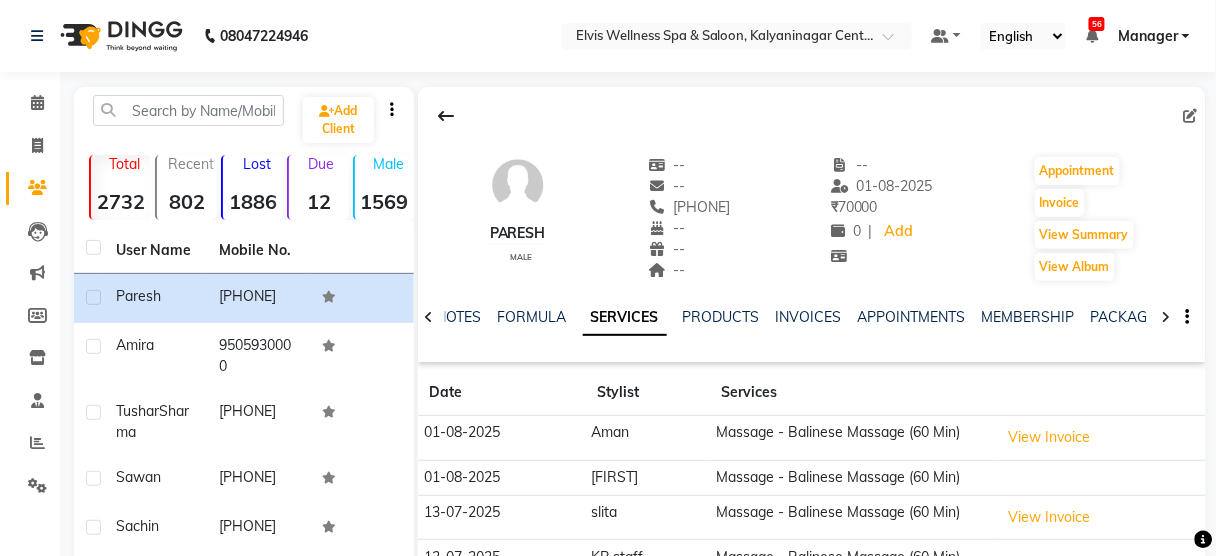 scroll, scrollTop: 359, scrollLeft: 0, axis: vertical 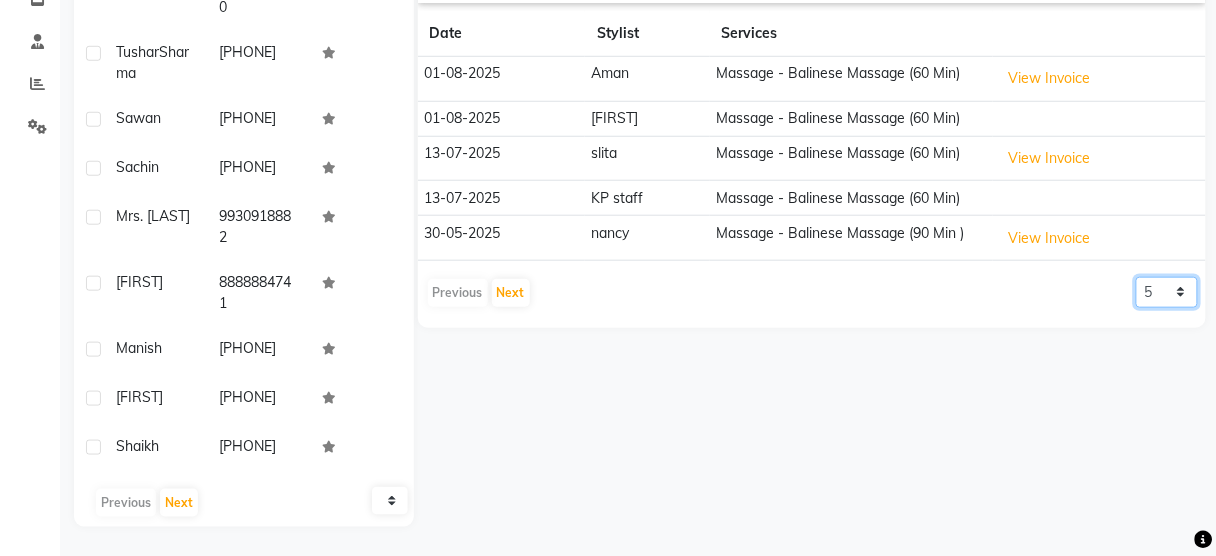 click on "5 10 50 100 500" 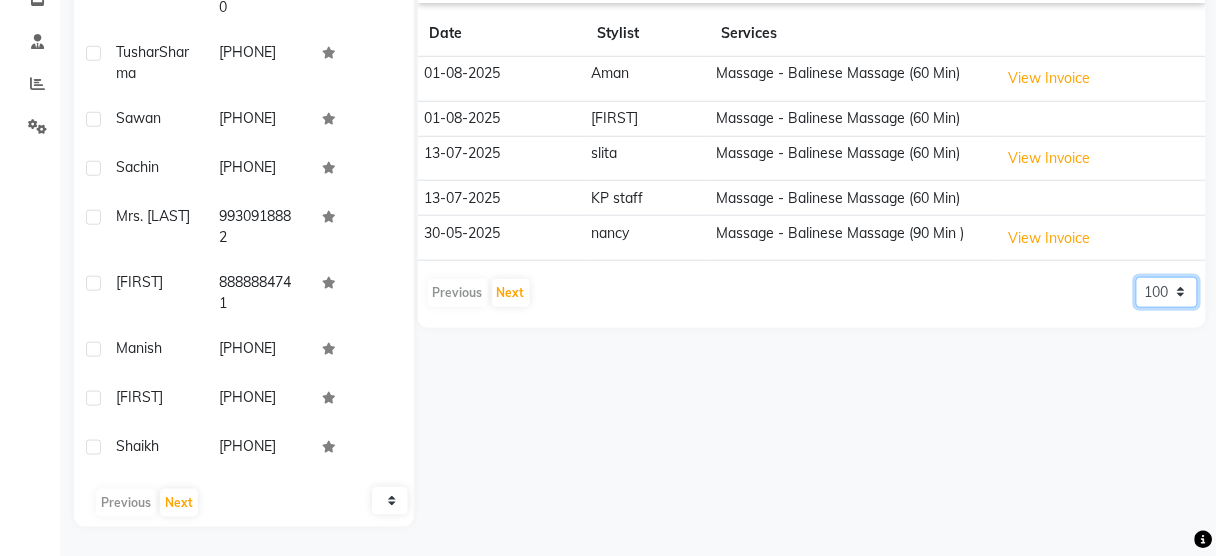 click on "5 10 50 100 500" 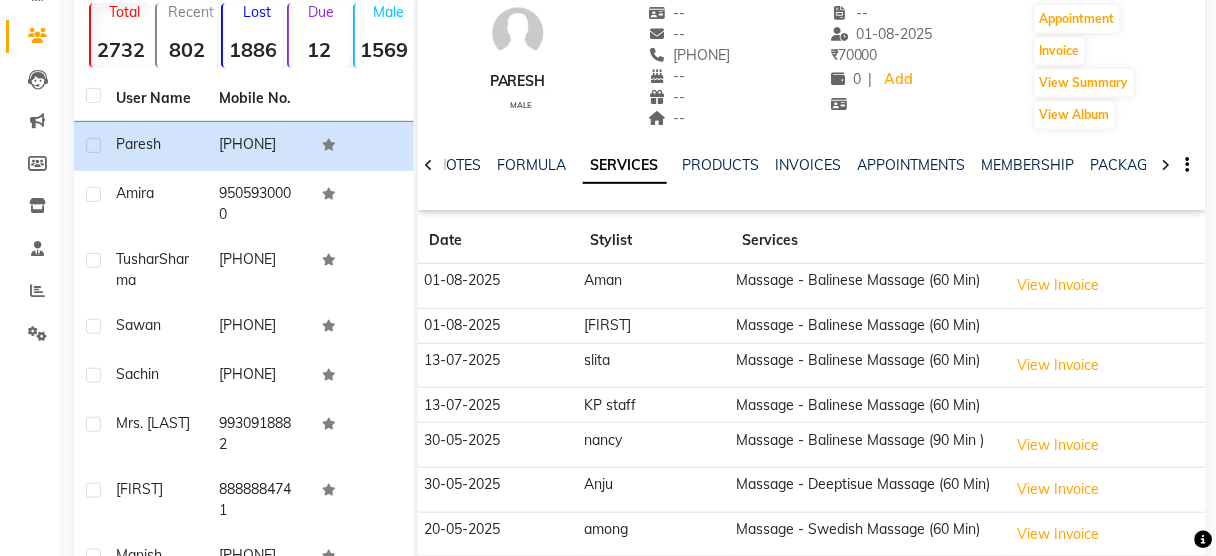scroll, scrollTop: 129, scrollLeft: 0, axis: vertical 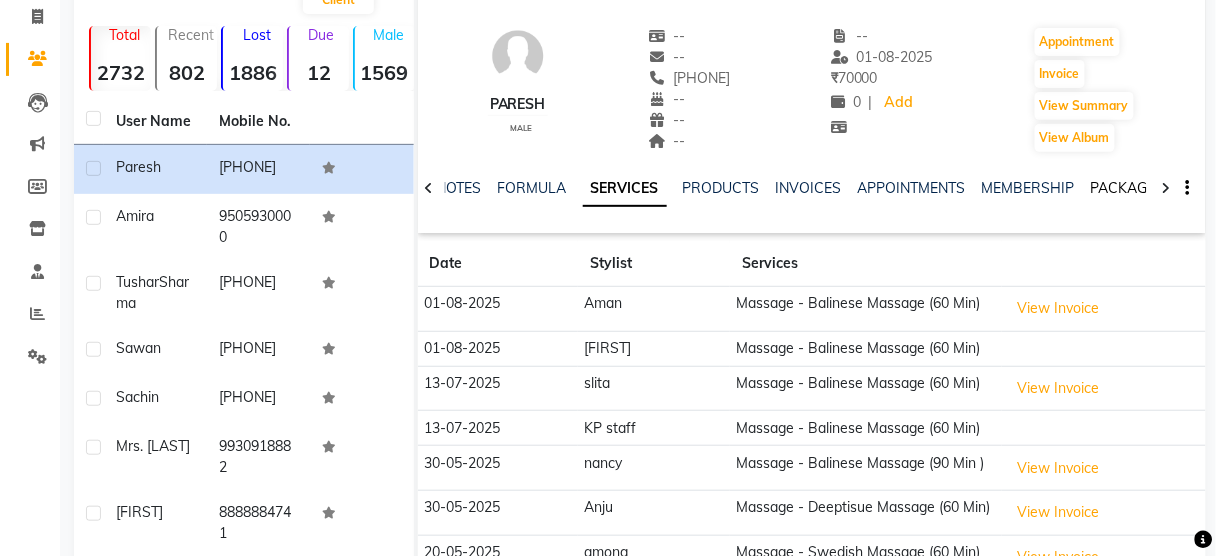 click on "PACKAGES" 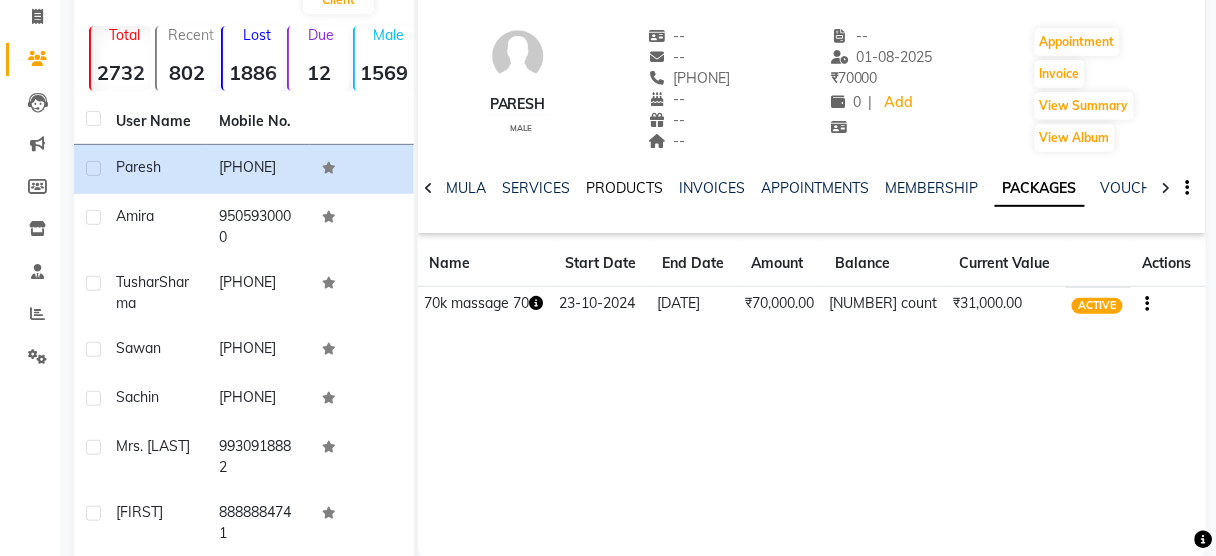 click on "PRODUCTS" 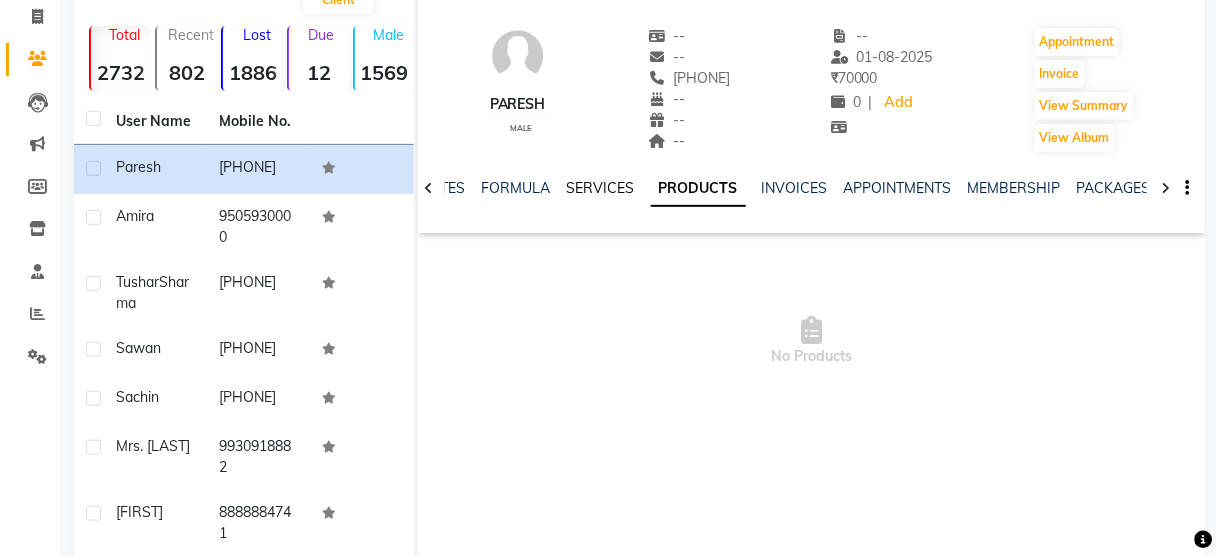 click on "SERVICES" 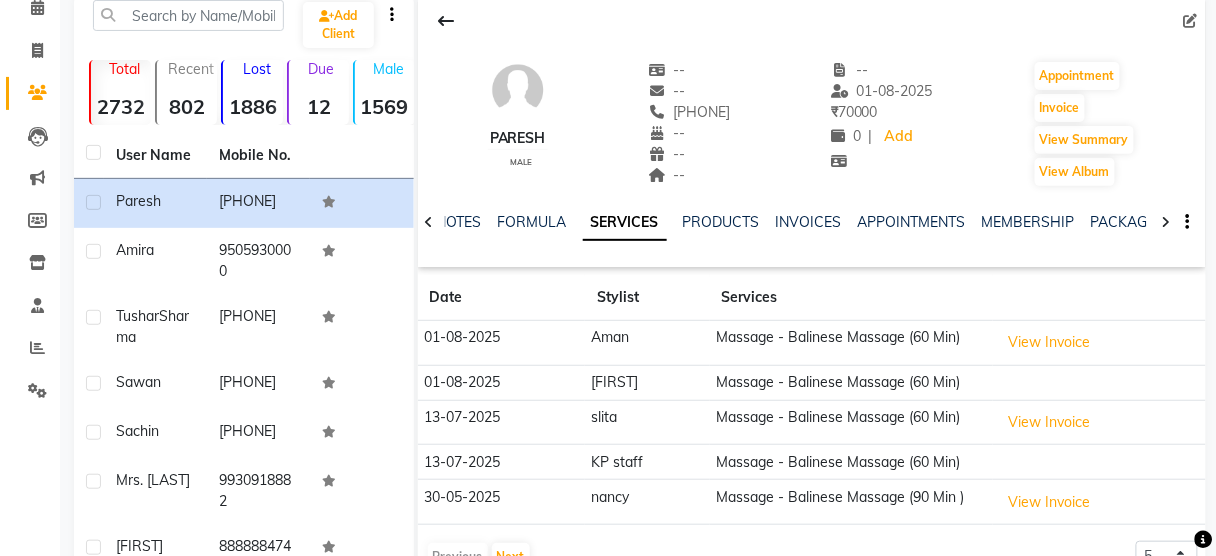 scroll, scrollTop: 0, scrollLeft: 0, axis: both 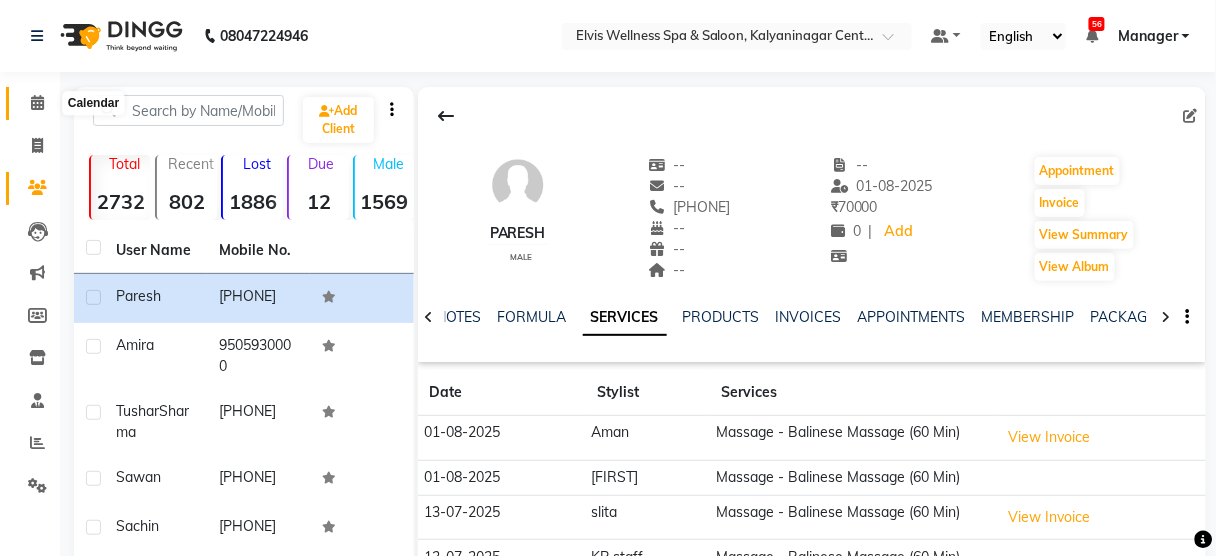 click 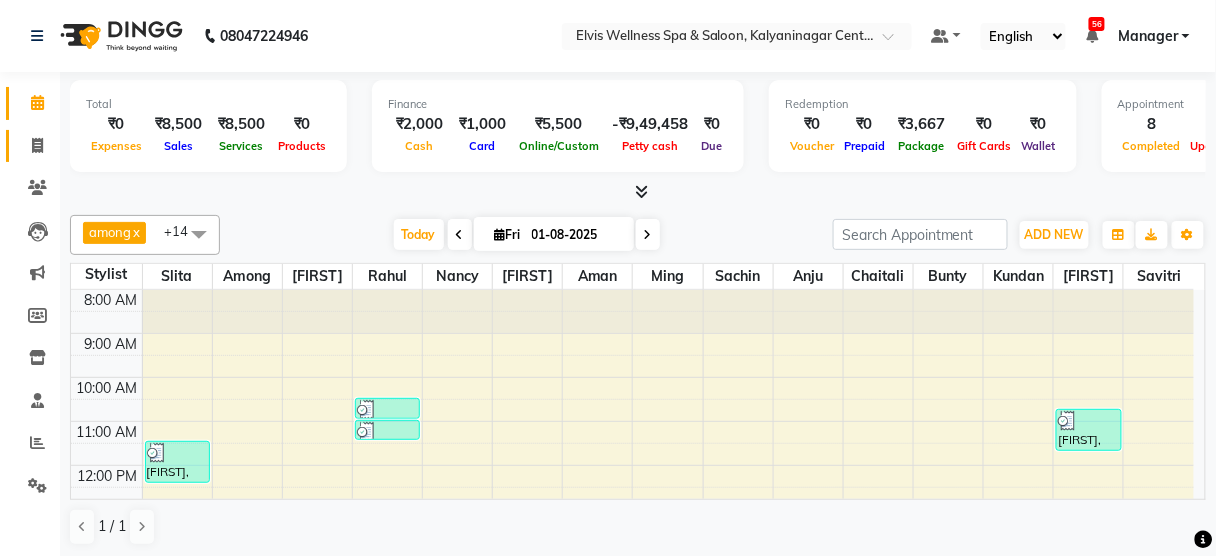 click 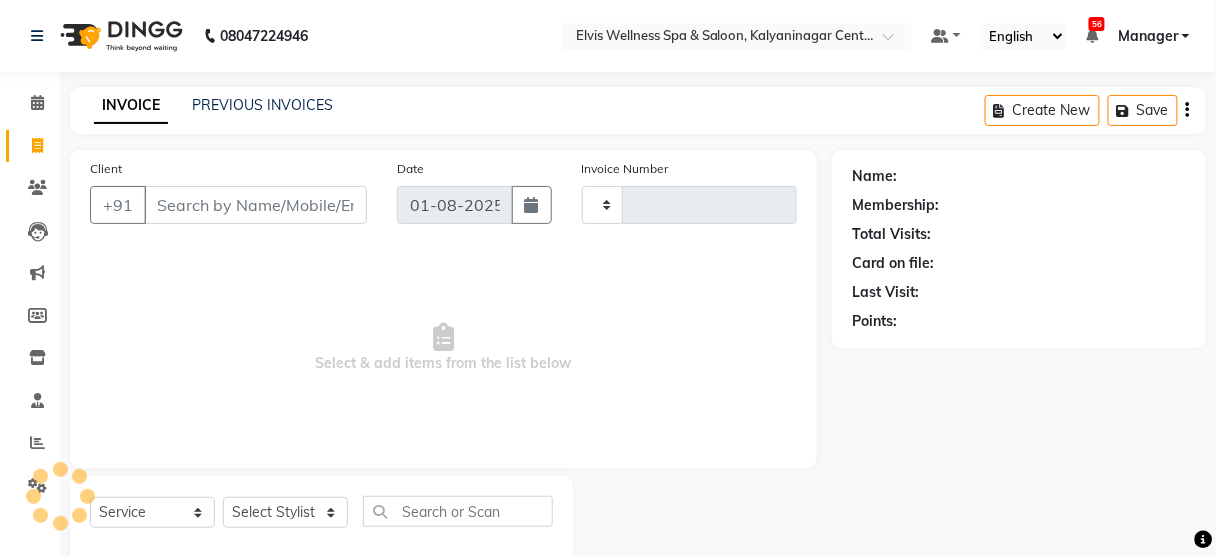 type on "2378" 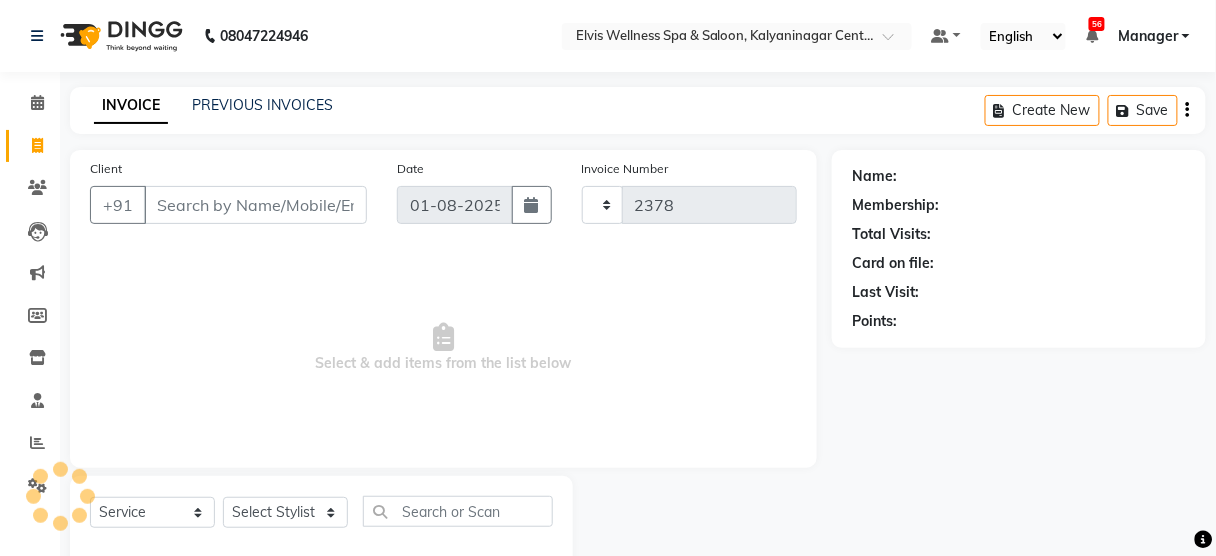 select on "5733" 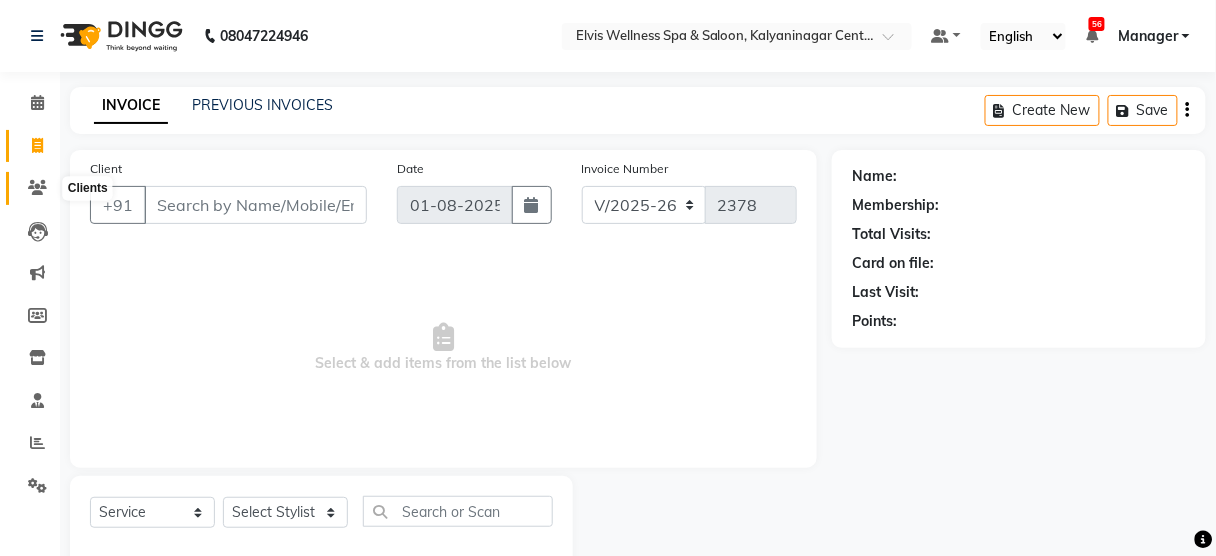 click 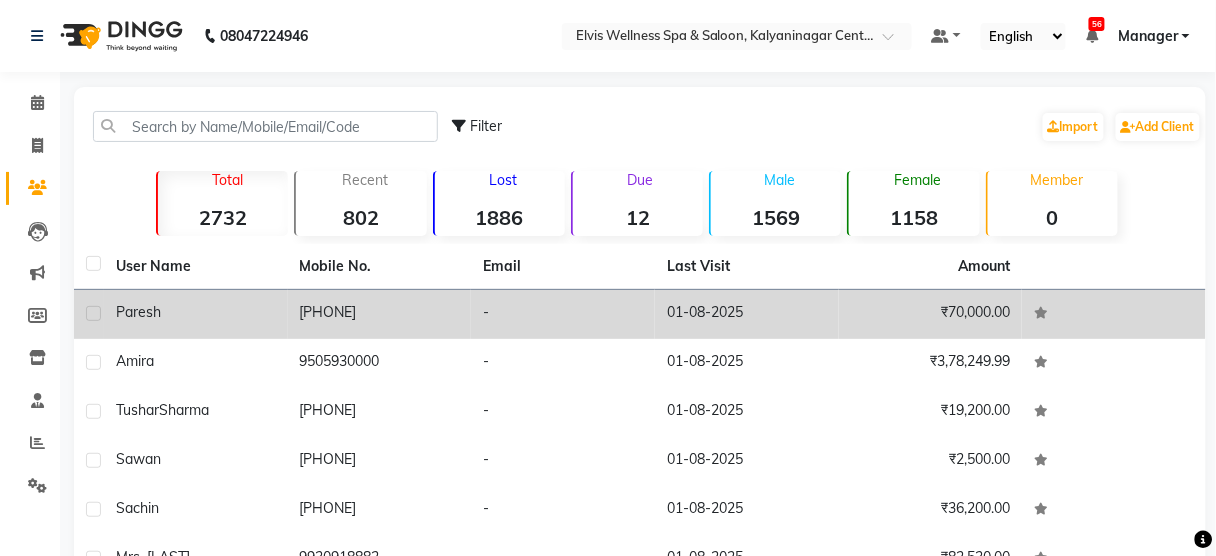 click on "[PHONE]" 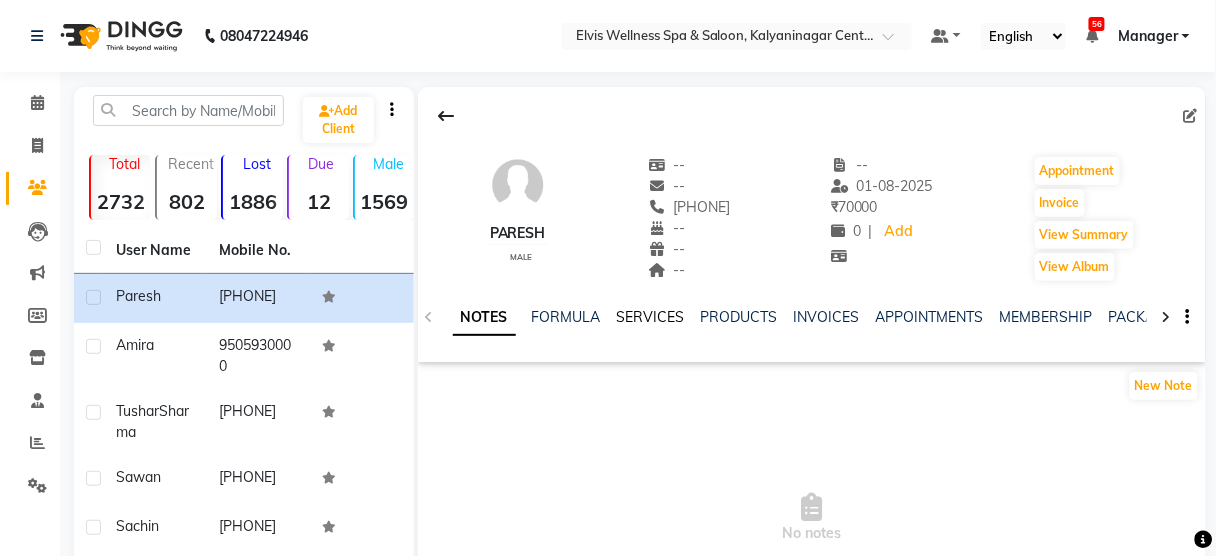 click on "SERVICES" 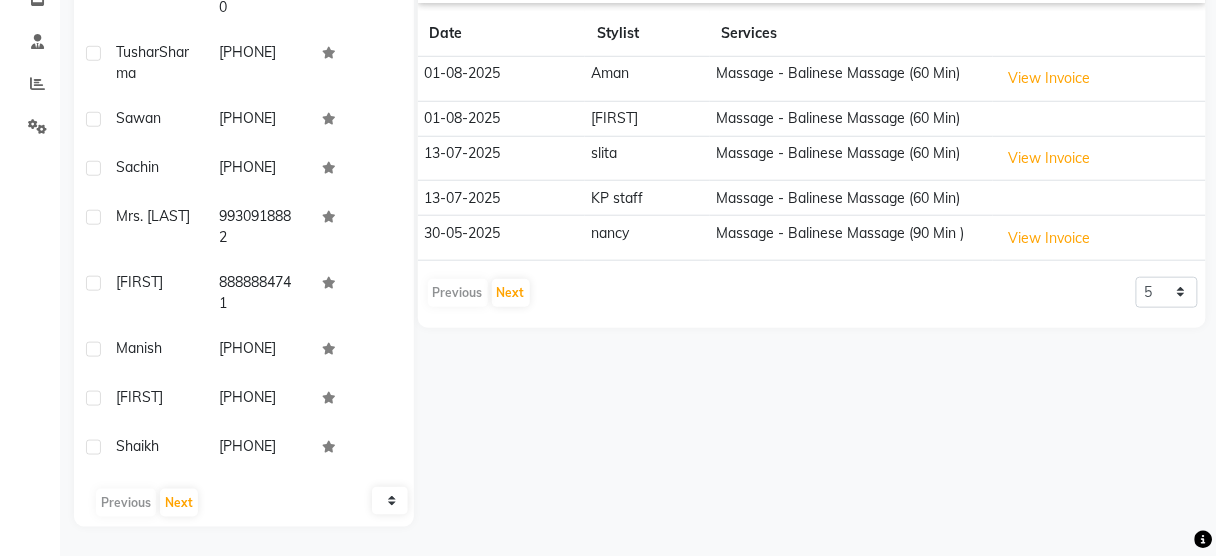 scroll, scrollTop: 359, scrollLeft: 0, axis: vertical 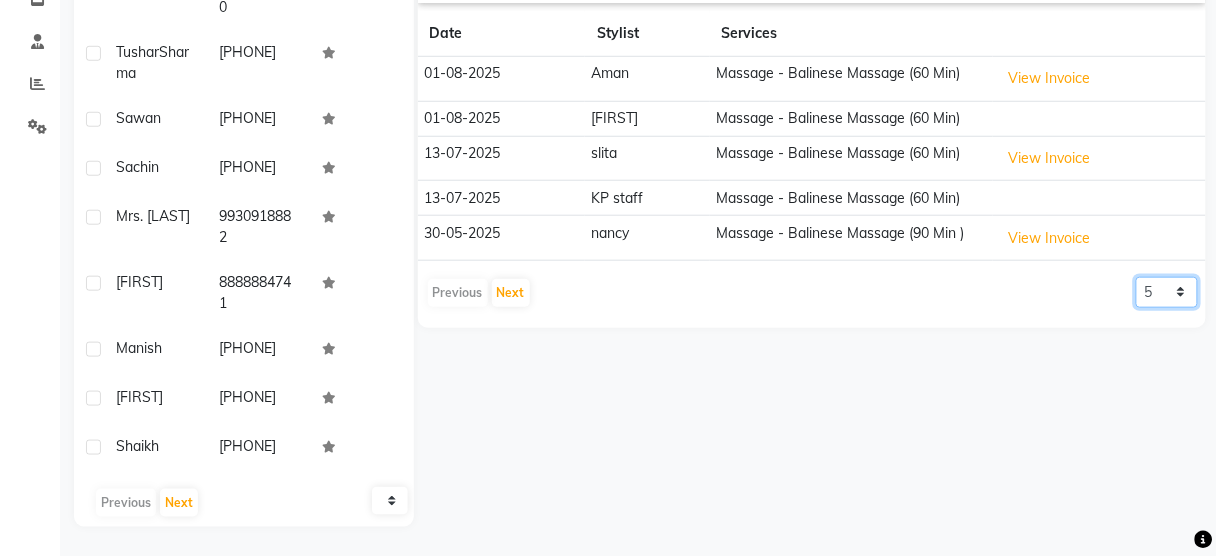click on "5 10 50 100 500" 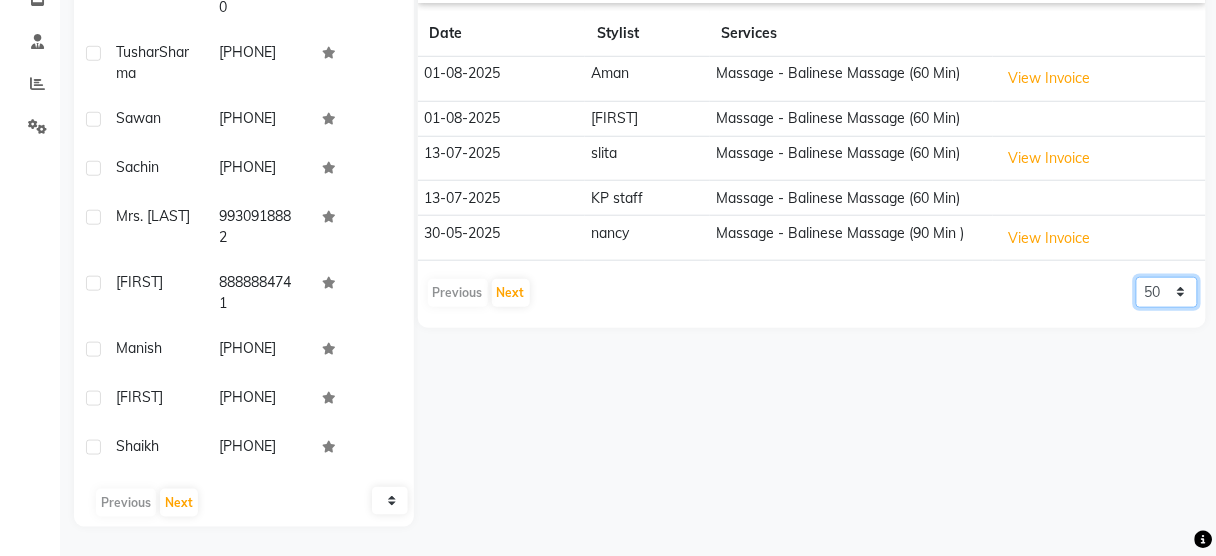 click on "5 10 50 100 500" 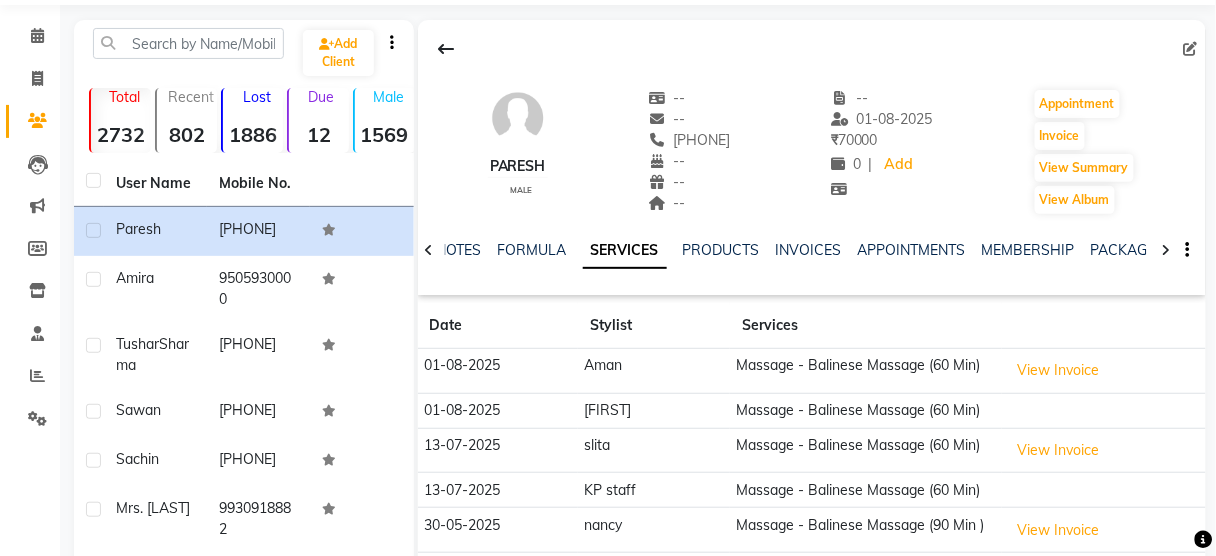 scroll, scrollTop: 0, scrollLeft: 0, axis: both 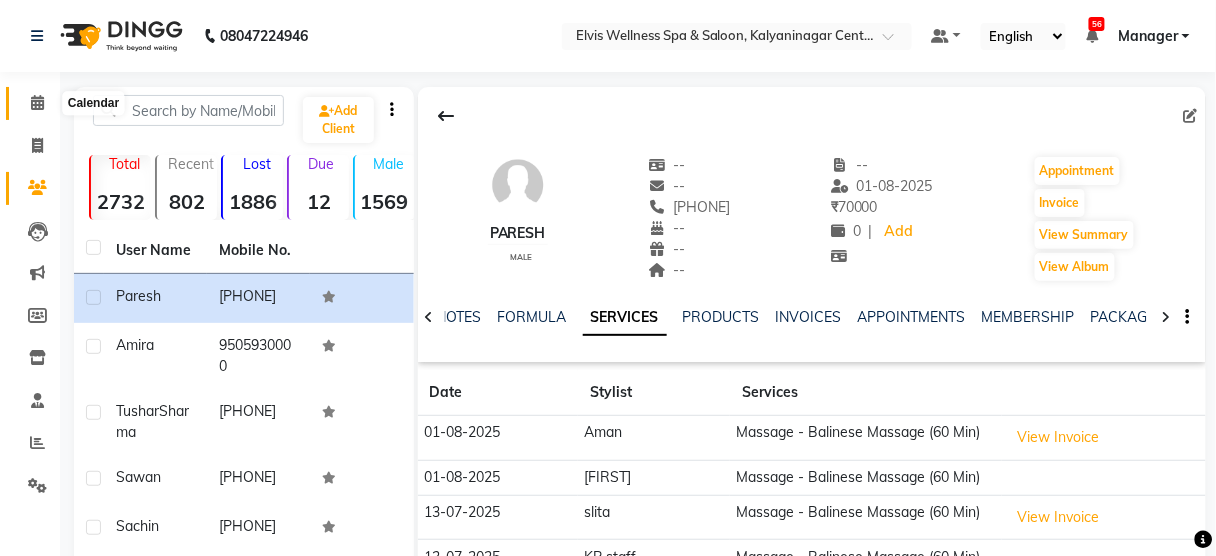 click 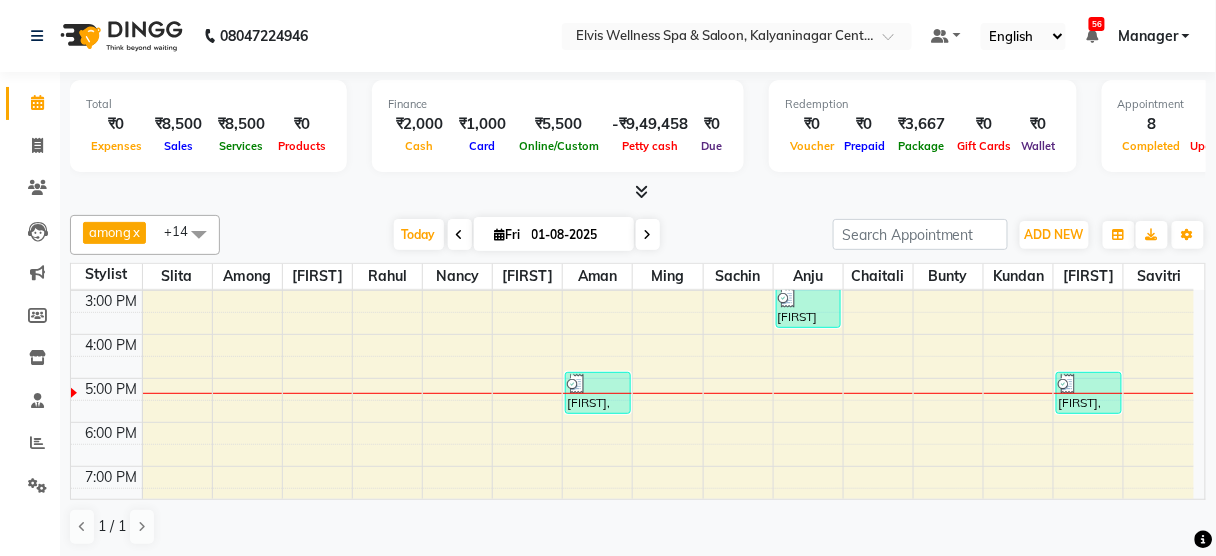 scroll, scrollTop: 314, scrollLeft: 0, axis: vertical 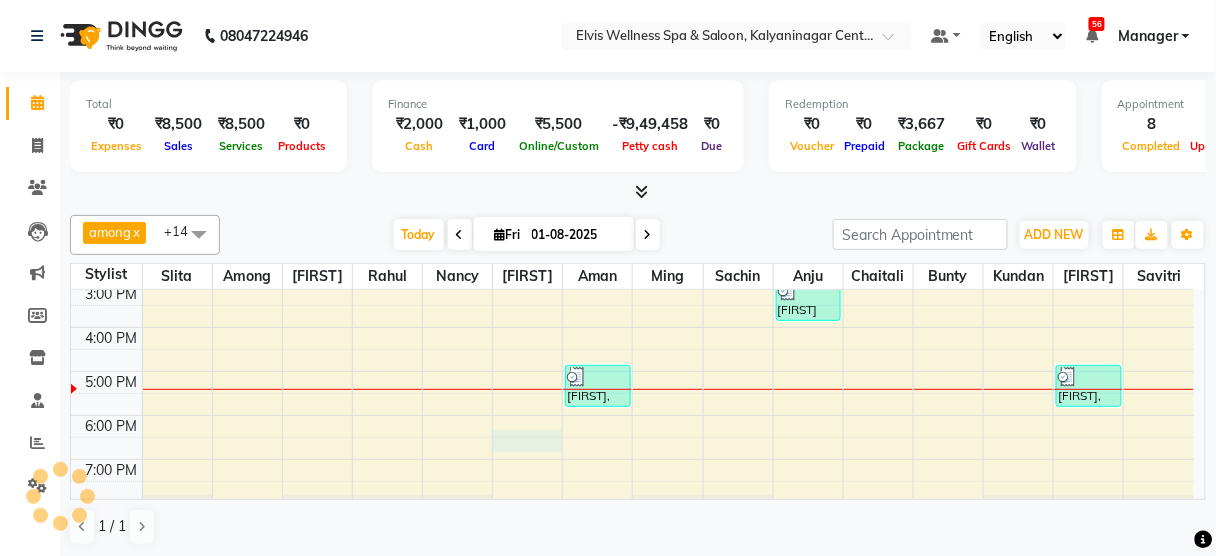 click on "8:00 AM 9:00 AM 10:00 AM 11:00 AM 12:00 PM 1:00 PM 2:00 PM 3:00 PM 4:00 PM 5:00 PM 6:00 PM 7:00 PM 8:00 PM 9:00 PM     [FIRST], TK03, 11:30 AM-12:30 PM, Massage - Swedish Massage (60 Min)     Mrs. [LAST], TK01, 10:30 AM-11:00 AM, Hair wash & Blow Dry     Mrs. [LAST], TK01, 11:00 AM-11:30 AM, Hair wash & Blow Dry     [FIRST], TK06, 05:00 PM-06:00 PM, Massage - Balinese Massage (60 Min)     [FIRST], TK05, 02:30 PM-03:00 PM, Hair wash & Blow Dry     [FIRST] [LAST], TK04, 03:00 PM-04:00 PM, Massage - Deeptisue Massage (60 Min)     [FIRST], TK02, 10:45 AM-11:45 AM, Massage - Foot Massage (60 Min)     [FIRST], TK06, 05:00 PM-06:00 PM, Massage - Balinese Massage (60 Min)" at bounding box center (632, 283) 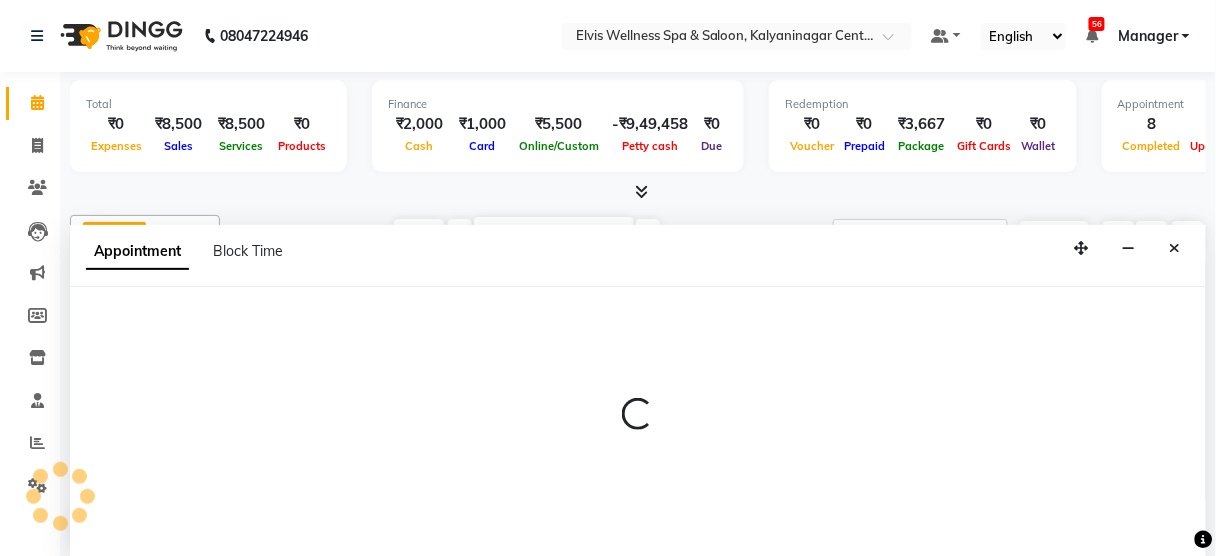 scroll, scrollTop: 0, scrollLeft: 0, axis: both 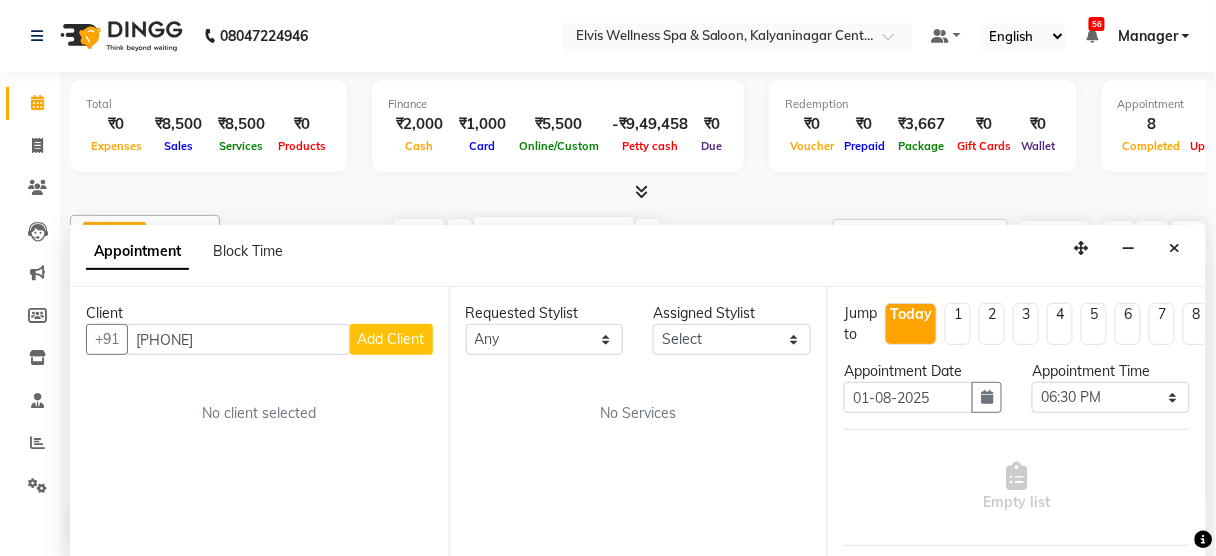 click on "Appointment Block Time" at bounding box center (638, 256) 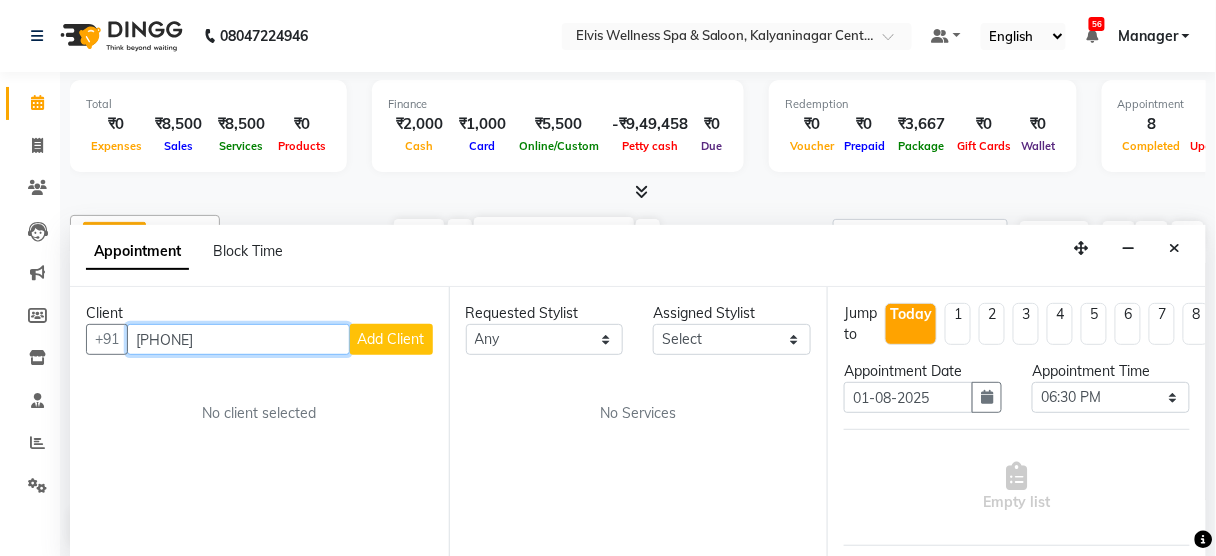 click on "[PHONE]" at bounding box center [238, 339] 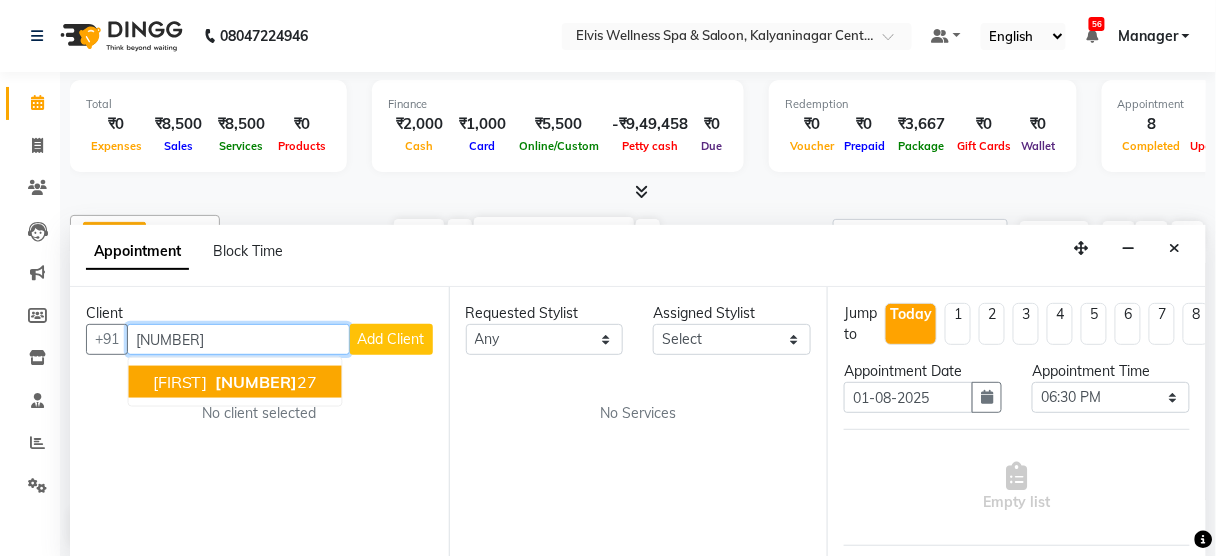 click on "[NUMBER]" at bounding box center [257, 382] 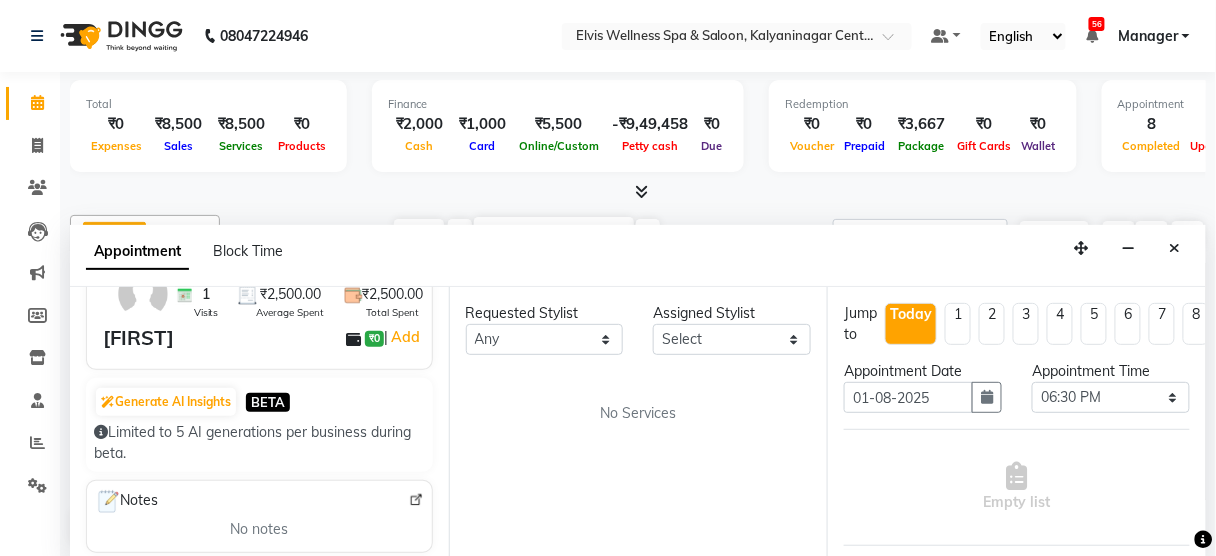 scroll, scrollTop: 0, scrollLeft: 0, axis: both 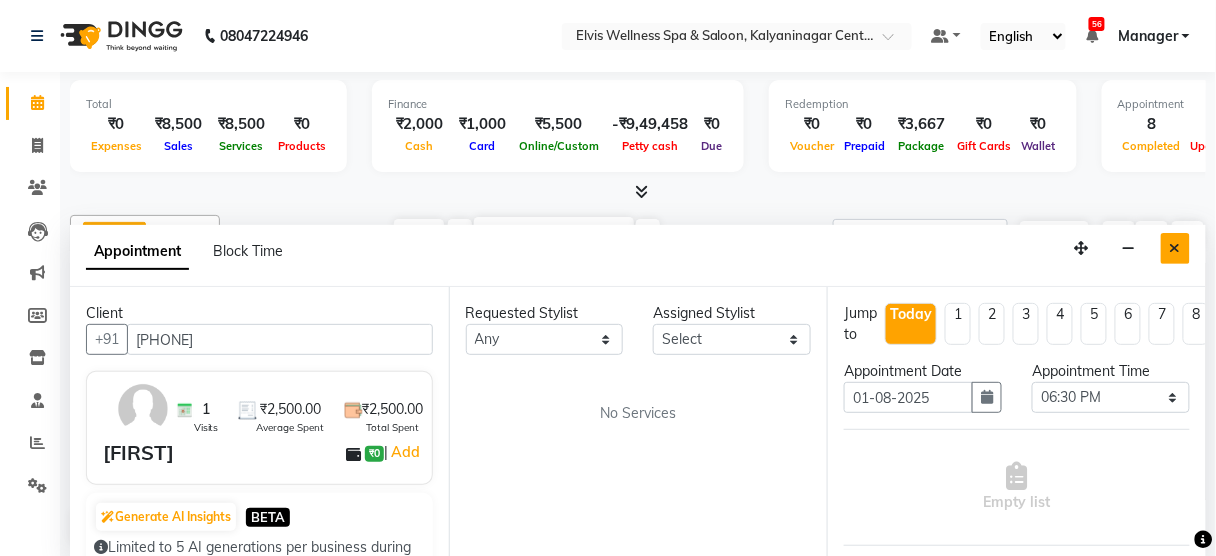 click at bounding box center [1175, 248] 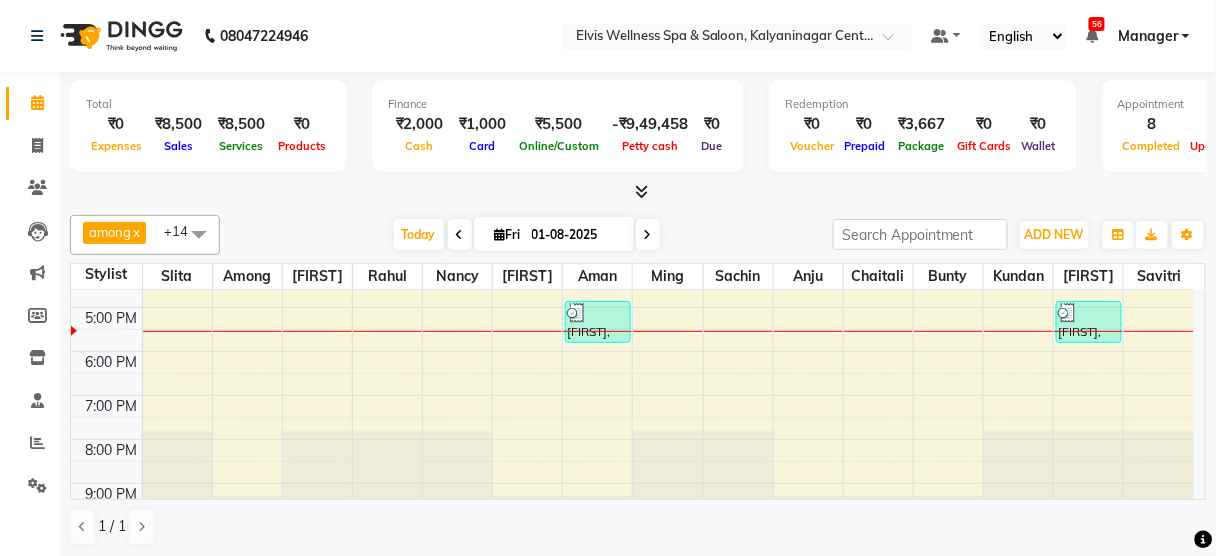 scroll, scrollTop: 286, scrollLeft: 0, axis: vertical 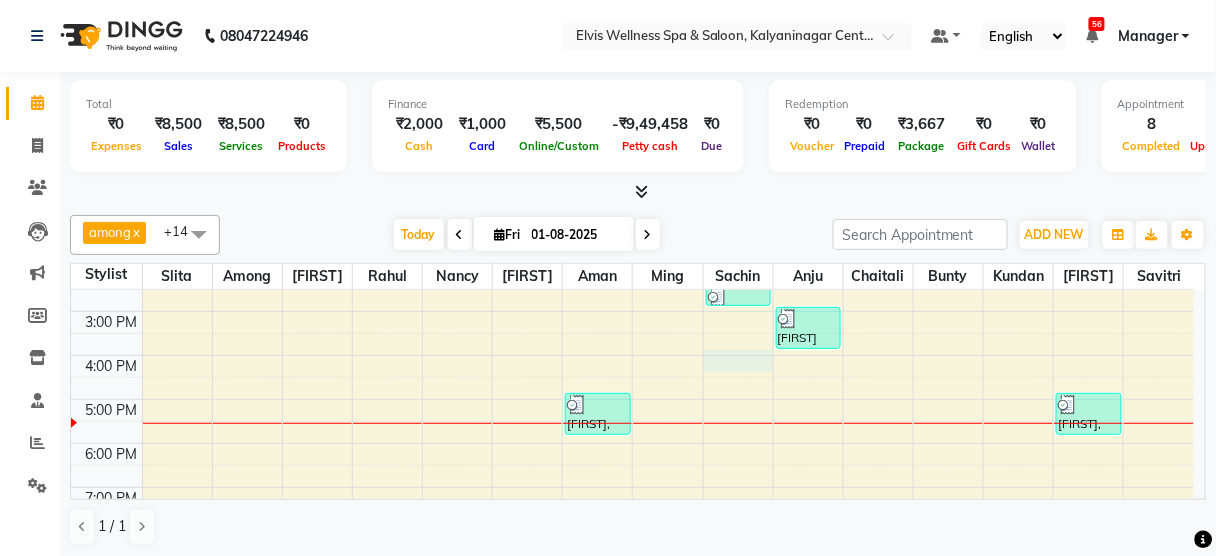 click on "8:00 AM 9:00 AM 10:00 AM 11:00 AM 12:00 PM 1:00 PM 2:00 PM 3:00 PM 4:00 PM 5:00 PM 6:00 PM 7:00 PM 8:00 PM 9:00 PM     [FIRST], TK03, 11:30 AM-12:30 PM, Massage - Swedish Massage (60 Min)     Mrs. [LAST], TK01, 10:30 AM-11:00 AM, Hair wash & Blow Dry     Mrs. [LAST], TK01, 11:00 AM-11:30 AM, Hair wash & Blow Dry     [FIRST], TK06, 05:00 PM-06:00 PM, Massage - Balinese Massage (60 Min)     [FIRST], TK05, 02:30 PM-03:00 PM, Hair wash & Blow Dry     [FIRST] [LAST], TK04, 03:00 PM-04:00 PM, Massage - Deeptisue Massage (60 Min)     [FIRST], TK02, 10:45 AM-11:45 AM, Massage - Foot Massage (60 Min)     [FIRST], TK06, 05:00 PM-06:00 PM, Massage - Balinese Massage (60 Min)" at bounding box center [632, 311] 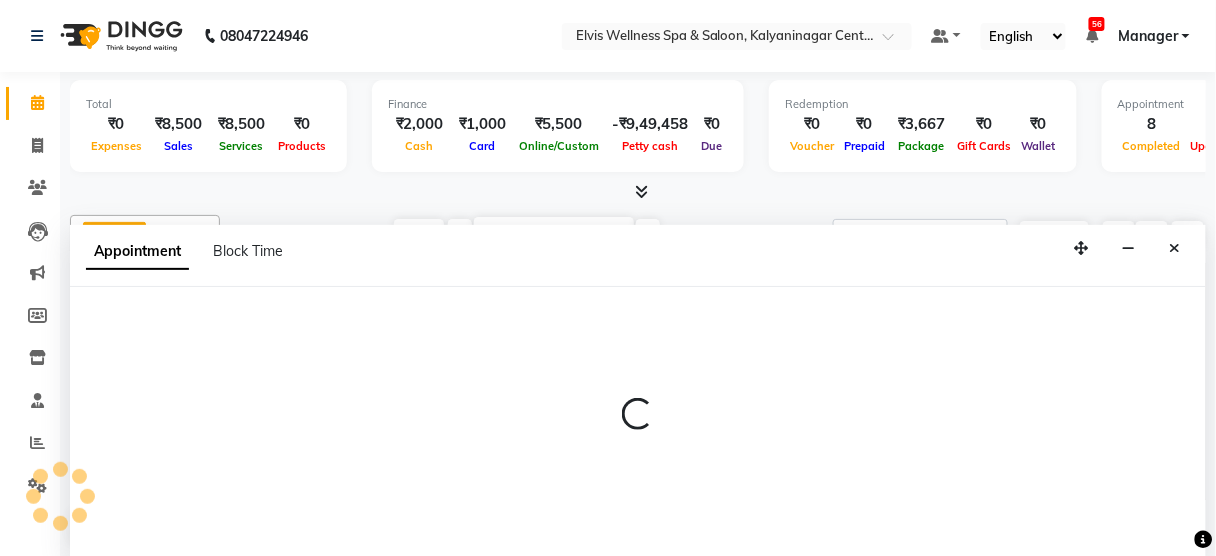 select on "48152" 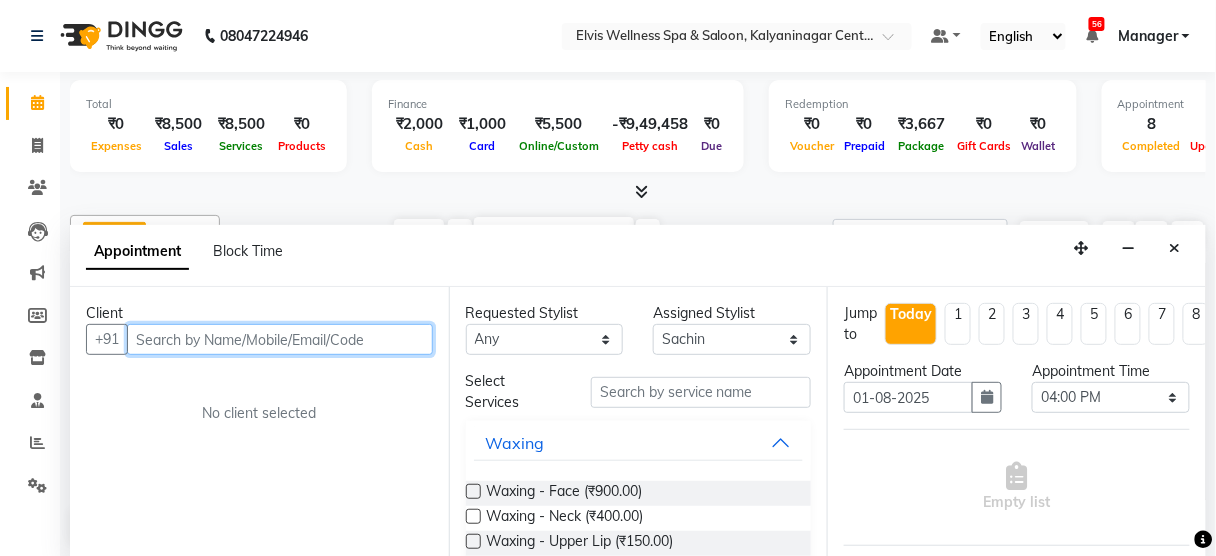click at bounding box center [280, 339] 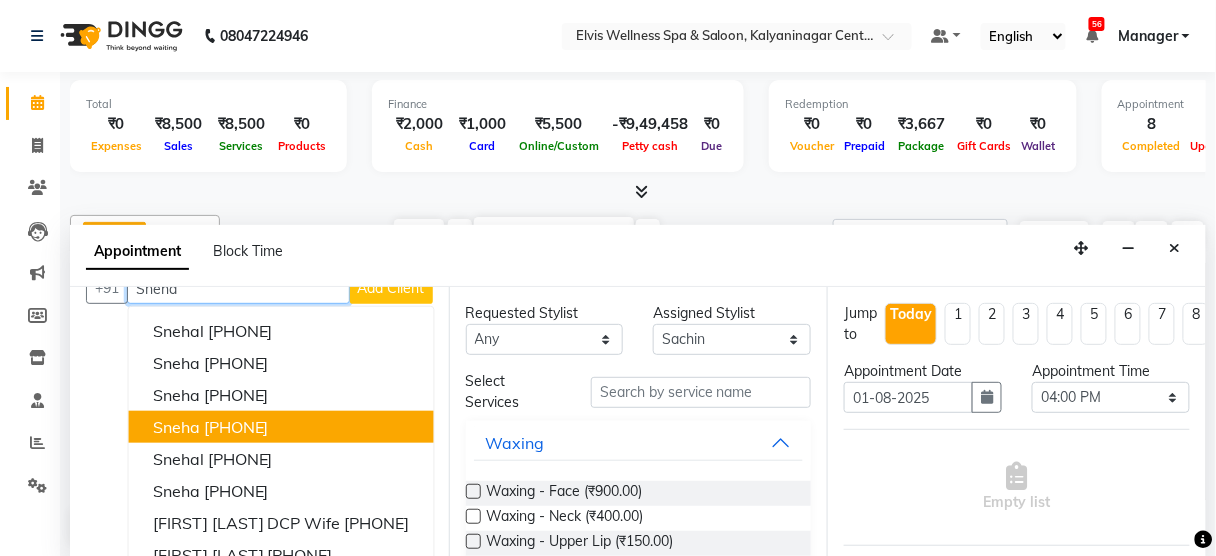 scroll, scrollTop: 83, scrollLeft: 0, axis: vertical 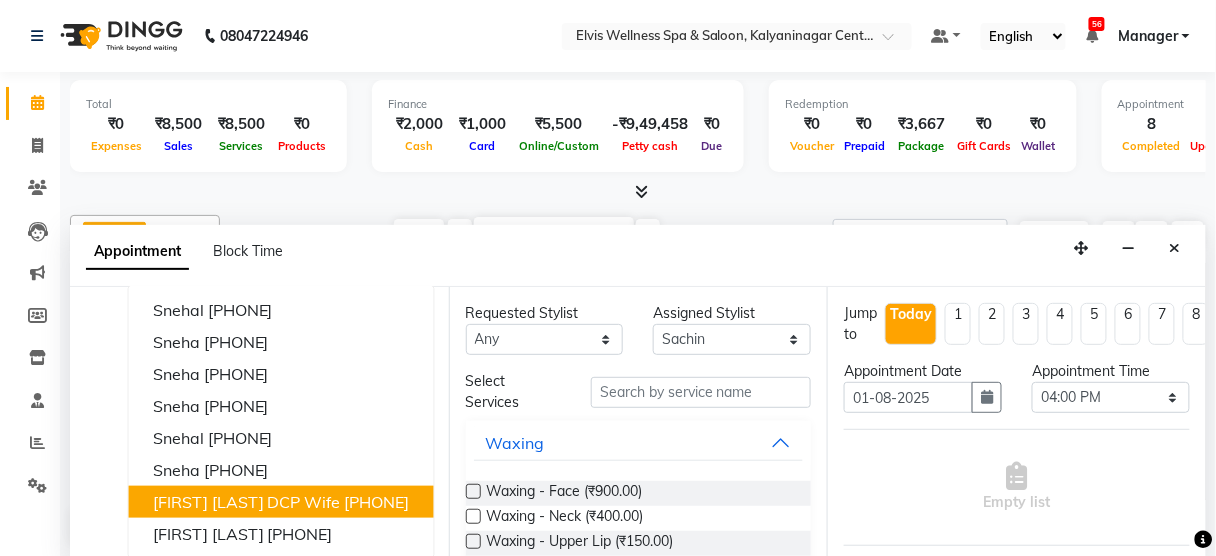 click on "[FIRST] [LAST] DCP Wife" at bounding box center [247, 502] 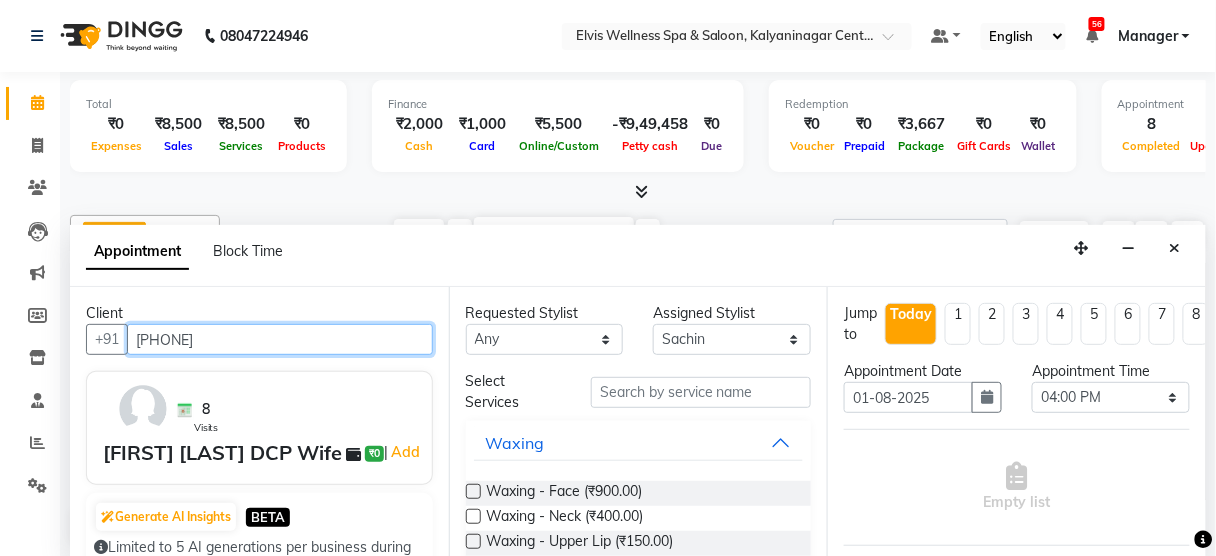 type on "[PHONE]" 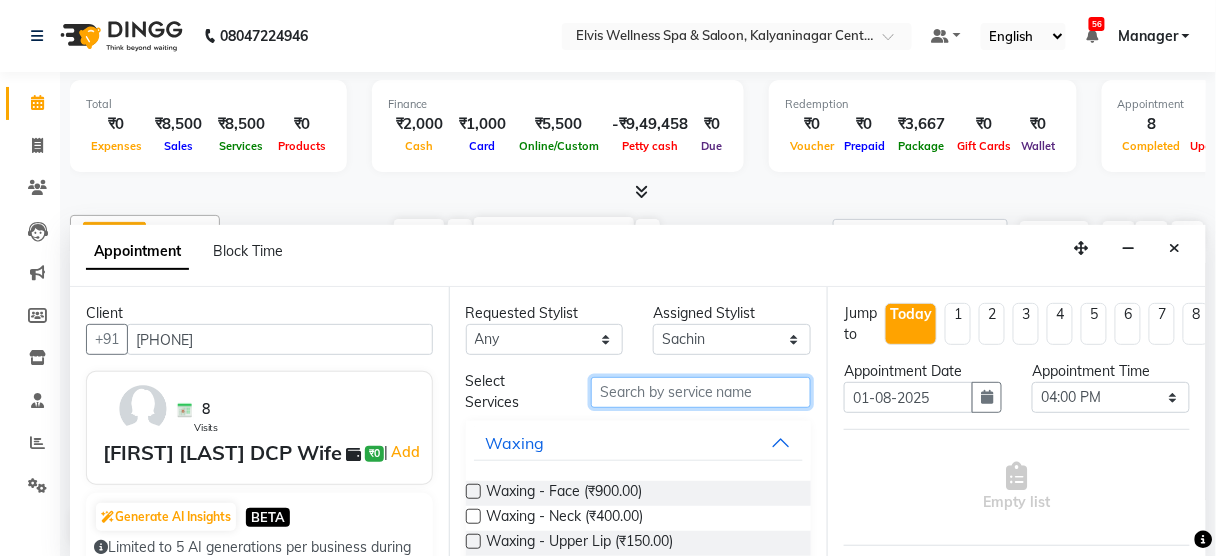click at bounding box center [701, 392] 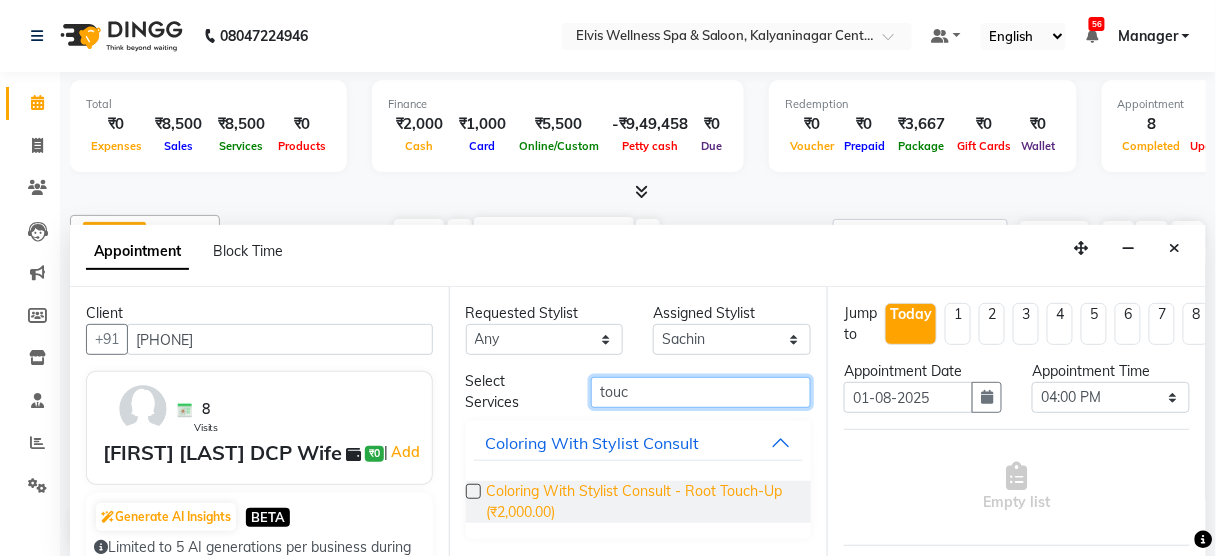type on "touc" 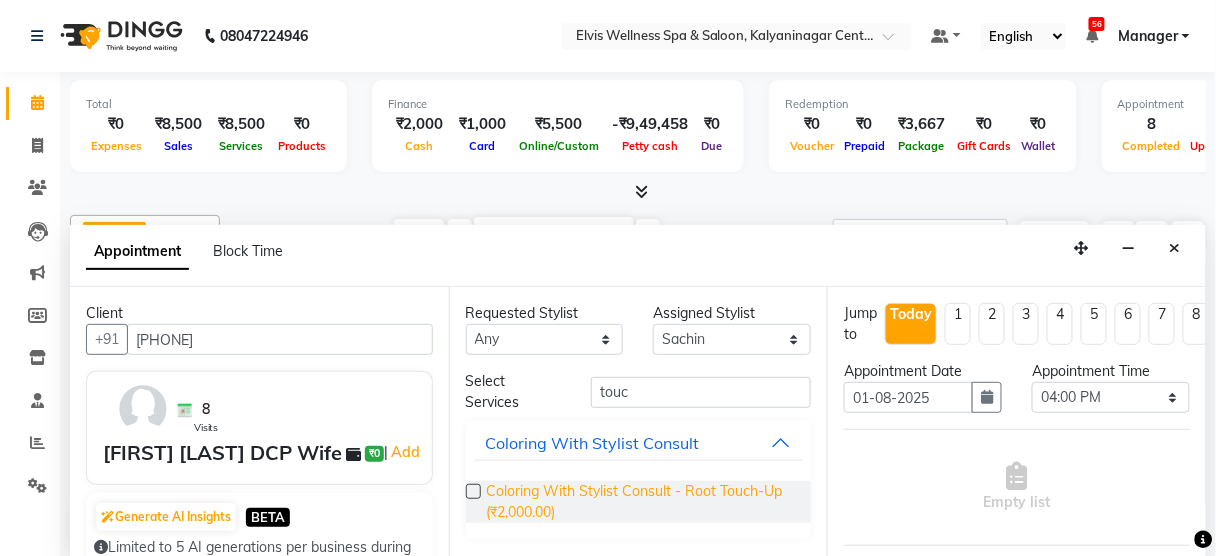 click on "Coloring With Stylist Consult - Root Touch-Up (₹2,000.00)" at bounding box center [641, 502] 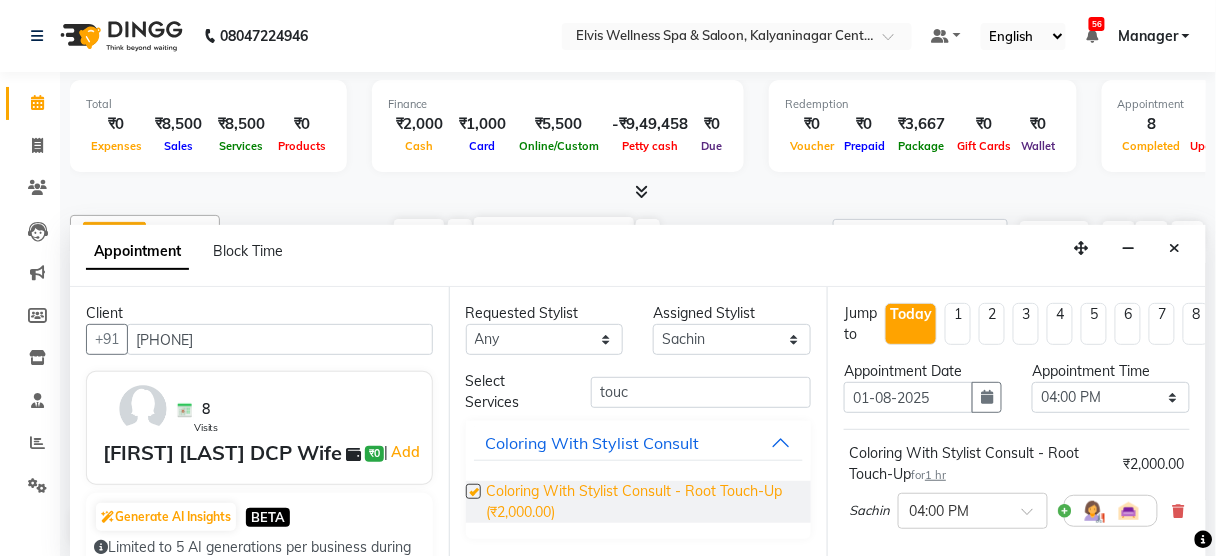 checkbox on "false" 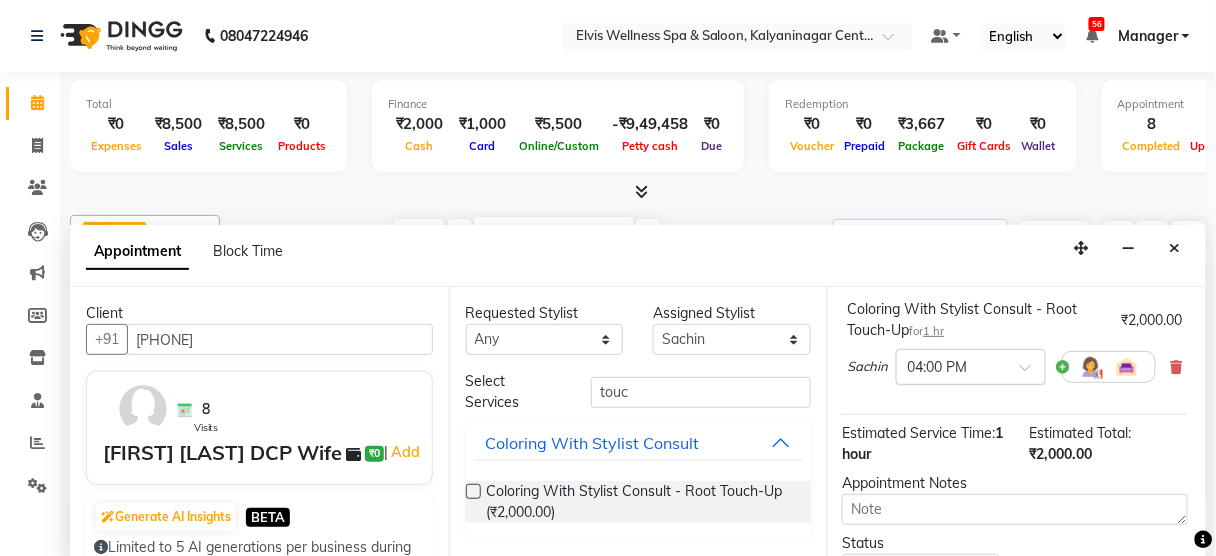 scroll, scrollTop: 151, scrollLeft: 3, axis: both 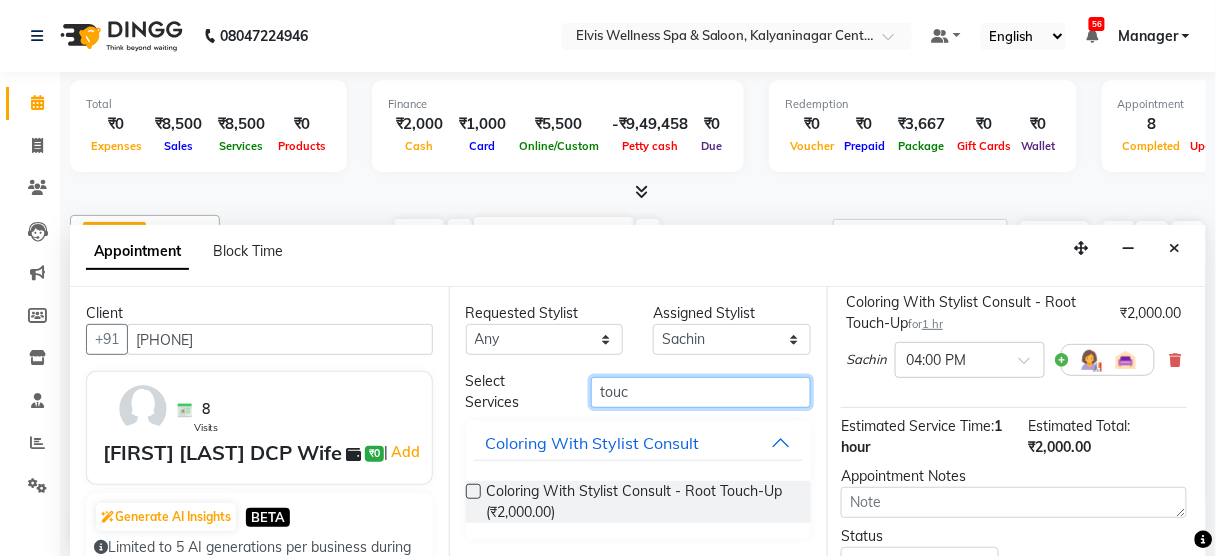 drag, startPoint x: 692, startPoint y: 402, endPoint x: 470, endPoint y: 424, distance: 223.08743 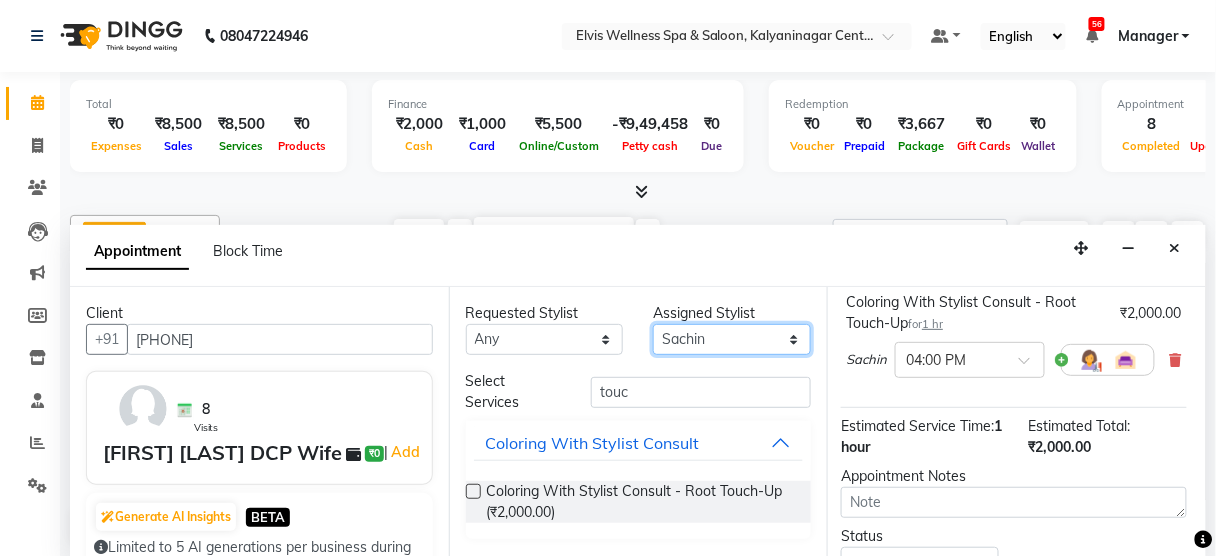 click on "Select Aien Aman among Anju Anna baner staff Bepeto Bunty Chaitali Eunice Jay Katrin Khumpo kothrud staff KP staff Kundan lachu Lelen Lucy Manager Marvin Masoni mimin Ming nancy Noang Rahul RAMBO Reena Sachin sarla Savitri slita Sumitra Thon Viman nagar staff yanchen" at bounding box center [732, 339] 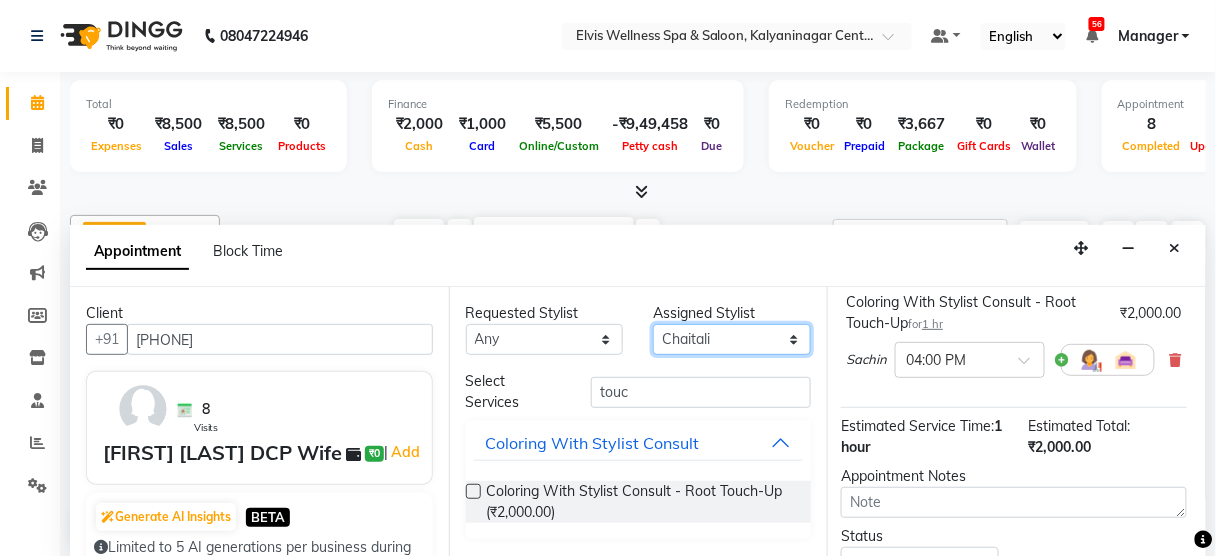 click on "Select Aien Aman among Anju Anna baner staff Bepeto Bunty Chaitali Eunice Jay Katrin Khumpo kothrud staff KP staff Kundan lachu Lelen Lucy Manager Marvin Masoni mimin Ming nancy Noang Rahul RAMBO Reena Sachin sarla Savitri slita Sumitra Thon Viman nagar staff yanchen" at bounding box center [732, 339] 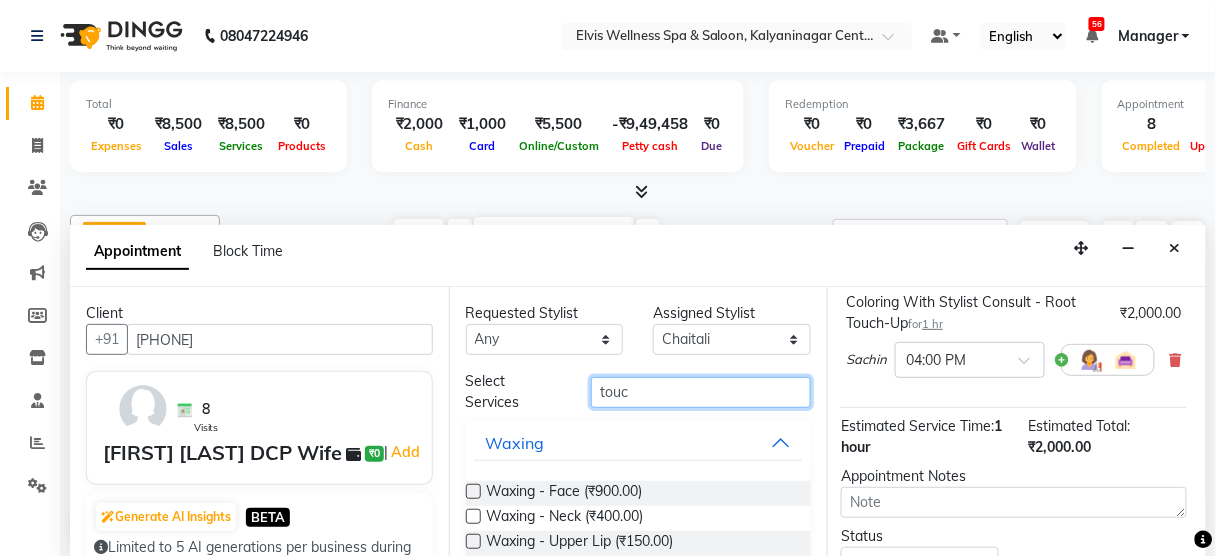 click on "touc" at bounding box center (701, 392) 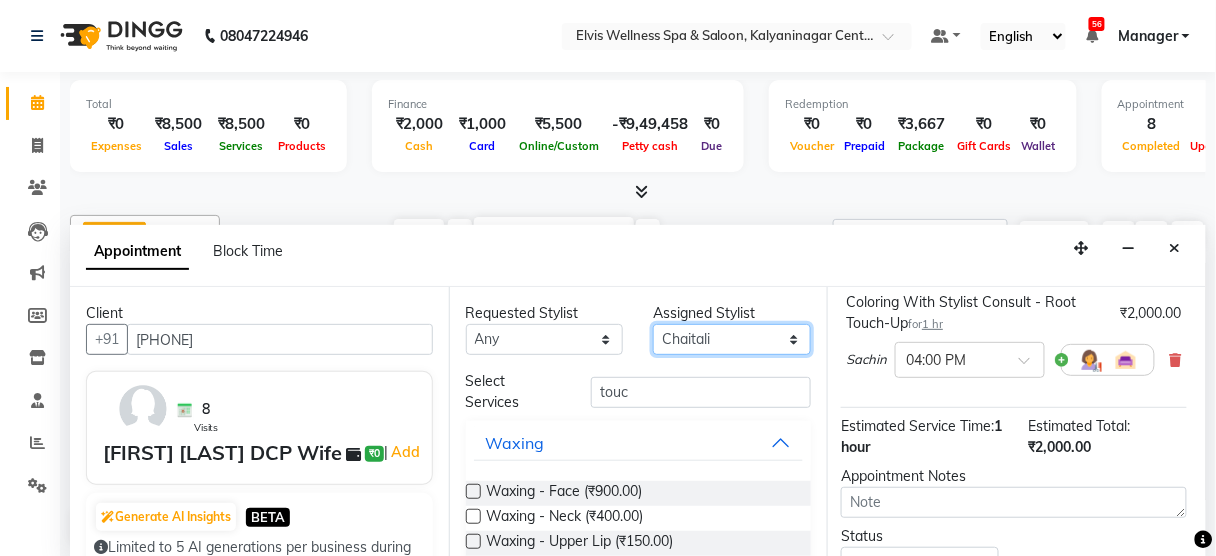 click on "Select Aien Aman among Anju Anna baner staff Bepeto Bunty Chaitali Eunice Jay Katrin Khumpo kothrud staff KP staff Kundan lachu Lelen Lucy Manager Marvin Masoni mimin Ming nancy Noang Rahul RAMBO Reena Sachin sarla Savitri slita Sumitra Thon Viman nagar staff yanchen" at bounding box center (732, 339) 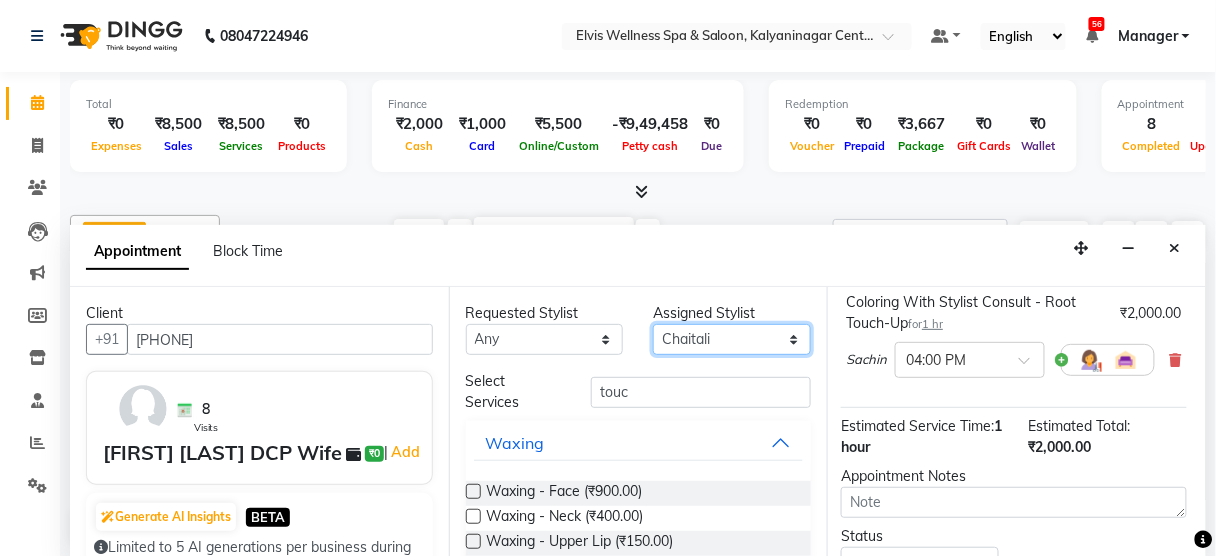 select on "75902" 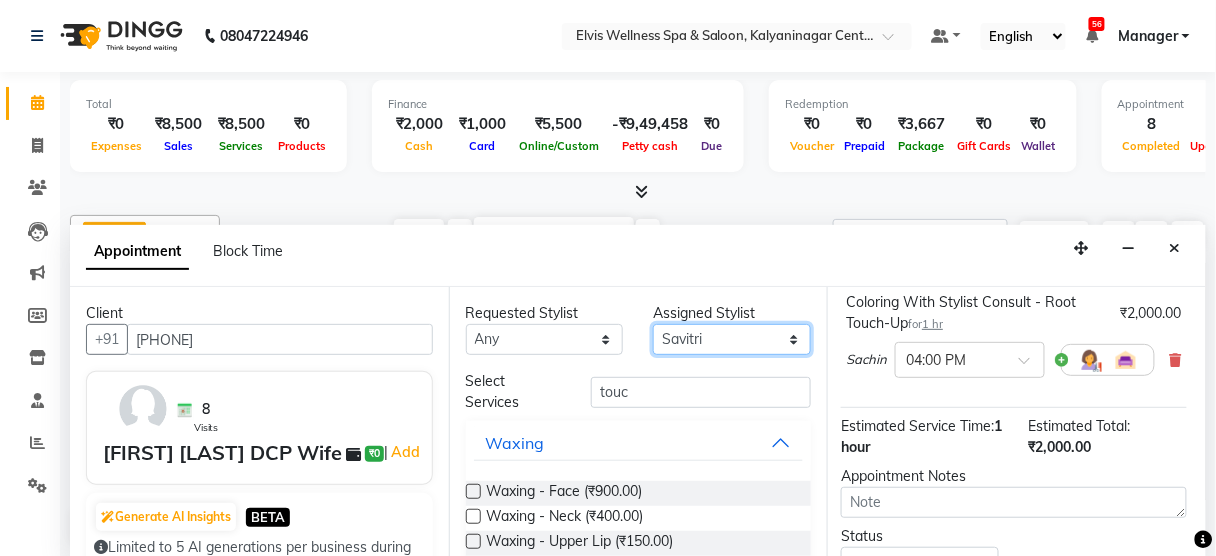 click on "Select Aien Aman among Anju Anna baner staff Bepeto Bunty Chaitali Eunice Jay Katrin Khumpo kothrud staff KP staff Kundan lachu Lelen Lucy Manager Marvin Masoni mimin Ming nancy Noang Rahul RAMBO Reena Sachin sarla Savitri slita Sumitra Thon Viman nagar staff yanchen" at bounding box center [732, 339] 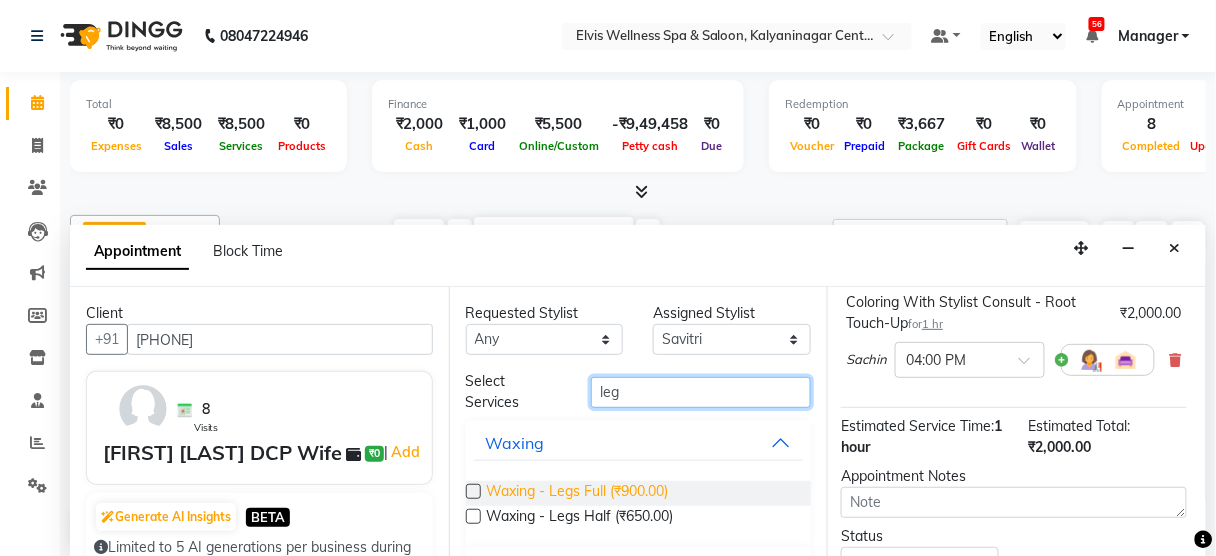type on "leg" 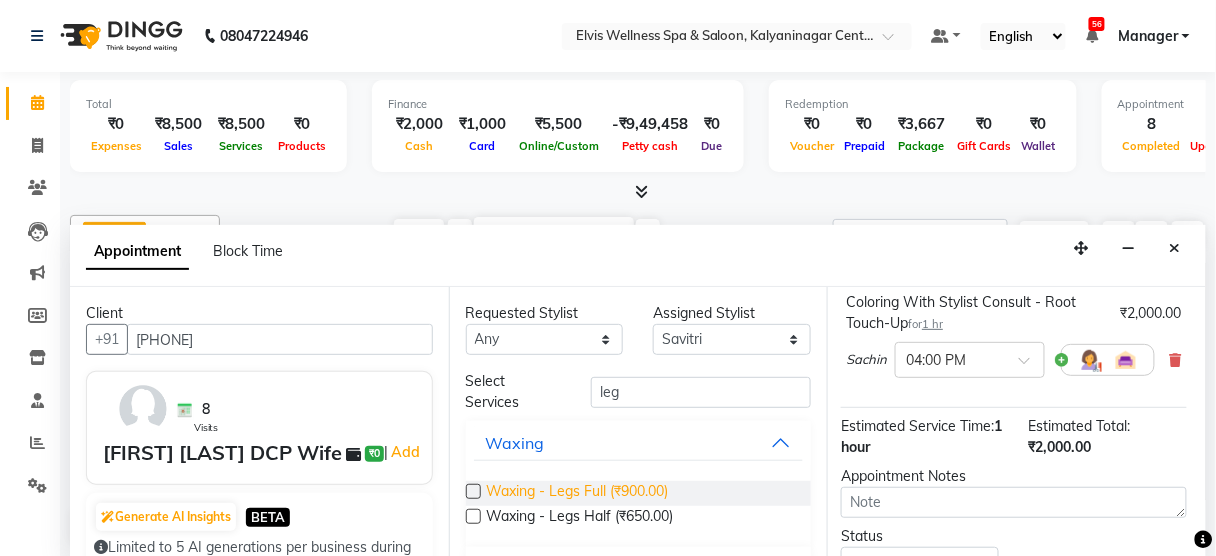click on "Waxing - Legs Full (₹900.00)" at bounding box center [578, 493] 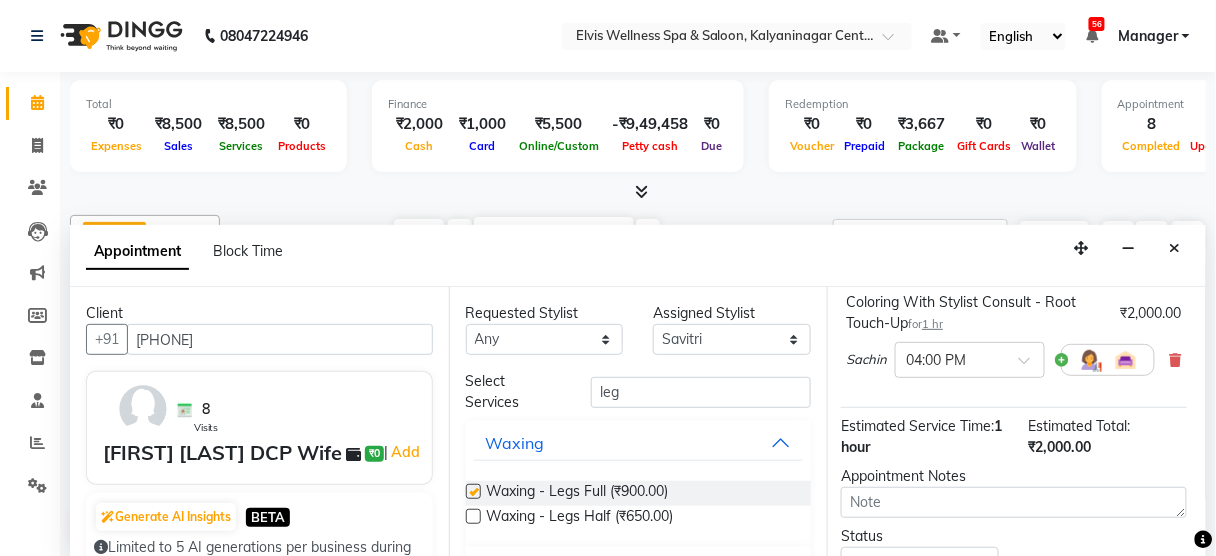 checkbox on "false" 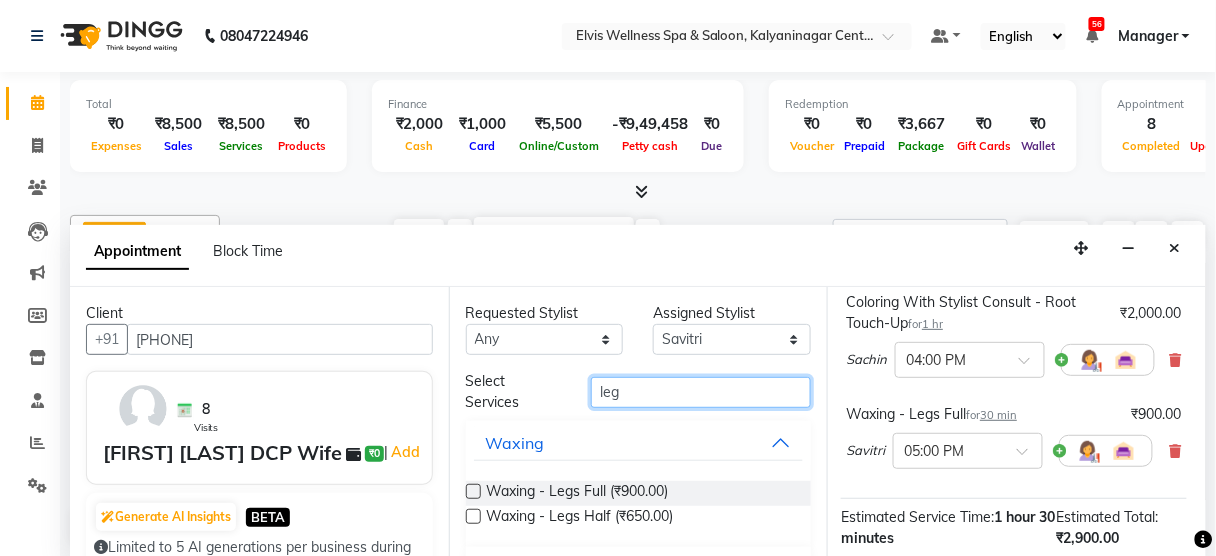 drag, startPoint x: 640, startPoint y: 396, endPoint x: 353, endPoint y: 410, distance: 287.34125 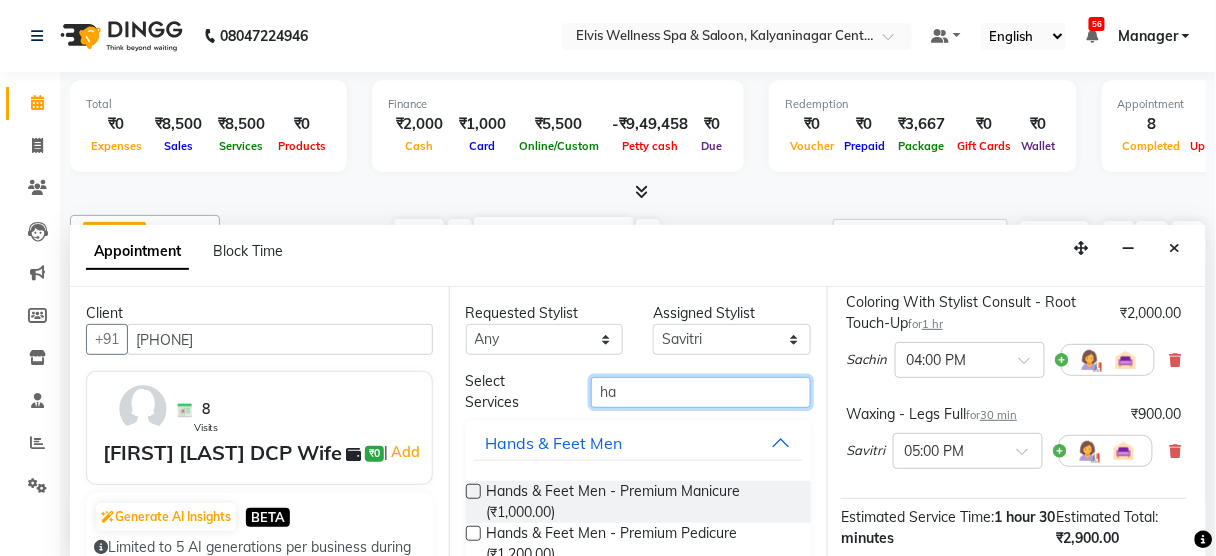 type on "h" 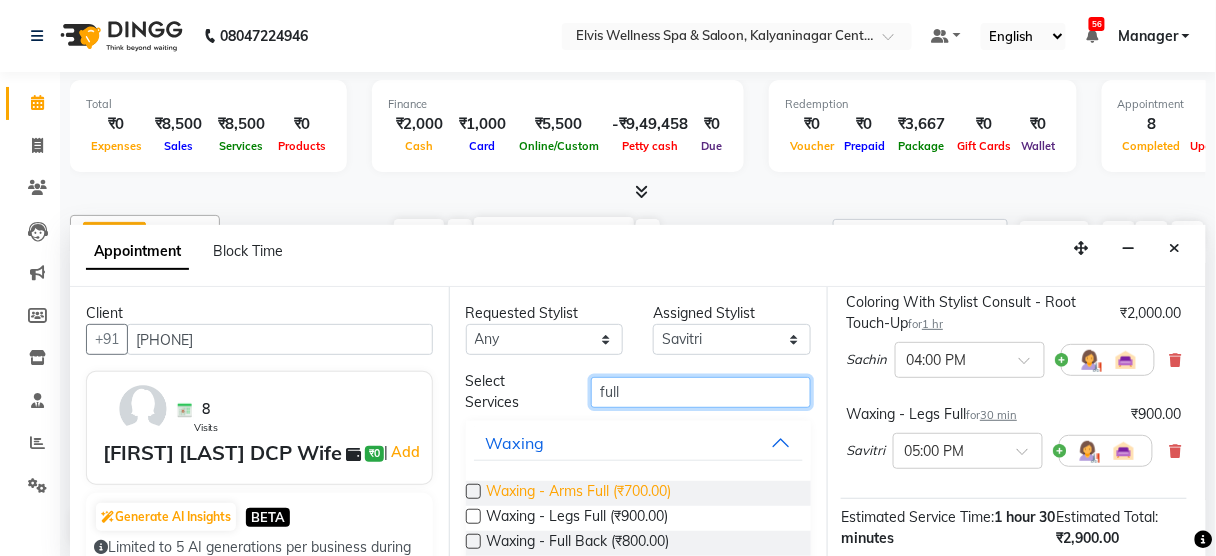 type on "full" 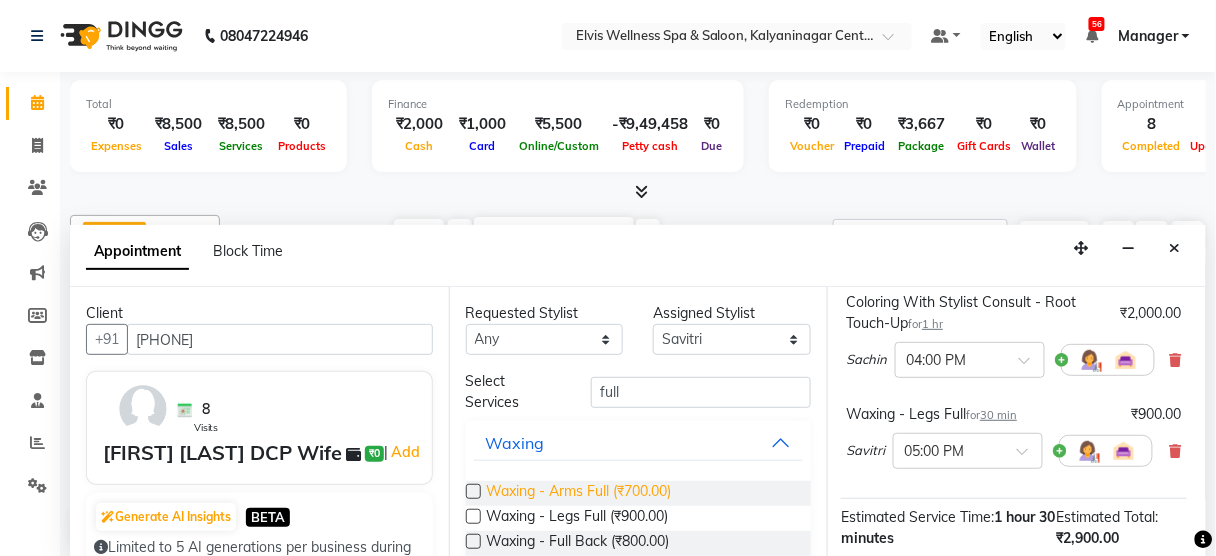 click on "Waxing - Arms Full (₹700.00)" at bounding box center (579, 493) 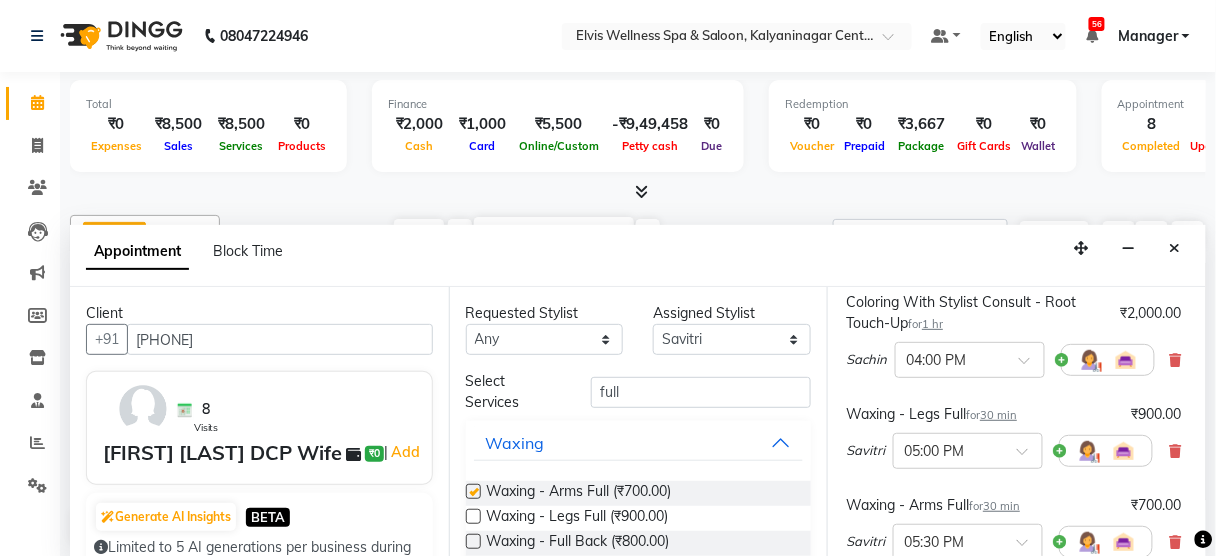 checkbox on "false" 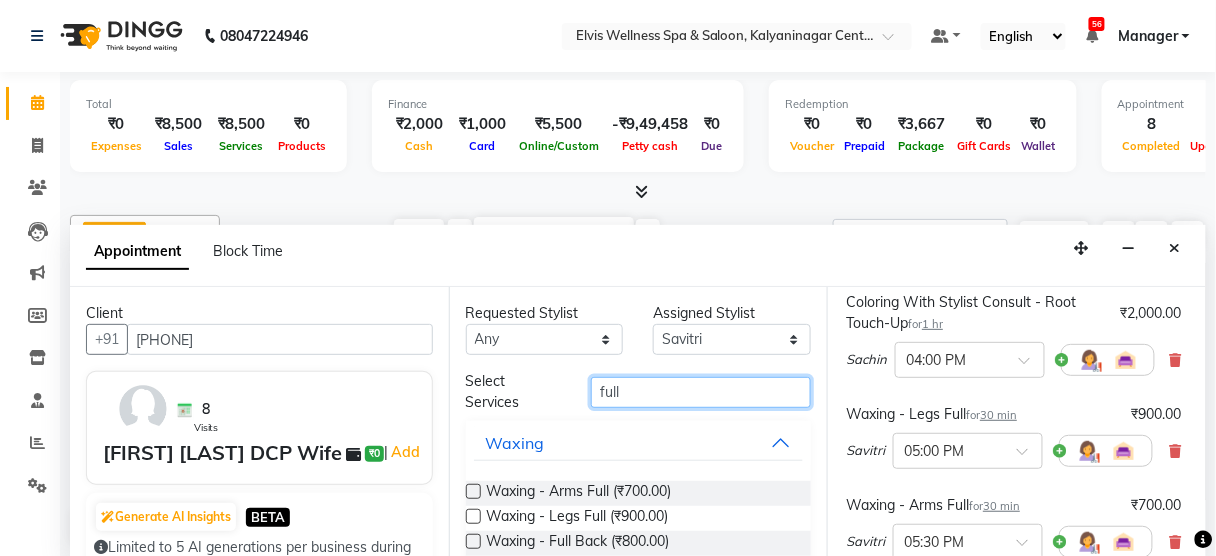 drag, startPoint x: 641, startPoint y: 394, endPoint x: 0, endPoint y: 491, distance: 648.2978 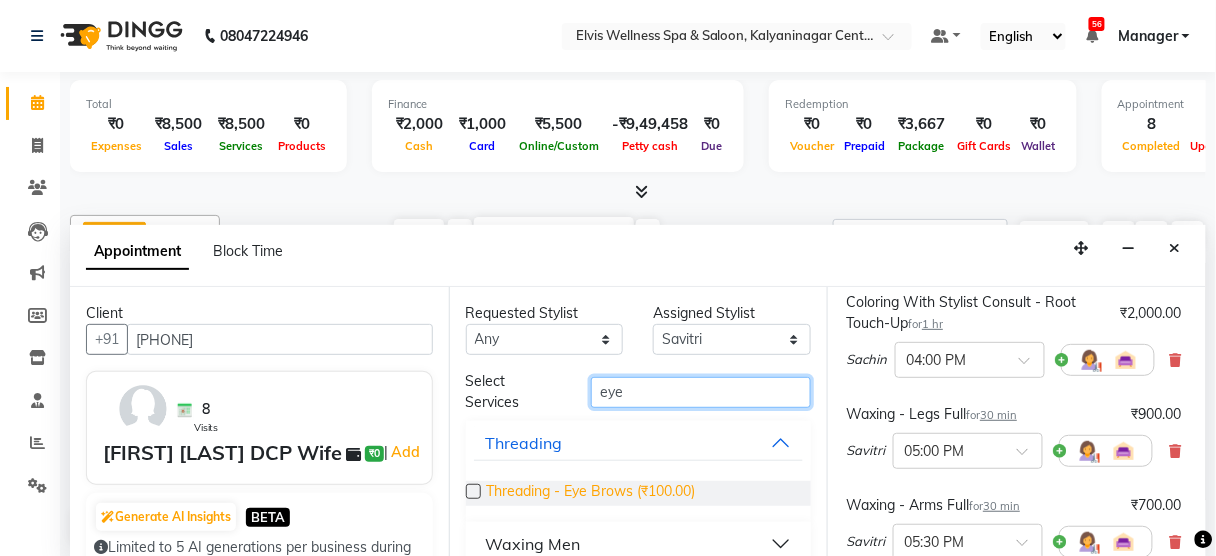 type on "eye" 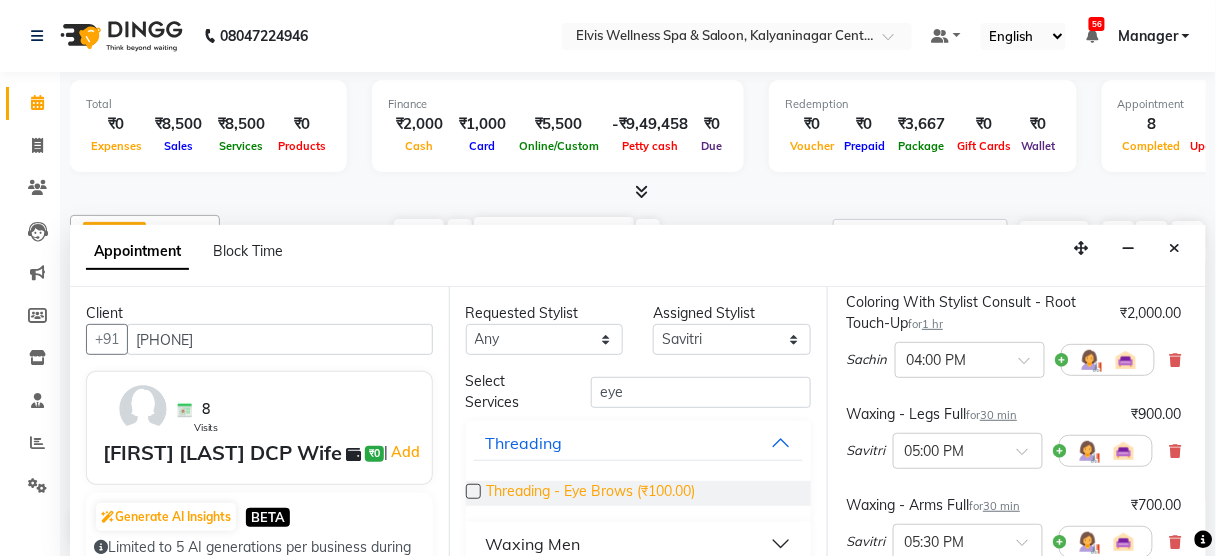 click on "Threading - Eye Brows (₹100.00)" at bounding box center (591, 493) 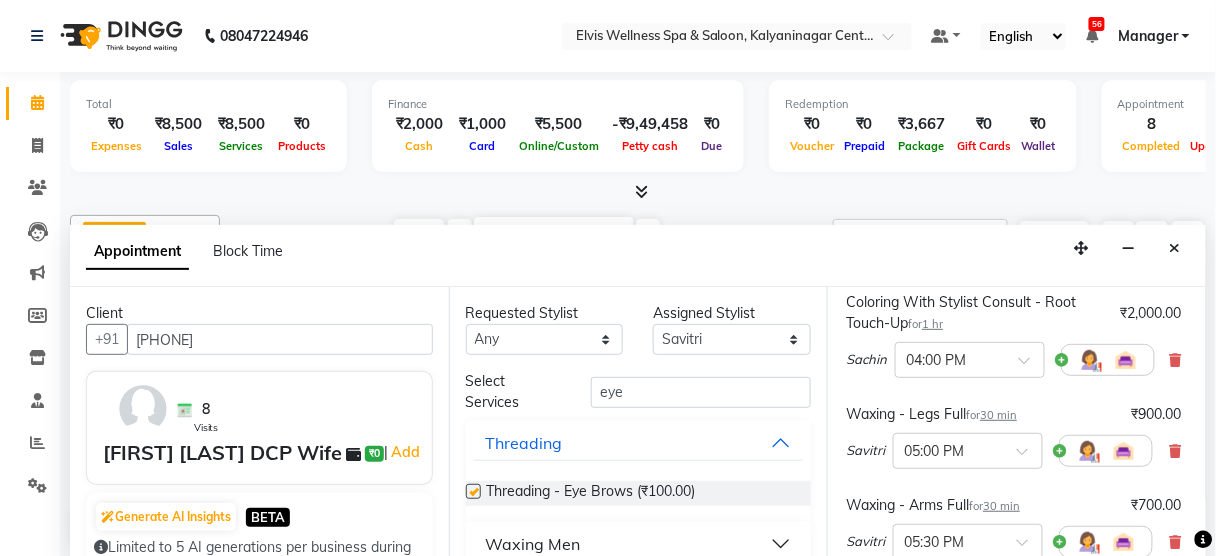 checkbox on "false" 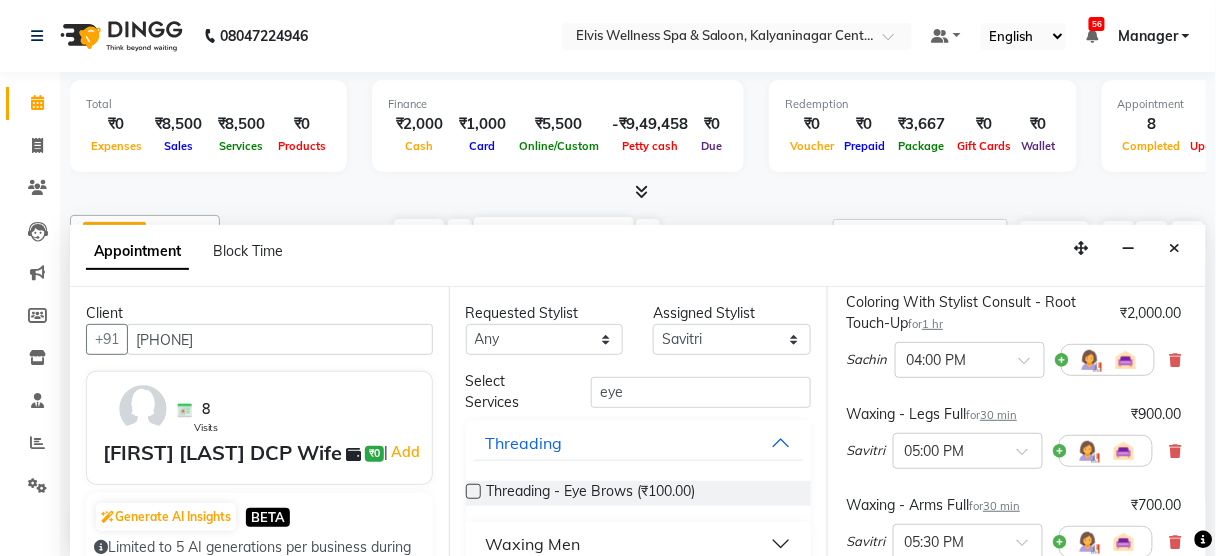 scroll, scrollTop: 208, scrollLeft: 3, axis: both 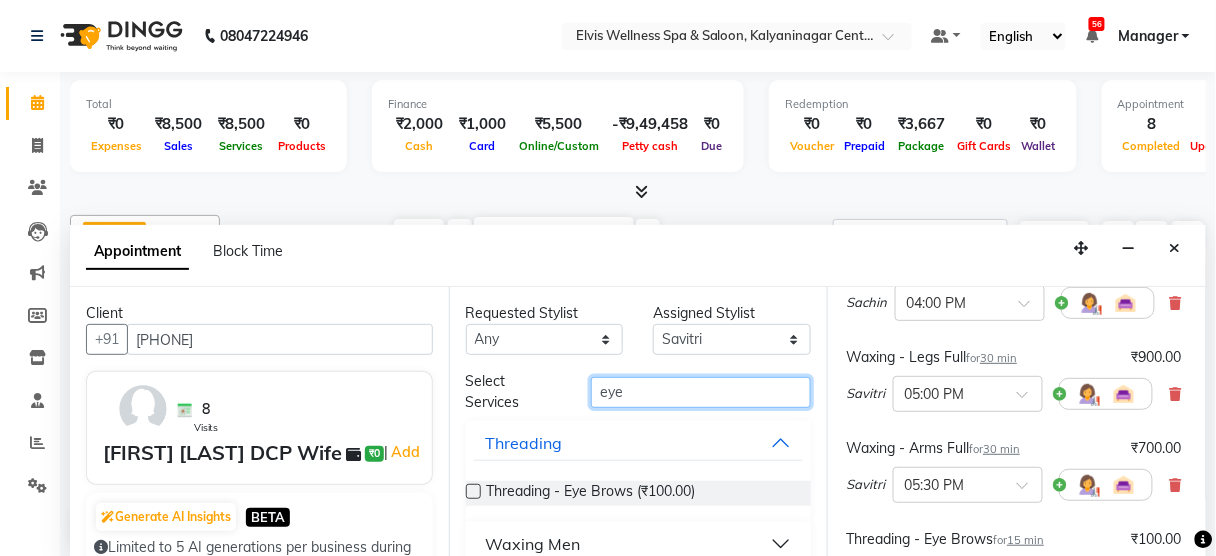 drag, startPoint x: 655, startPoint y: 390, endPoint x: 241, endPoint y: 422, distance: 415.23486 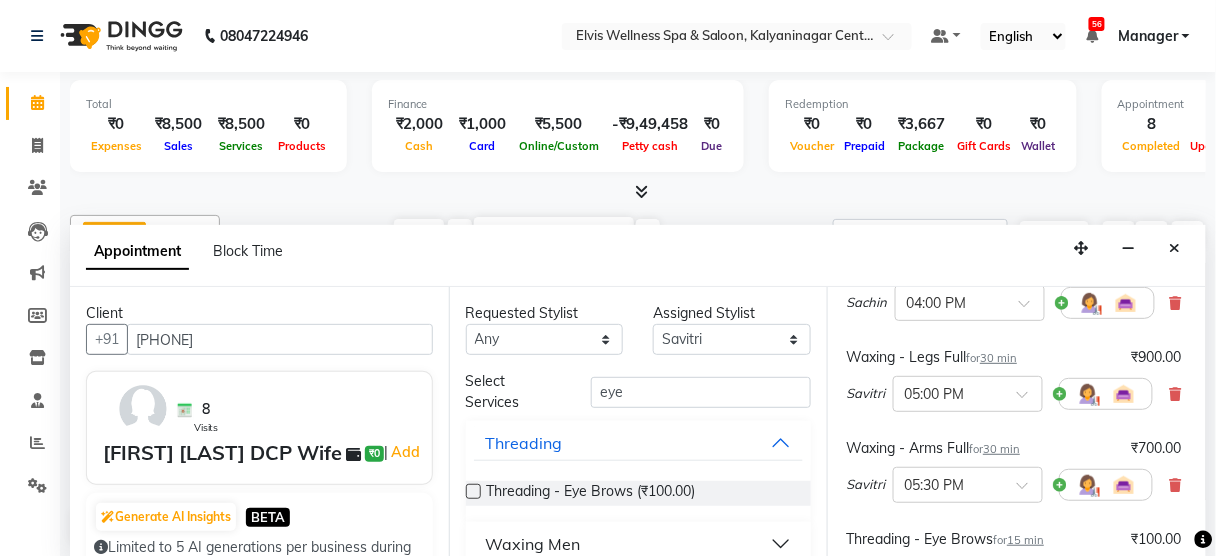 click on "8 Visits" at bounding box center (297, 409) 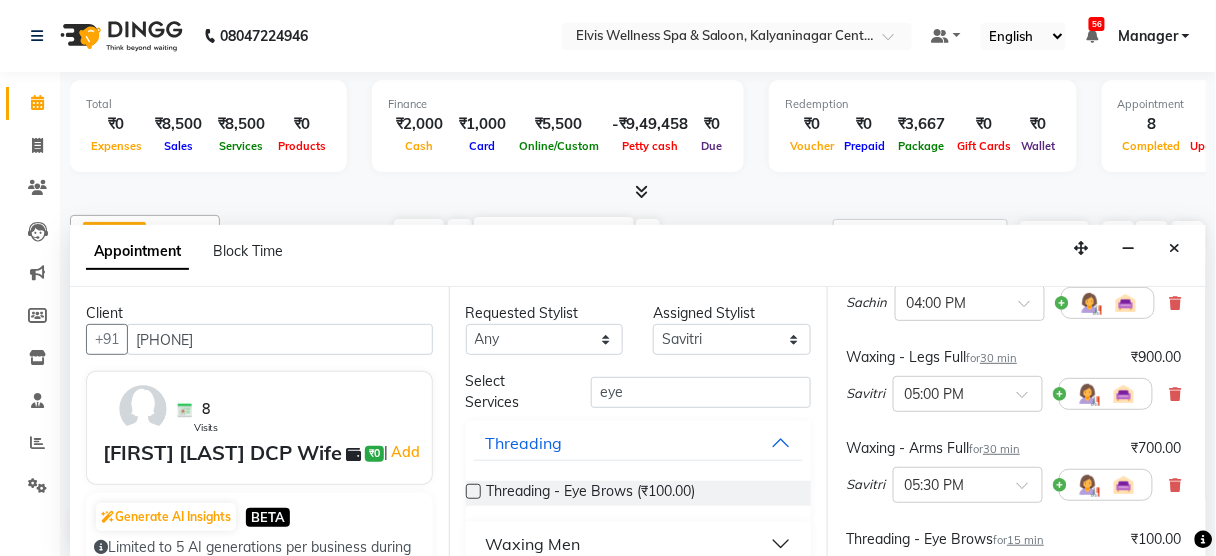scroll, scrollTop: 230, scrollLeft: 0, axis: vertical 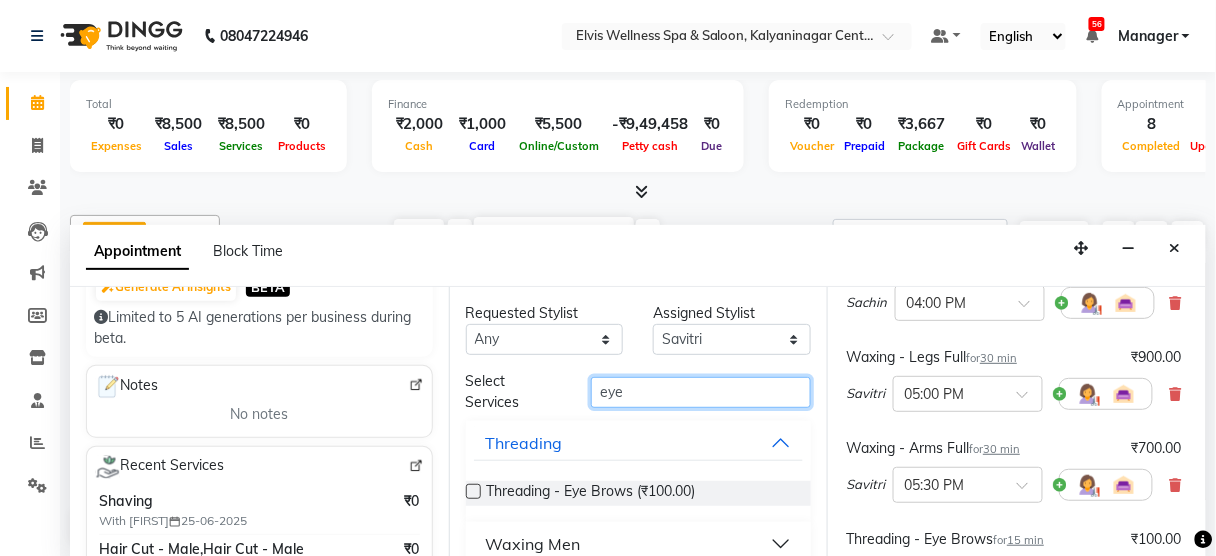 drag, startPoint x: 672, startPoint y: 383, endPoint x: 405, endPoint y: 436, distance: 272.20947 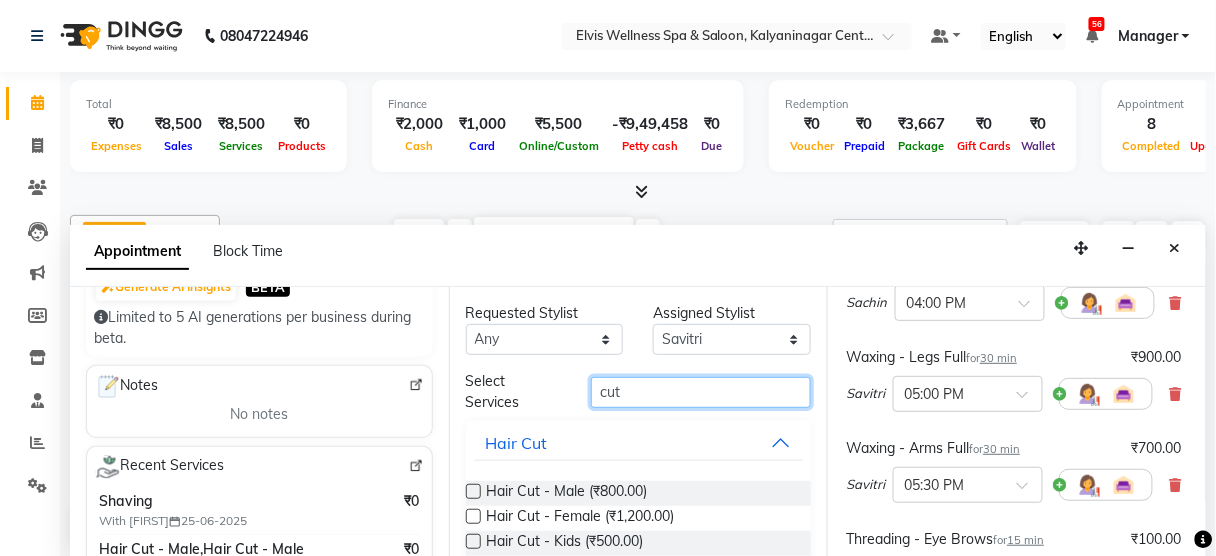 scroll, scrollTop: 117, scrollLeft: 0, axis: vertical 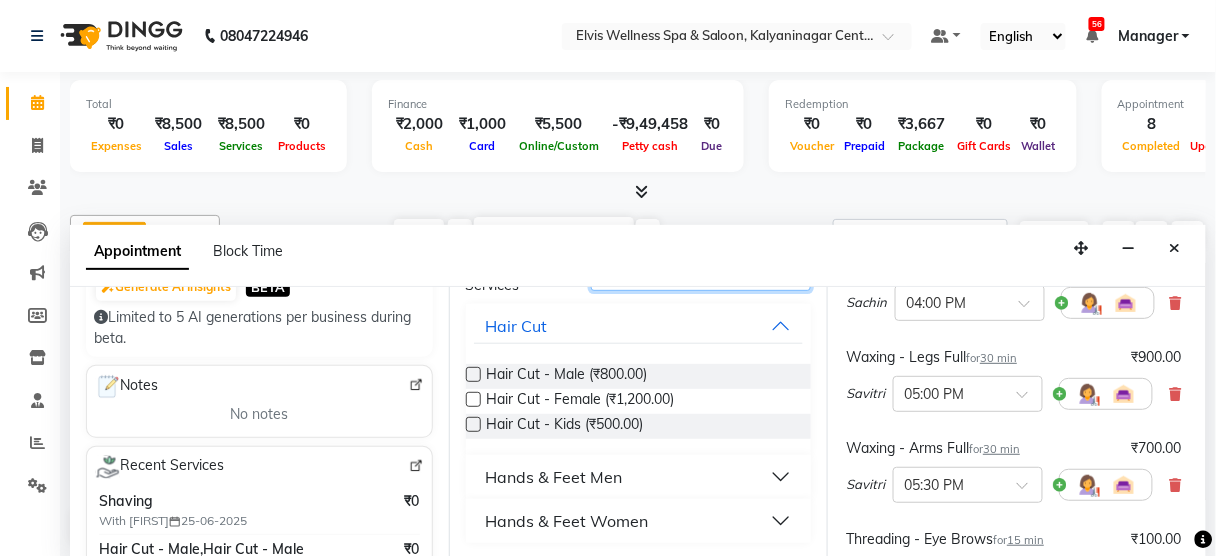 type on "cut" 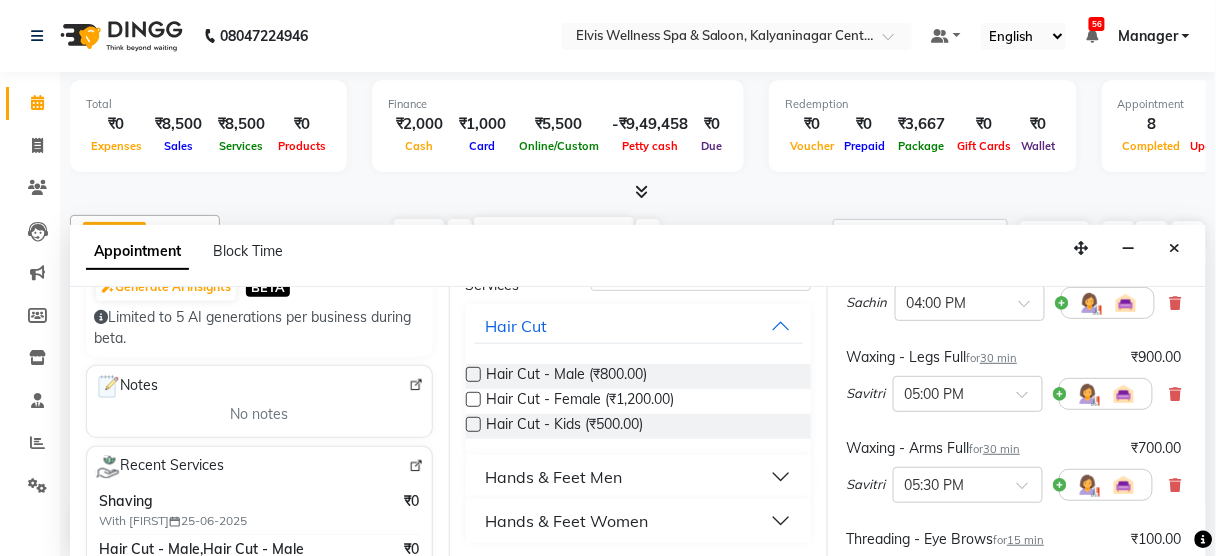 click on "Hands & Feet Men" at bounding box center [554, 477] 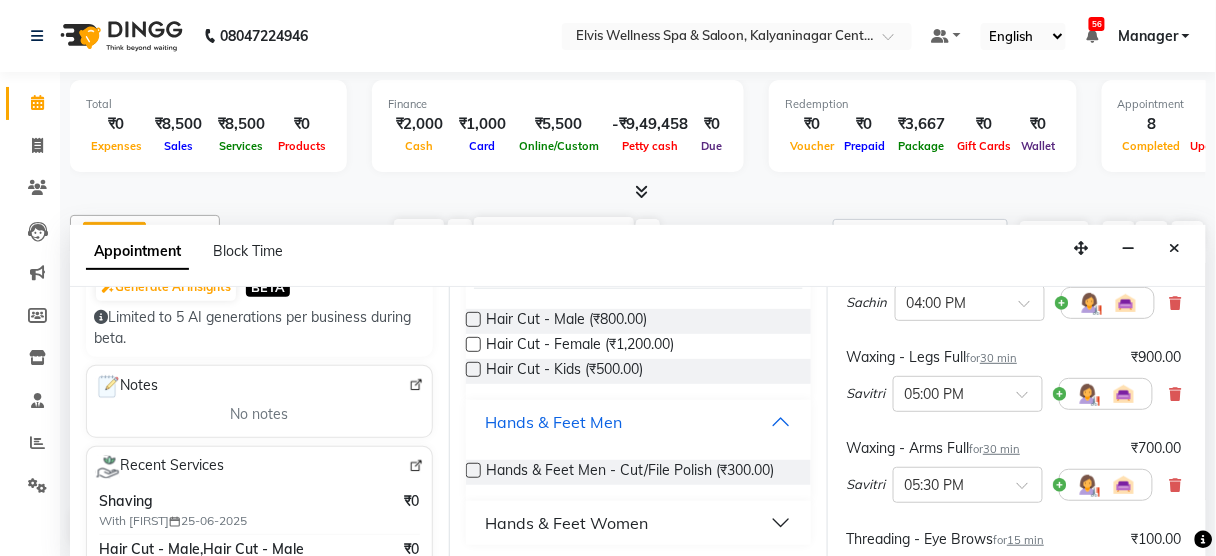scroll, scrollTop: 174, scrollLeft: 0, axis: vertical 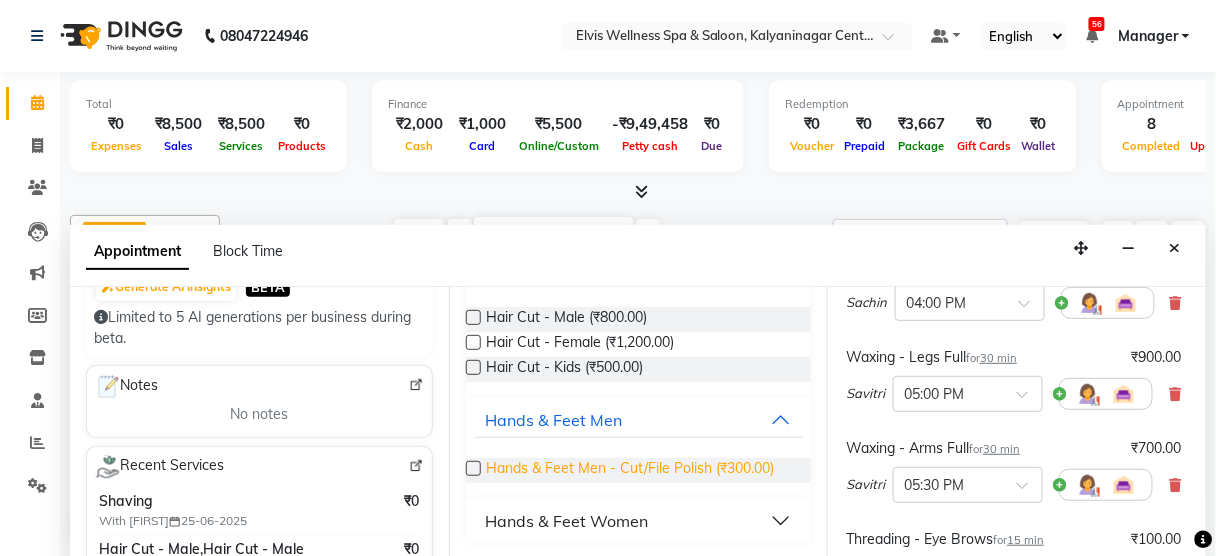click on "Hands & Feet Men - Cut/File Polish (₹300.00)" at bounding box center [631, 470] 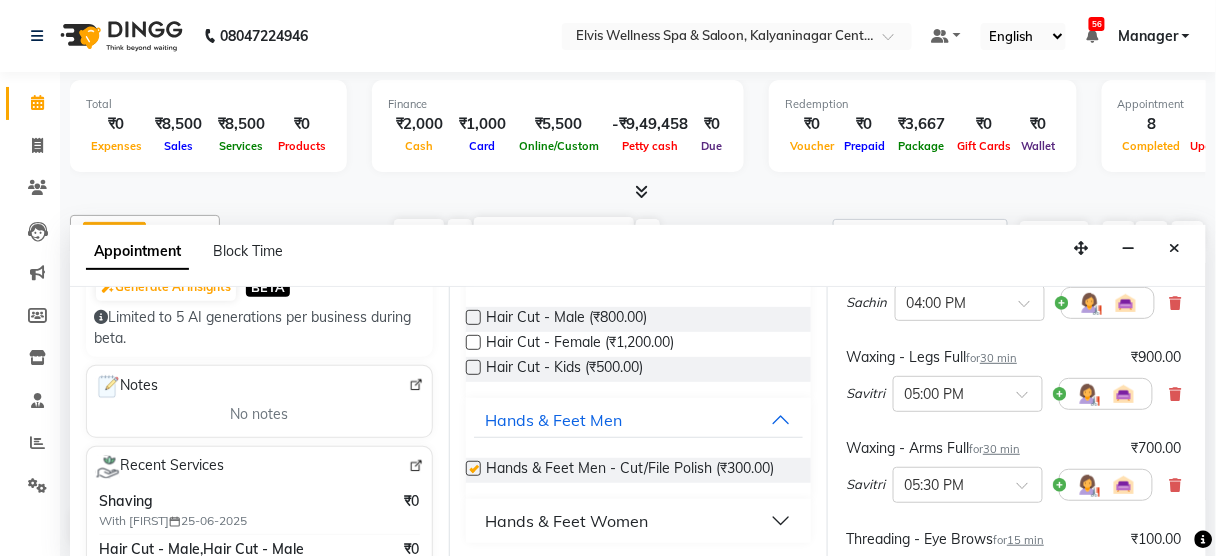 checkbox on "false" 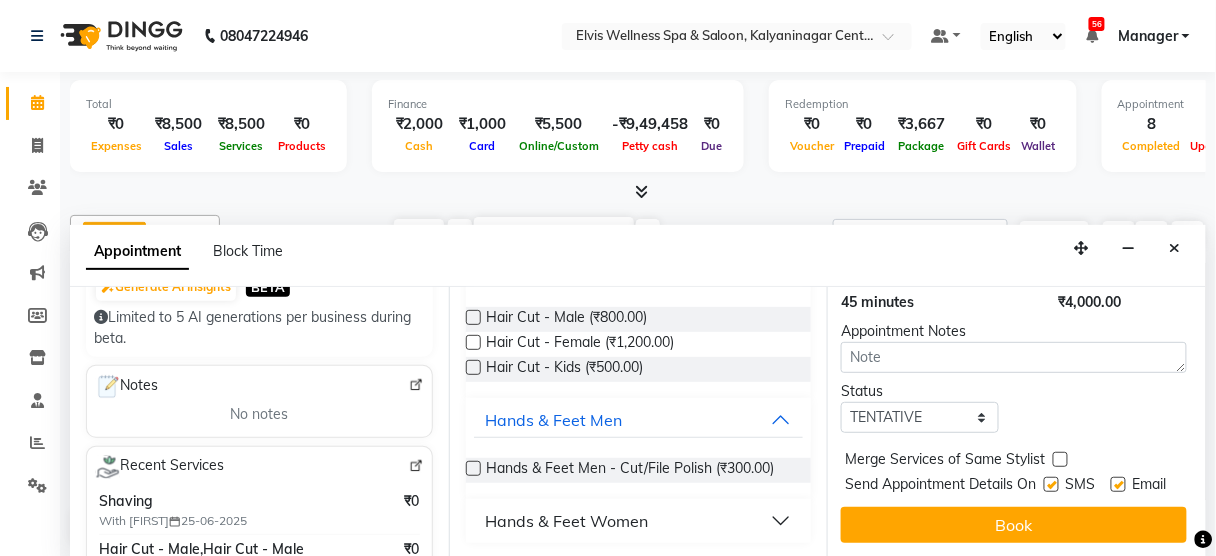 scroll, scrollTop: 709, scrollLeft: 3, axis: both 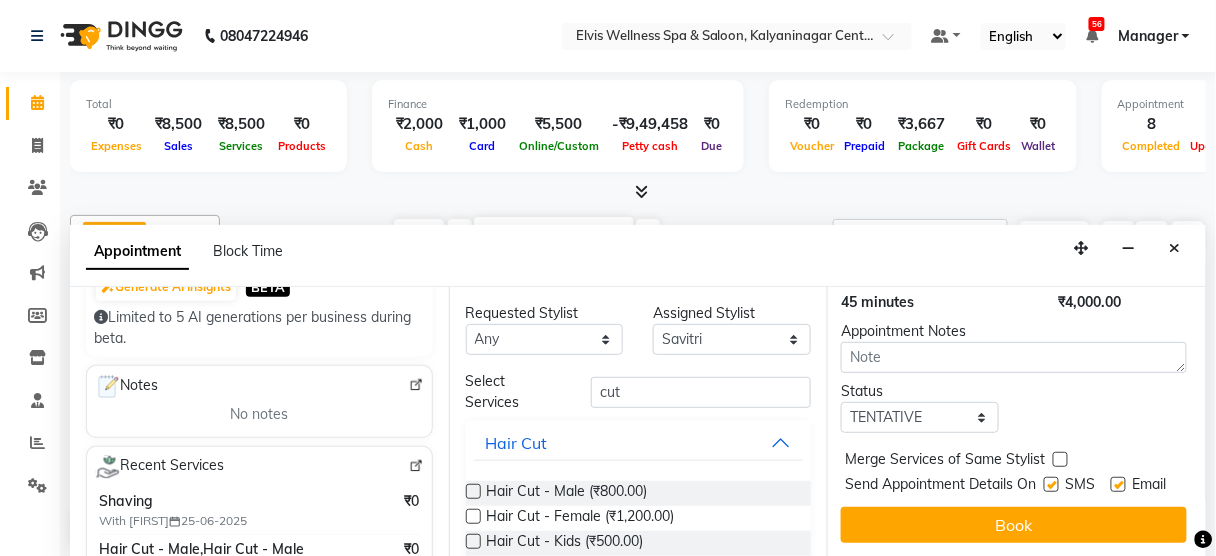 click at bounding box center [1051, 484] 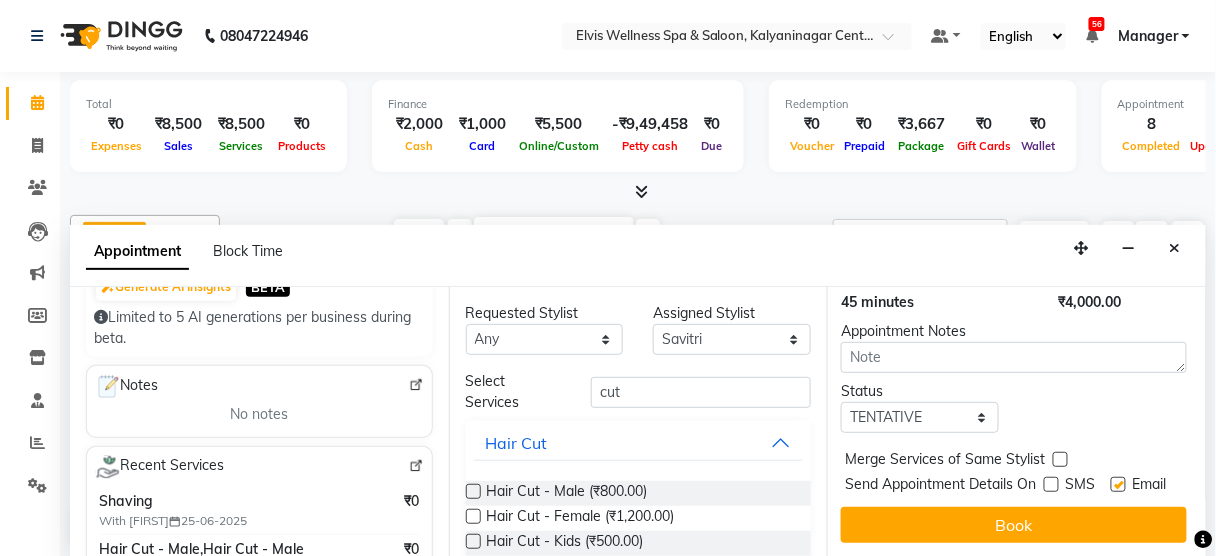 click at bounding box center [1051, 484] 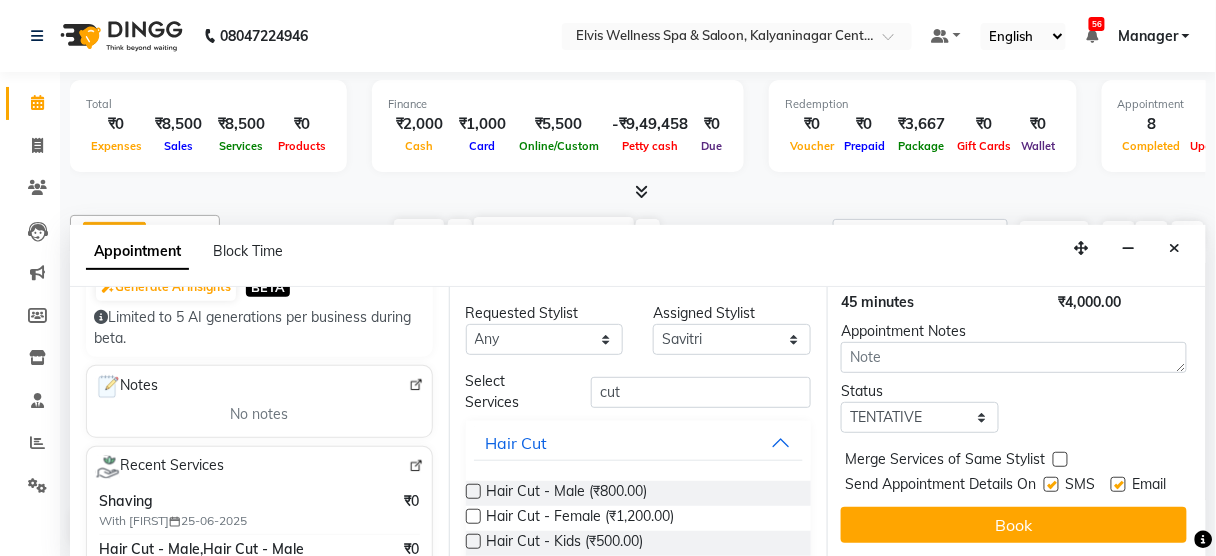 click at bounding box center [1051, 484] 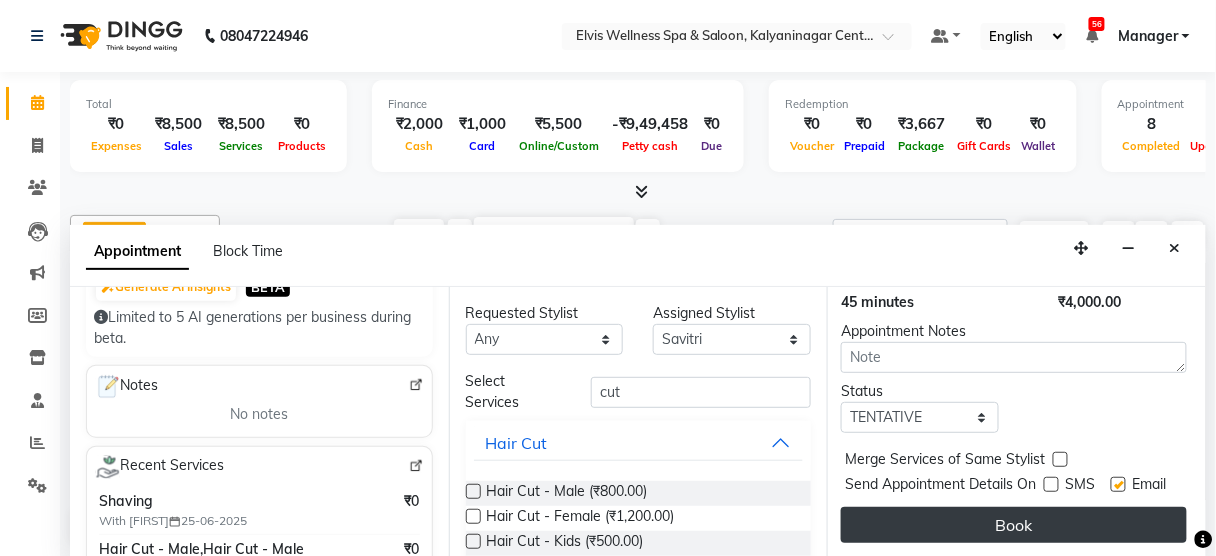 click on "Book" at bounding box center (1014, 525) 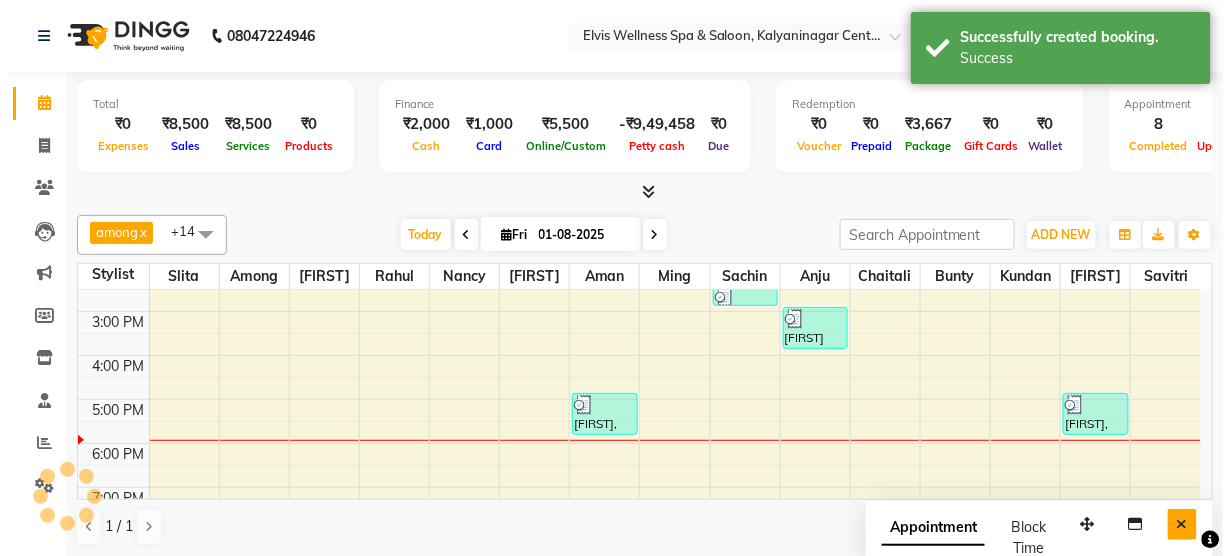 scroll, scrollTop: 0, scrollLeft: 0, axis: both 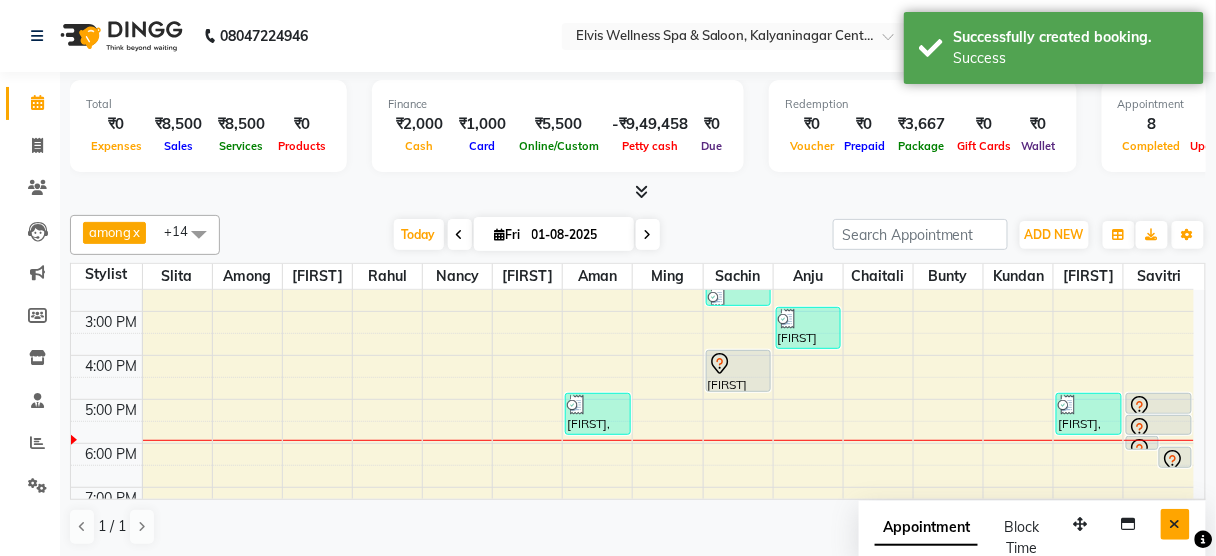 click at bounding box center [1175, 524] 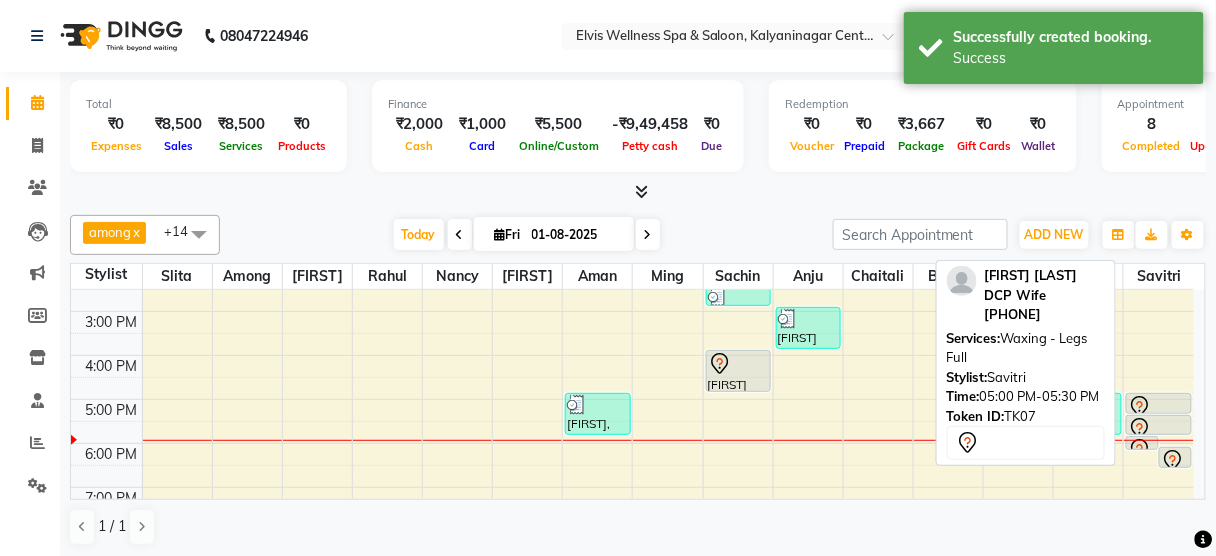 click at bounding box center (1159, 407) 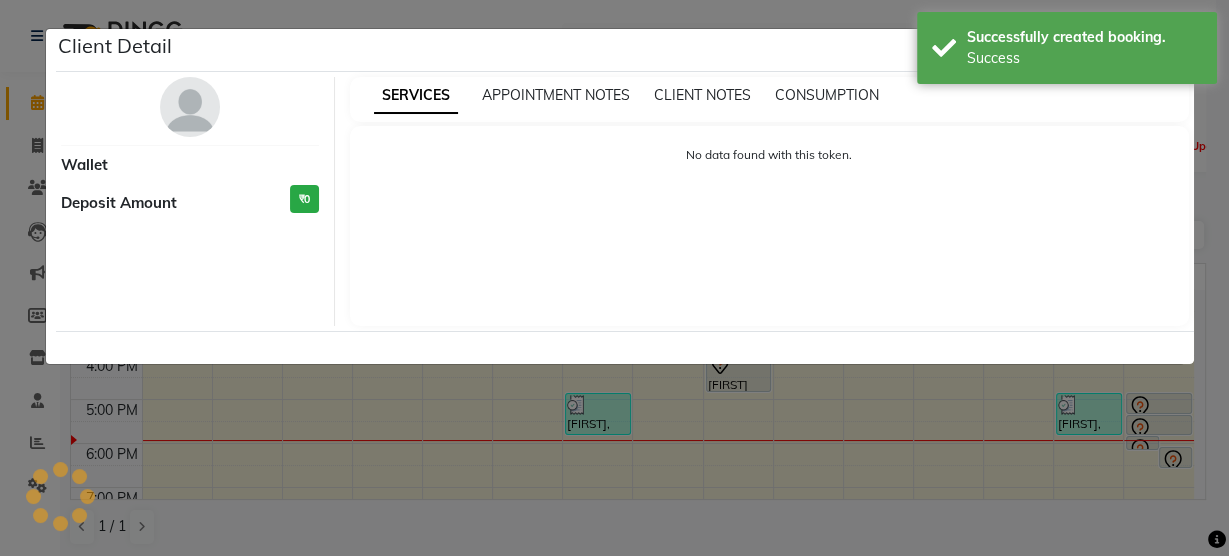select on "7" 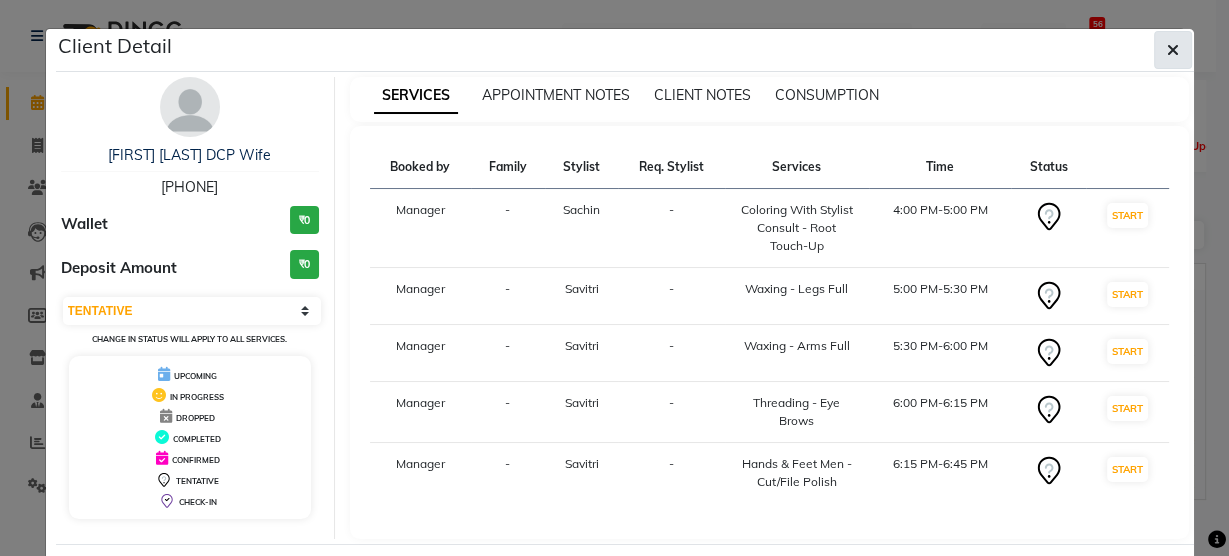 click 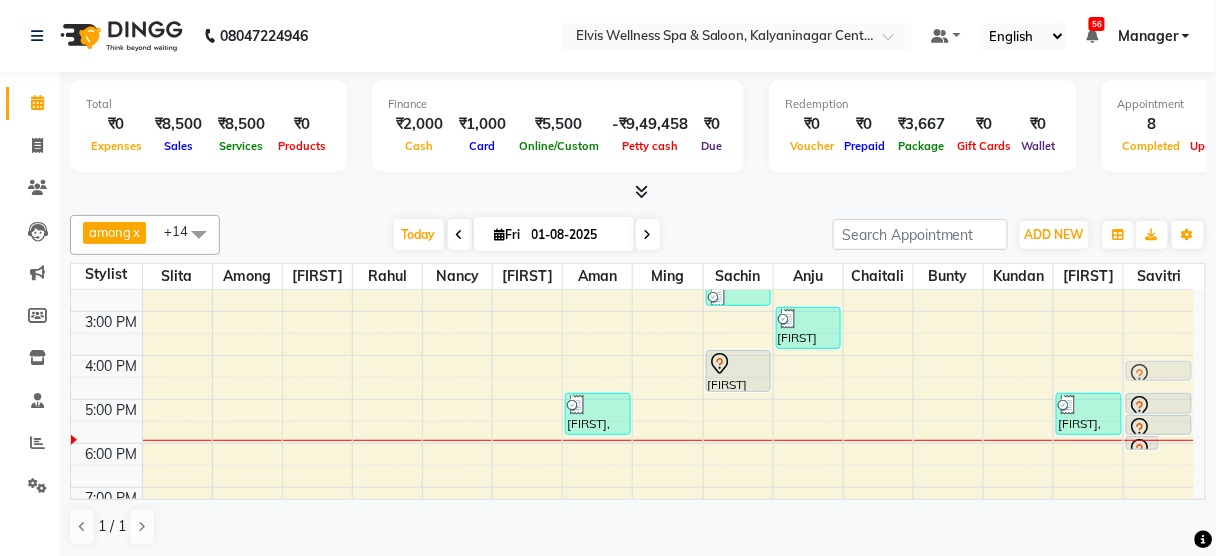 drag, startPoint x: 1176, startPoint y: 452, endPoint x: 1152, endPoint y: 365, distance: 90.24966 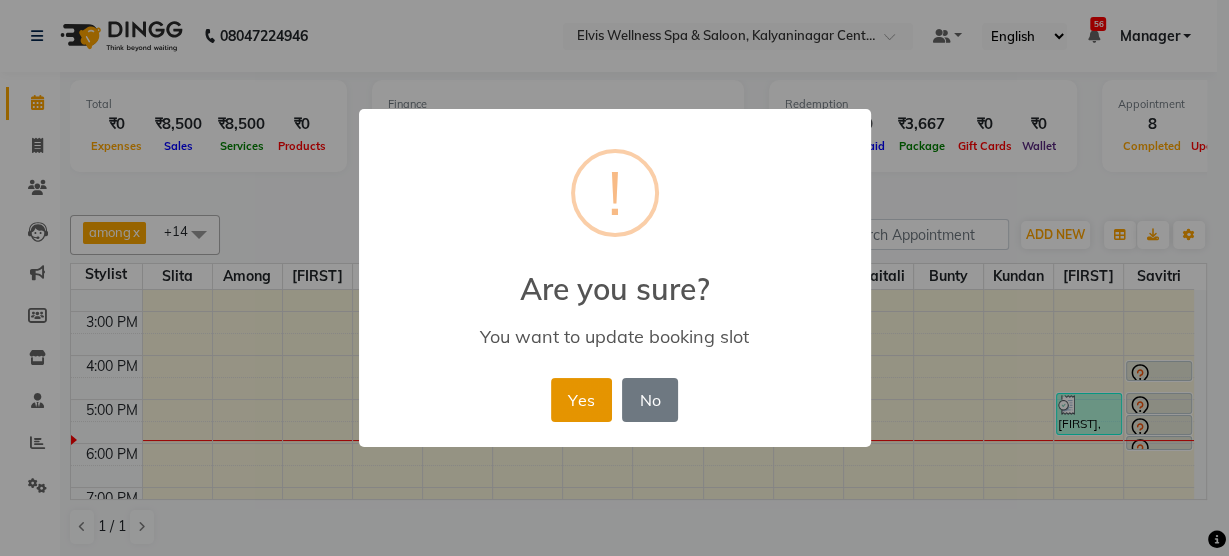 click on "Yes" at bounding box center [581, 400] 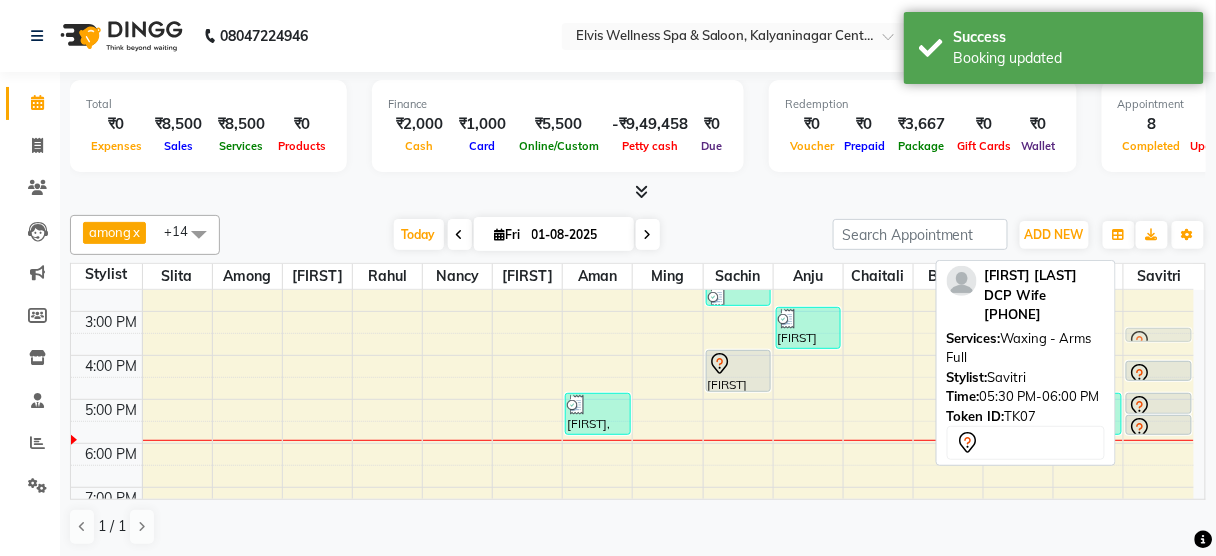 drag, startPoint x: 1171, startPoint y: 435, endPoint x: 1157, endPoint y: 334, distance: 101.96568 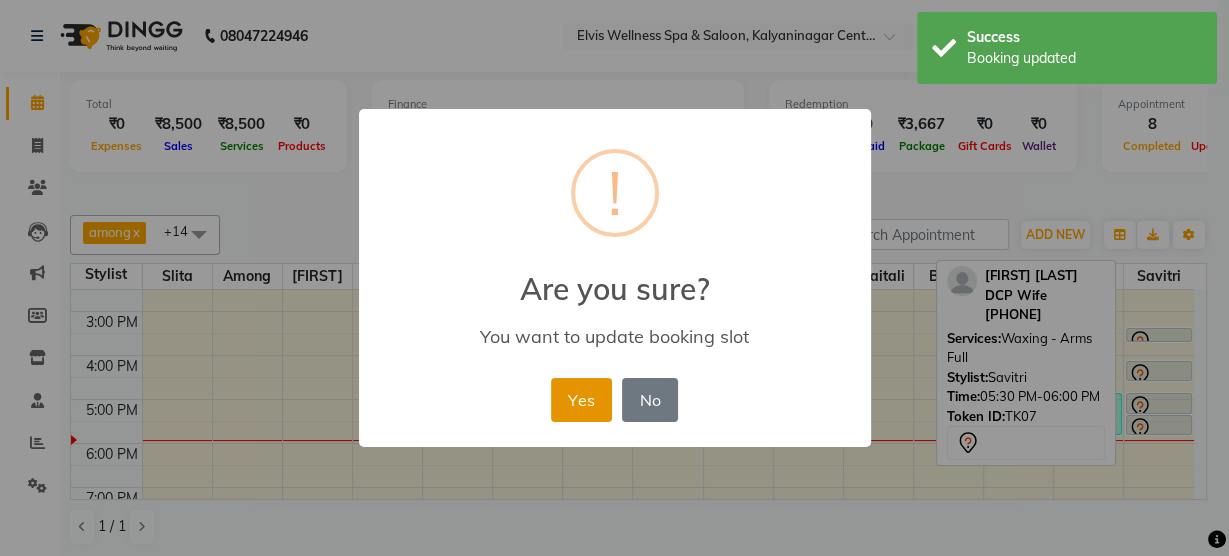 click on "Yes" at bounding box center [581, 400] 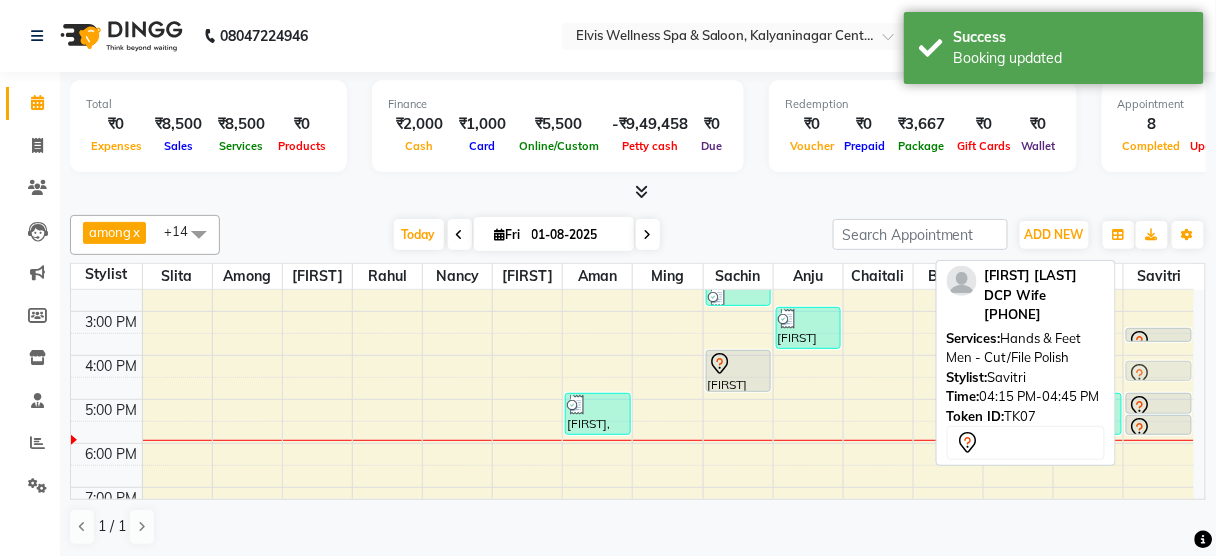 drag, startPoint x: 1151, startPoint y: 364, endPoint x: 1151, endPoint y: 349, distance: 15 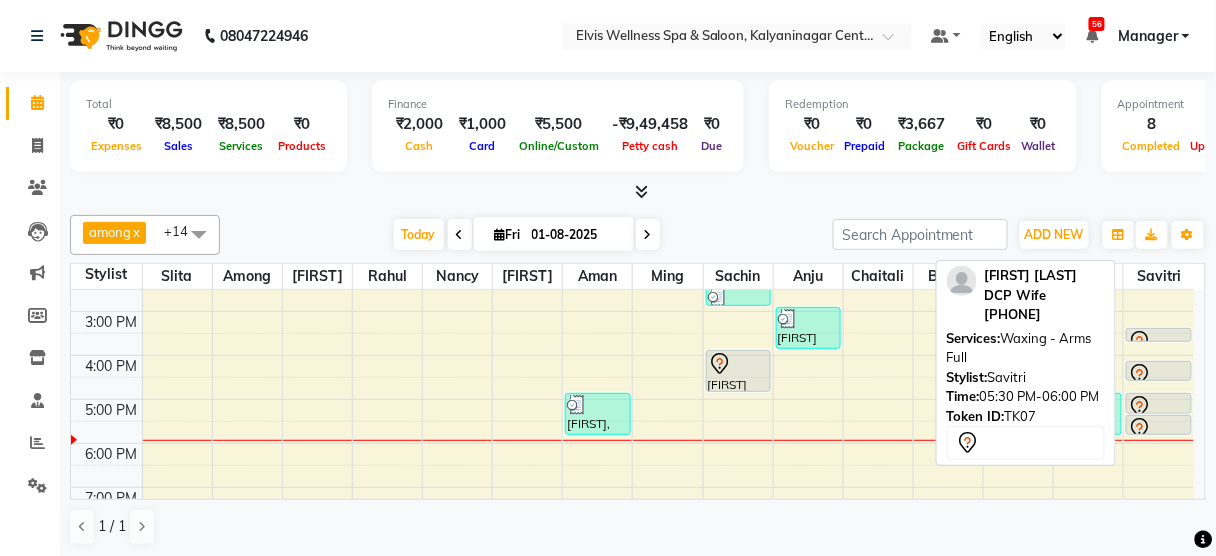 click at bounding box center [1159, 429] 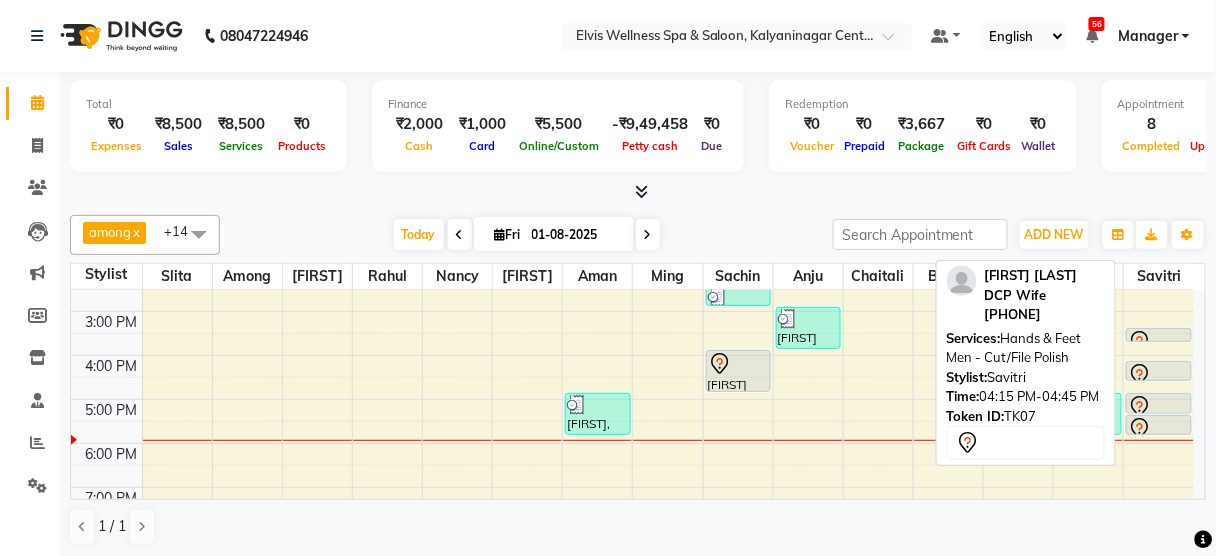 click at bounding box center [1159, 375] 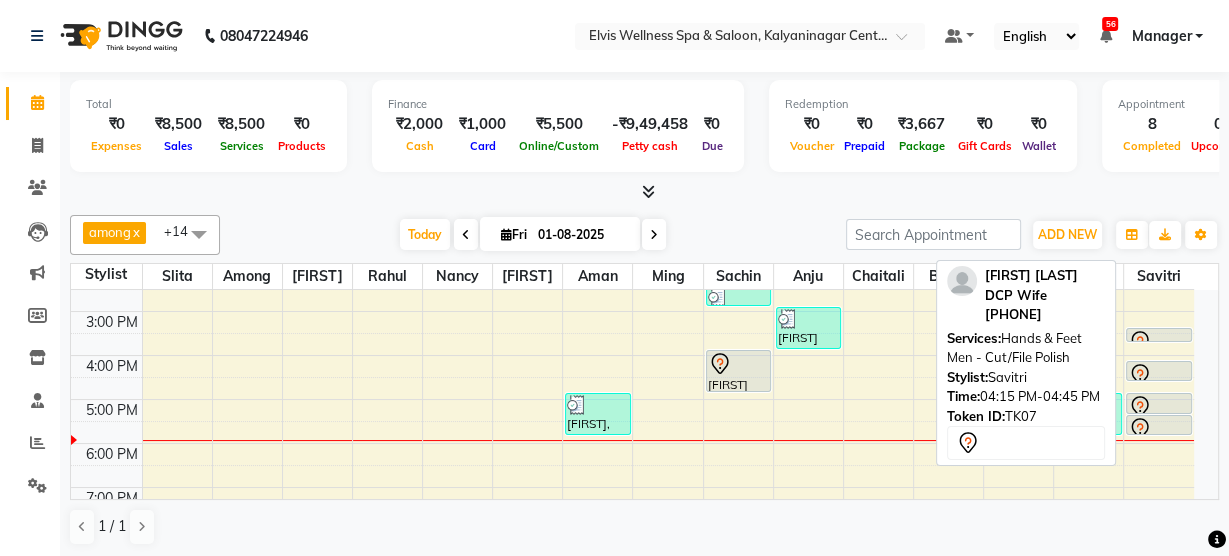 select on "7" 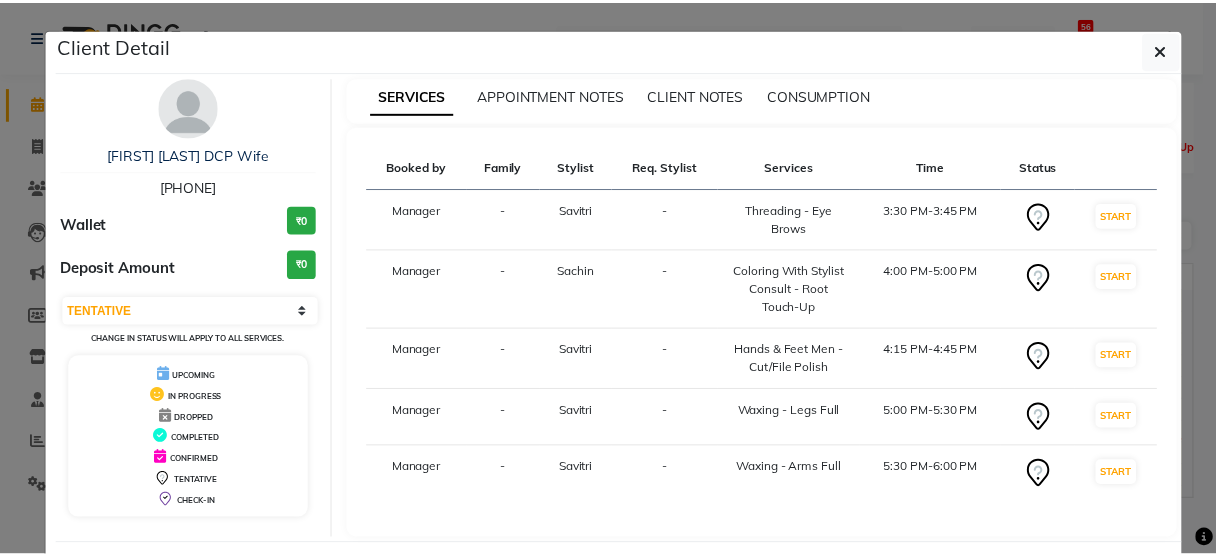 scroll, scrollTop: 85, scrollLeft: 0, axis: vertical 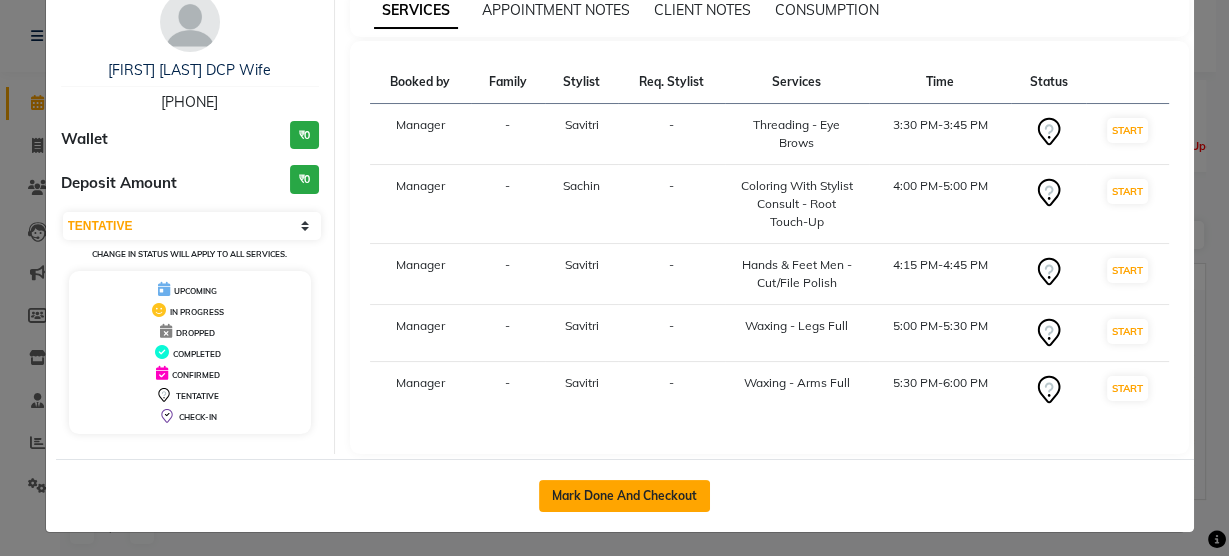 click on "Mark Done And Checkout" 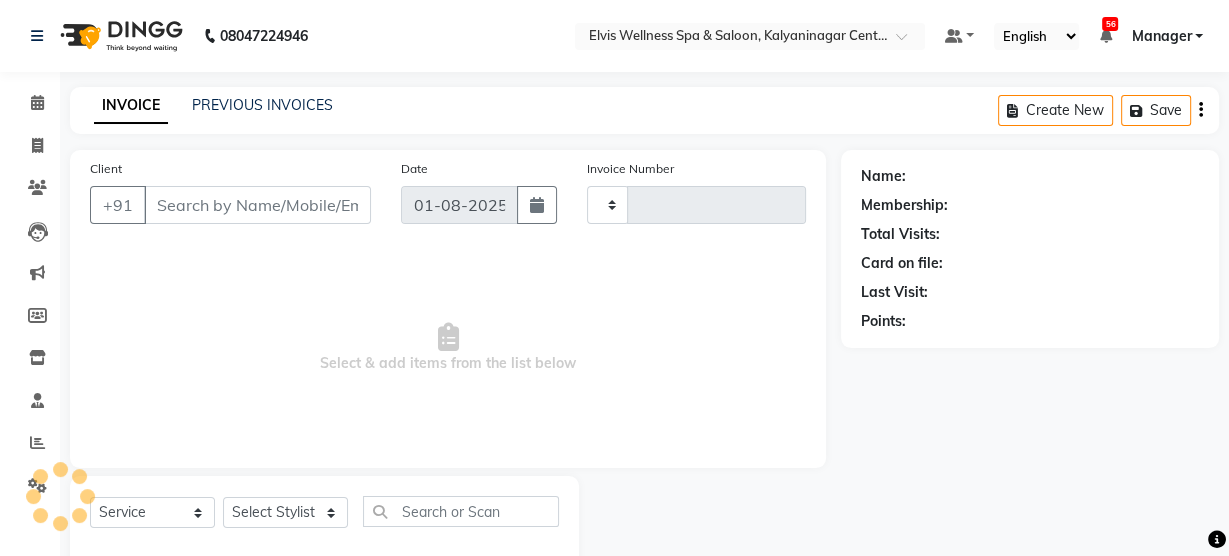 type on "2378" 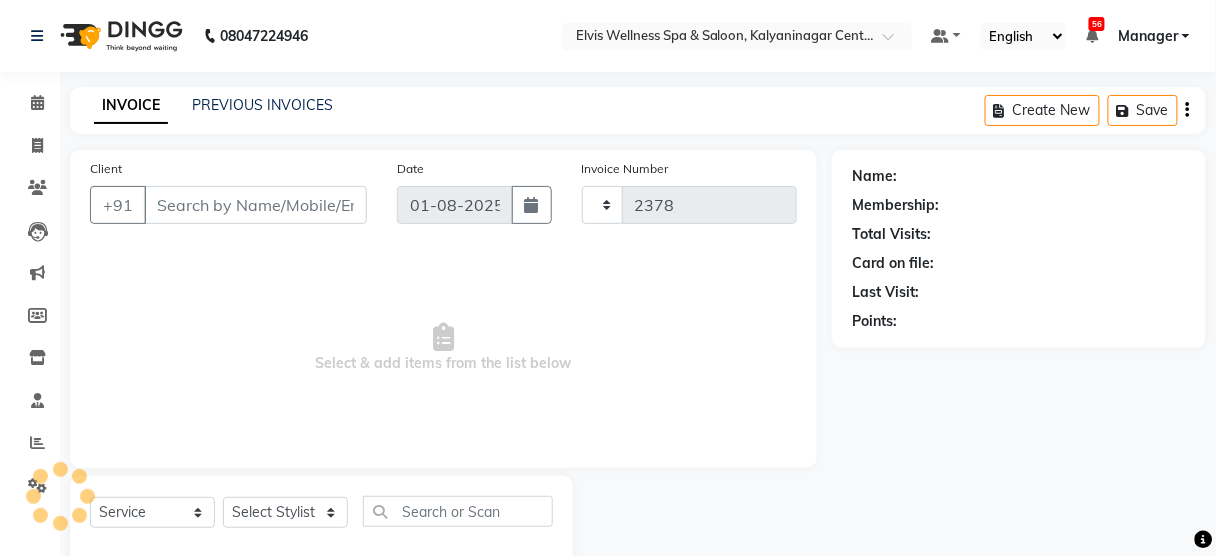 select on "5733" 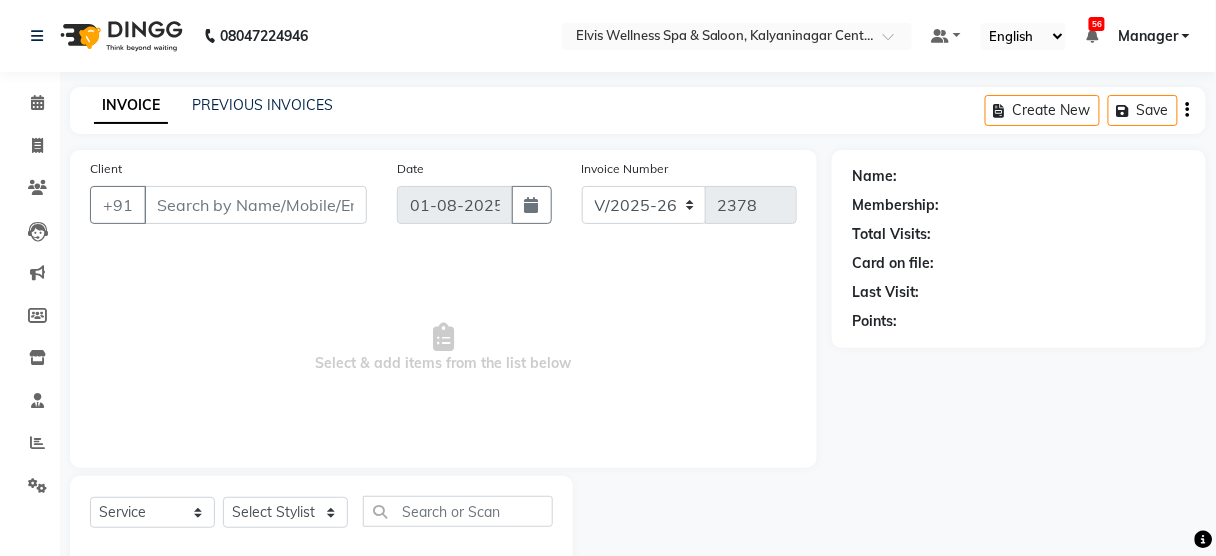 type on "[PHONE]" 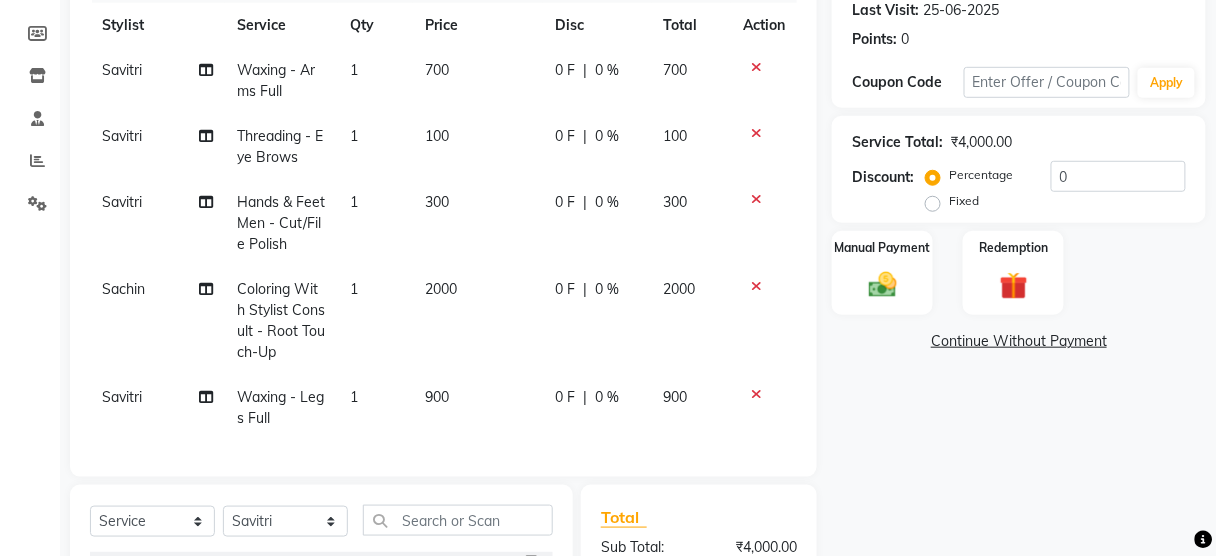scroll, scrollTop: 283, scrollLeft: 0, axis: vertical 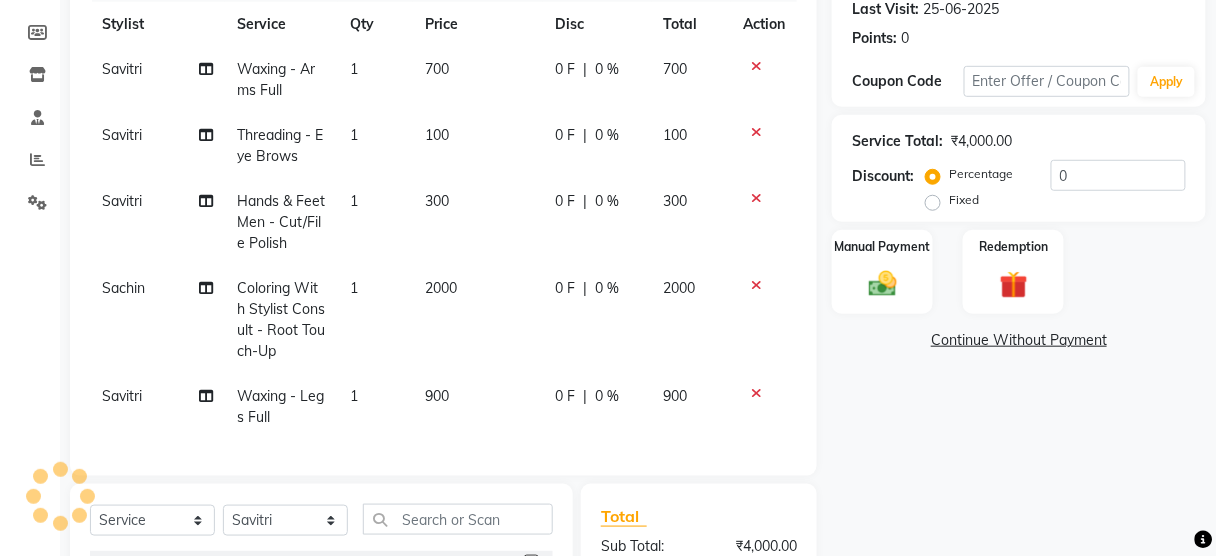 click on "2000" 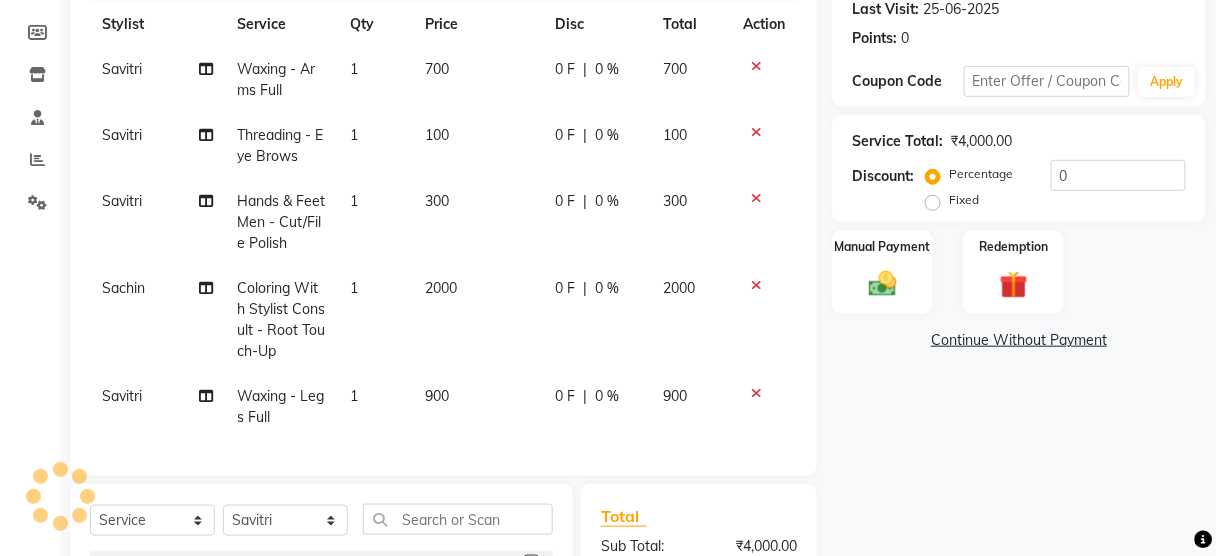 select on "48152" 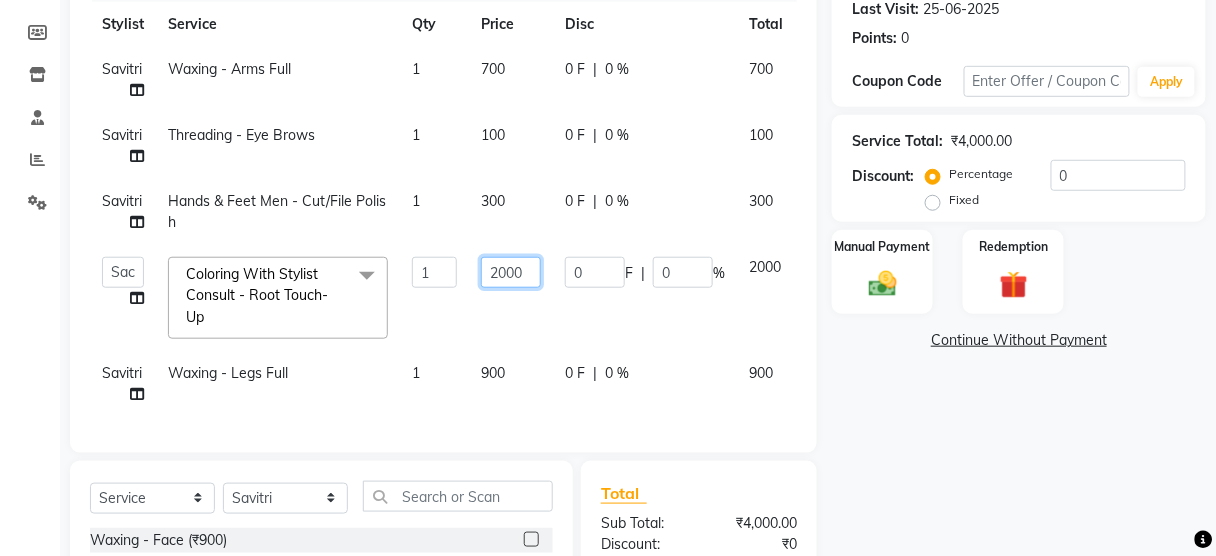 click on "2000" 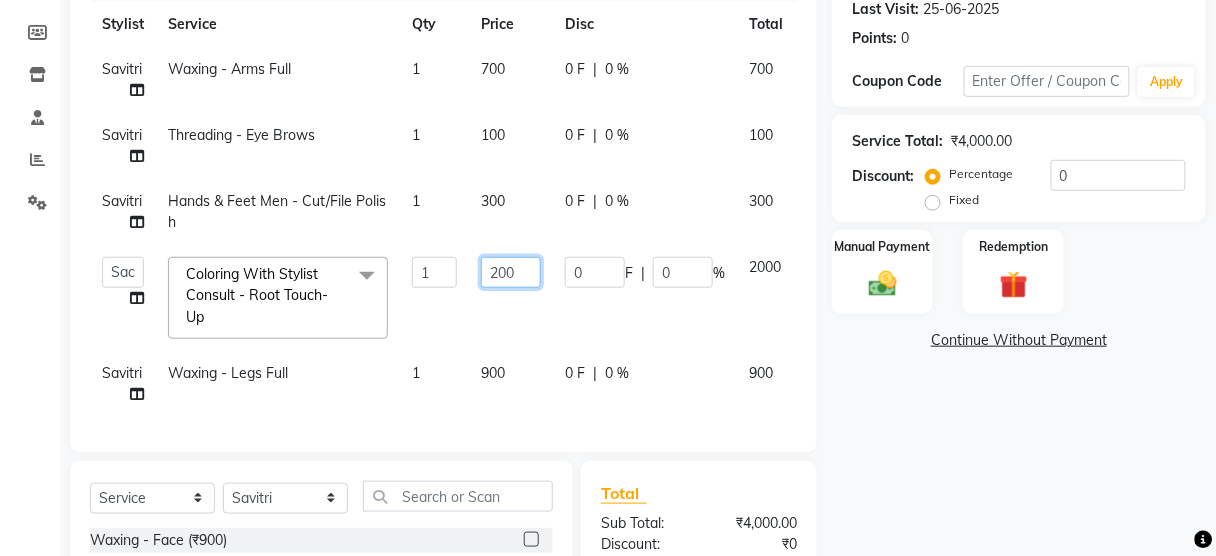 type on "2500" 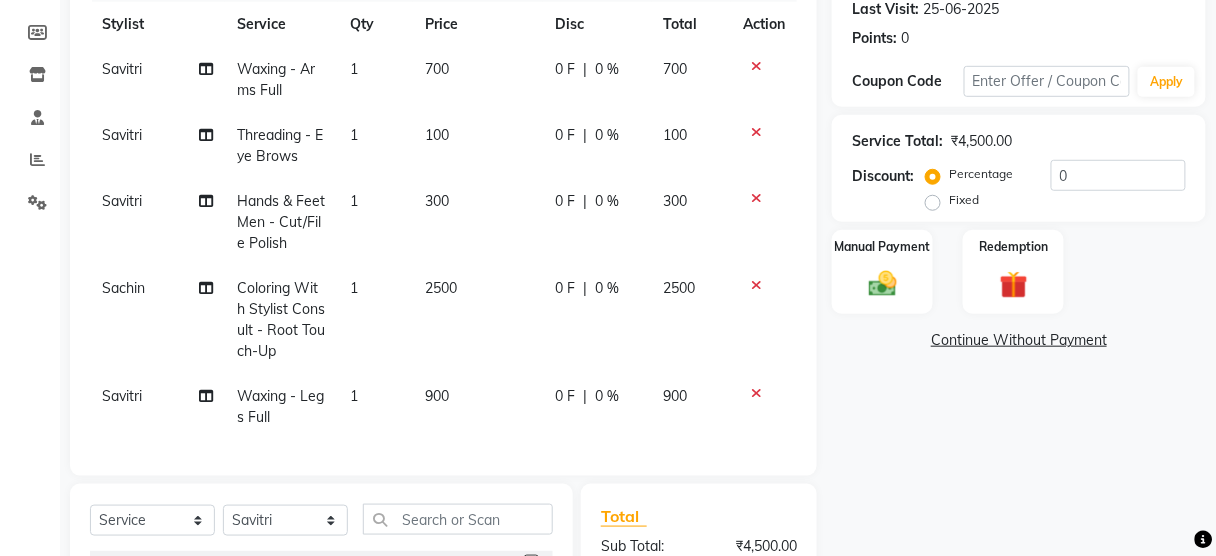 click on "2500" 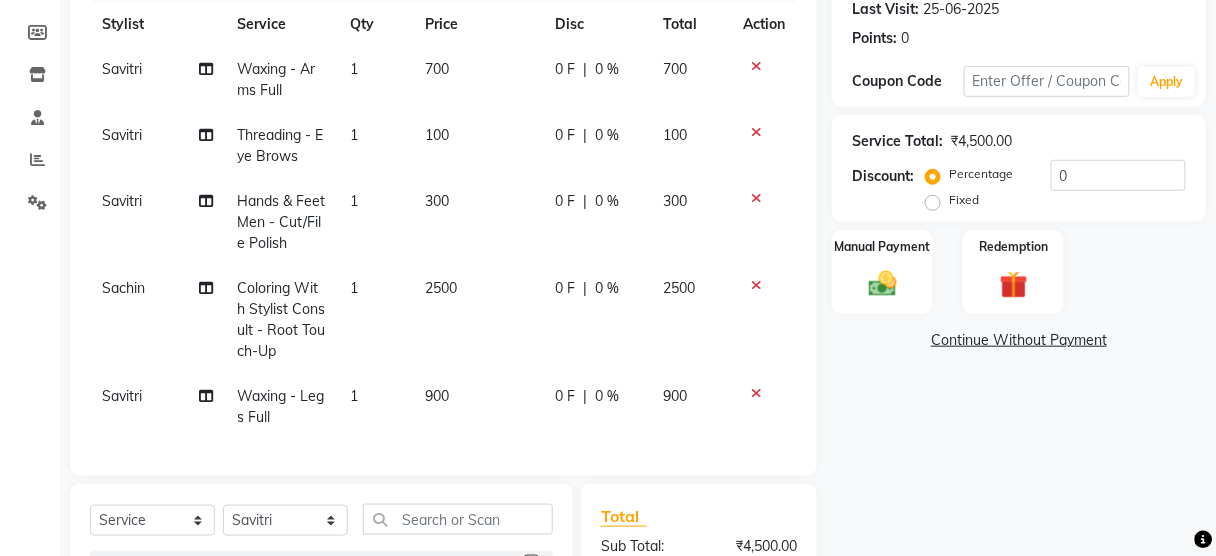 select on "48152" 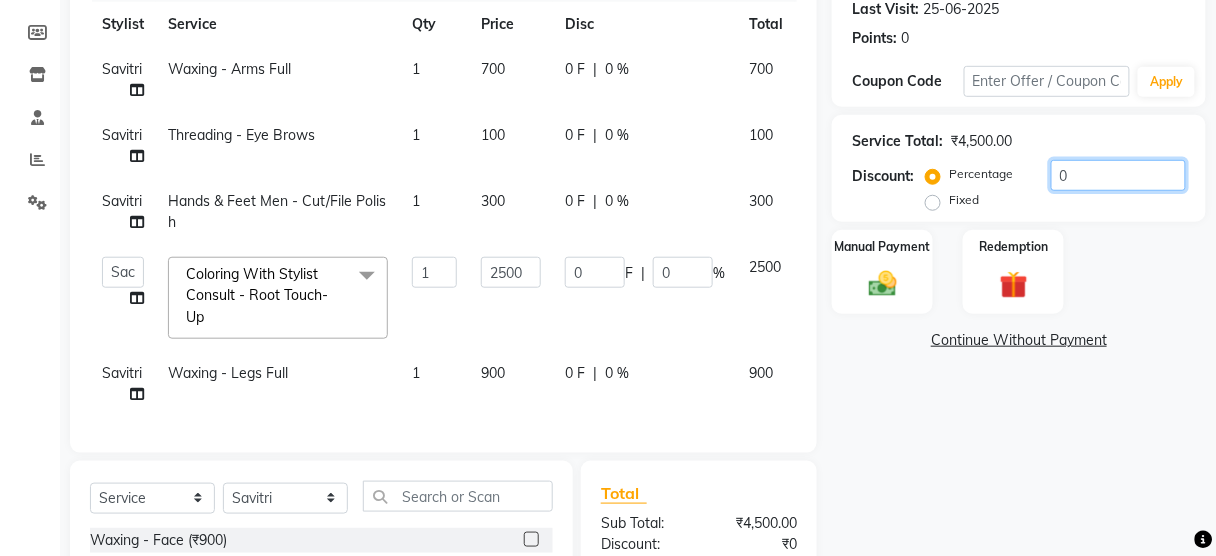 click on "0" 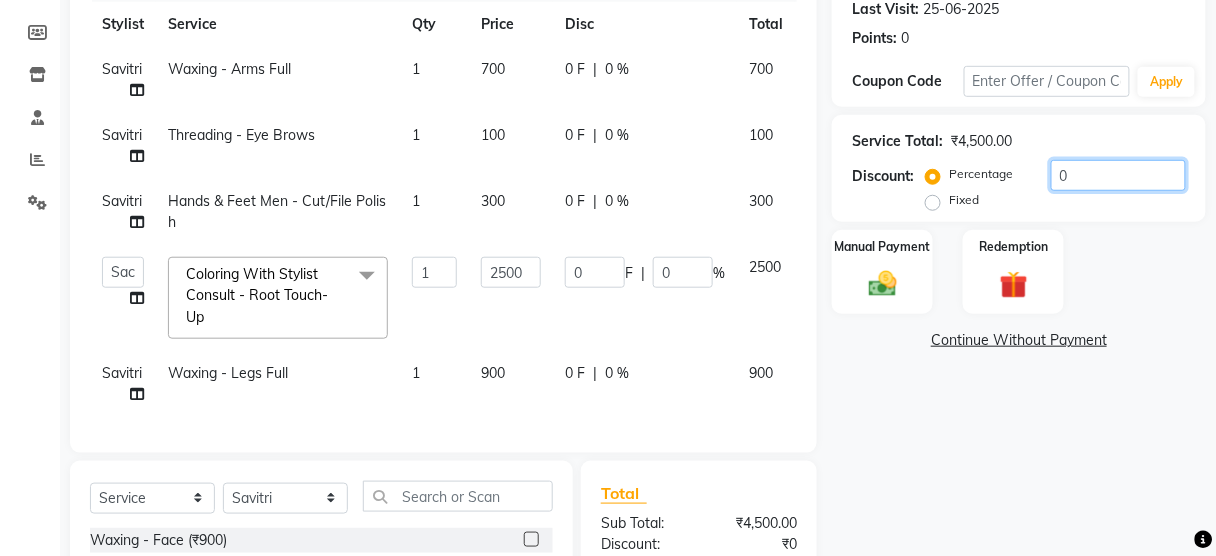 type on "01" 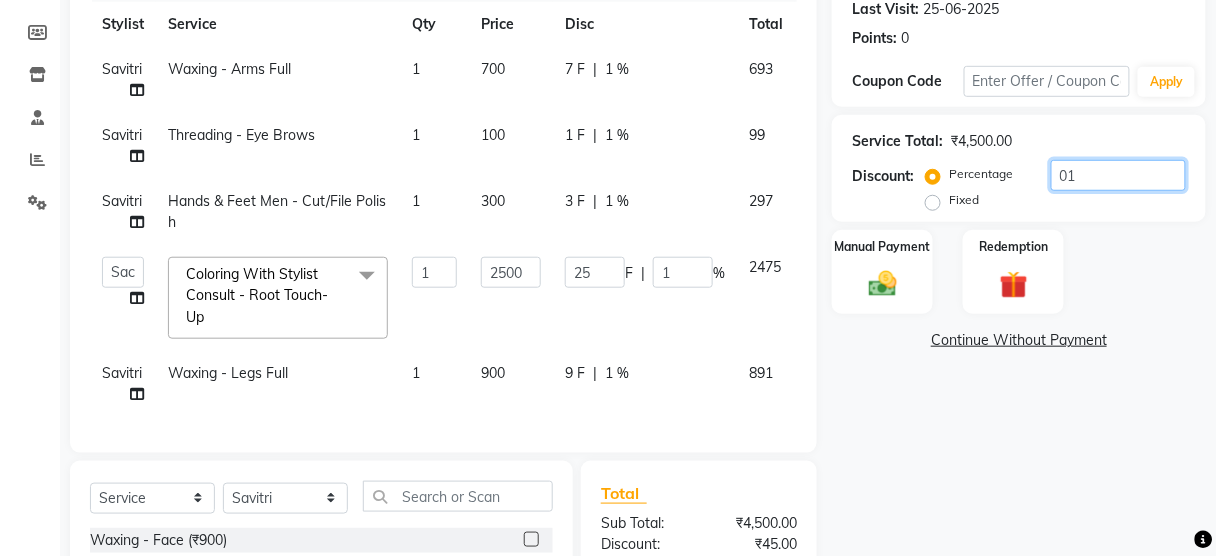 type on "010" 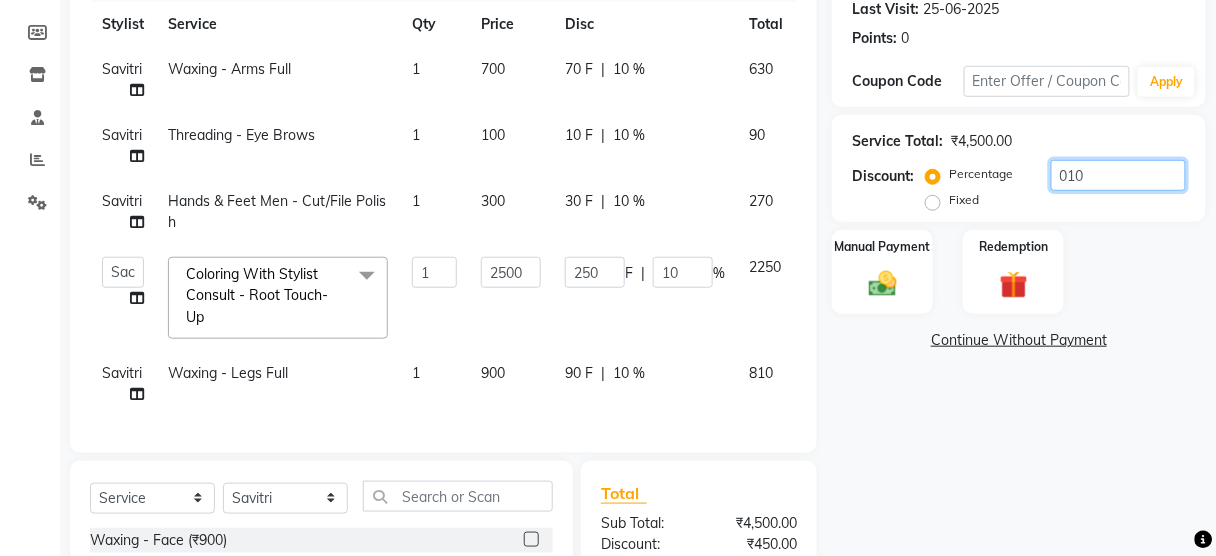 type on "0100" 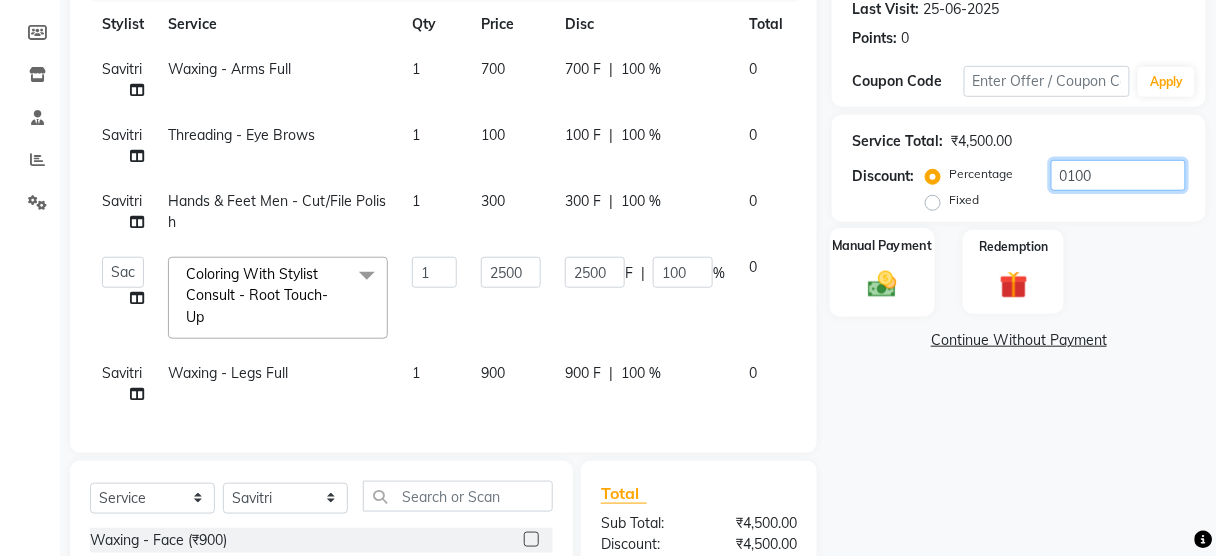 type on "0100" 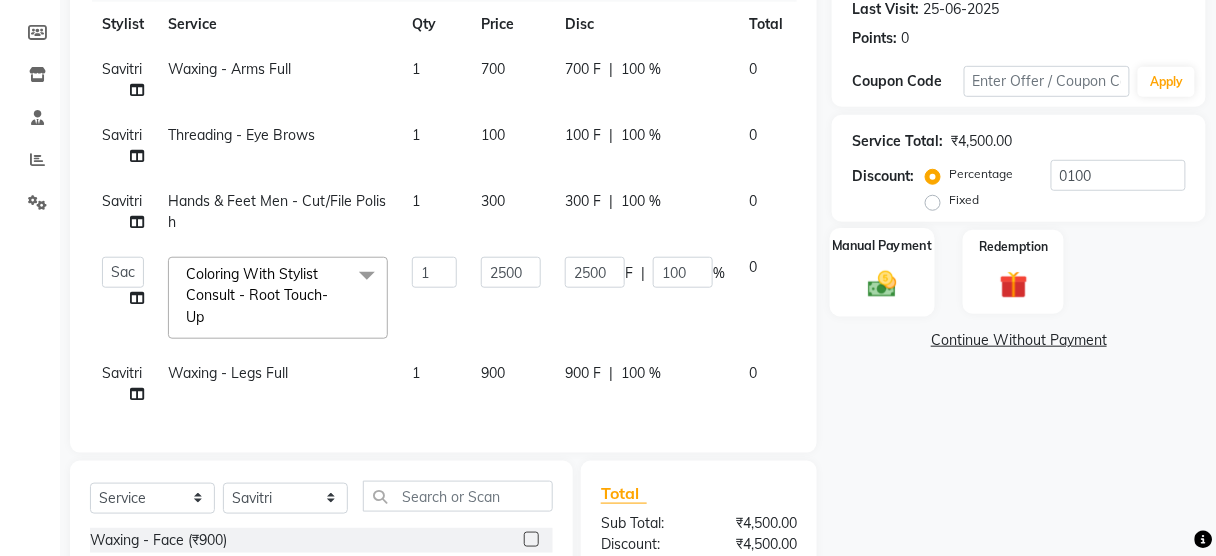 click on "Manual Payment" 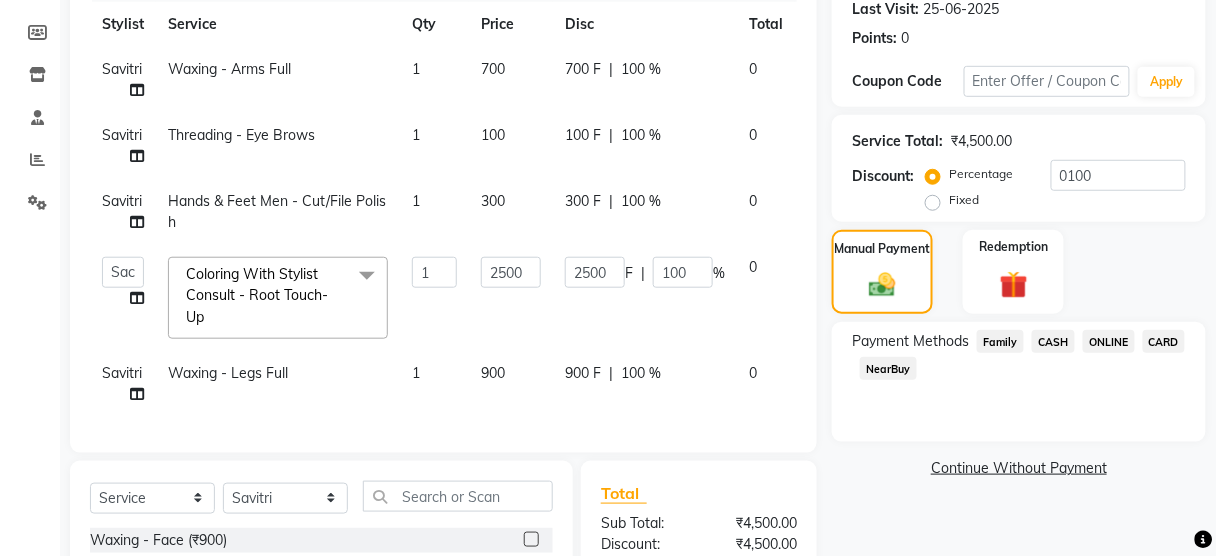 click on "Family" 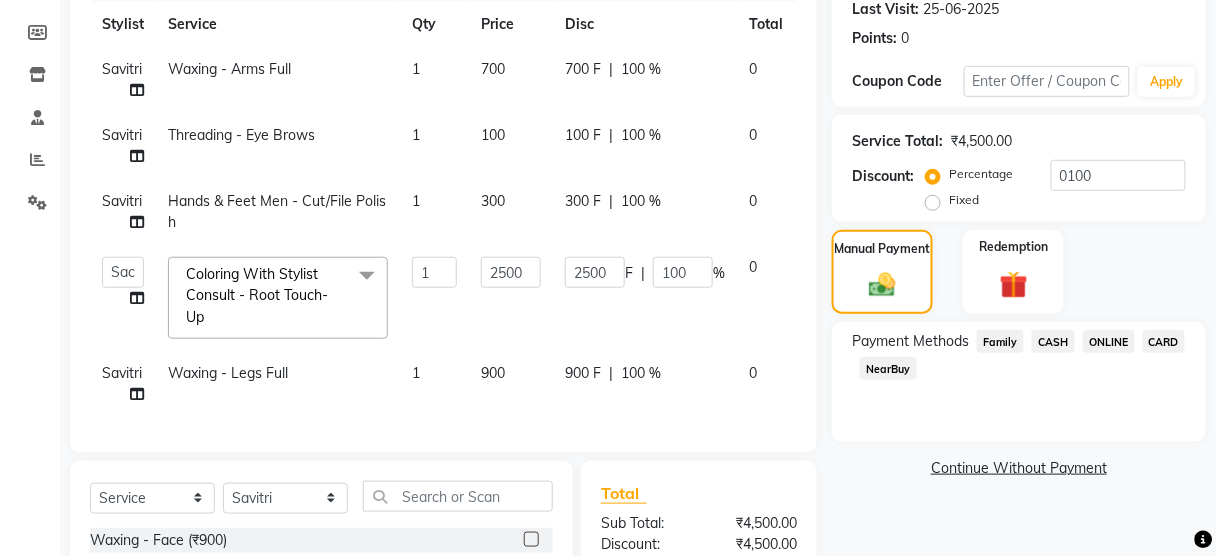 scroll, scrollTop: 523, scrollLeft: 0, axis: vertical 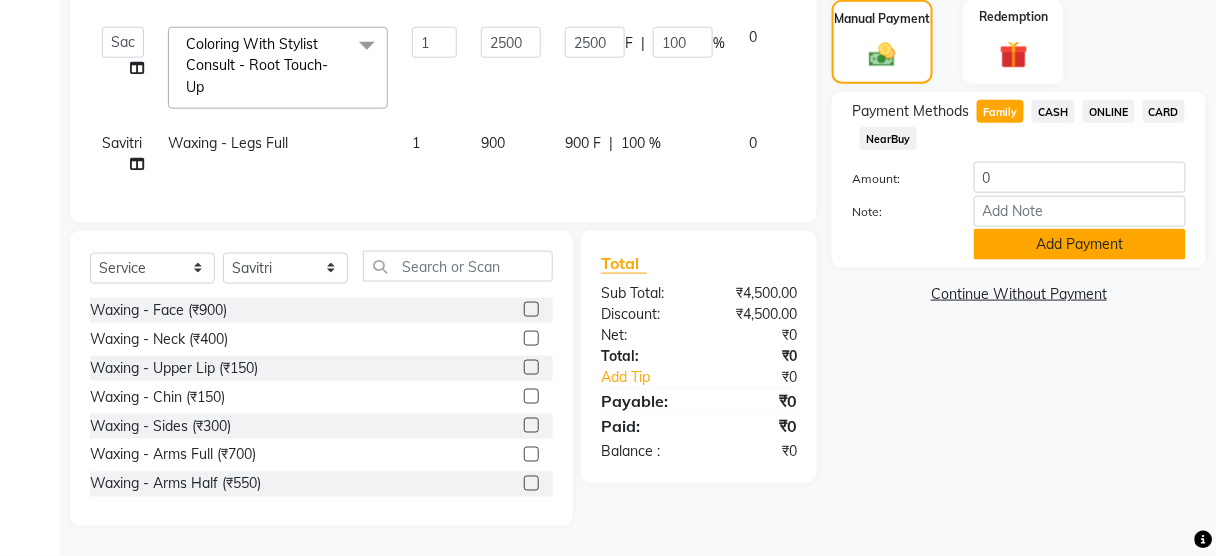 click on "Add Payment" 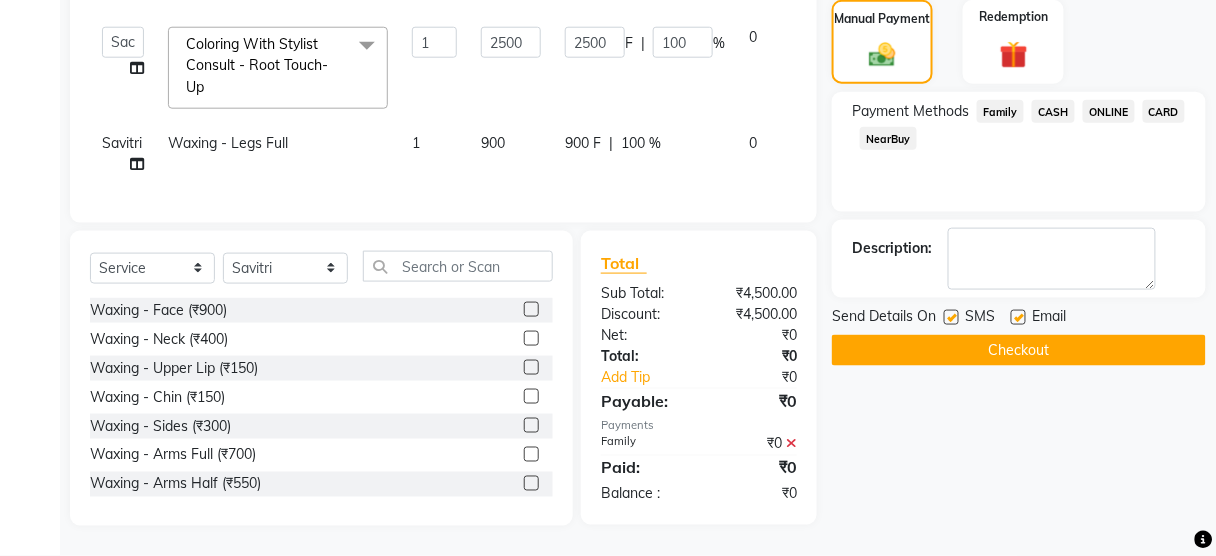 click 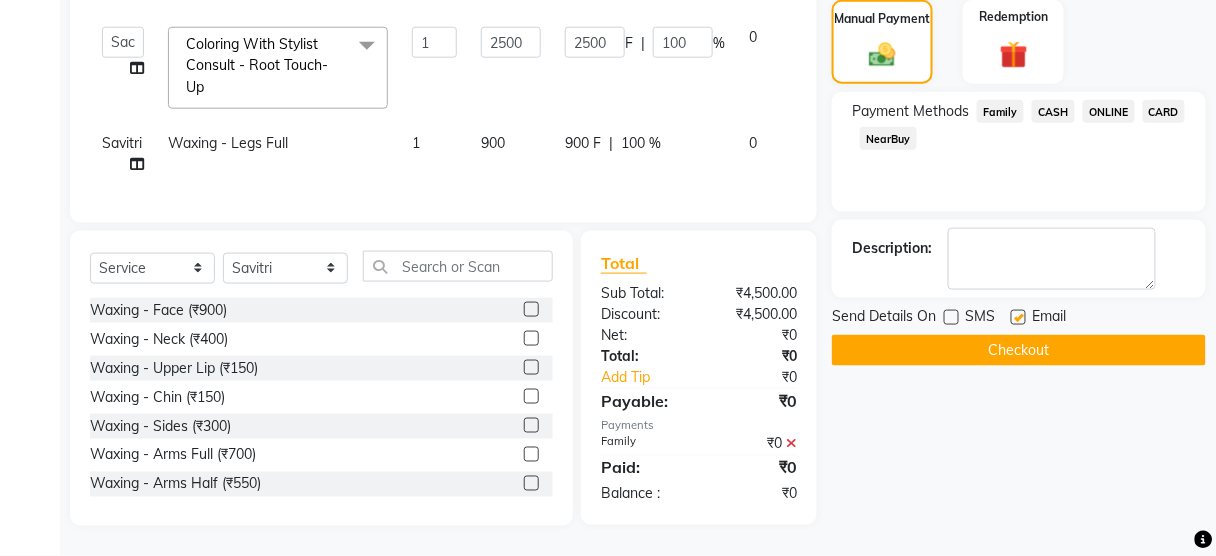 click on "Send Details On SMS Email  Checkout" 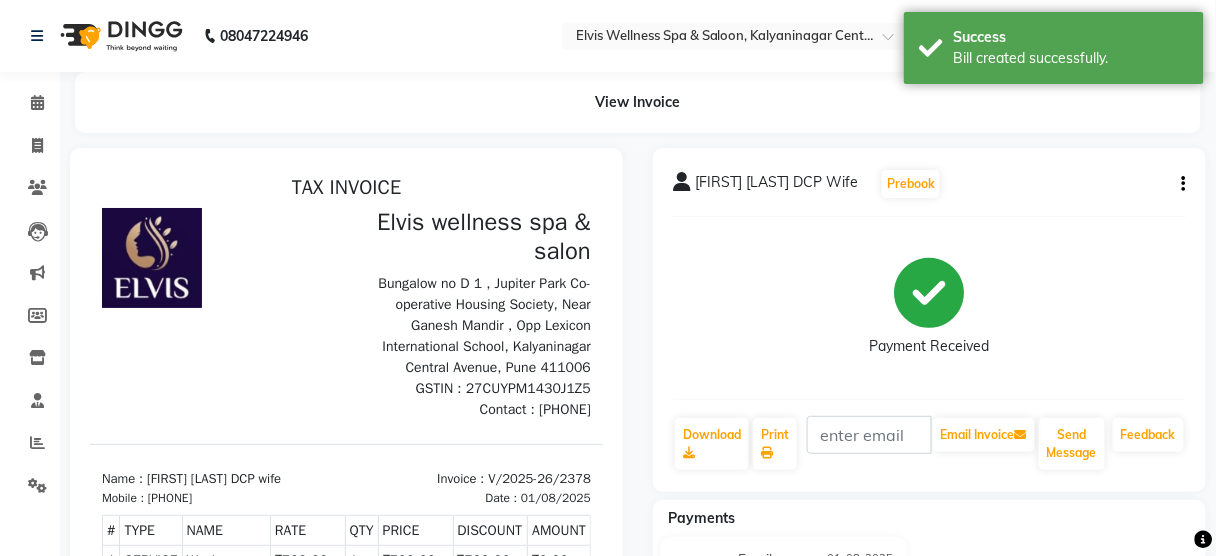 scroll, scrollTop: 0, scrollLeft: 0, axis: both 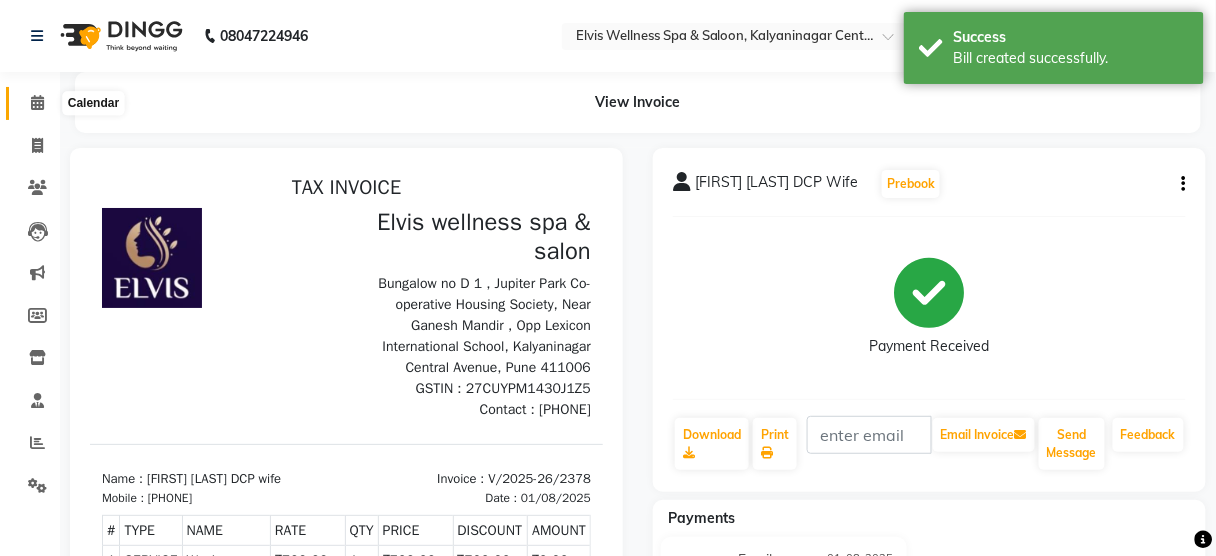 click 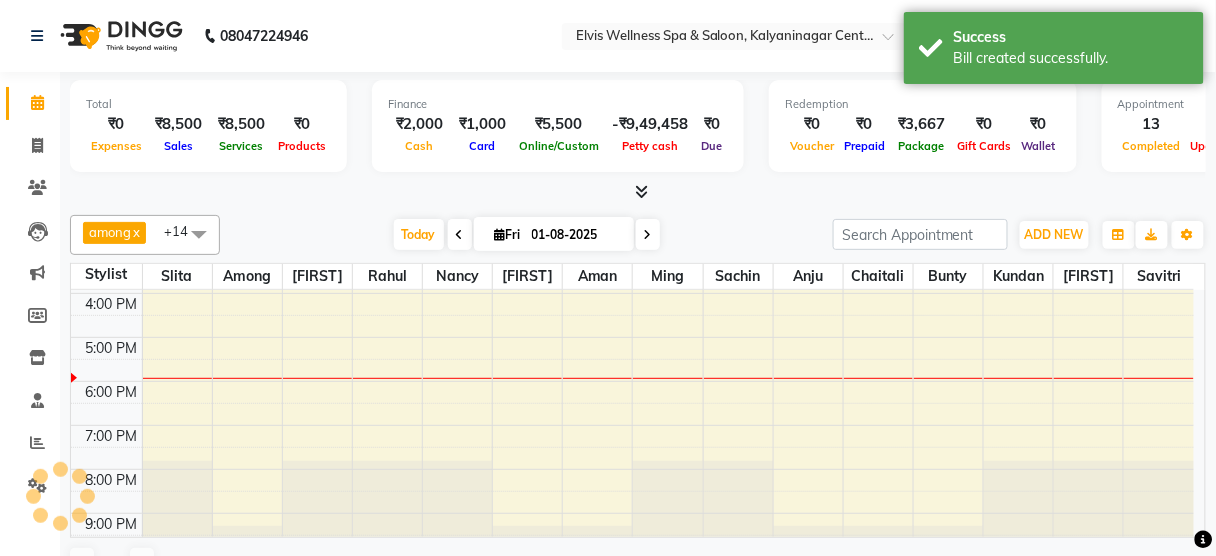 scroll, scrollTop: 0, scrollLeft: 0, axis: both 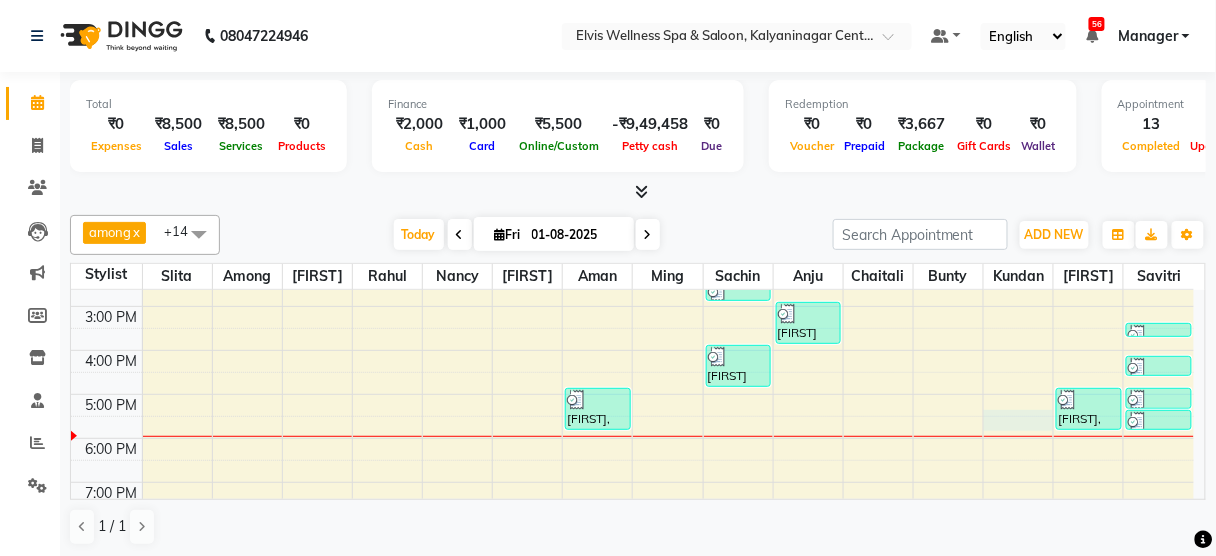 click on "8:00 AM 9:00 AM 10:00 AM 11:00 AM 12:00 PM 1:00 PM 2:00 PM 3:00 PM 4:00 PM 5:00 PM 6:00 PM 7:00 PM 8:00 PM 9:00 PM     [FIRST] [LAST], TK03, 11:30 AM-12:30 PM, Massage - Swedish Massage (60 Min)     Mrs. [LAST], TK01, 10:30 AM-11:00 AM, Hair wash & Blow Dry     Mrs. [LAST], TK01, 11:00 AM-11:30 AM, Hair wash & Blow Dry     [FIRST], TK06, 05:00 PM-06:00 PM, Massage - Balinese Massage (60 Min)     [FIRST], TK05, 02:30 PM-03:00 PM, Hair wash & Blow Dry     [FIRST] [LAST] DCP wife, TK07, 04:00 PM-05:00 PM, Coloring With Stylist Consult - Root Touch-Up     [FIRST] [LAST], TK04, 03:00 PM-04:00 PM, Massage - Deeptisue Massage (60 Min)     [FIRST], TK02, 10:45 AM-11:45 AM, Massage - Foot Massage (60 Min)     [FIRST], TK06, 05:00 PM-06:00 PM, Massage - Balinese Massage (60 Min)     [FIRST] [LAST] DCP wife, TK07, 03:30 PM-03:45 PM, Threading - Eye Brows     [FIRST] [LAST] DCP wife, TK07, 04:15 PM-04:45 PM, Hands & Feet Men - Cut/File Polish     [FIRST] [LAST] DCP wife, TK07, 05:00 PM-05:30 PM, Waxing - Legs Full" at bounding box center (632, 306) 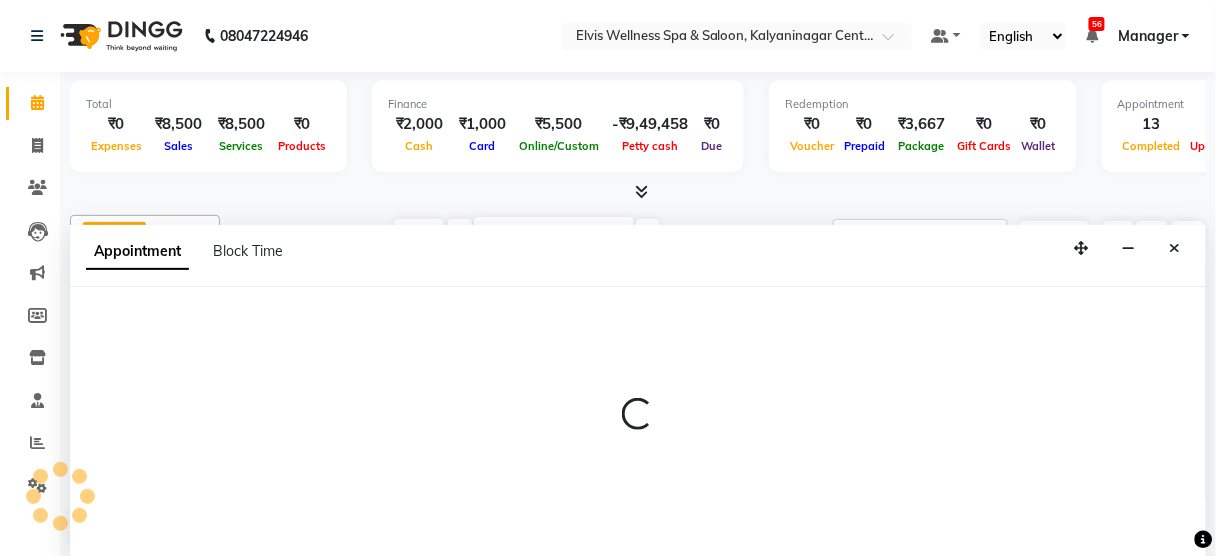 select on "61557" 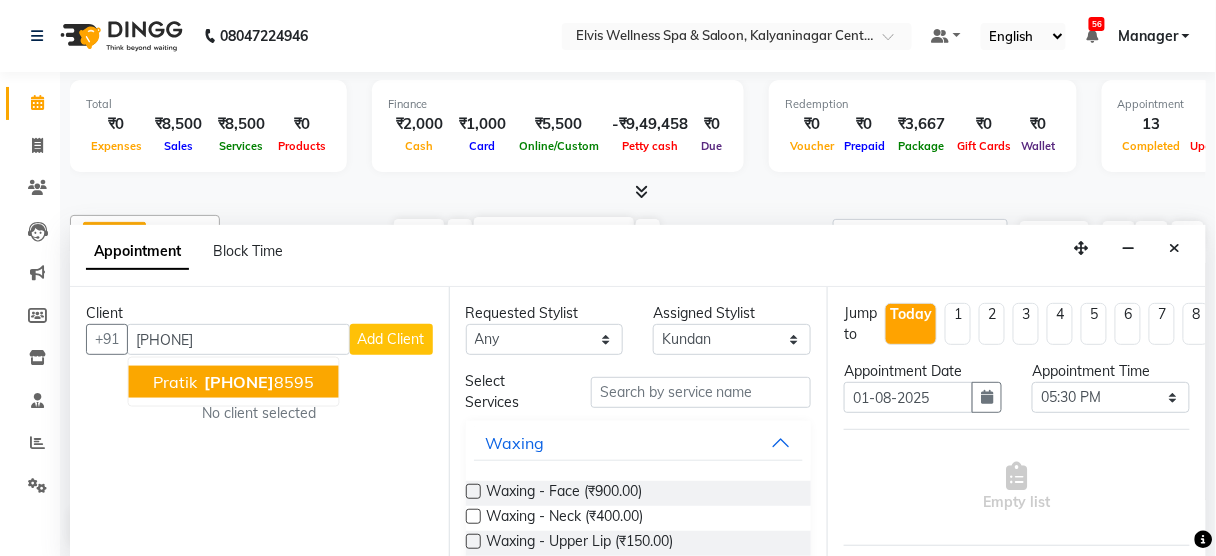 click on "[PHONE]" at bounding box center [240, 382] 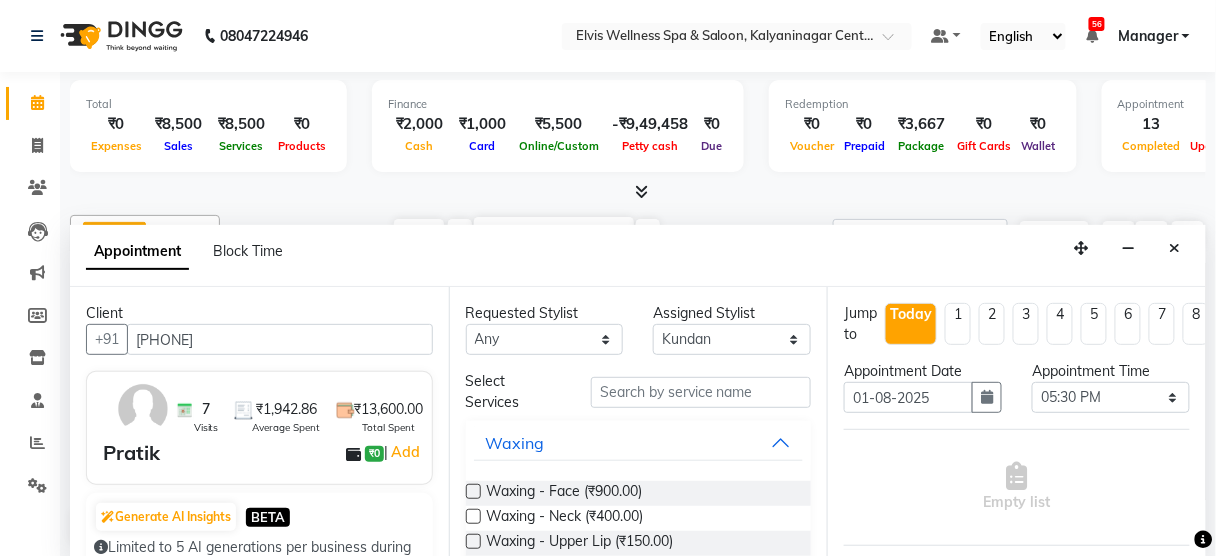 scroll, scrollTop: 293, scrollLeft: 0, axis: vertical 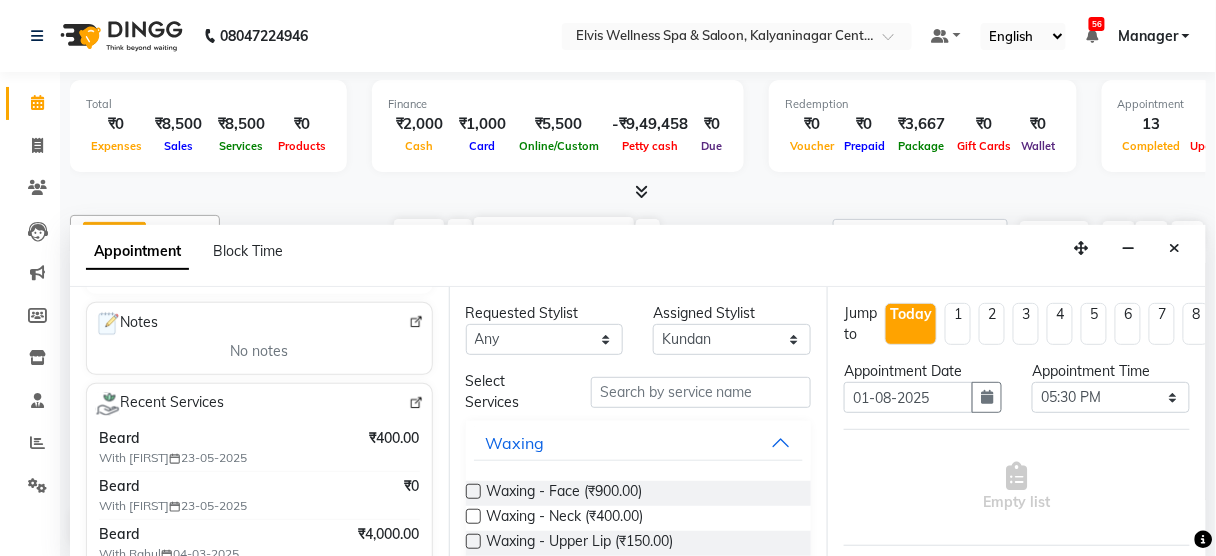 type on "[PHONE]" 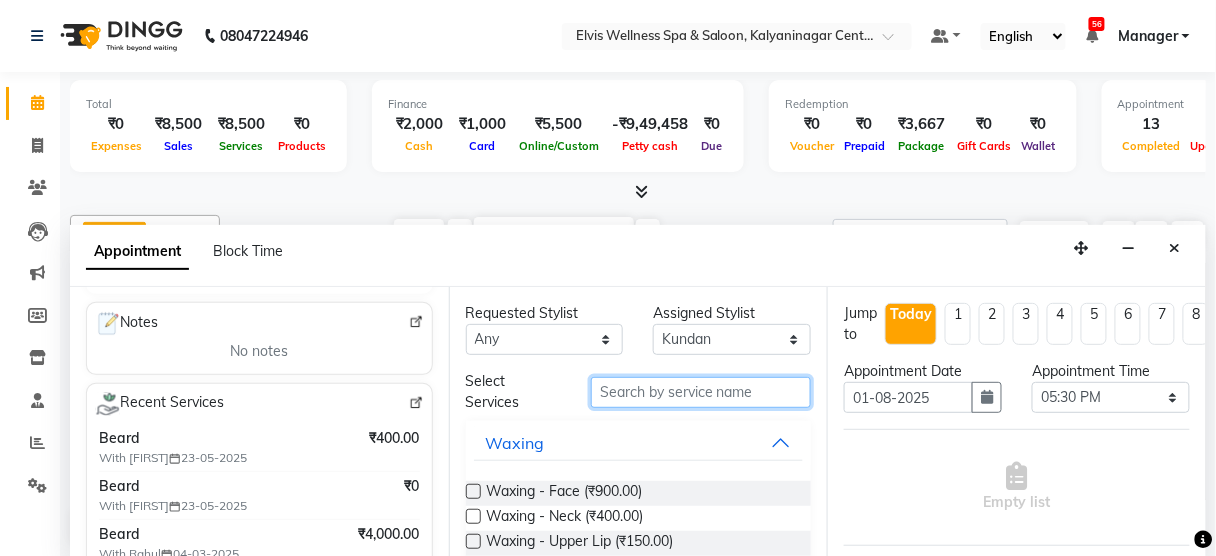 click at bounding box center (701, 392) 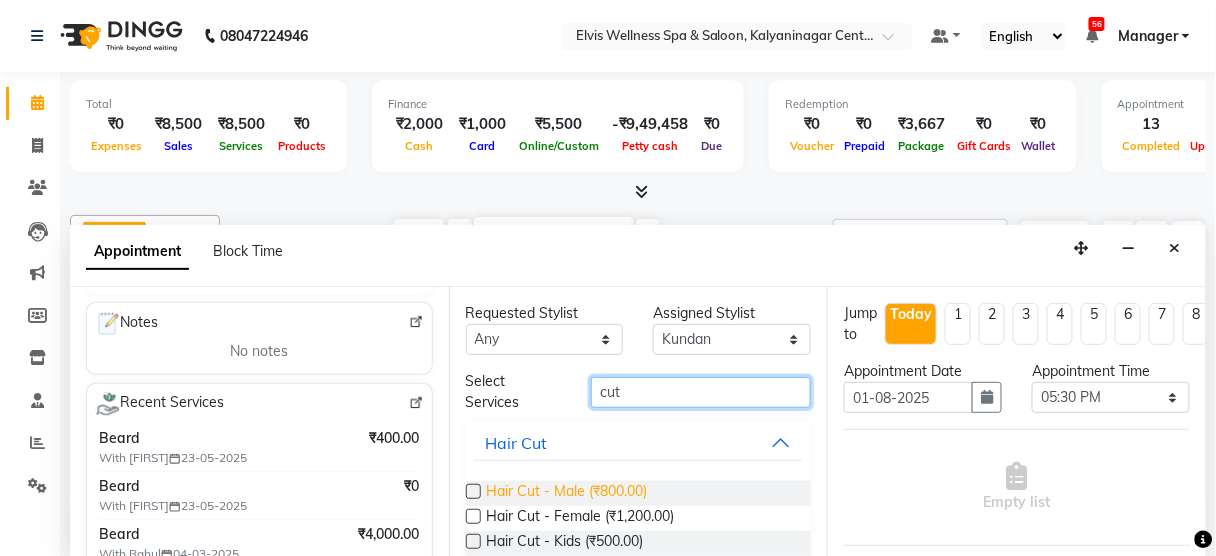 type on "cut" 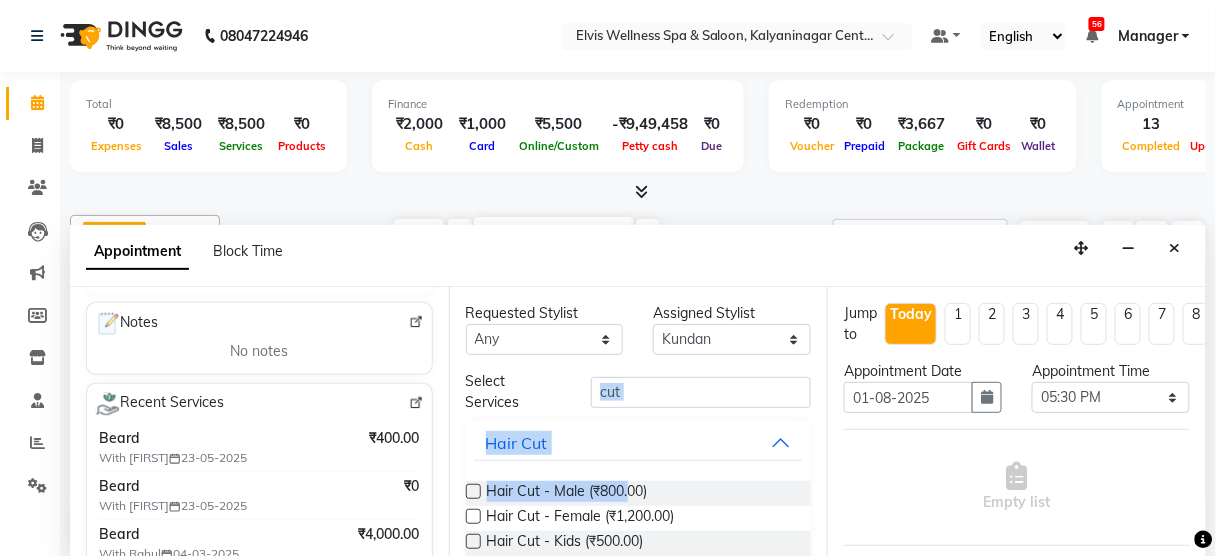 drag, startPoint x: 631, startPoint y: 481, endPoint x: 659, endPoint y: 385, distance: 100 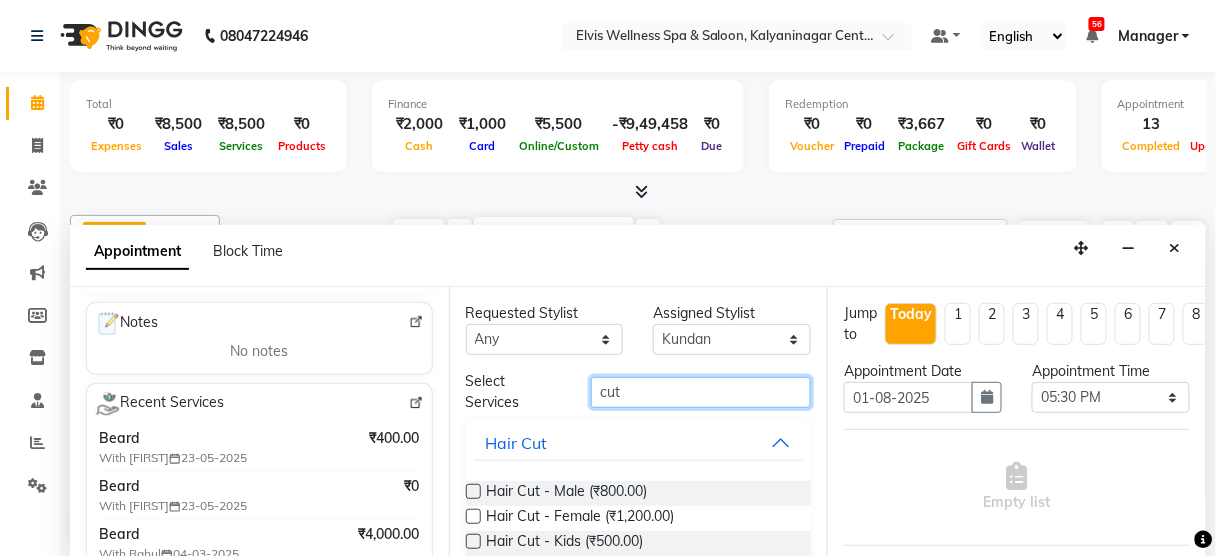 drag, startPoint x: 659, startPoint y: 385, endPoint x: 401, endPoint y: 368, distance: 258.55948 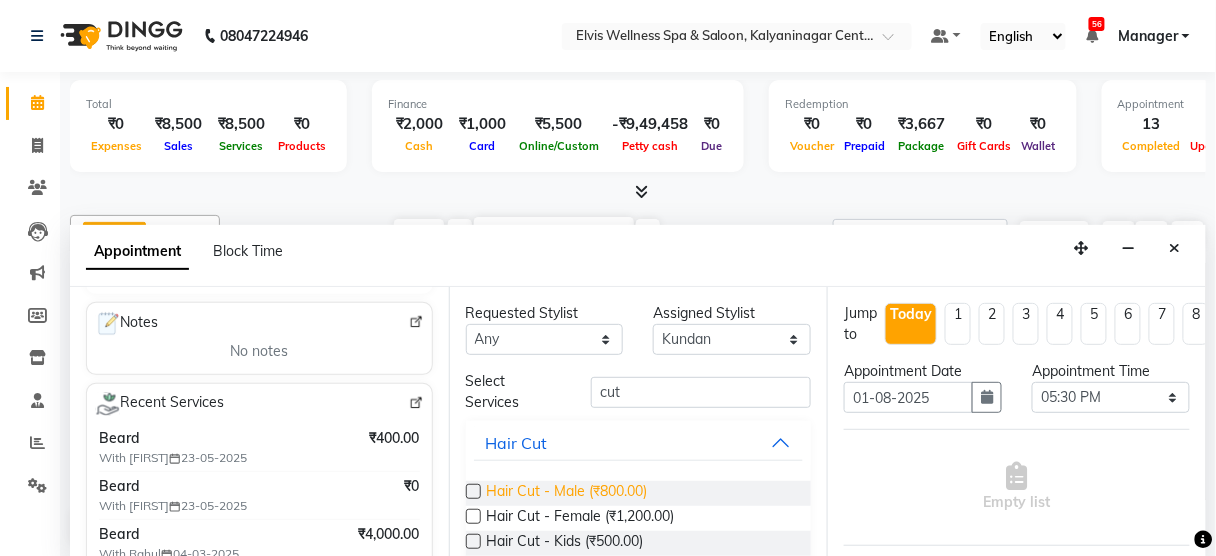 click on "Hair Cut - Male (₹800.00)" at bounding box center [567, 493] 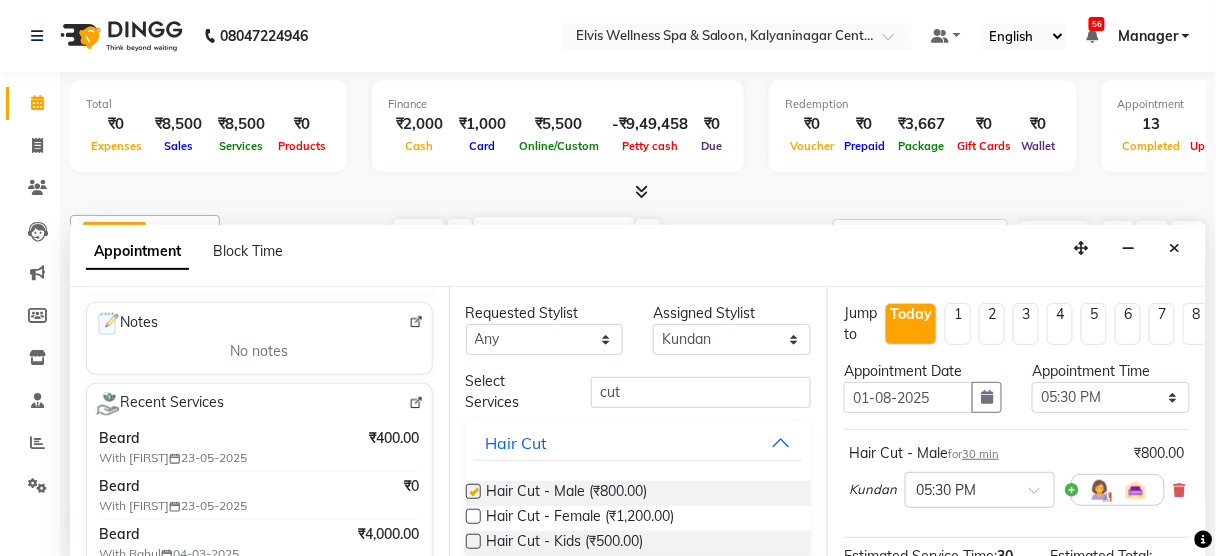 checkbox on "false" 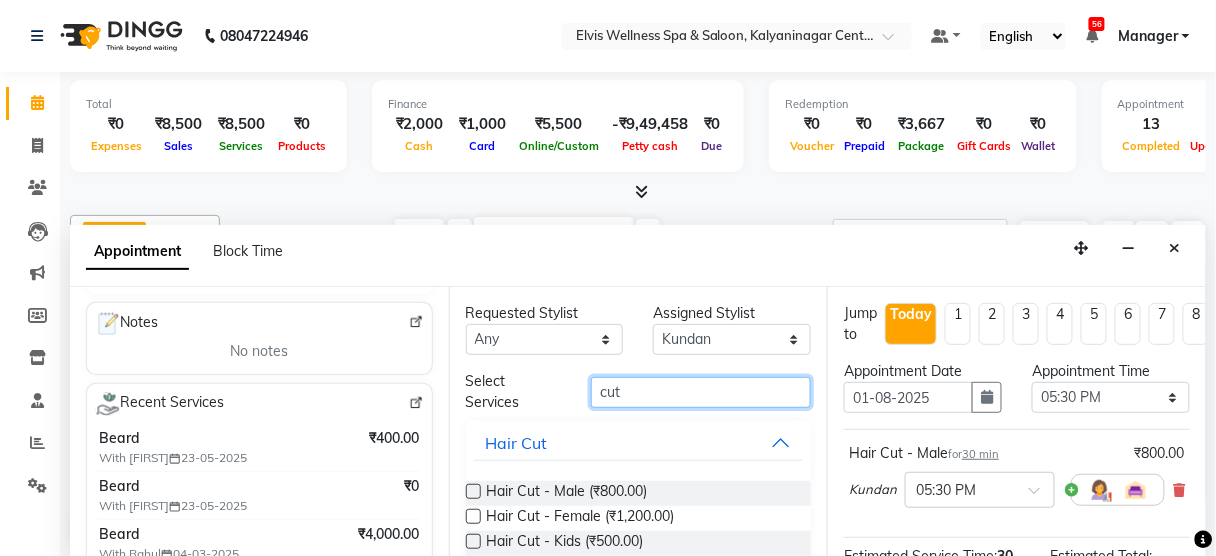 drag, startPoint x: 680, startPoint y: 398, endPoint x: 282, endPoint y: 401, distance: 398.0113 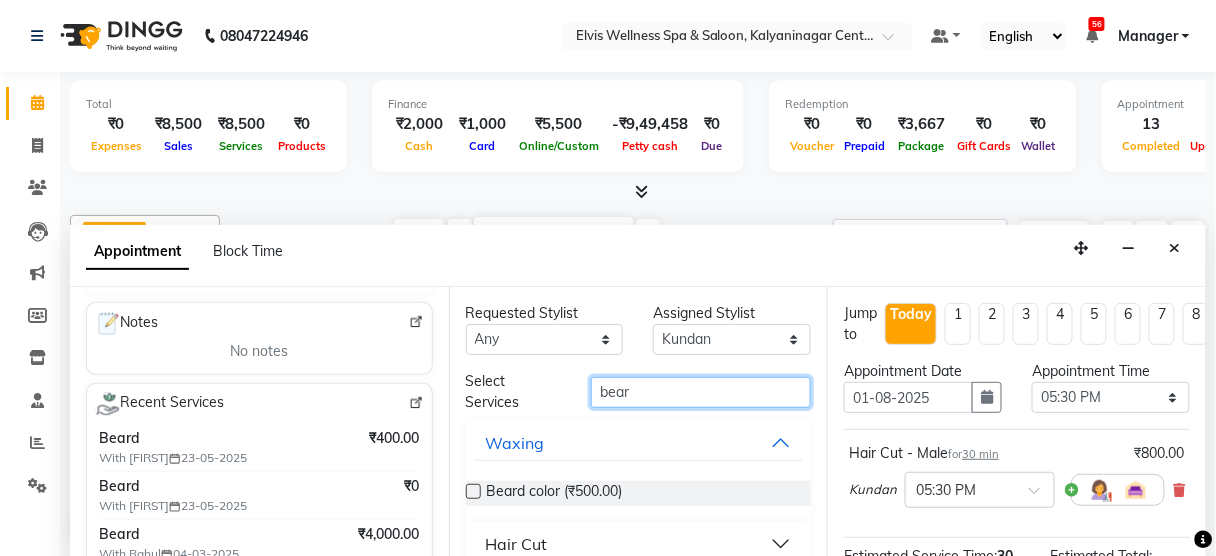 scroll, scrollTop: 511, scrollLeft: 0, axis: vertical 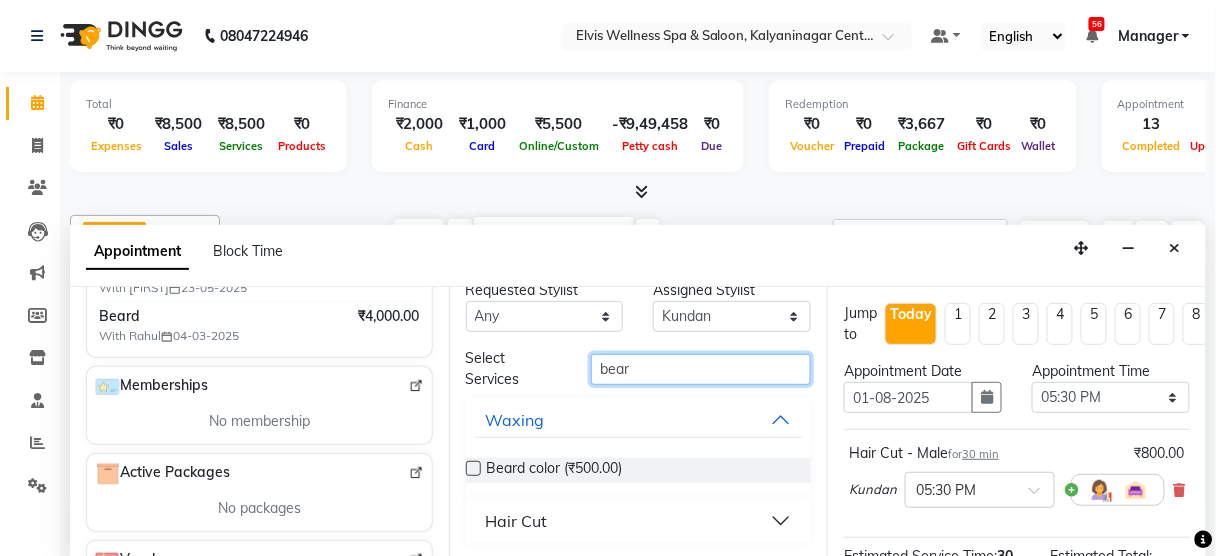 type on "bear" 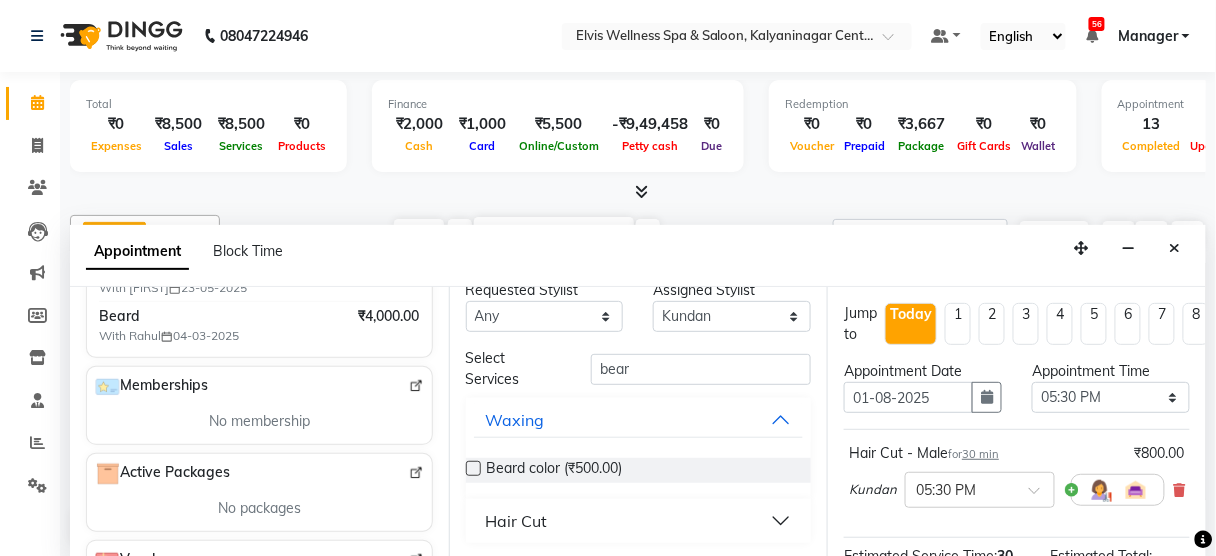 click on "Hair Cut" at bounding box center (517, 521) 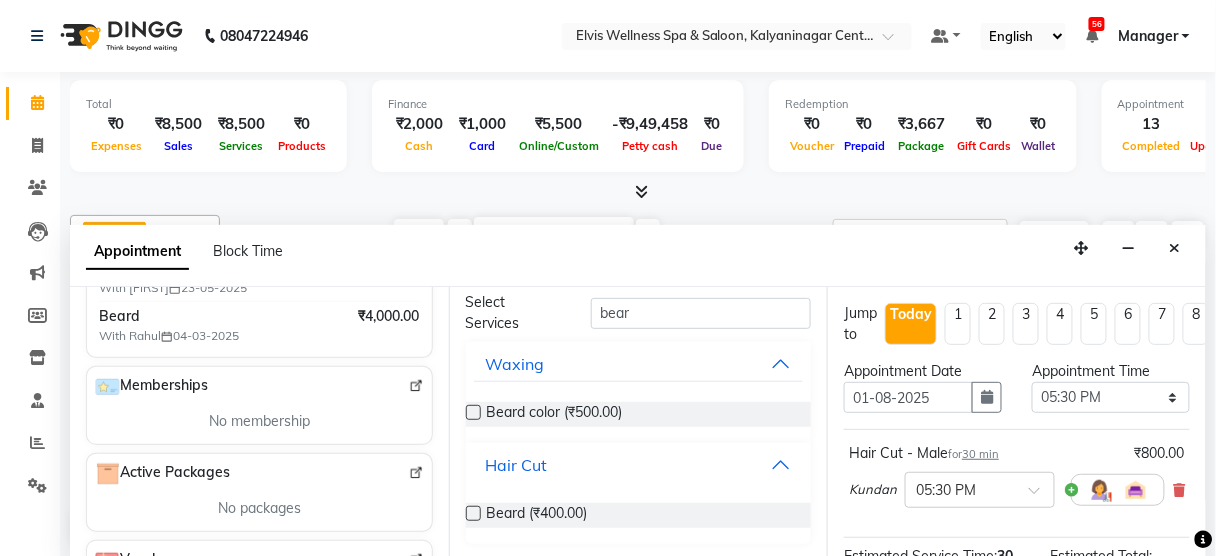 scroll, scrollTop: 80, scrollLeft: 0, axis: vertical 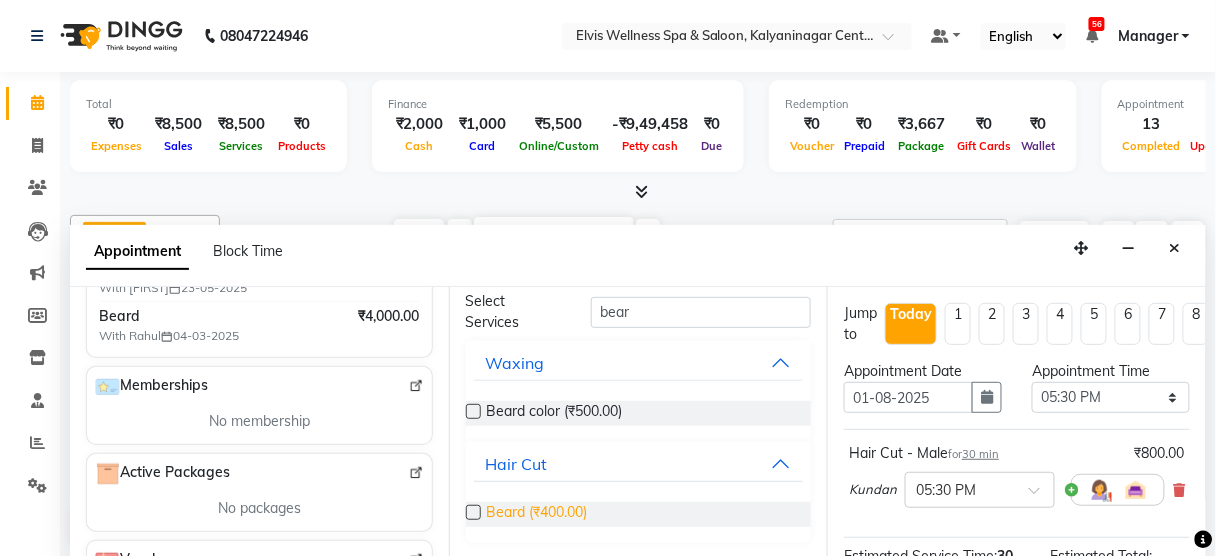 click on "Beard (₹400.00)" at bounding box center (537, 514) 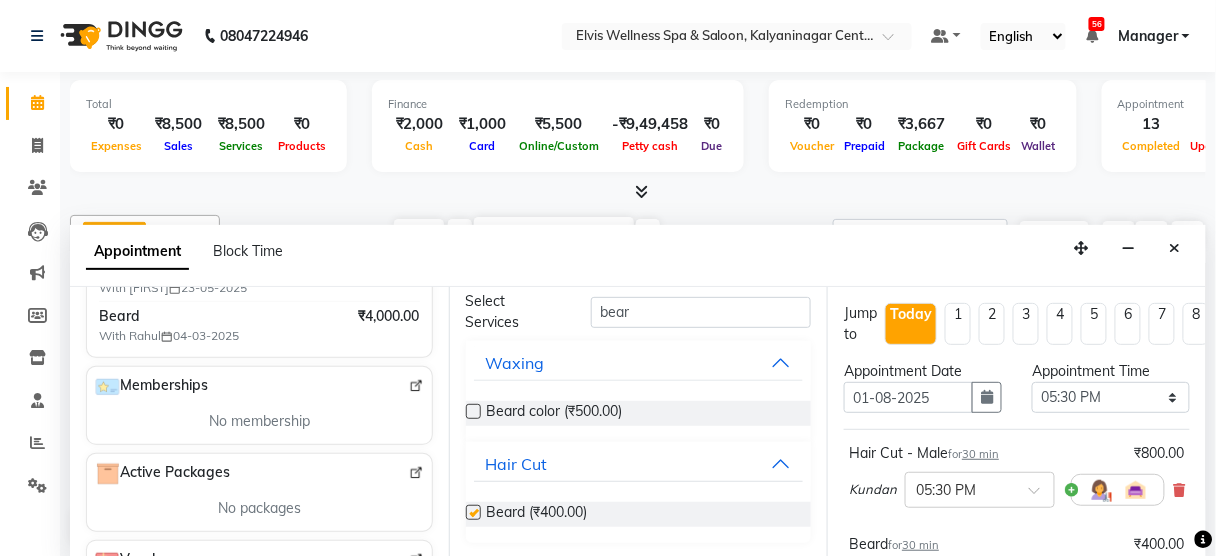 checkbox on "false" 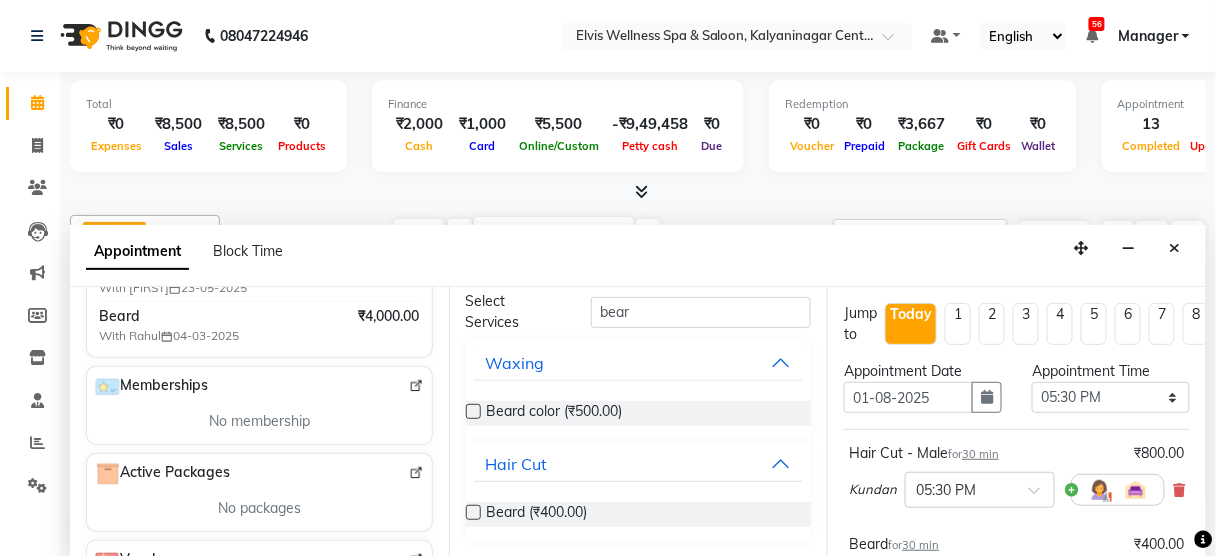 scroll, scrollTop: 62, scrollLeft: 0, axis: vertical 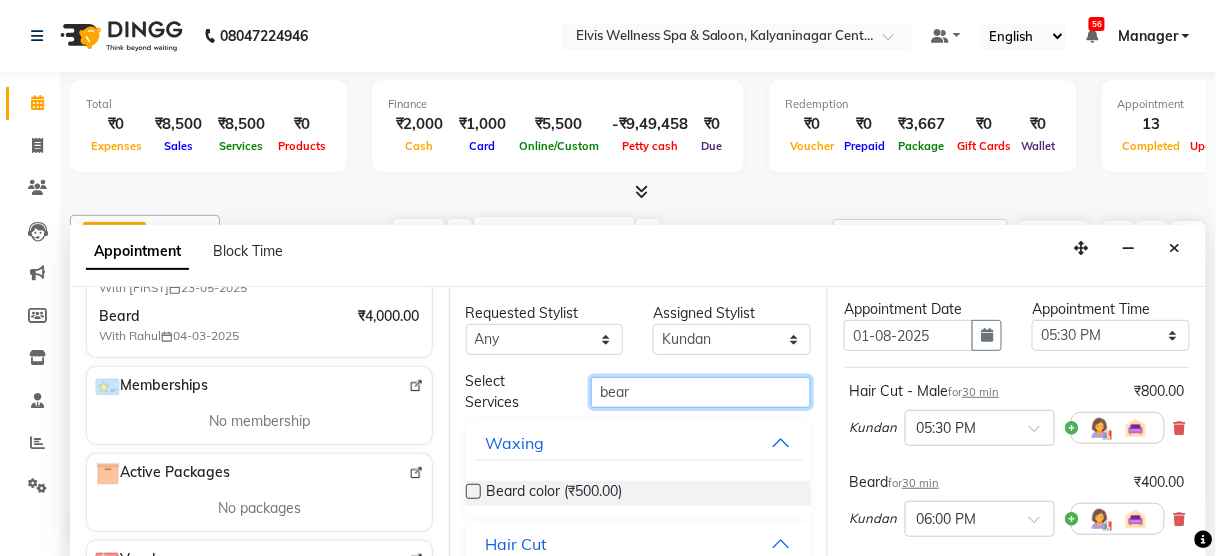 drag, startPoint x: 670, startPoint y: 389, endPoint x: 246, endPoint y: 435, distance: 426.48798 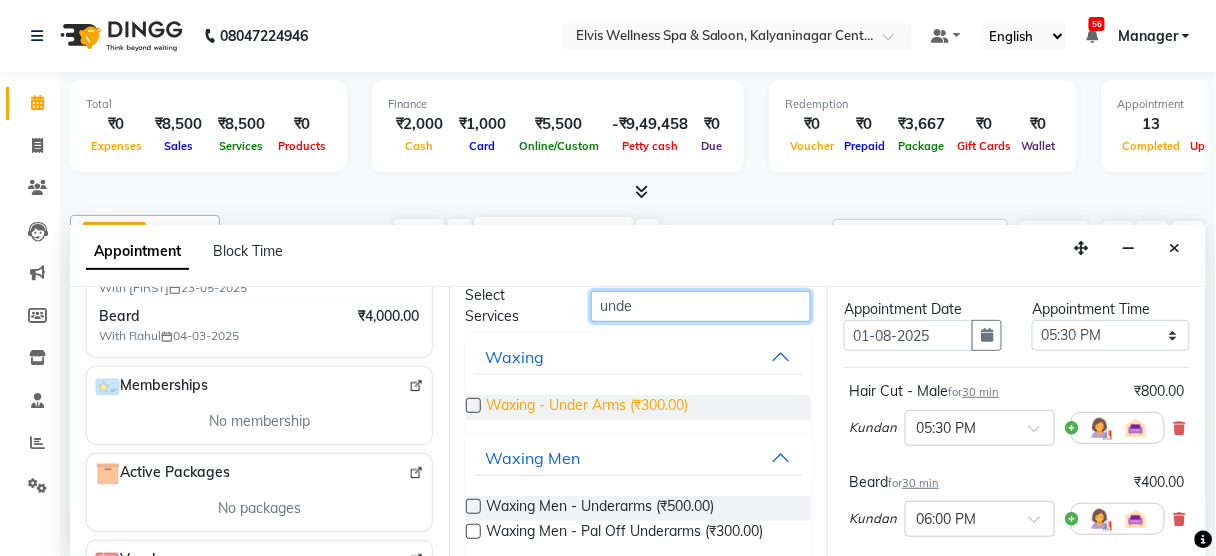 scroll, scrollTop: 87, scrollLeft: 0, axis: vertical 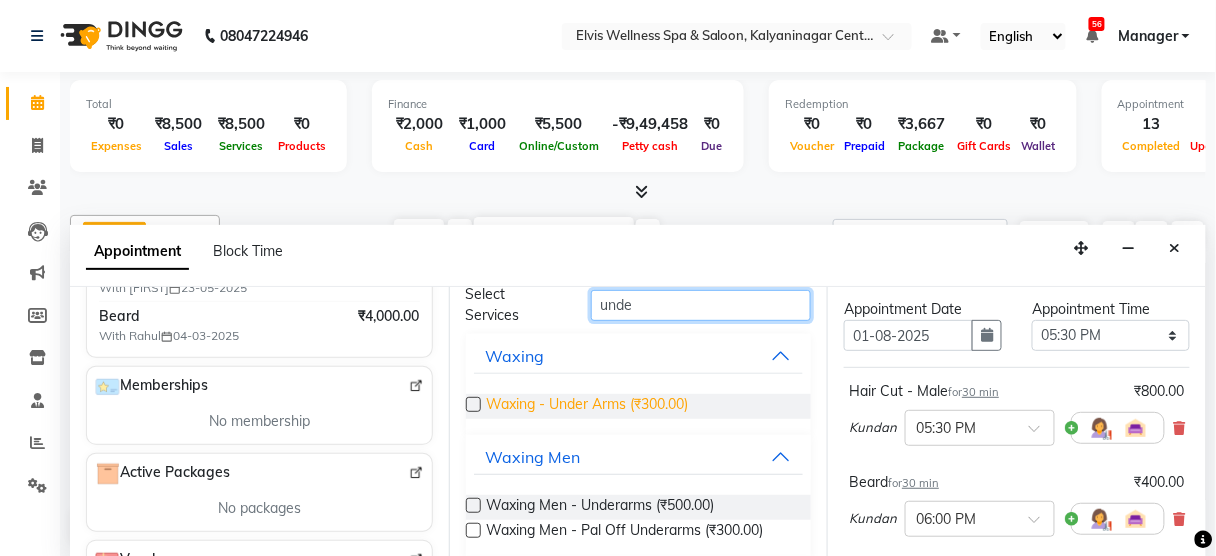 type on "unde" 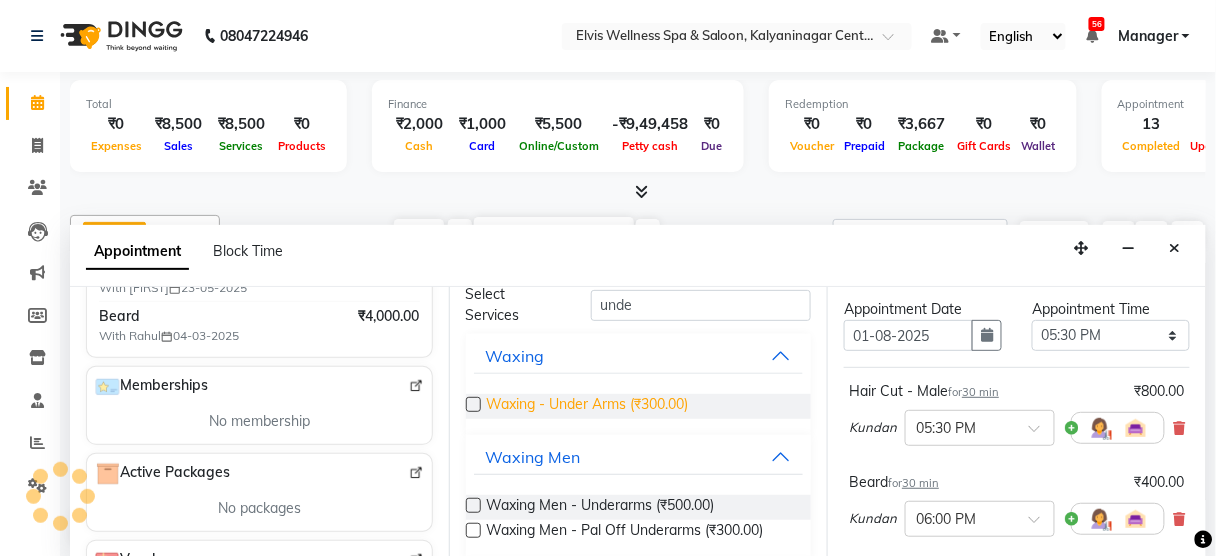 click on "Waxing - Under Arms (₹300.00)" at bounding box center (588, 406) 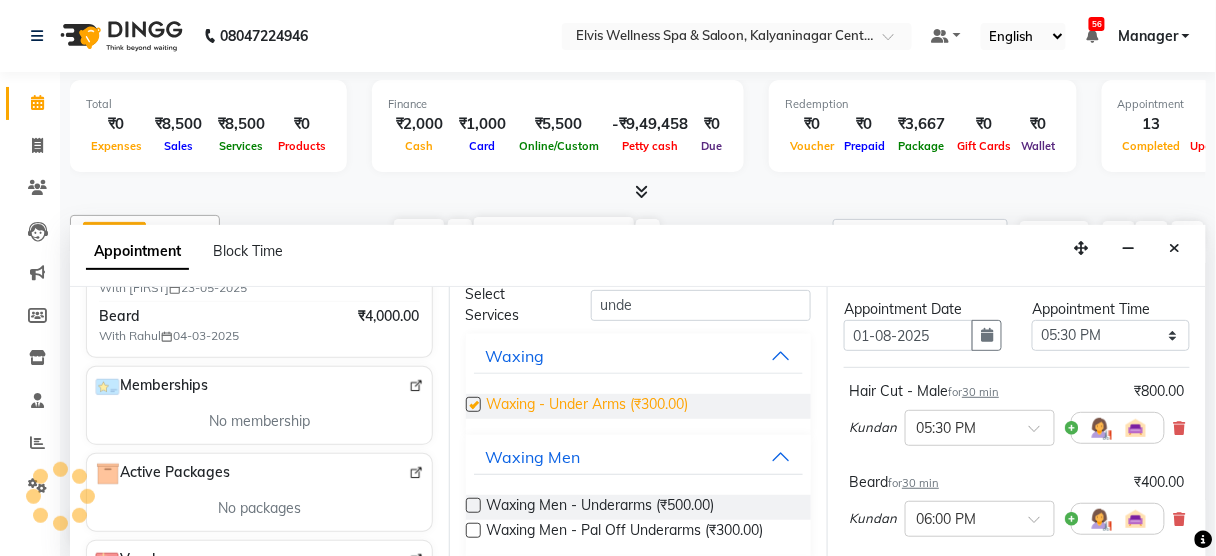 checkbox on "false" 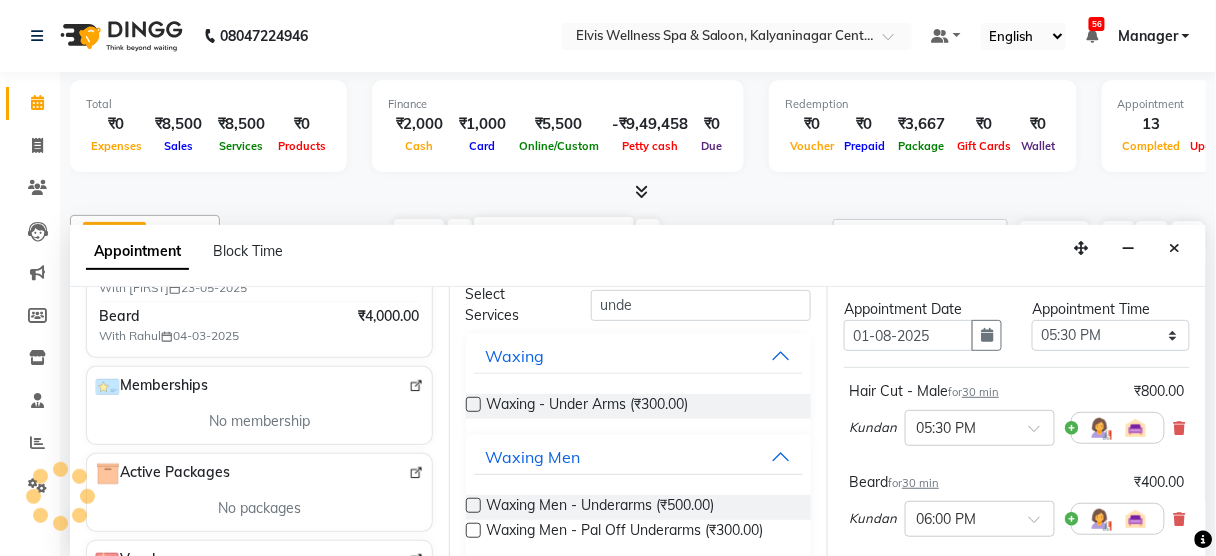 scroll, scrollTop: 485, scrollLeft: 0, axis: vertical 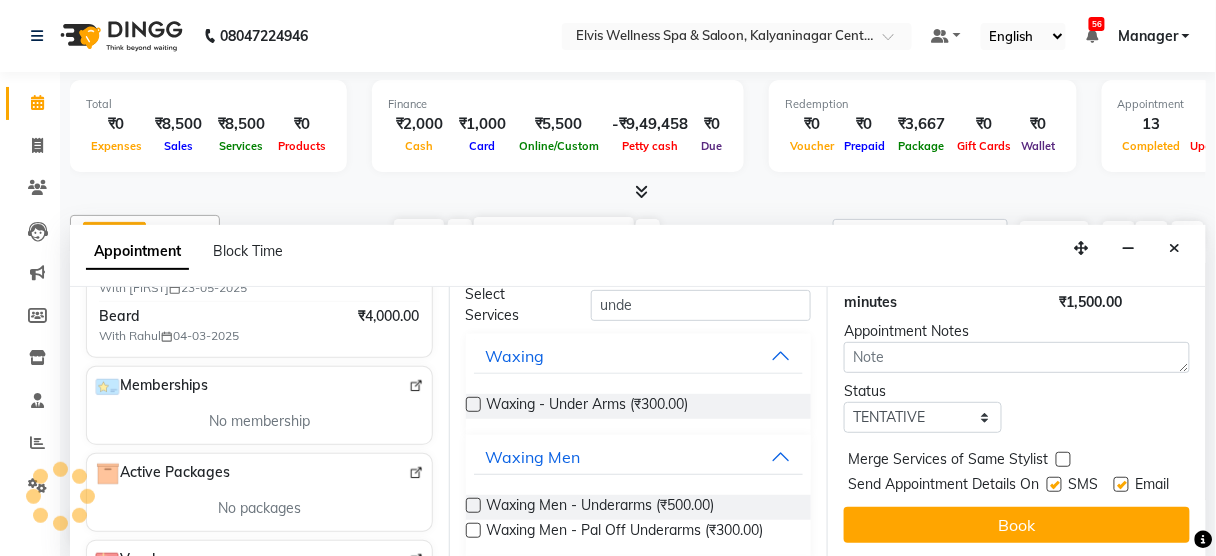 click at bounding box center [1054, 484] 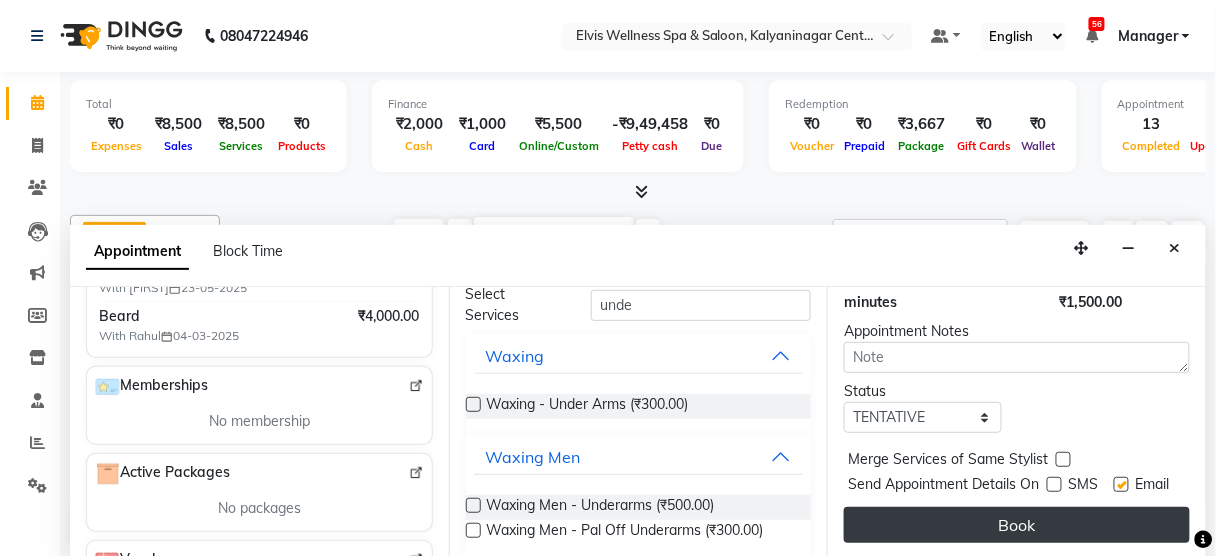 click on "Book" at bounding box center [1017, 525] 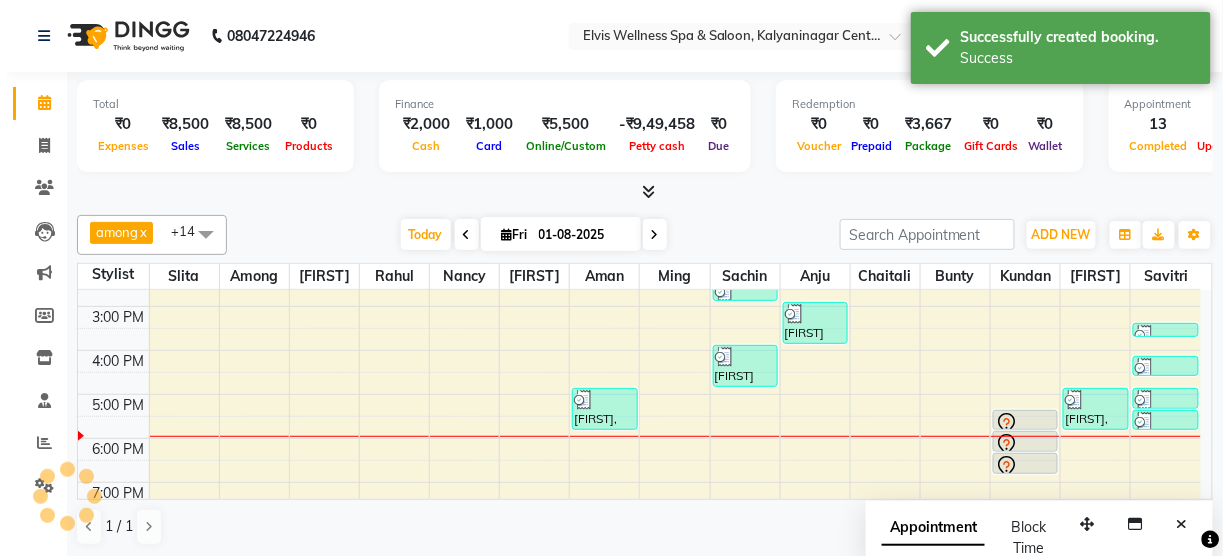 scroll, scrollTop: 0, scrollLeft: 0, axis: both 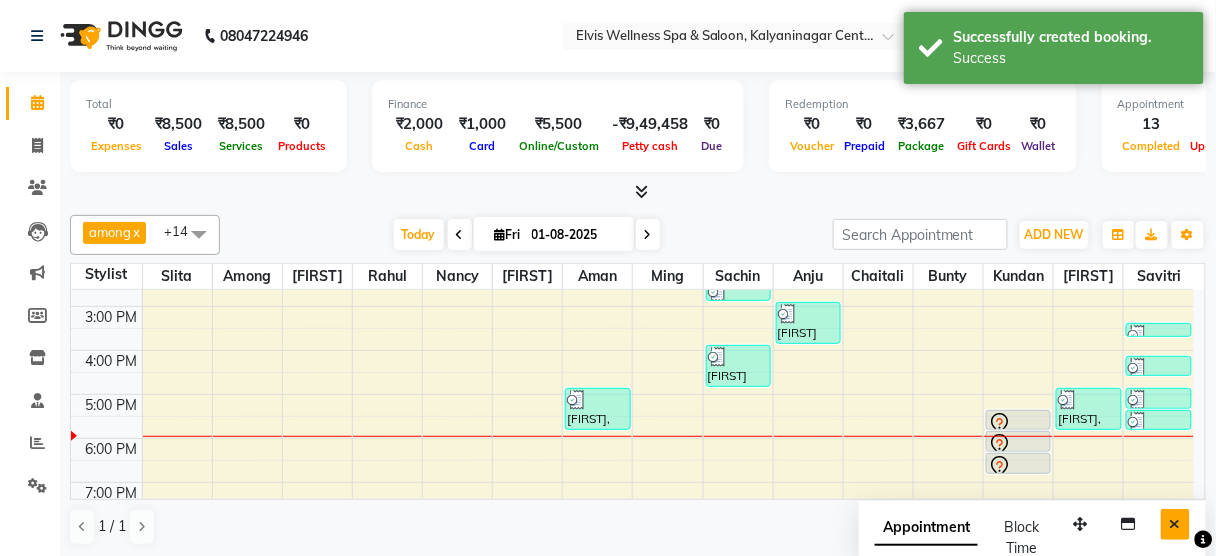 click at bounding box center (1175, 524) 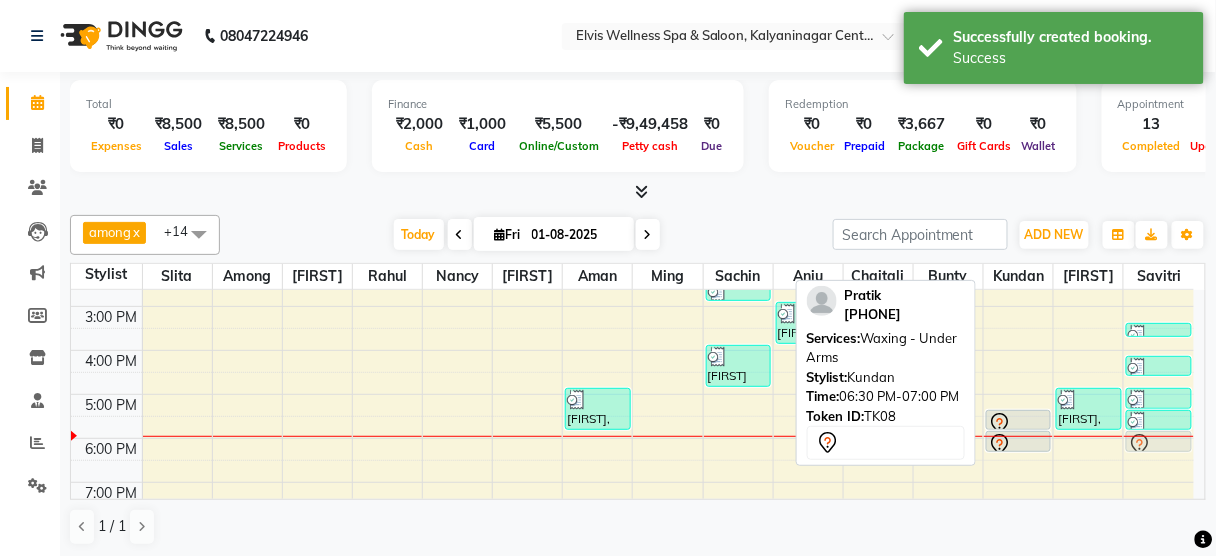 drag, startPoint x: 1031, startPoint y: 451, endPoint x: 1149, endPoint y: 426, distance: 120.61923 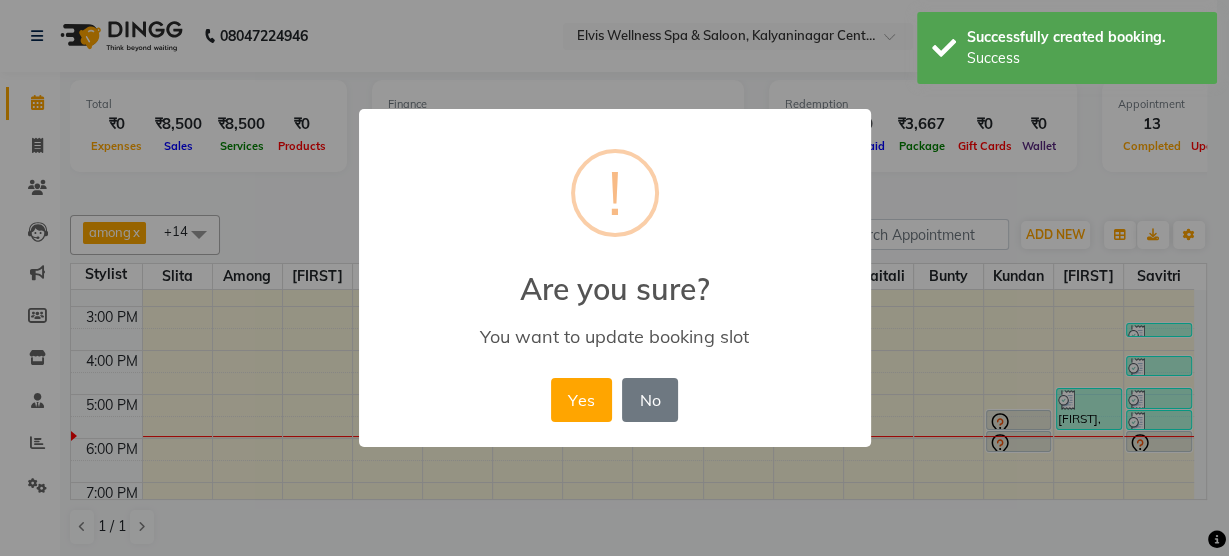 click on "Yes No No" at bounding box center [614, 400] 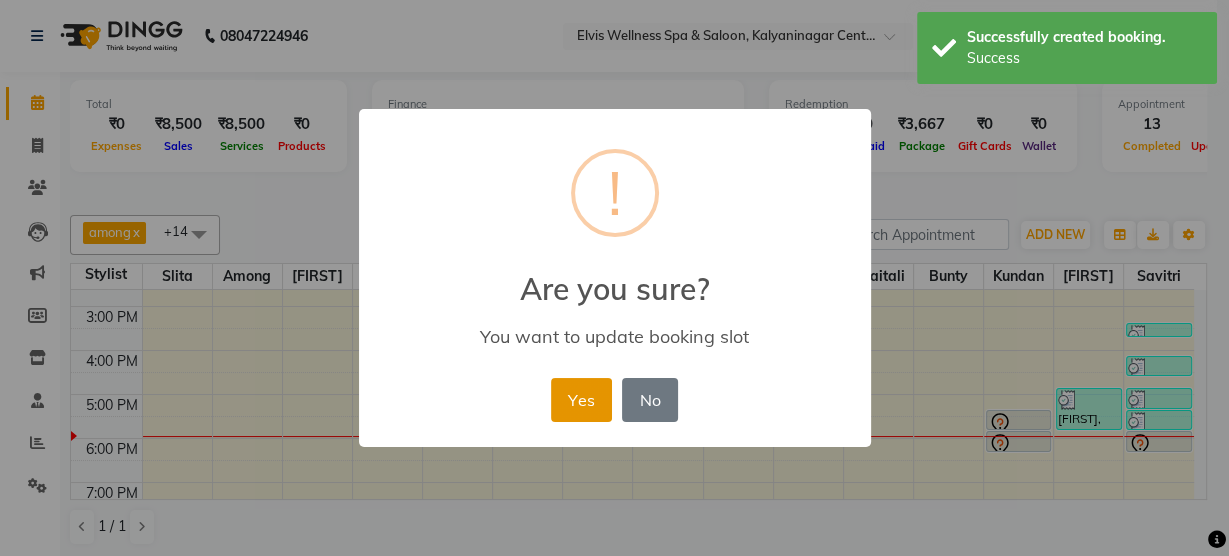 click on "Yes" at bounding box center [581, 400] 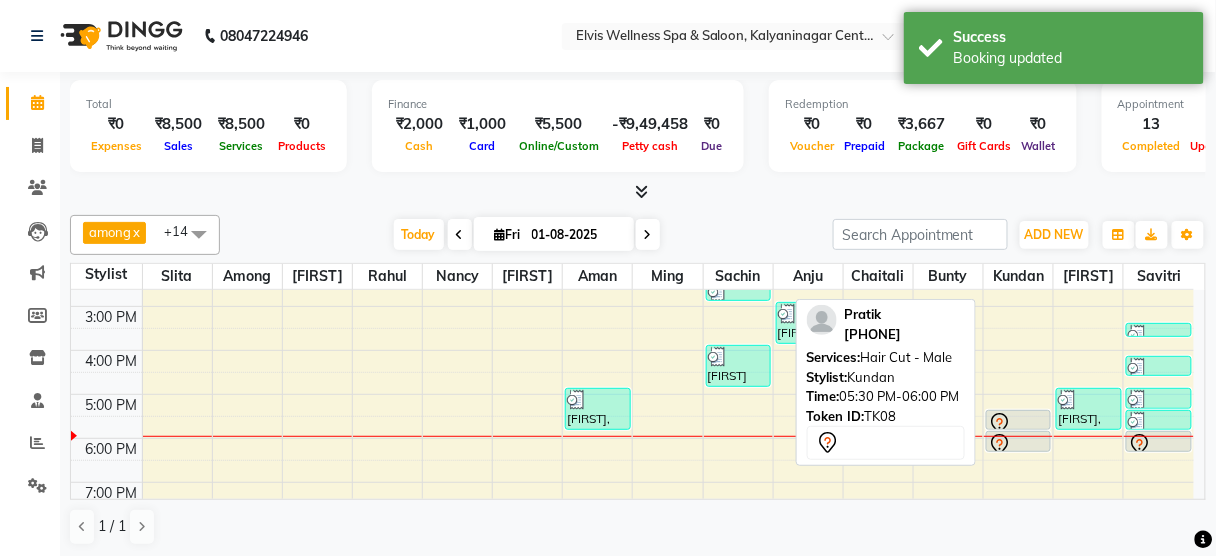 click at bounding box center (1018, 424) 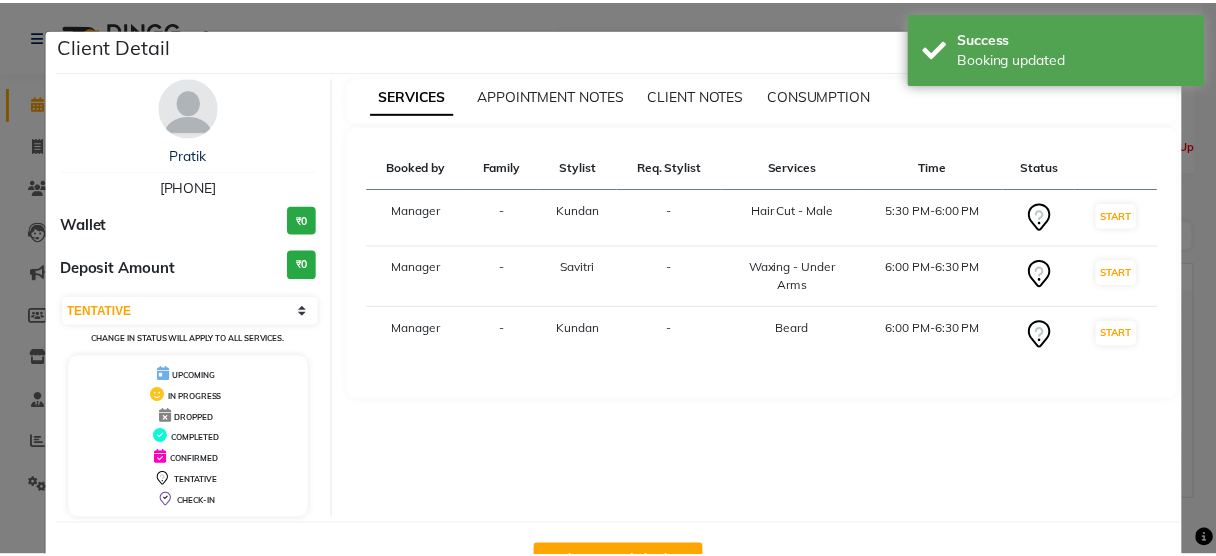 scroll, scrollTop: 65, scrollLeft: 0, axis: vertical 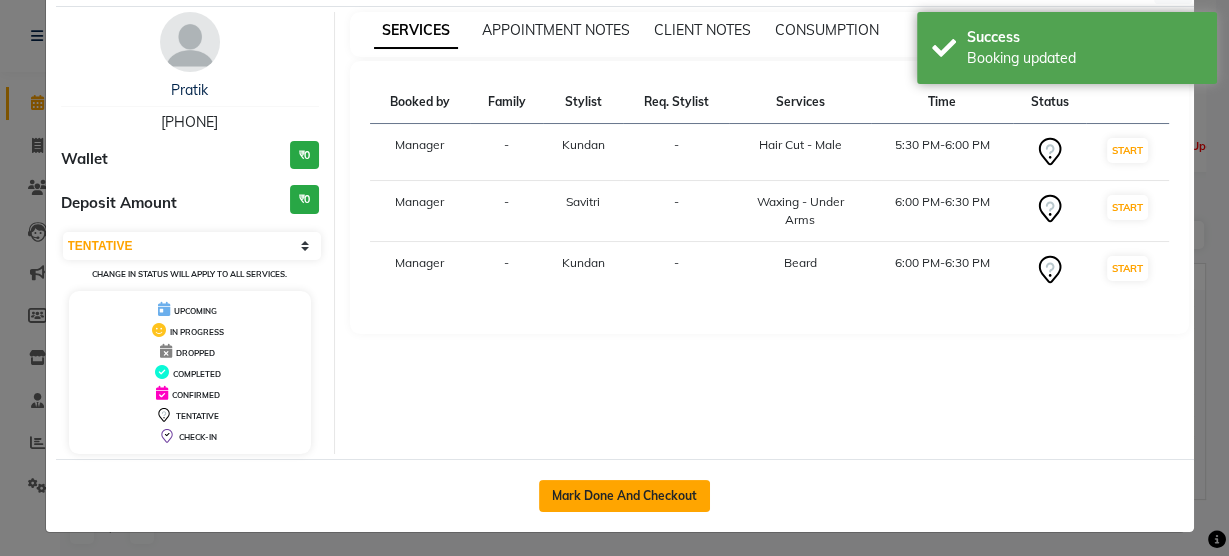 click on "Mark Done And Checkout" 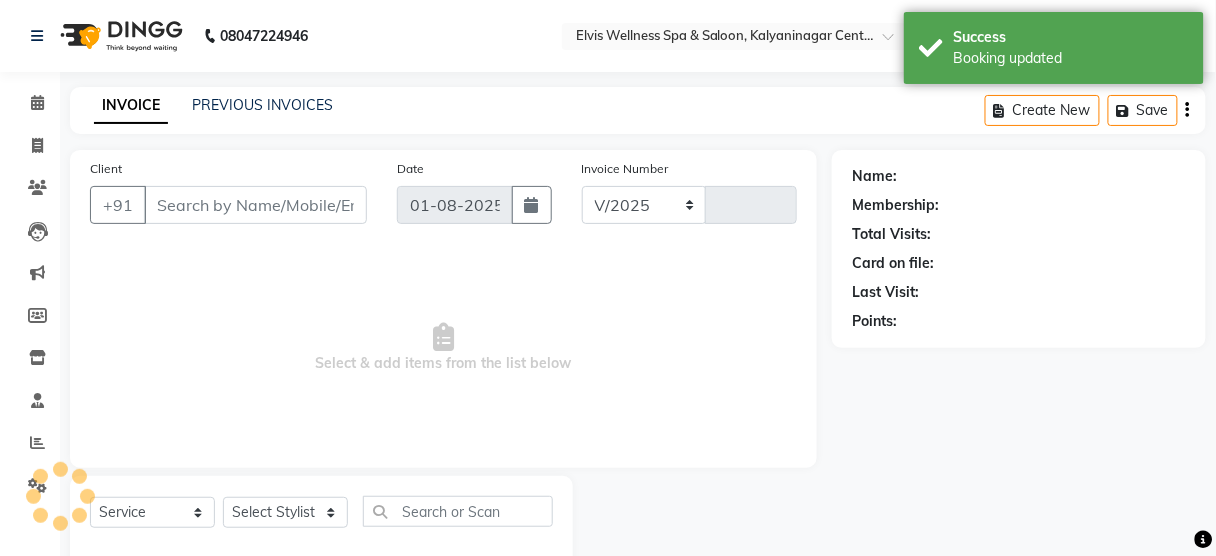 select on "5733" 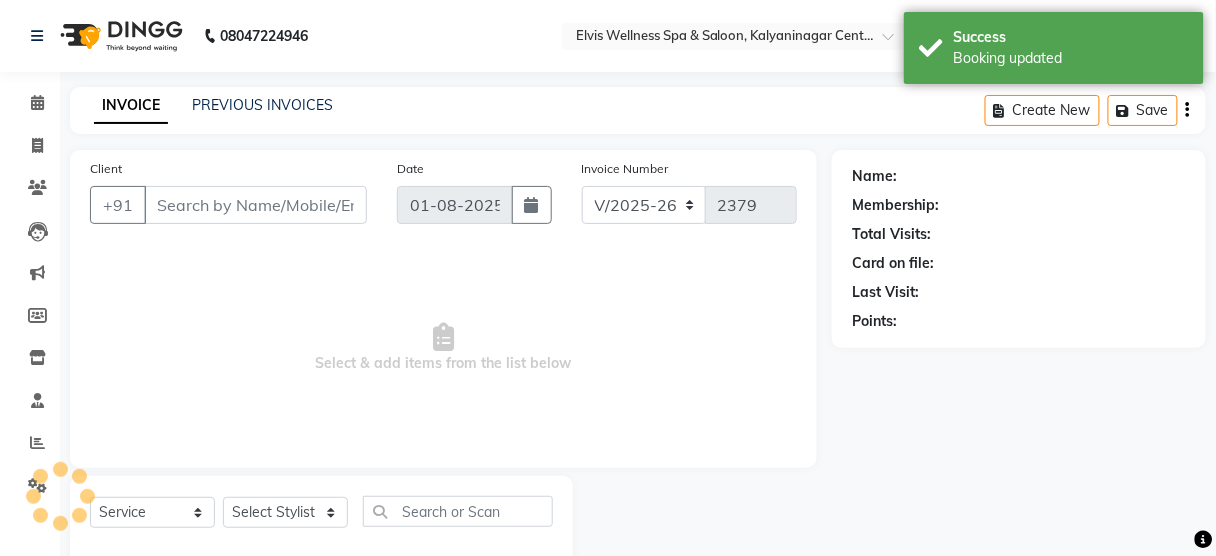 scroll, scrollTop: 44, scrollLeft: 0, axis: vertical 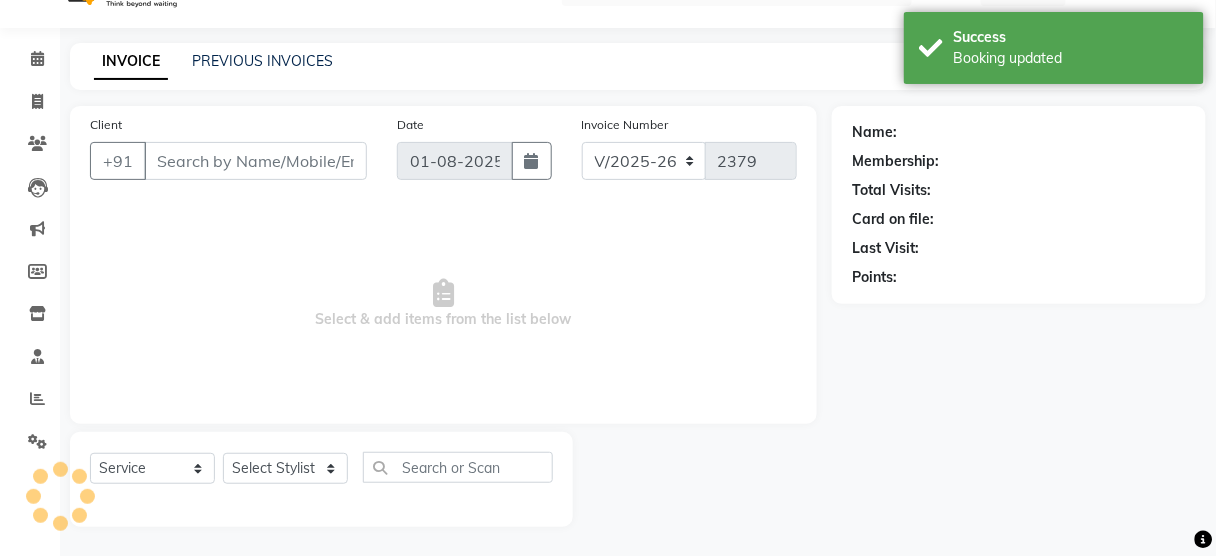 type on "[PHONE]" 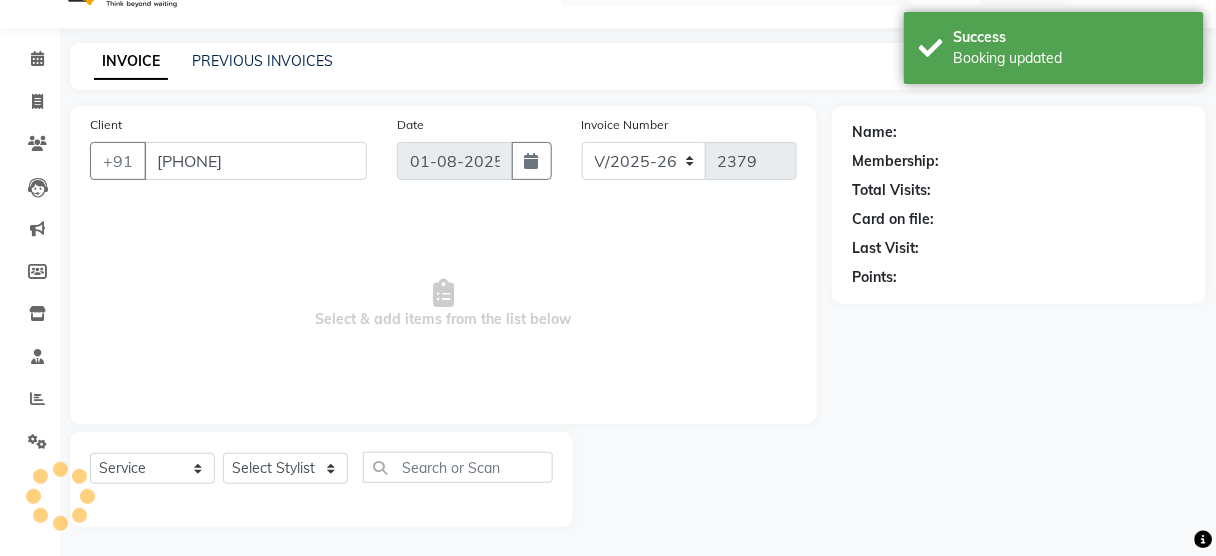 select on "61557" 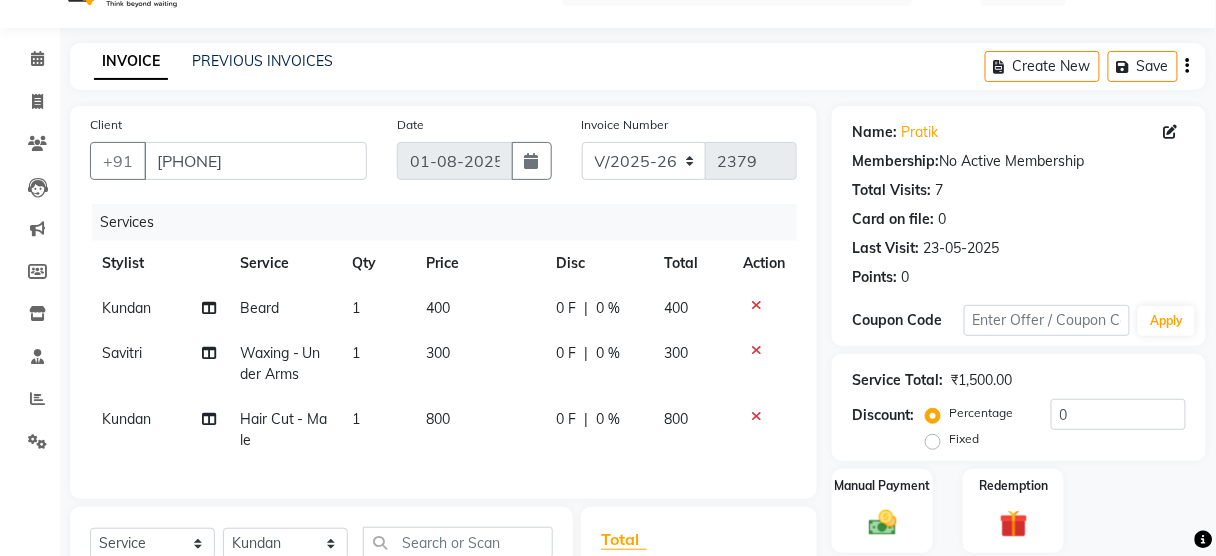 scroll, scrollTop: 114, scrollLeft: 0, axis: vertical 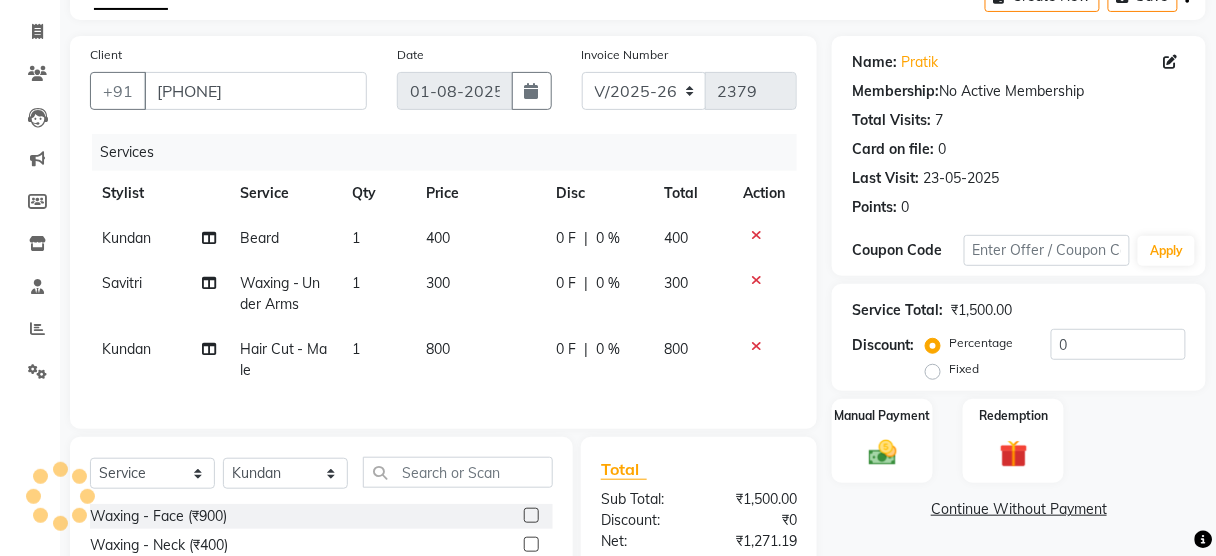 click on "300" 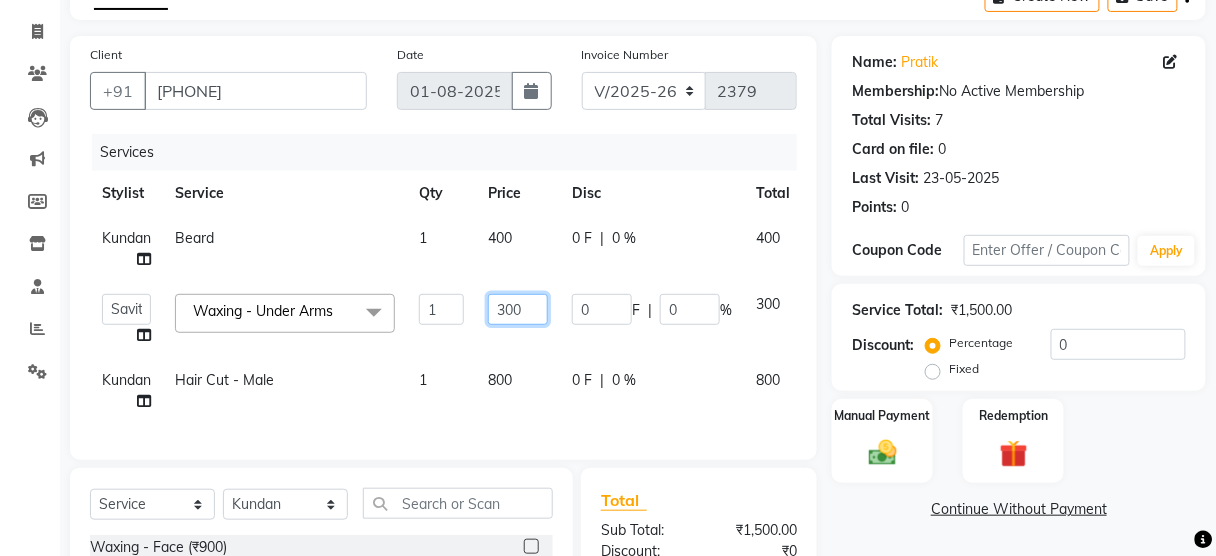 click on "300" 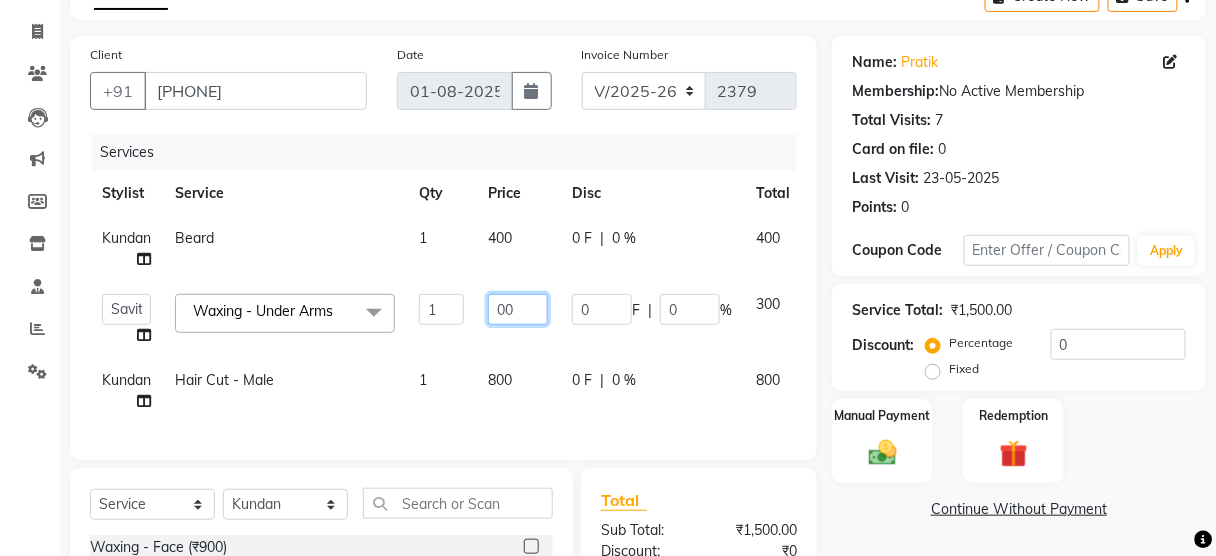 type on "700" 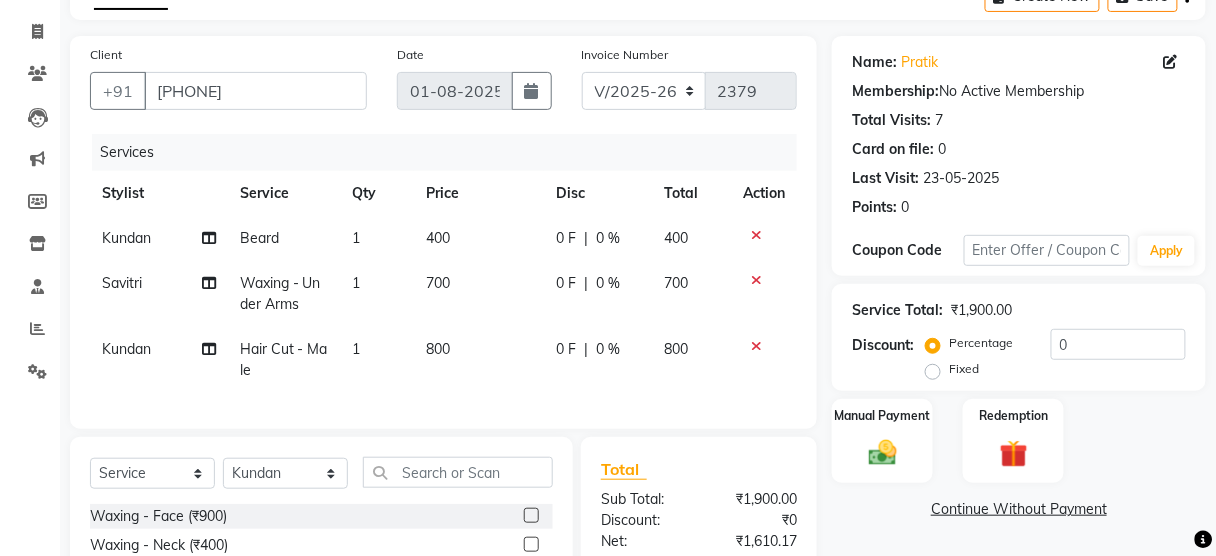 click on "Hair Cut - Male 1 800 0 F | 0 % 800" 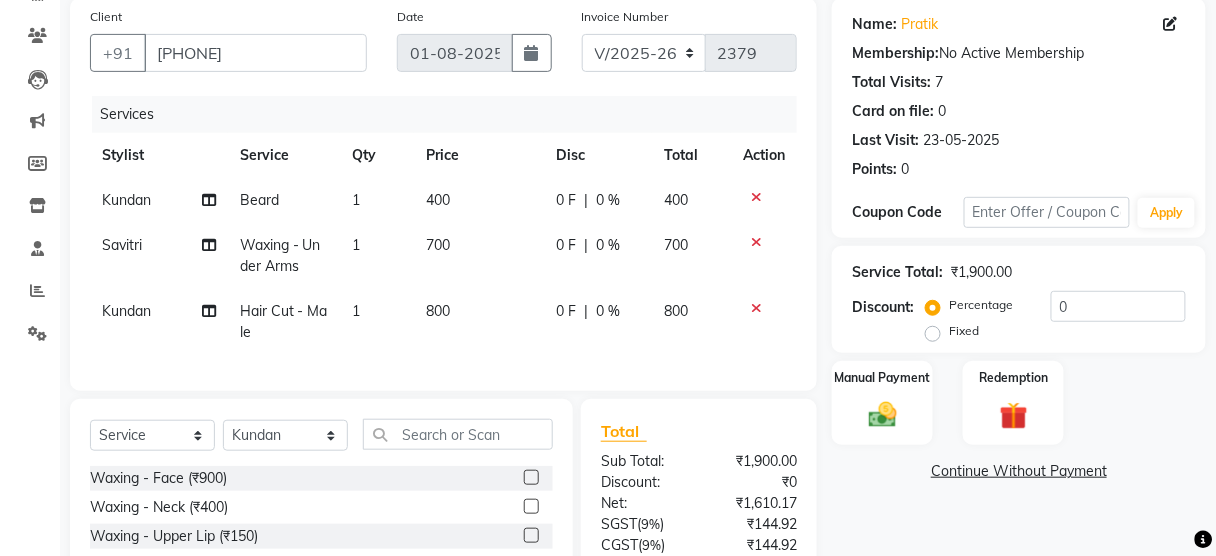 scroll, scrollTop: 159, scrollLeft: 0, axis: vertical 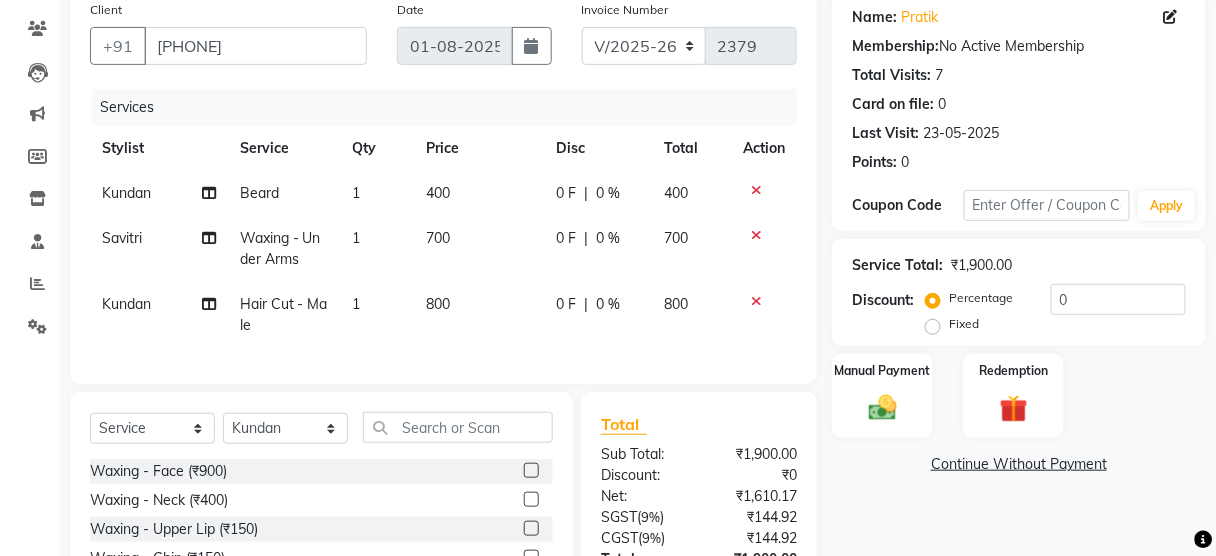 click on "Fixed" 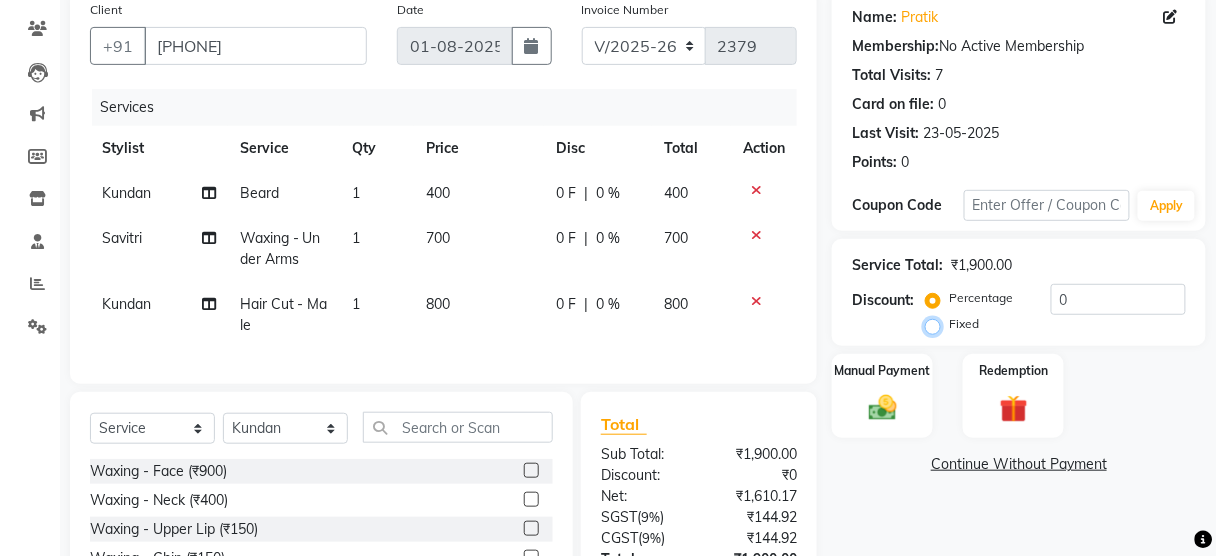 click on "Fixed" at bounding box center [937, 324] 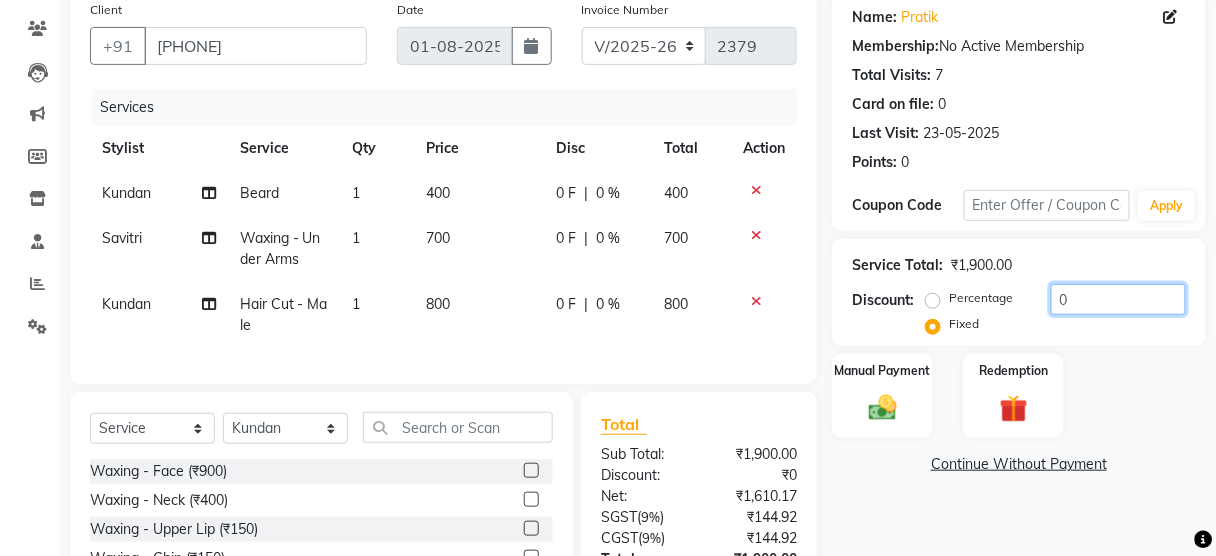 click on "0" 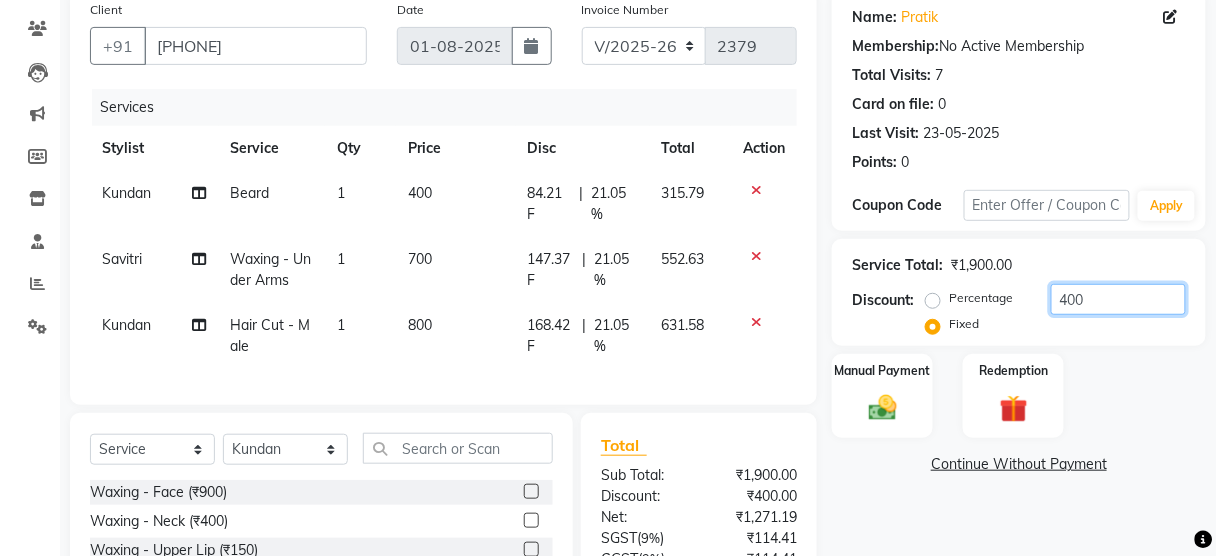 type on "400" 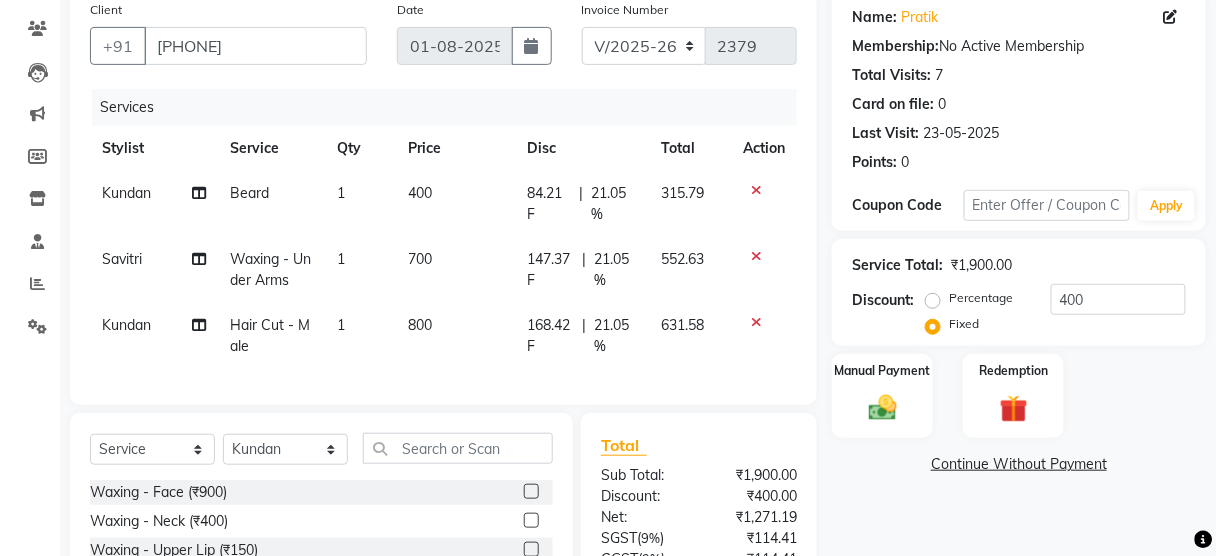 click on "Manual Payment Redemption" 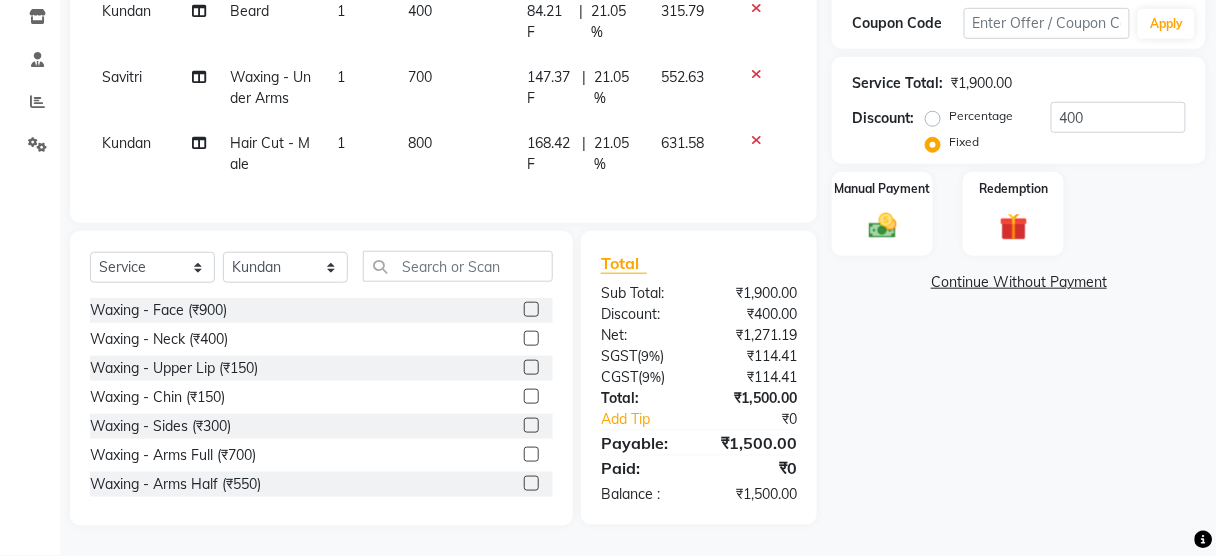 scroll, scrollTop: 184, scrollLeft: 0, axis: vertical 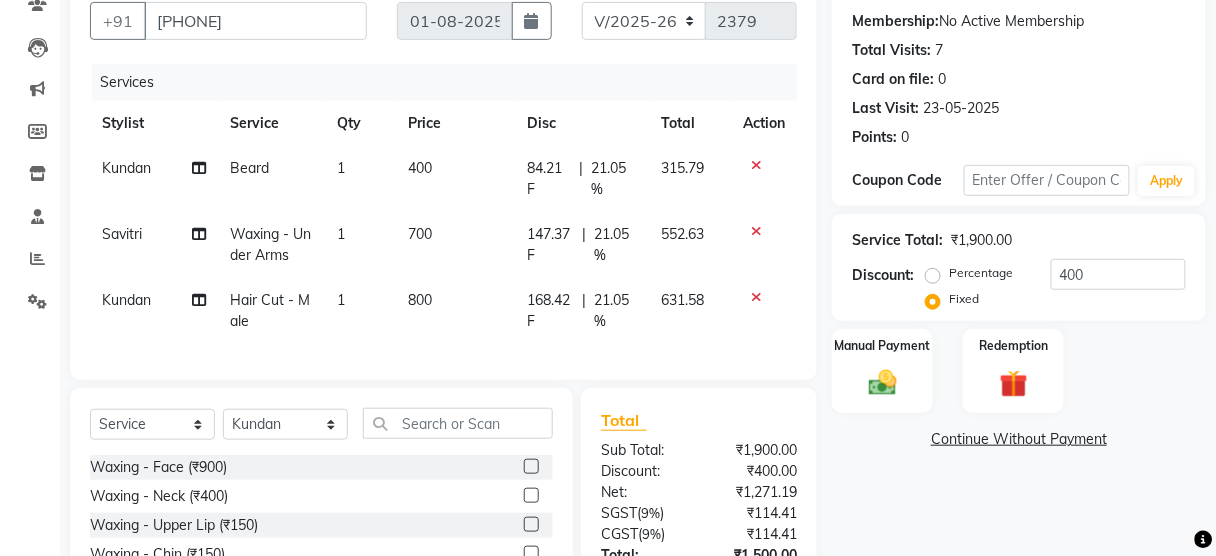 click on "21.05 %" 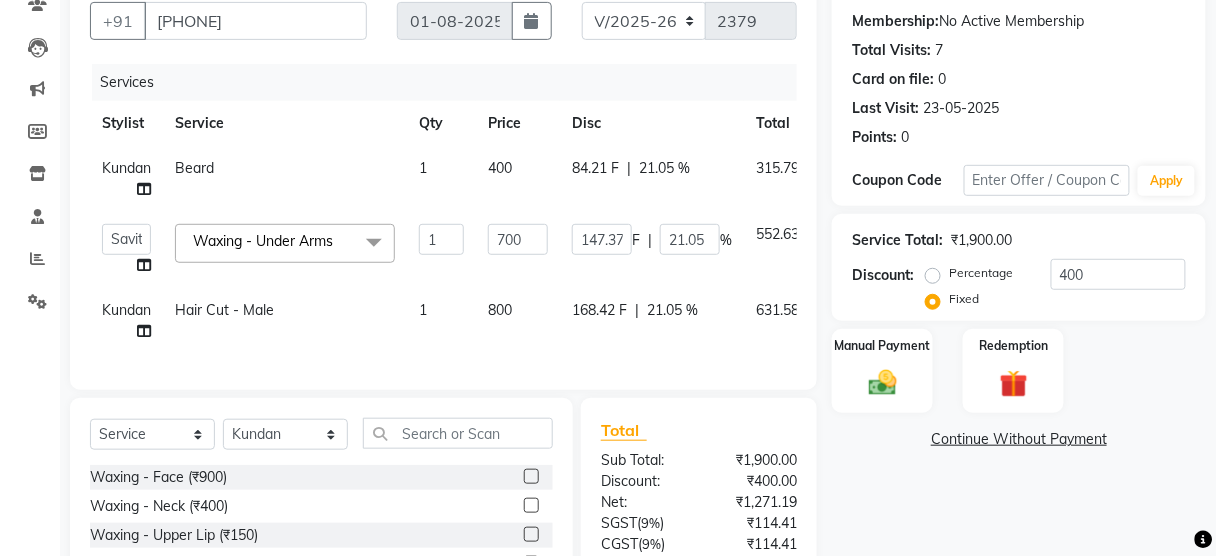 click on "Percentage" 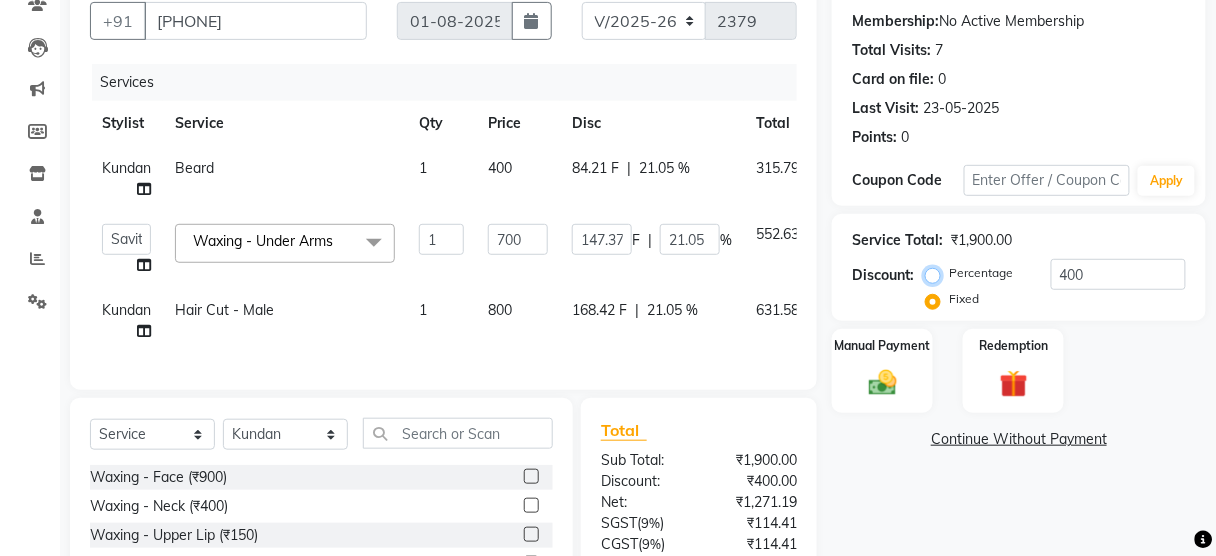 click on "Percentage" at bounding box center [937, 273] 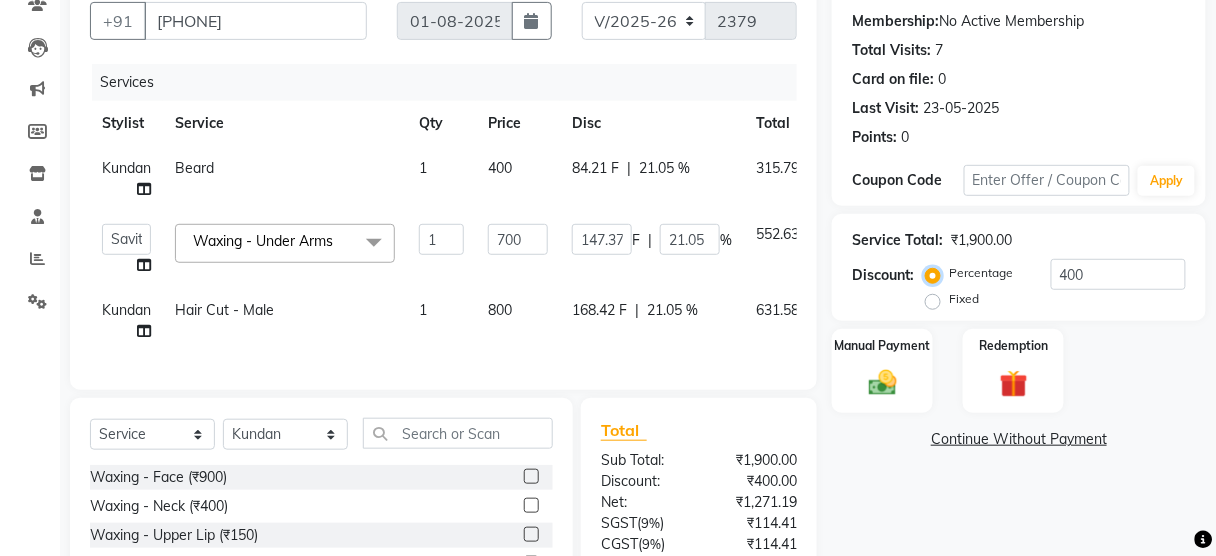 type on "100" 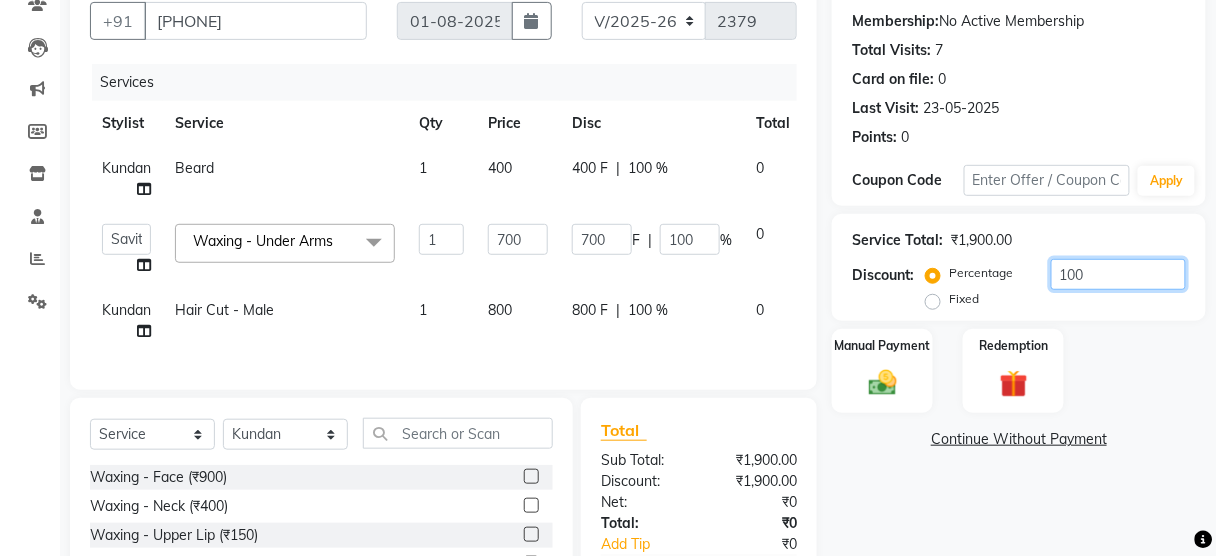 drag, startPoint x: 1112, startPoint y: 263, endPoint x: 932, endPoint y: 280, distance: 180.801 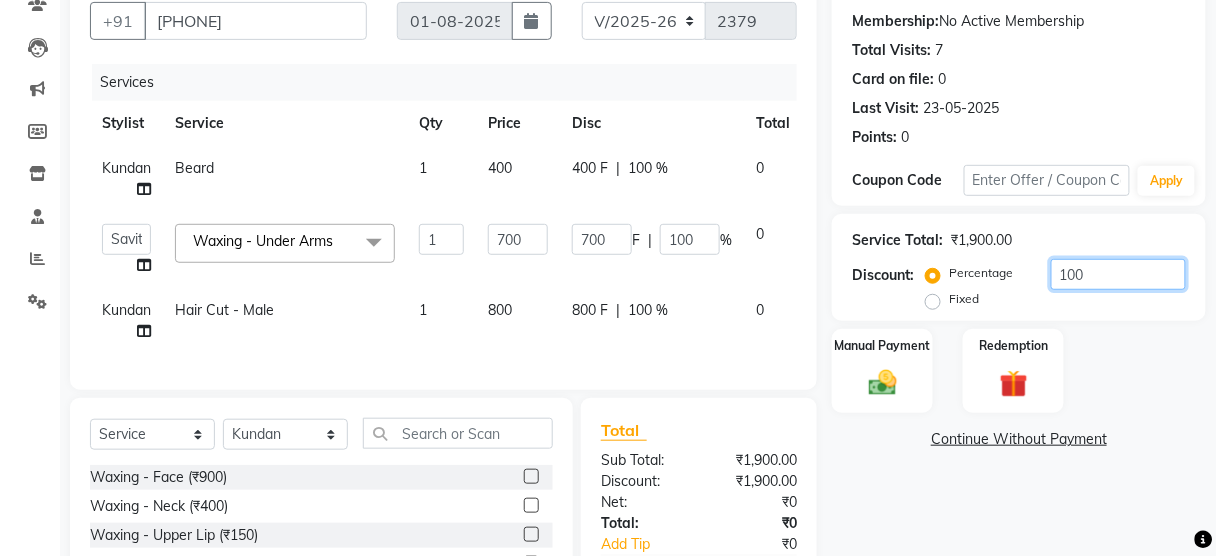 click on "Percentage   Fixed  100" 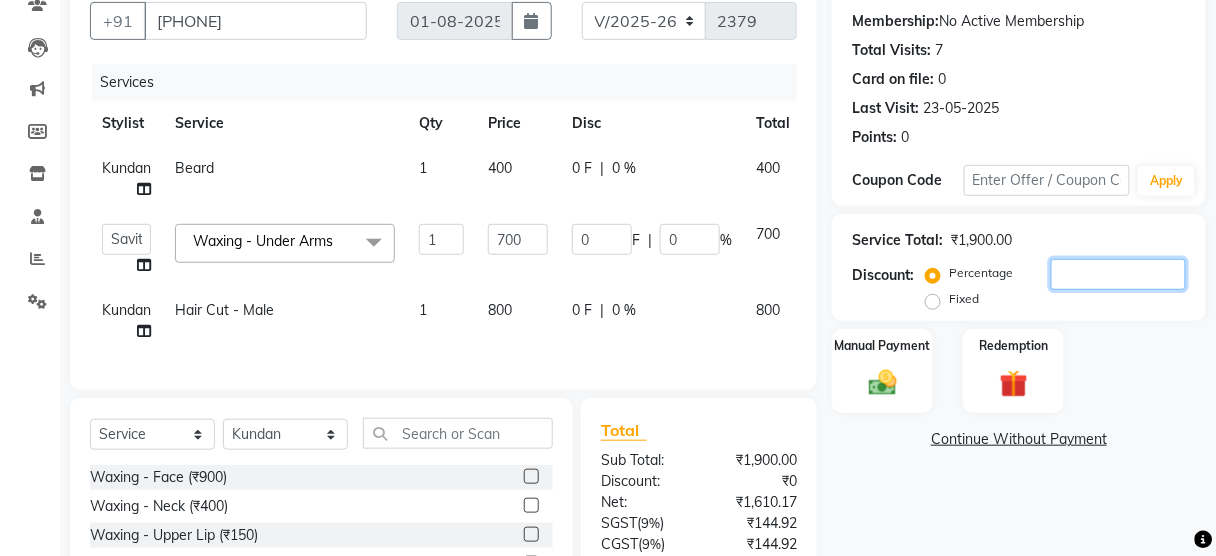 type 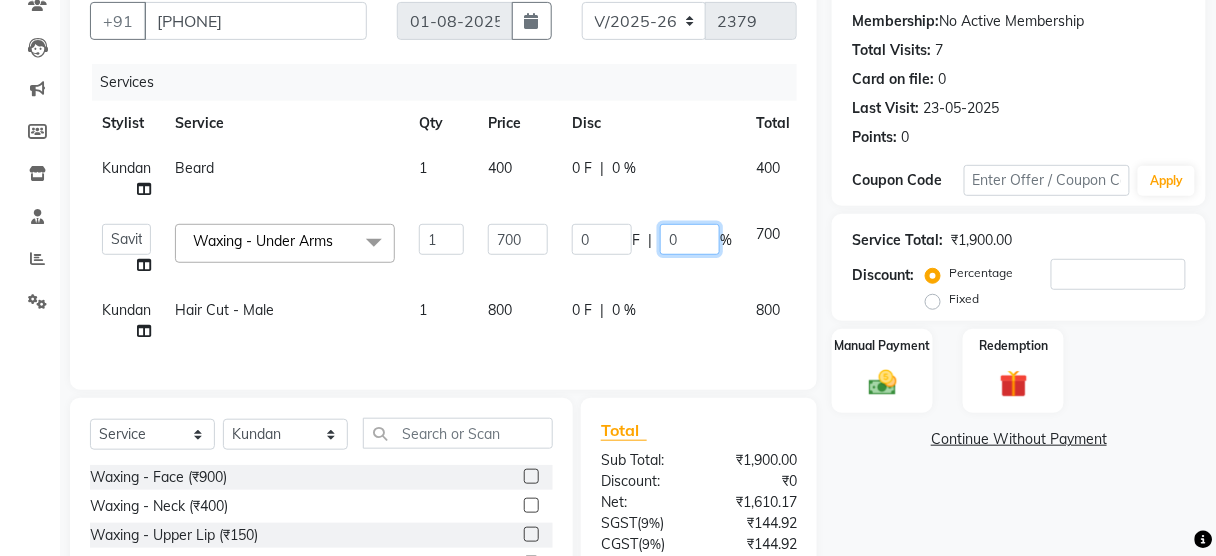 click on "0" 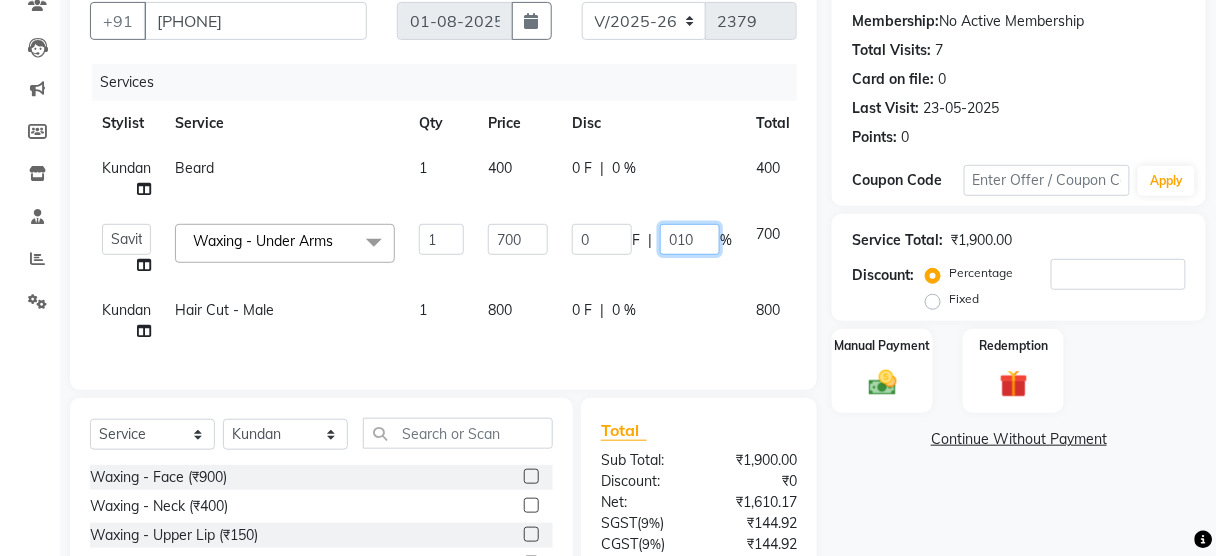type on "0100" 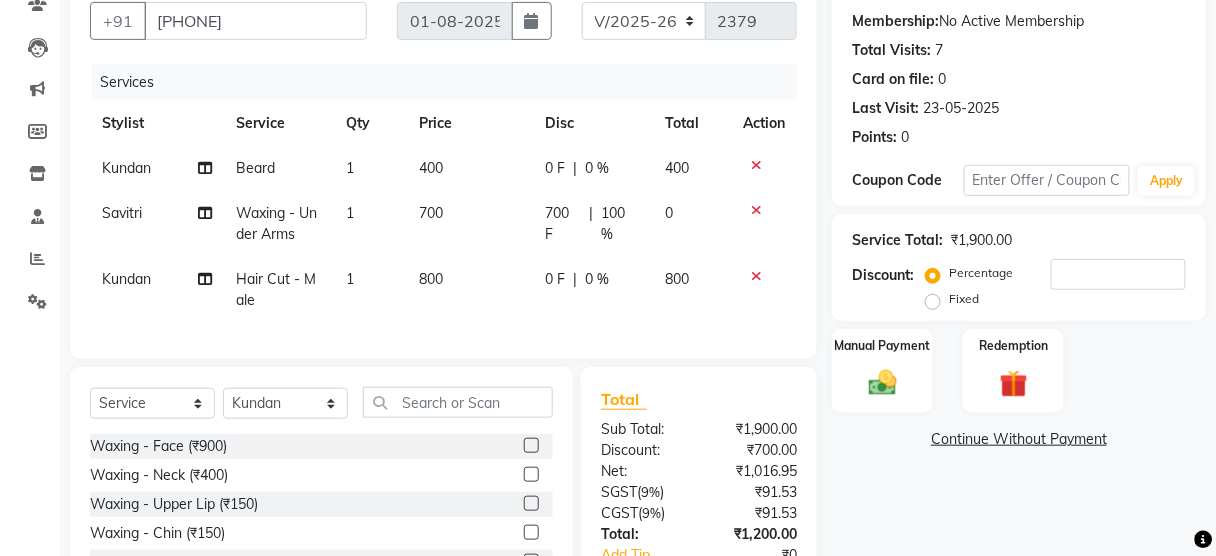 click on "Client +91 [PHONE] Date [DATE] Invoice Number [INVOICE] Services Stylist Service Qty Price Disc Total Action Kundan Beard 1 400 0 F | 0 % 400 Savitri Waxing - Under Arms 1 700 700 F | 100 % 0 Kundan Hair Cut - Male 1 800 0 F | 0 % 800" 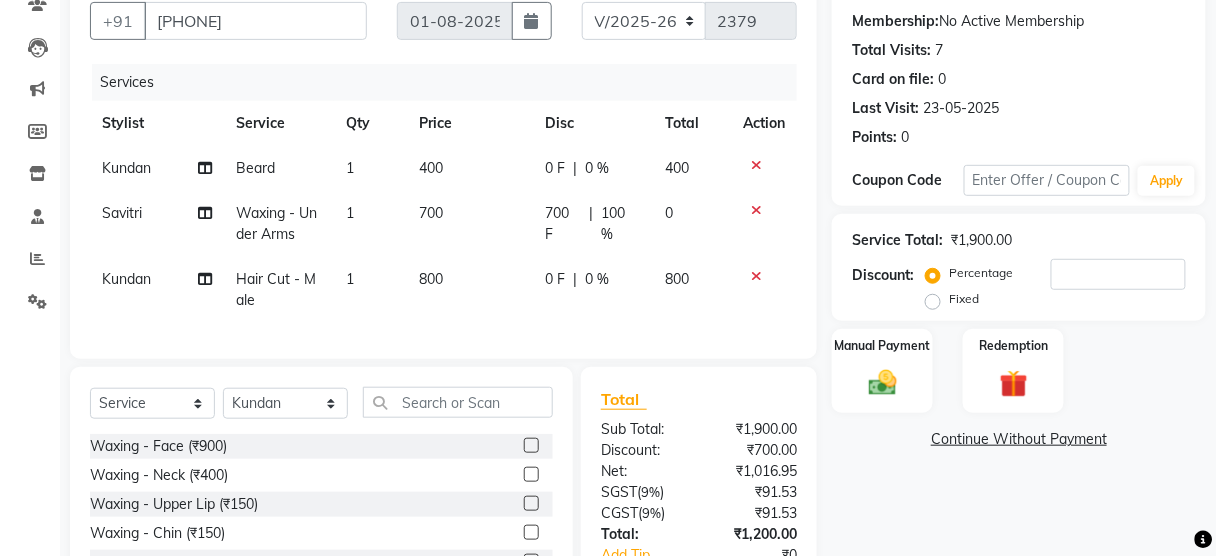 click on "Name: [FIRST]  Membership:  No Active Membership  Total Visits:  7 Card on file:  0 Last Visit:   [DATE] Points:   0  Coupon Code Apply Service Total:  ₹1,900.00  Discount:  Percentage   Fixed  Manual Payment Redemption  Continue Without Payment" 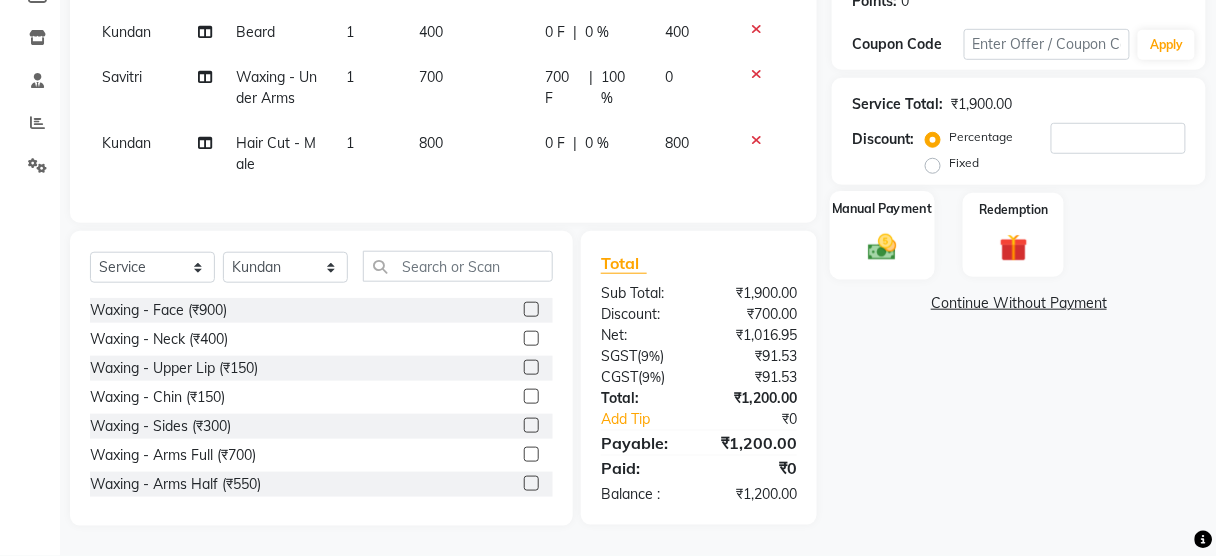 click 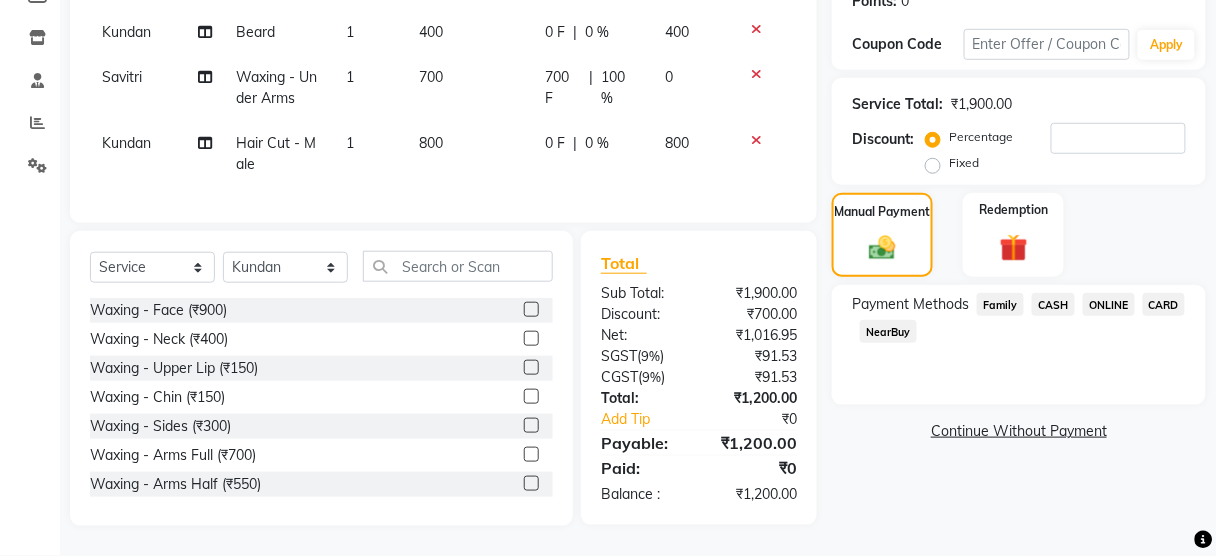 click on "ONLINE" 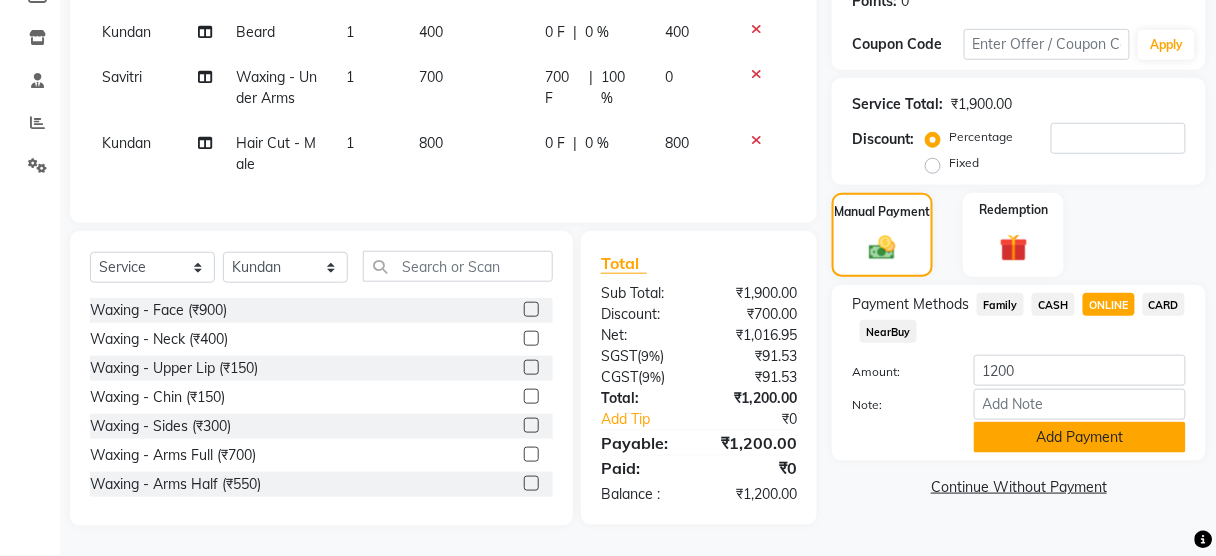click on "Add Payment" 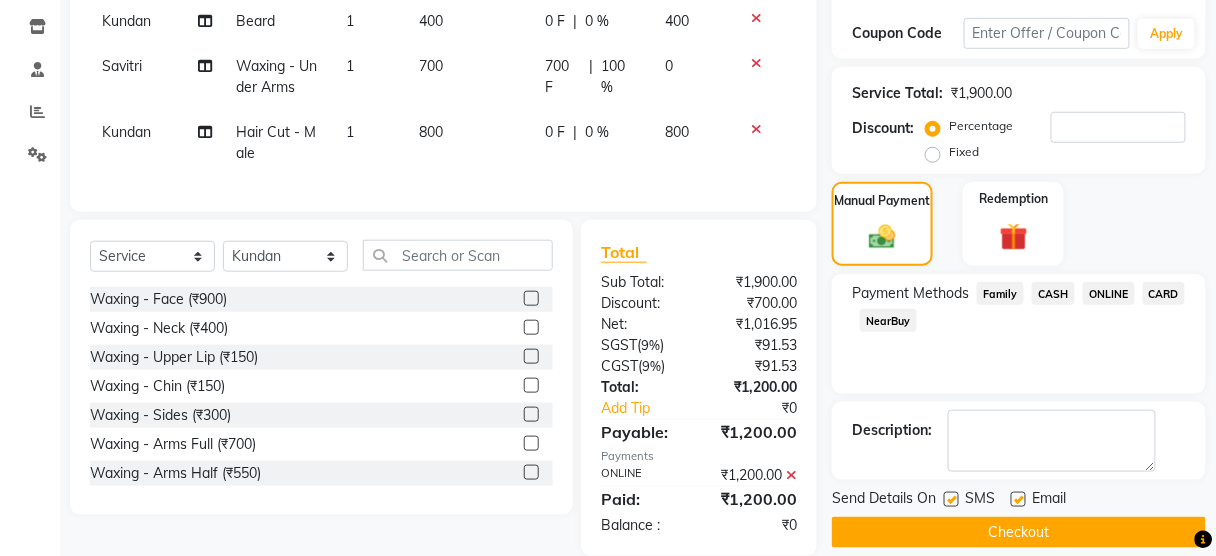 click 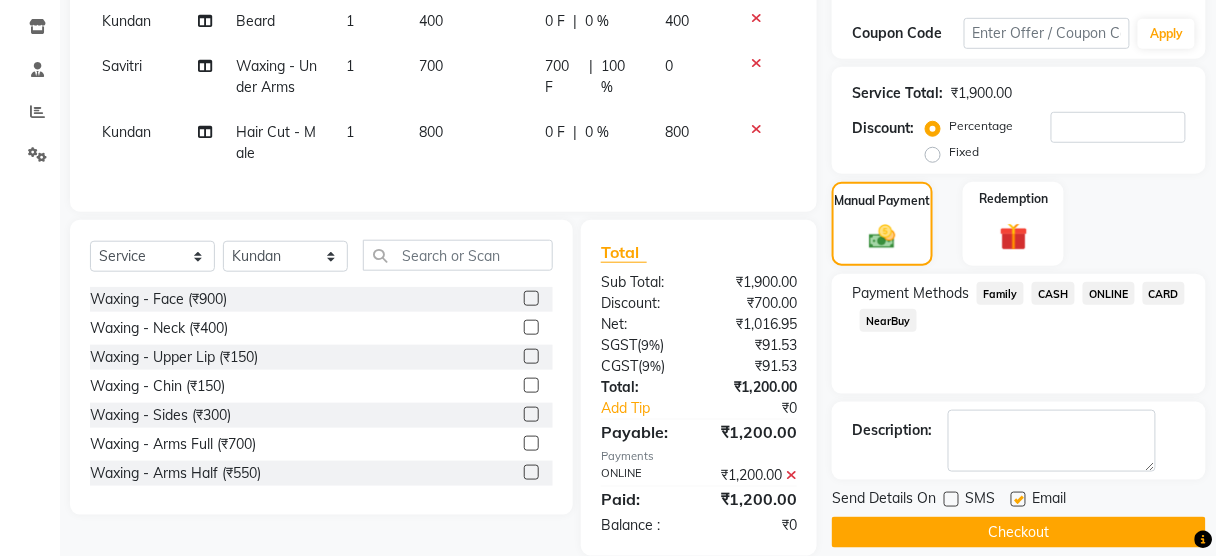 scroll, scrollTop: 392, scrollLeft: 0, axis: vertical 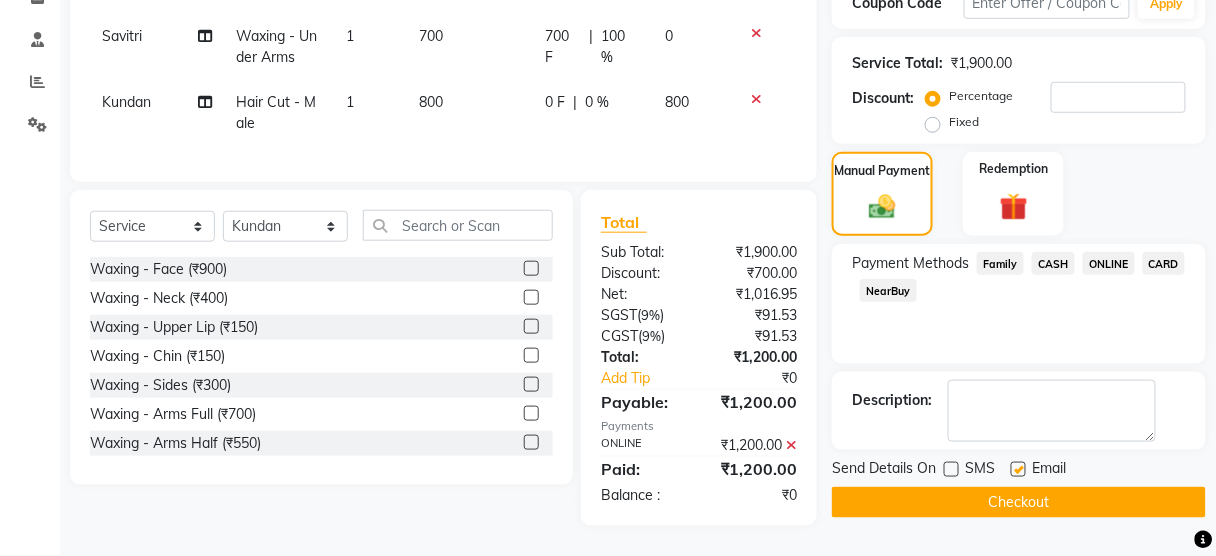 click on "Checkout" 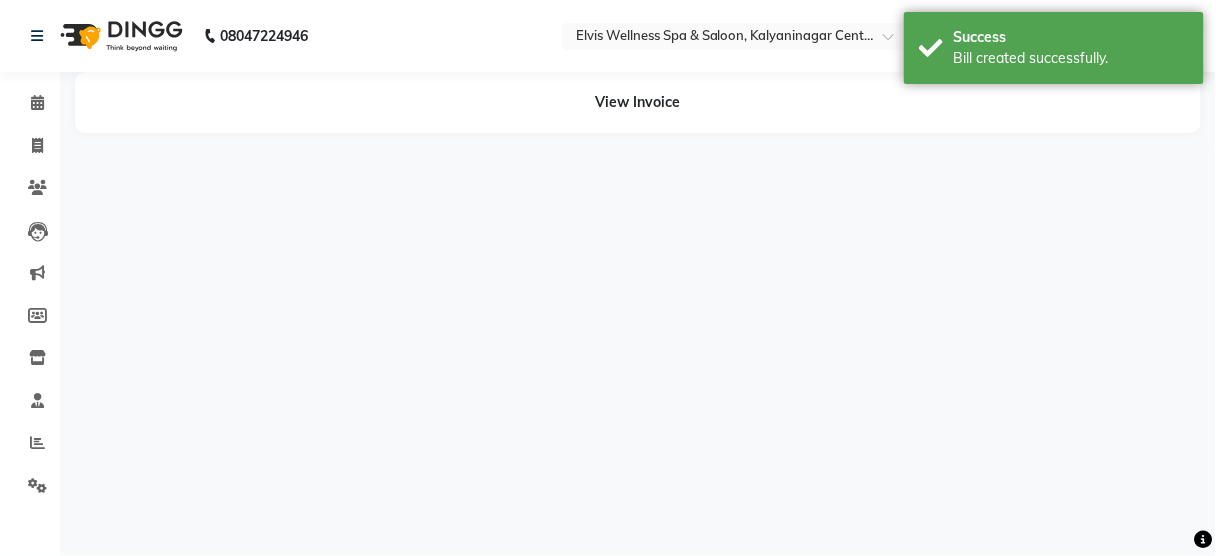 scroll, scrollTop: 0, scrollLeft: 0, axis: both 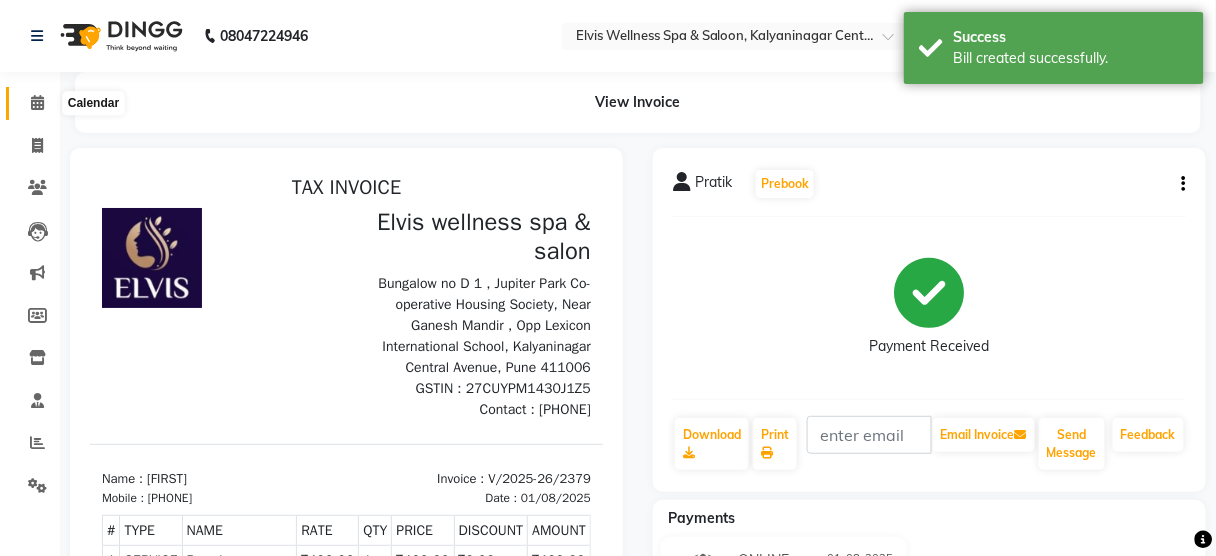 click 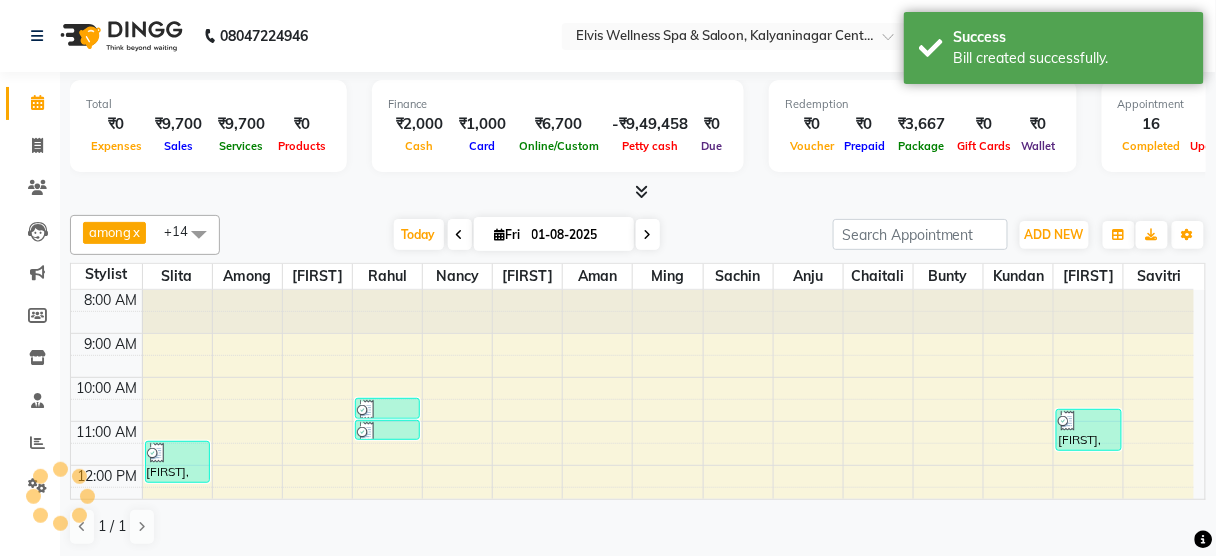 click at bounding box center (638, 192) 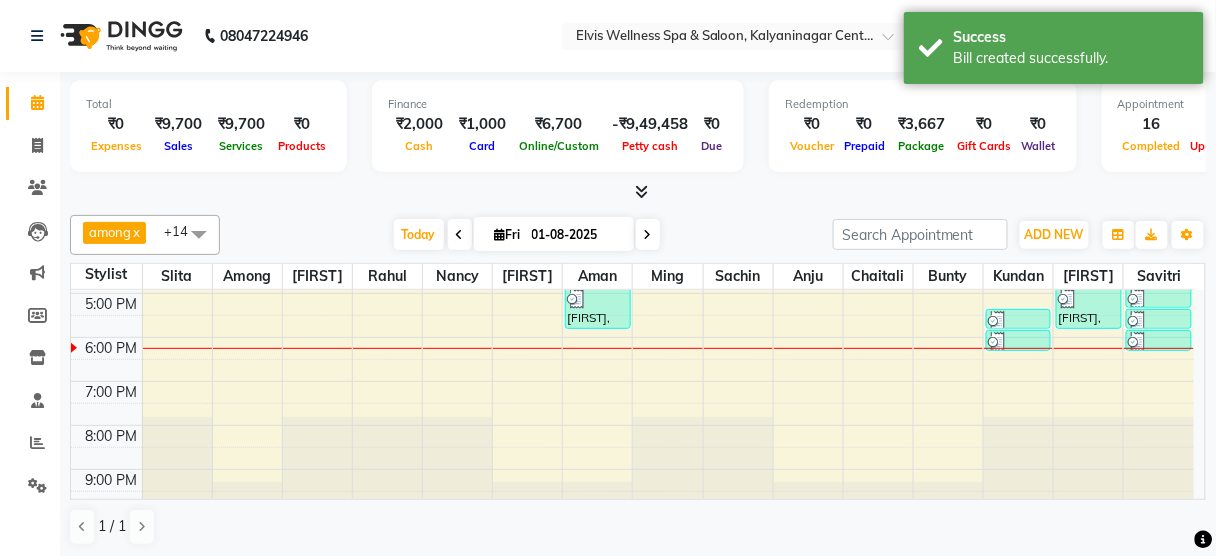 scroll, scrollTop: 392, scrollLeft: 0, axis: vertical 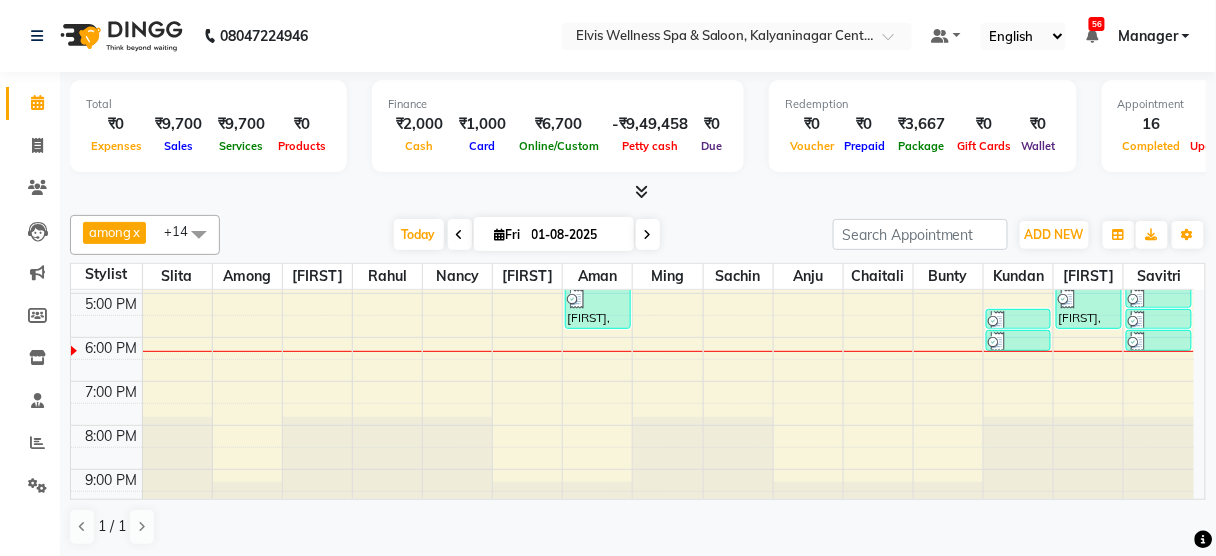 click on "8:00 AM 9:00 AM 10:00 AM 11:00 AM 12:00 PM 1:00 PM 2:00 PM 3:00 PM 4:00 PM 5:00 PM 6:00 PM 7:00 PM 8:00 PM 9:00 PM     [FIRST] [LAST], TK03, 11:30 AM-12:30 PM, Massage - Swedish Massage (60 Min)     Mrs. [LAST], TK01, 10:30 AM-11:00 AM, Hair wash & Blow Dry     Mrs. [LAST], TK01, 11:00 AM-11:30 AM, Hair wash & Blow Dry     [FIRST], TK06, 05:00 PM-06:00 PM, Massage - Balinese Massage (60 Min)     [FIRST], TK05, 02:30 PM-03:00 PM, Hair wash & Blow Dry     [FIRST] [LAST] DCP wife, TK07, 04:00 PM-05:00 PM, Coloring With Stylist Consult - Root Touch-Up     [FIRST] [LAST], TK04, 03:00 PM-04:00 PM, Massage - Deeptisue Massage (60 Min)     [FIRST], TK08, 05:30 PM-06:00 PM, Hair Cut - Male     [FIRST], TK08, 06:00 PM-06:30 PM, Beard     [FIRST], TK02, 10:45 AM-11:45 AM, Massage - Foot Massage (60 Min)     [FIRST], TK06, 05:00 PM-06:00 PM, Massage - Balinese Massage (60 Min)     [FIRST] [LAST] DCP wife, TK07, 03:30 PM-03:45 PM, Threading - Eye Brows     [FIRST] [LAST] DCP wife, TK07, 04:15 PM-04:45 PM, Hands & Feet Men - Cut/File Polish" at bounding box center [632, 205] 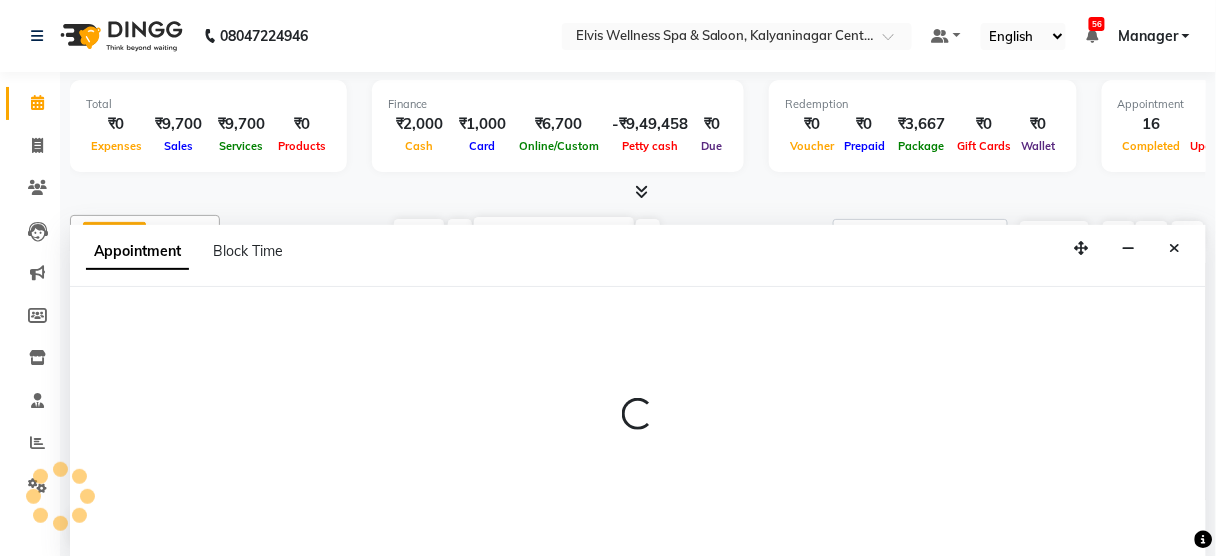 scroll, scrollTop: 0, scrollLeft: 0, axis: both 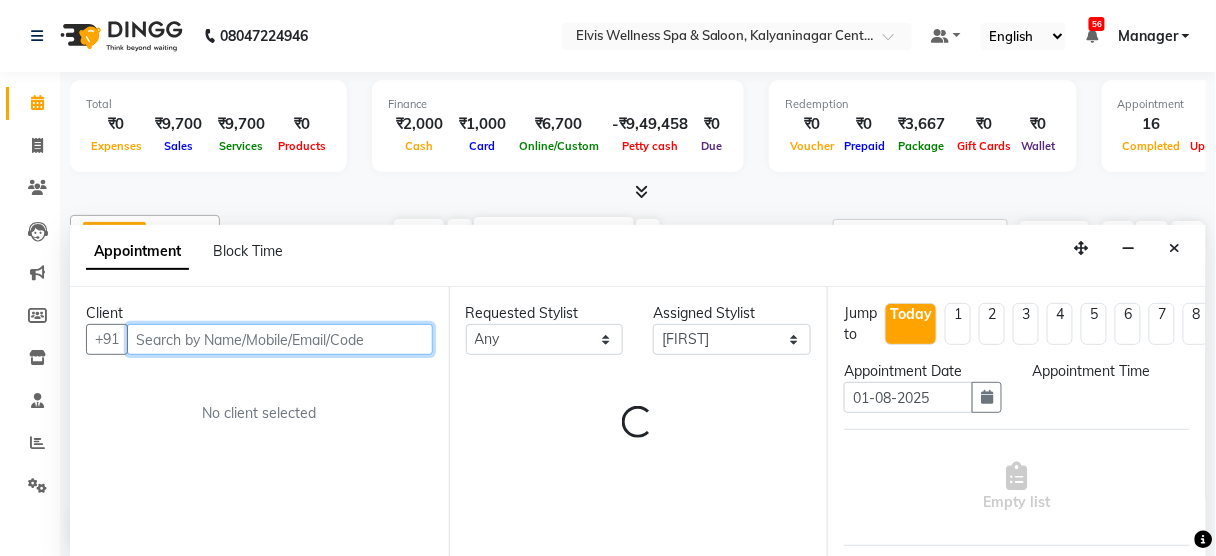 select on "1080" 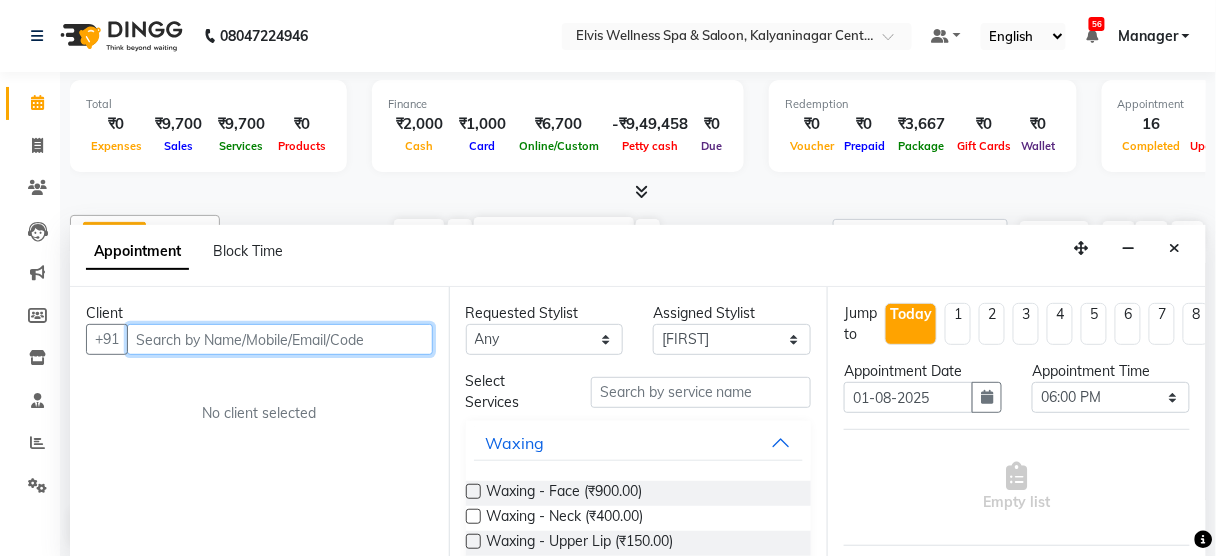 click at bounding box center (280, 339) 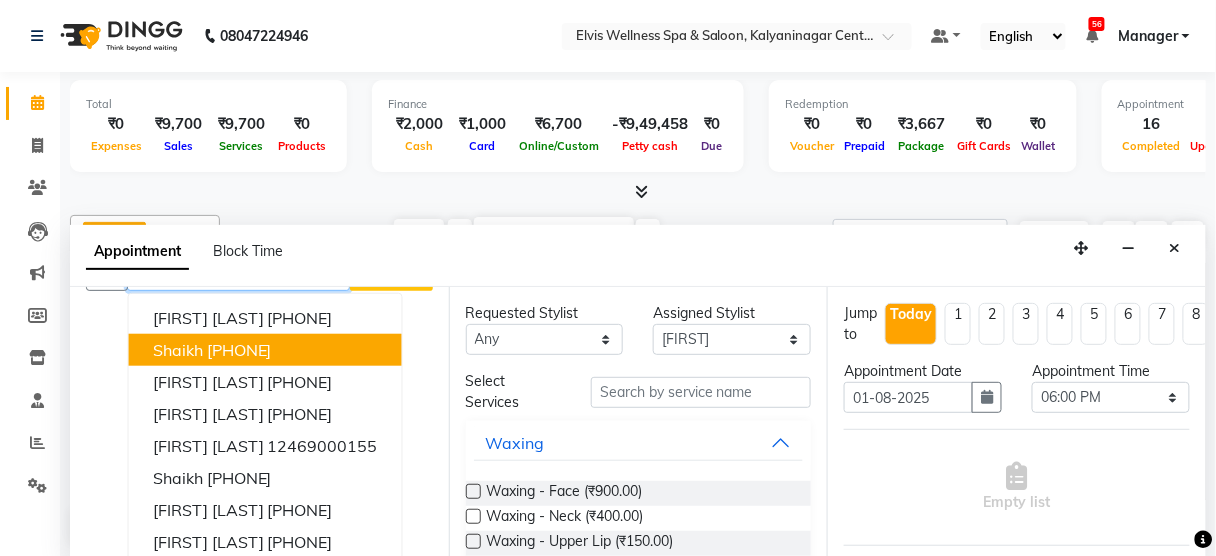 scroll, scrollTop: 103, scrollLeft: 0, axis: vertical 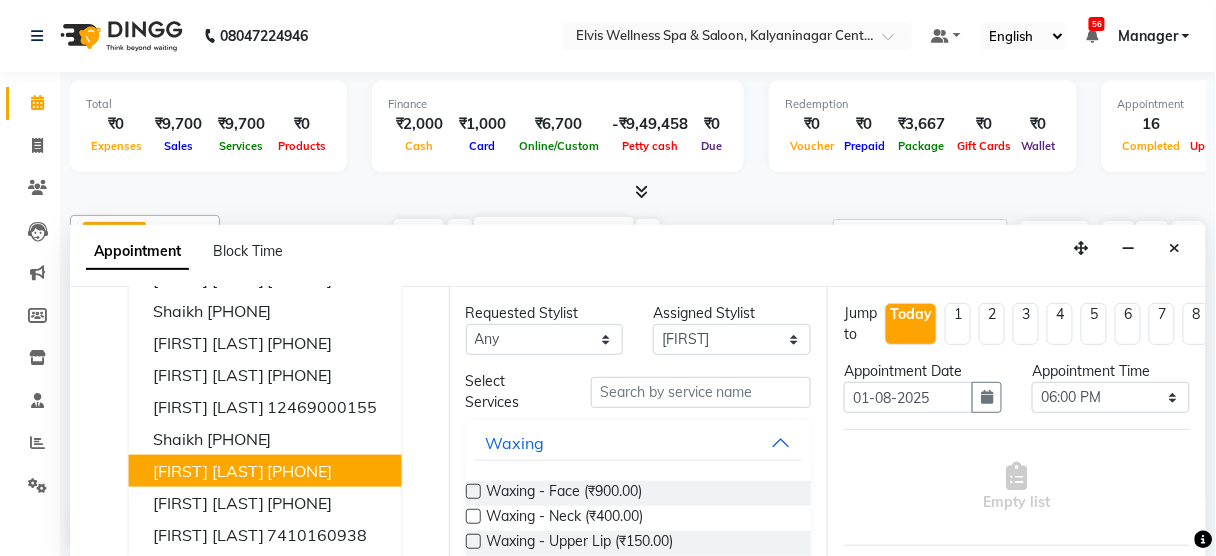 click on "[FIRST] [LAST]" at bounding box center (208, 471) 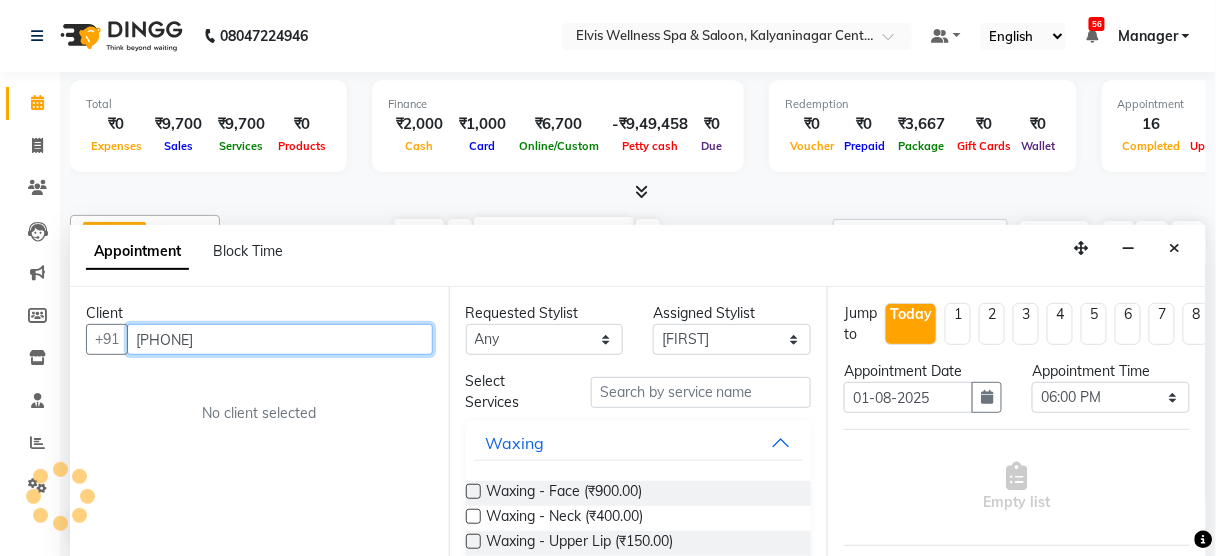 scroll, scrollTop: 0, scrollLeft: 0, axis: both 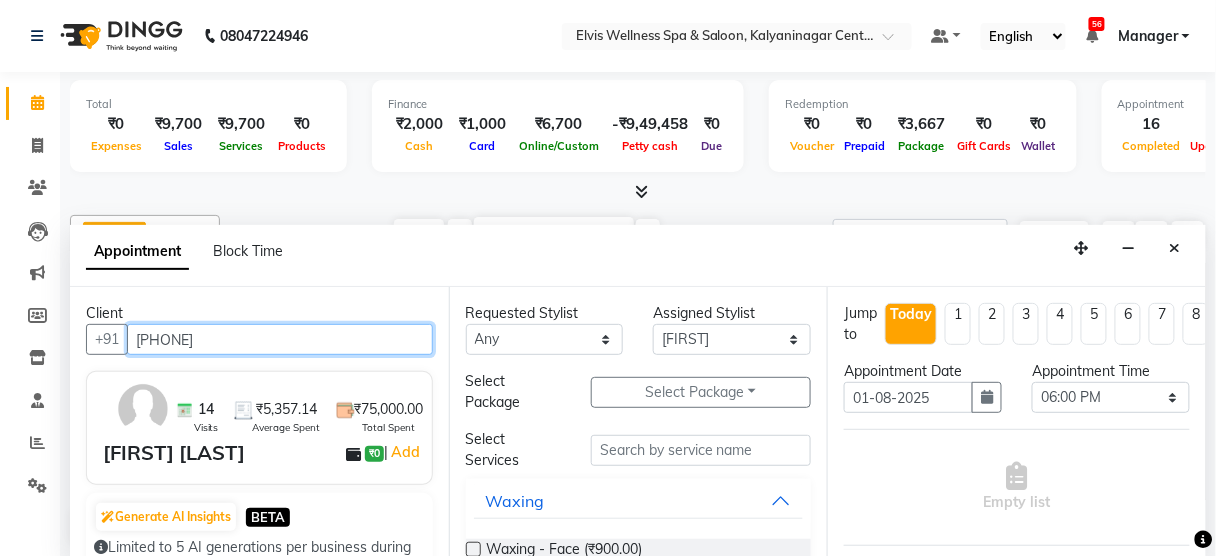 type on "[PHONE]" 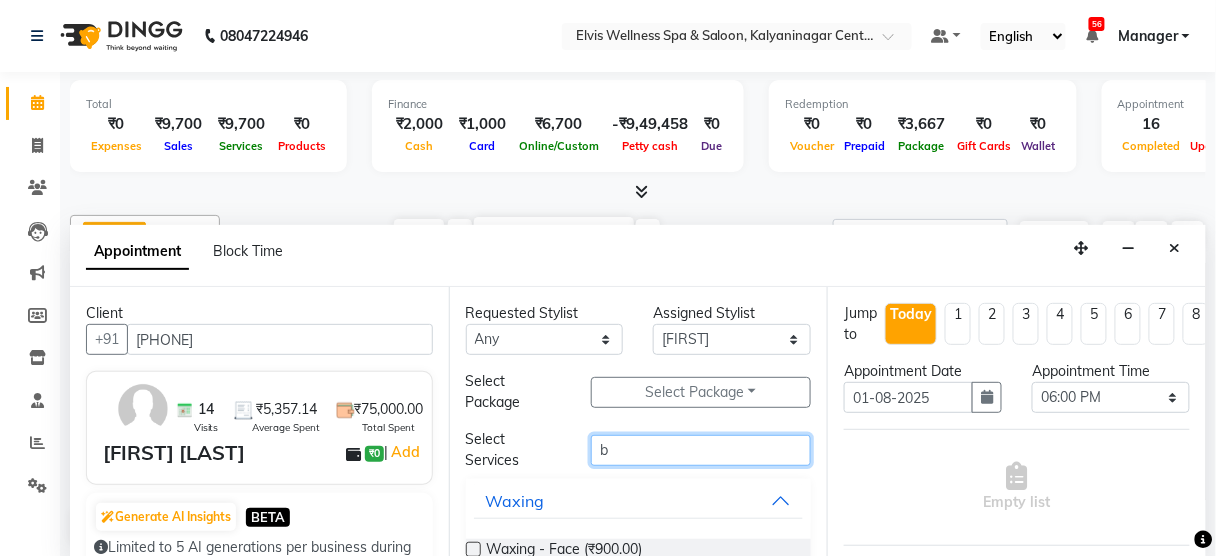 click on "b" at bounding box center [701, 450] 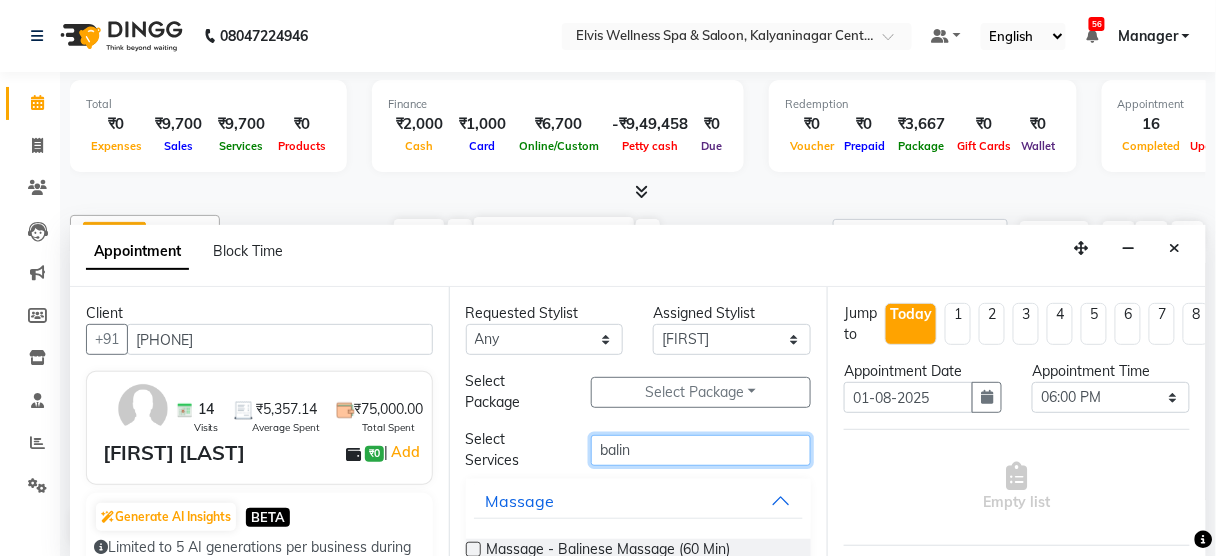 scroll, scrollTop: 96, scrollLeft: 0, axis: vertical 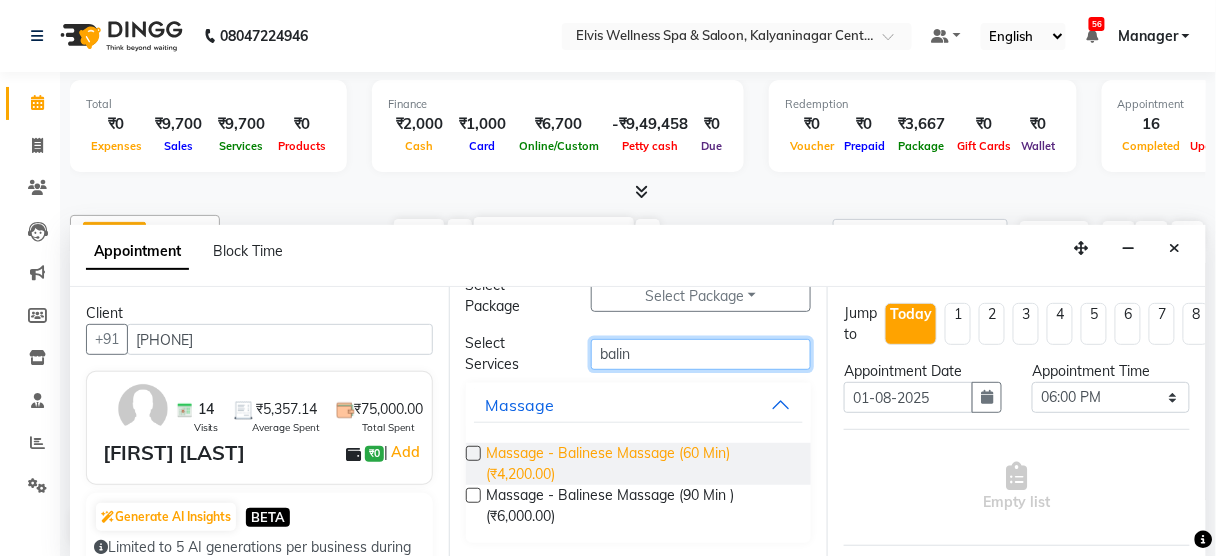 type on "balin" 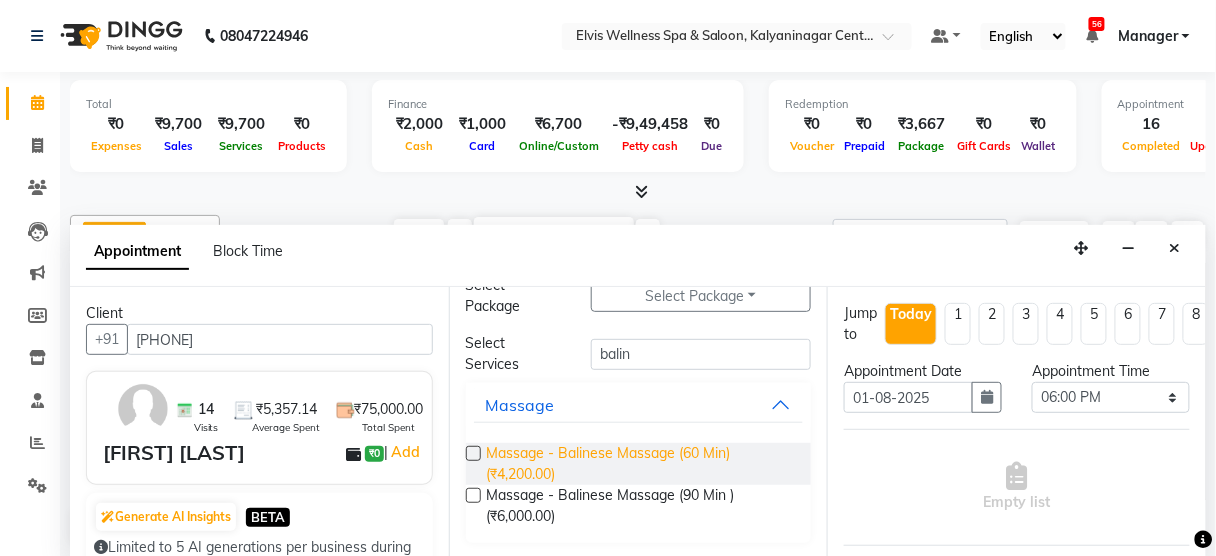 click on "Massage - Balinese Massage (60 Min) (₹4,200.00)" at bounding box center [641, 464] 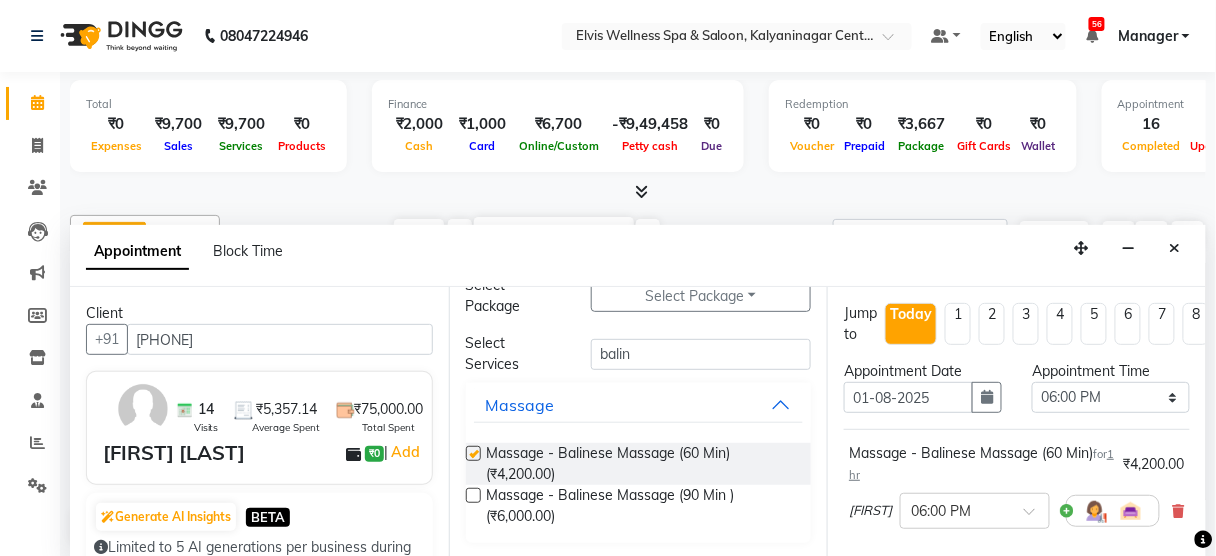 checkbox on "false" 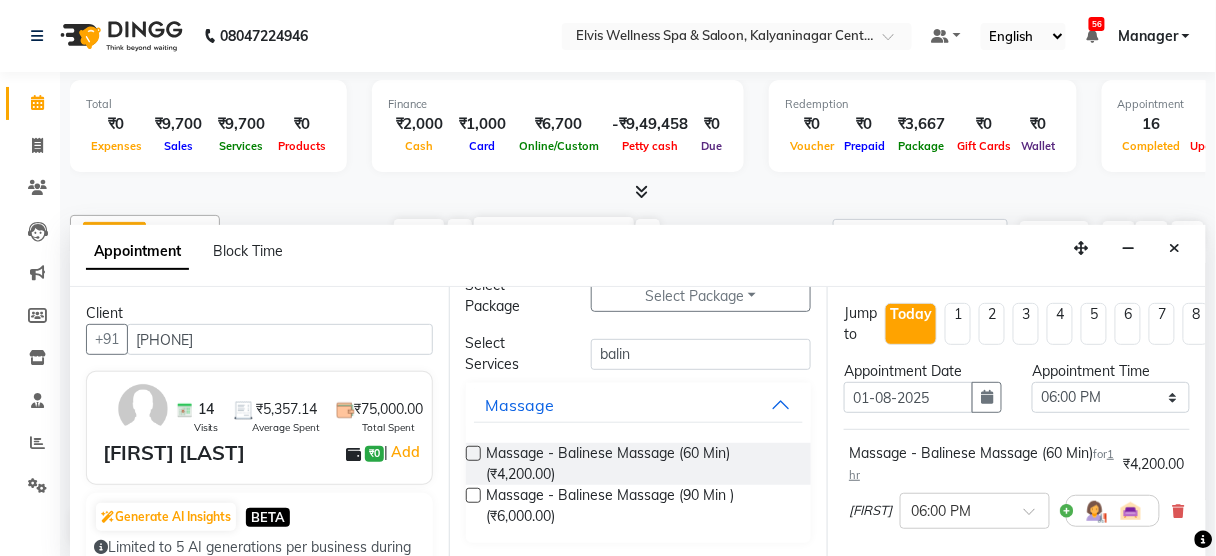 scroll, scrollTop: 324, scrollLeft: 0, axis: vertical 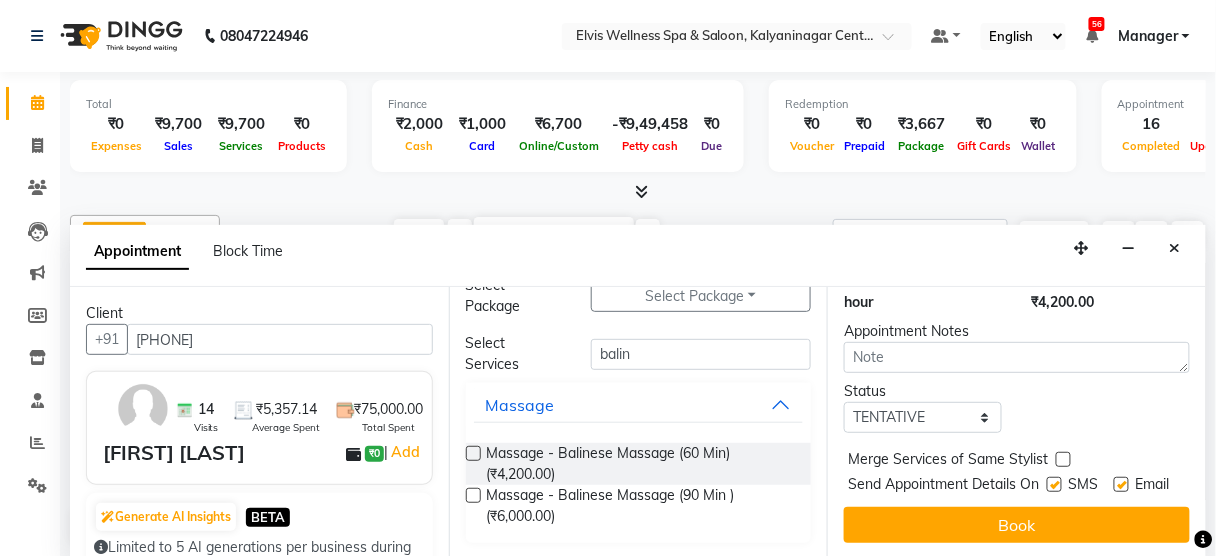 click at bounding box center [1054, 484] 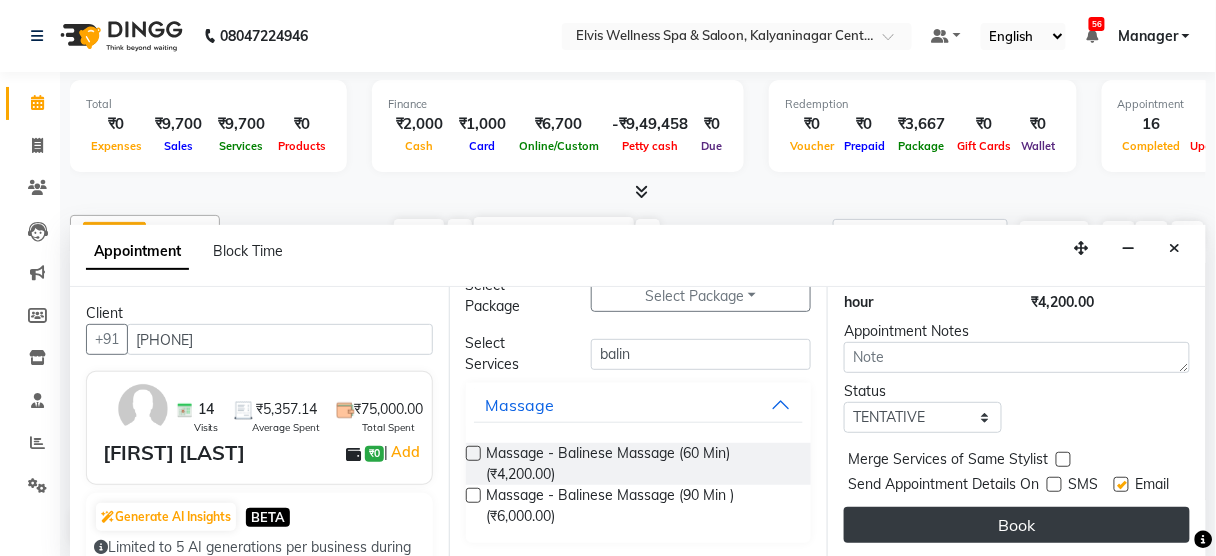 click on "Book" at bounding box center (1017, 525) 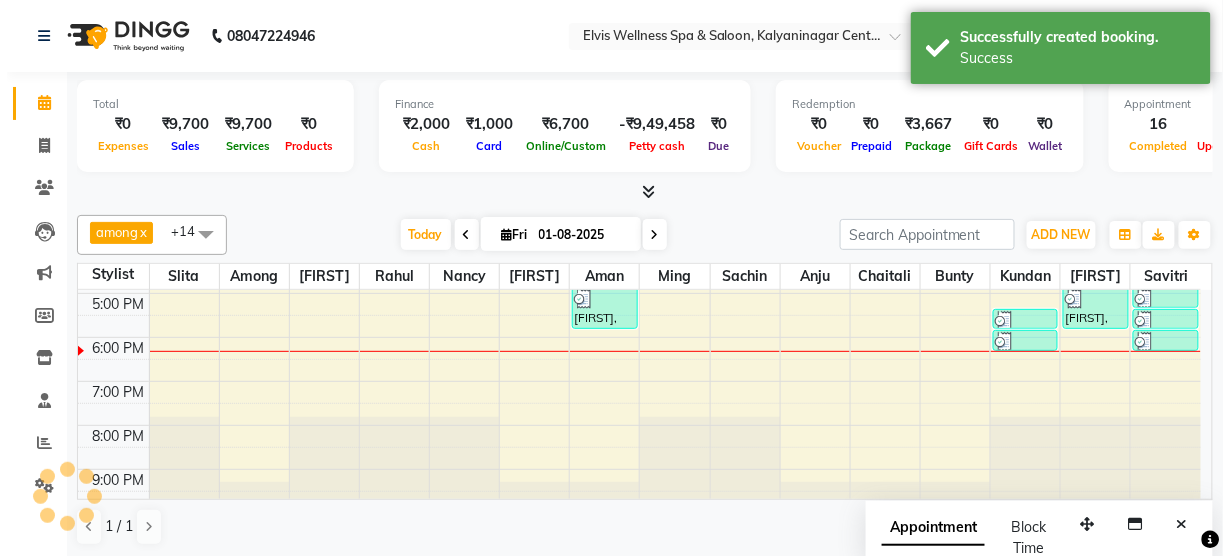 scroll, scrollTop: 0, scrollLeft: 0, axis: both 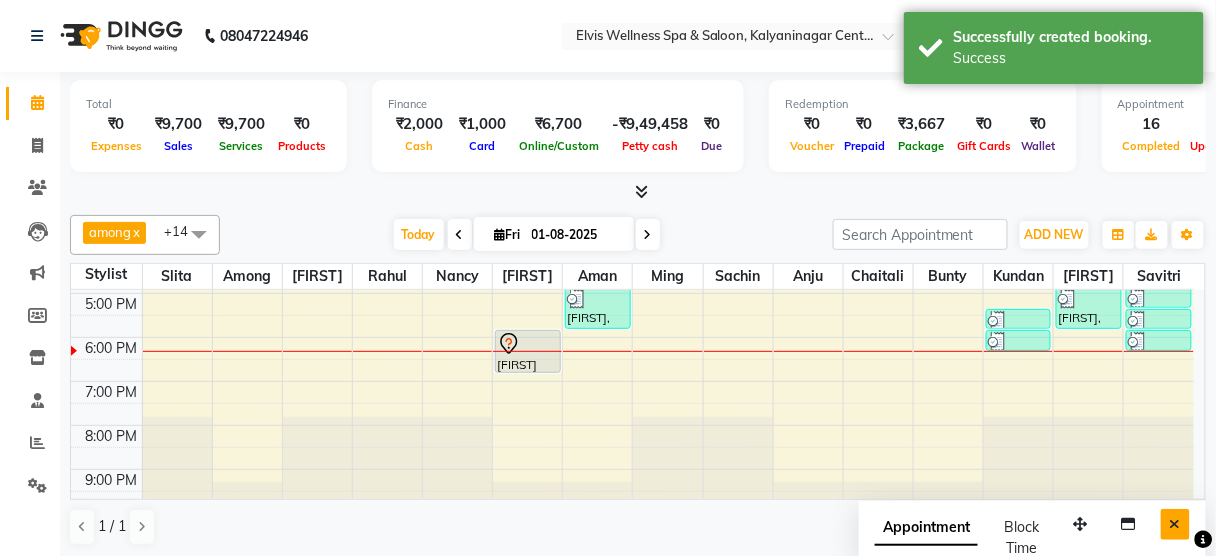 click at bounding box center (1175, 524) 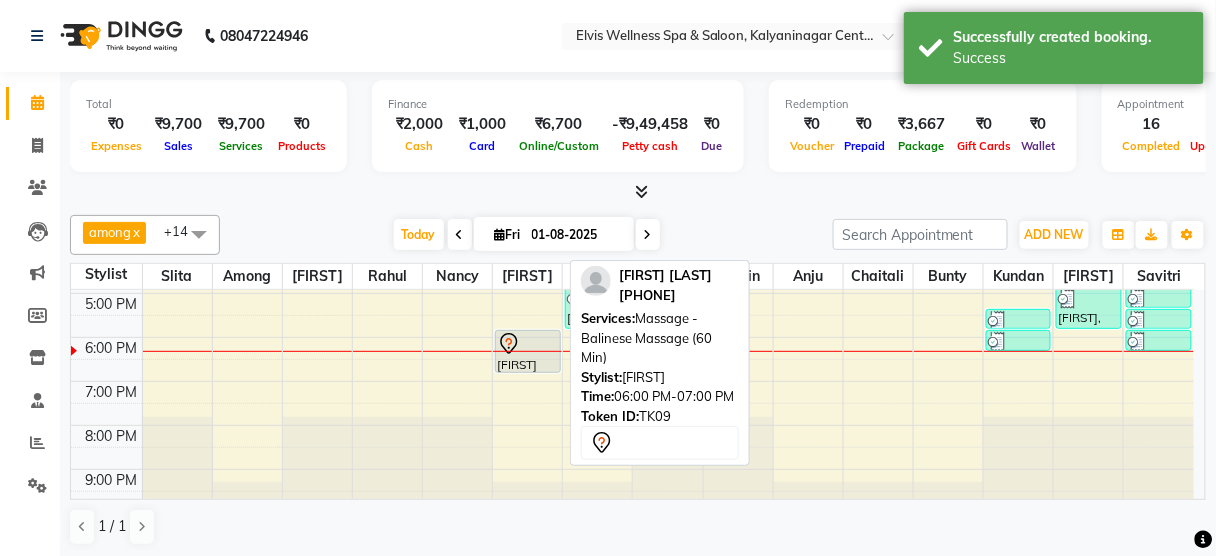 click at bounding box center (527, 344) 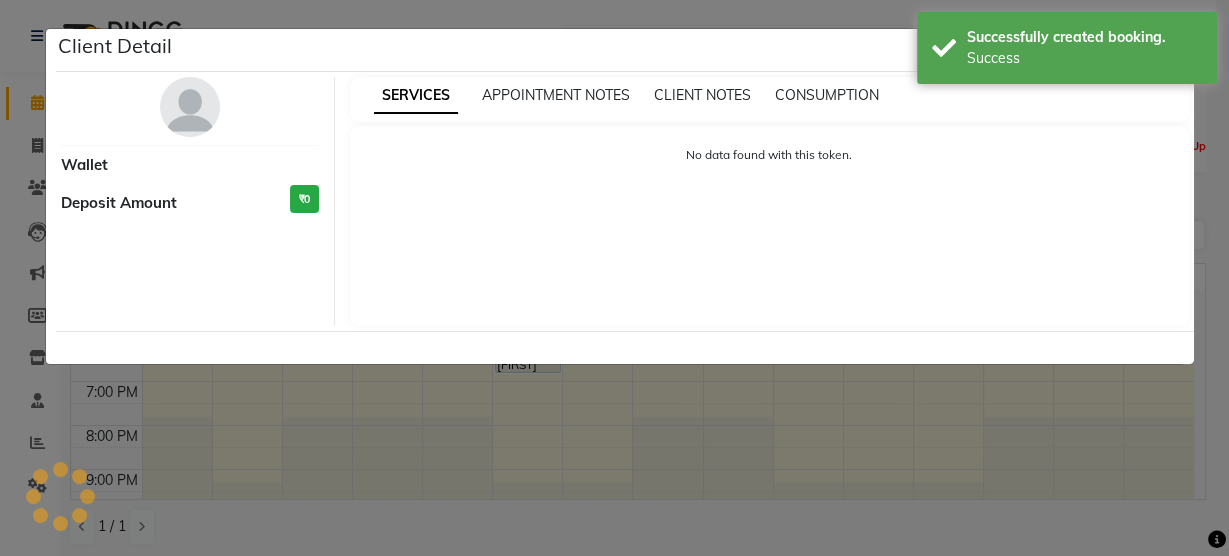 select on "7" 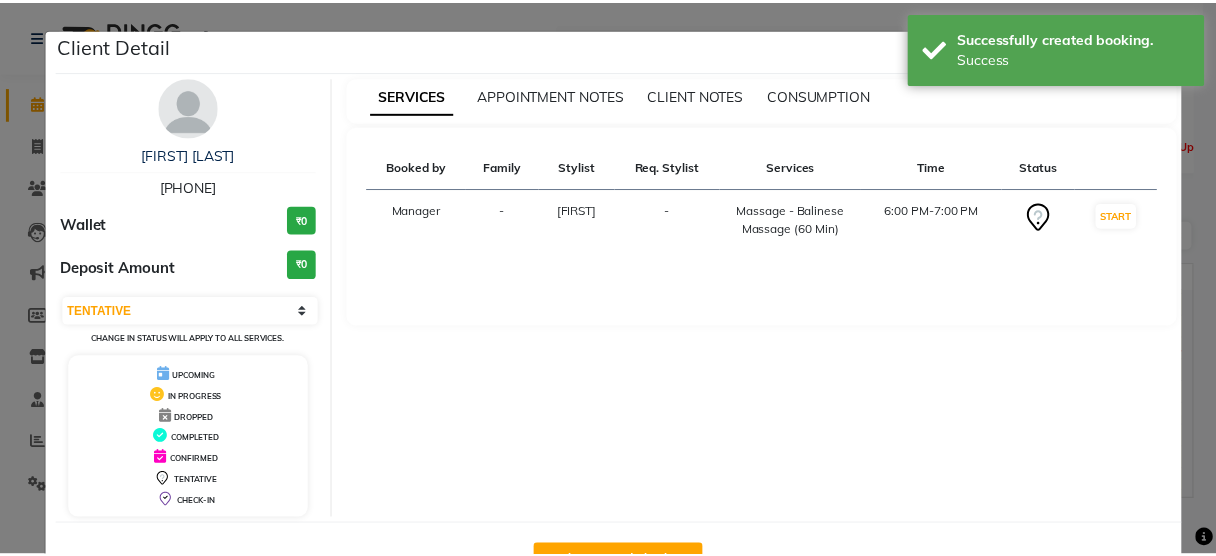 scroll, scrollTop: 65, scrollLeft: 0, axis: vertical 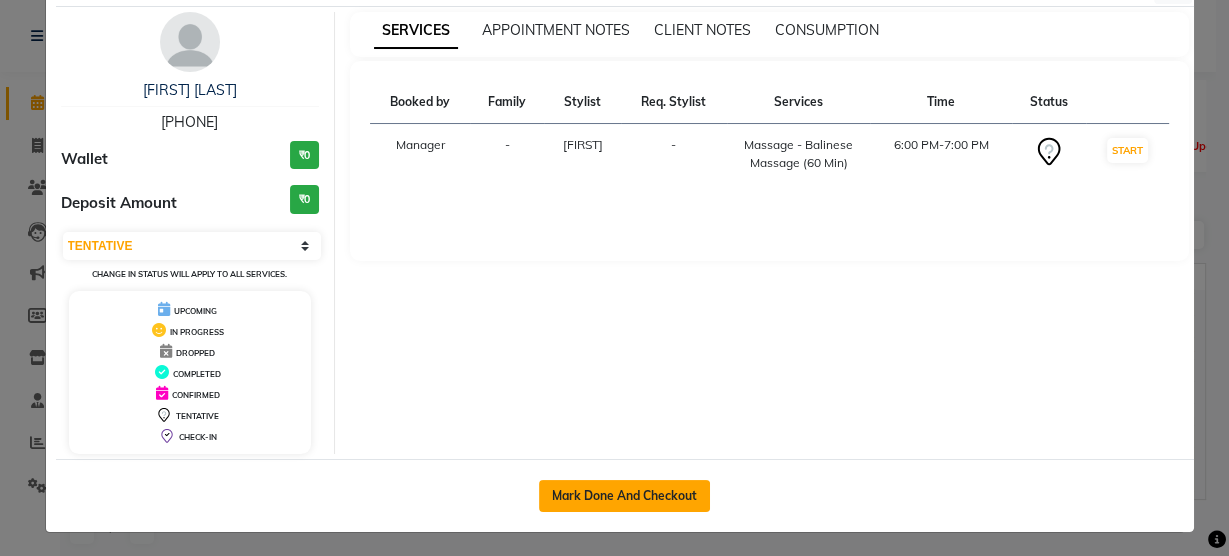 click on "Mark Done And Checkout" 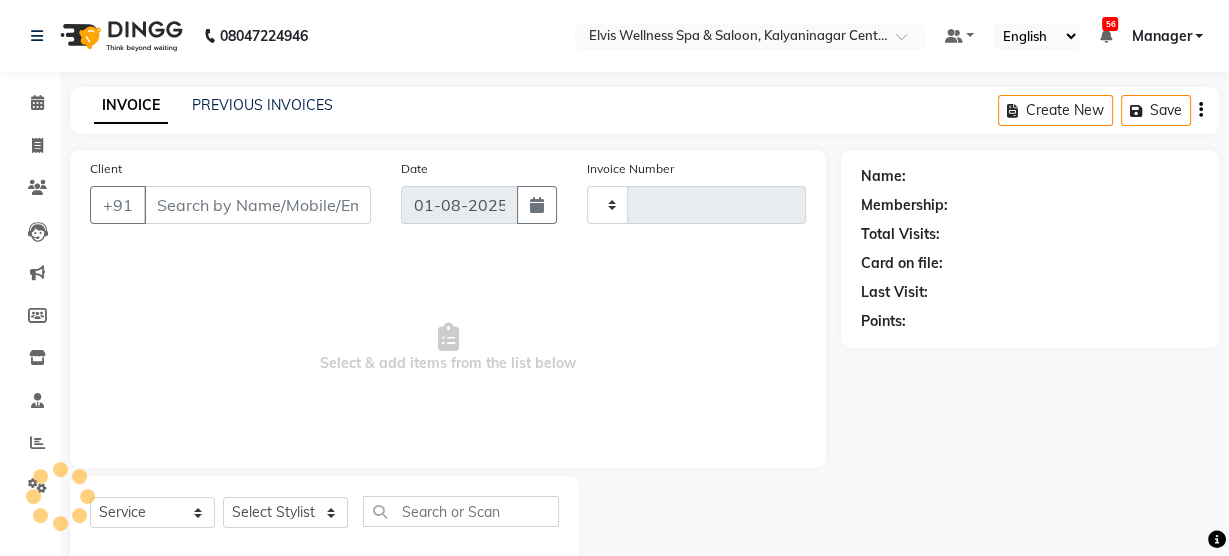 type on "2380" 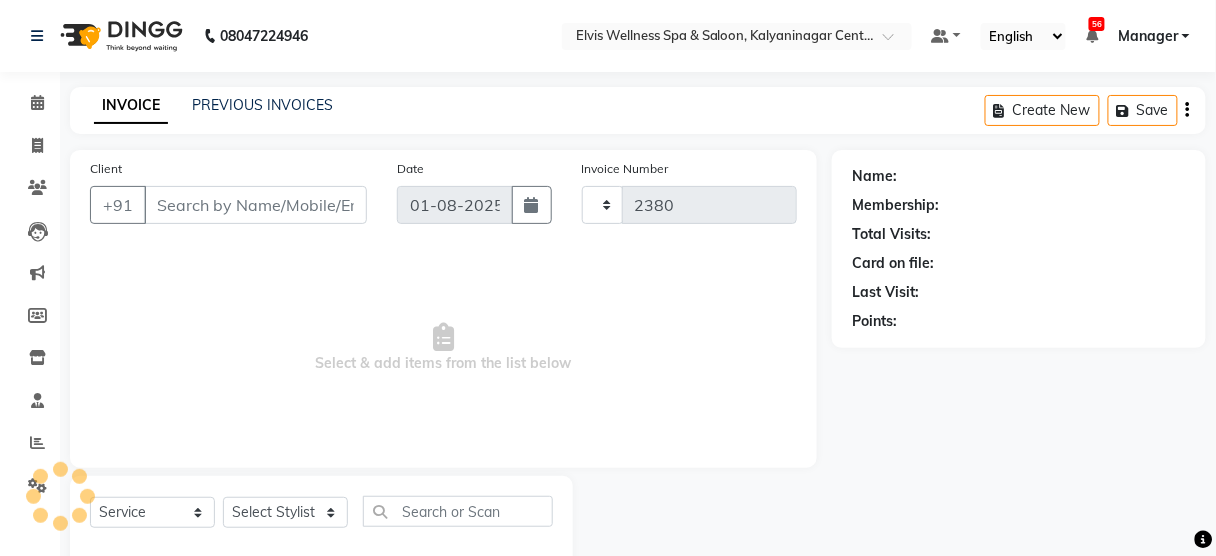 select on "5733" 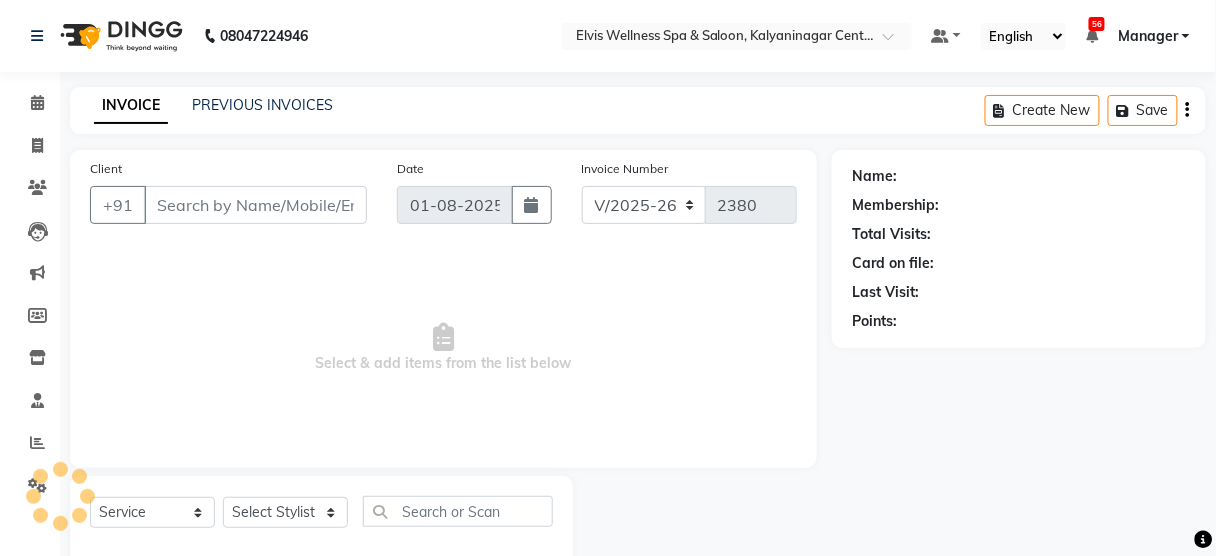 scroll, scrollTop: 44, scrollLeft: 0, axis: vertical 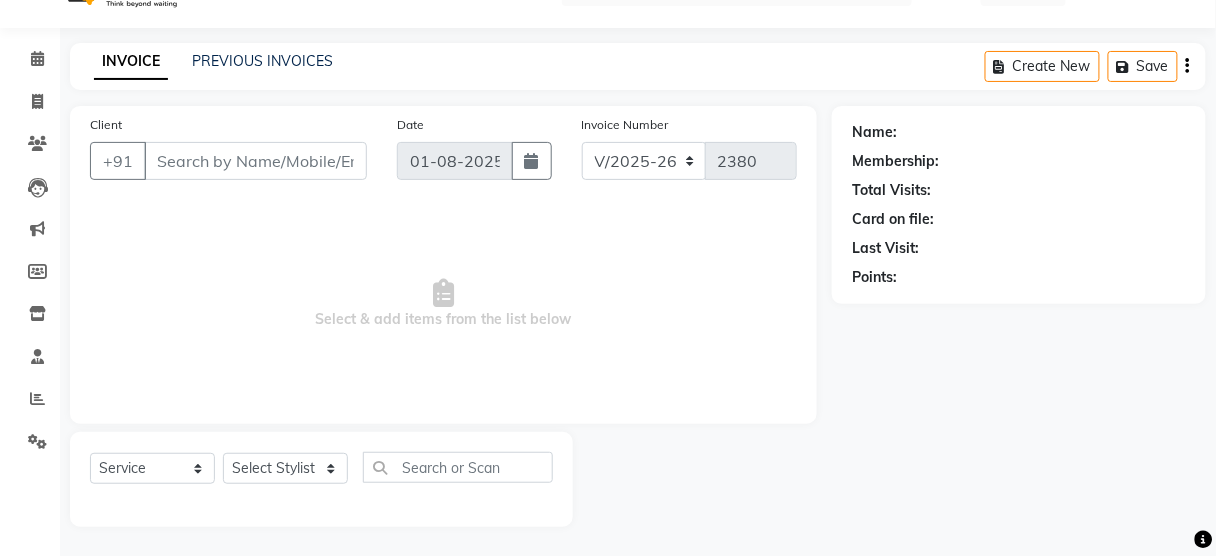 type on "[PHONE]" 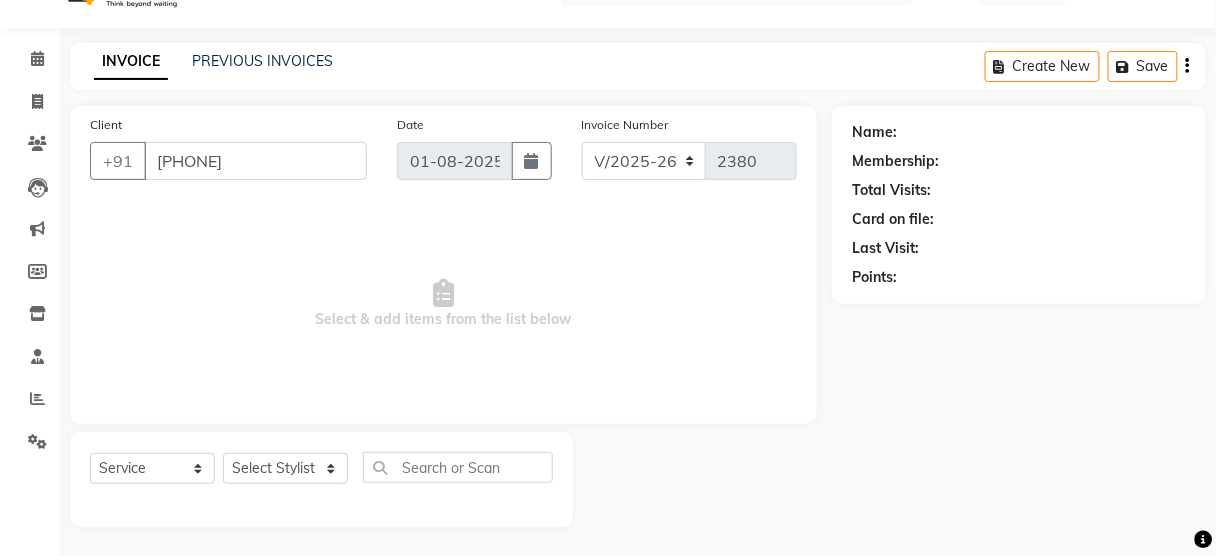 select on "45634" 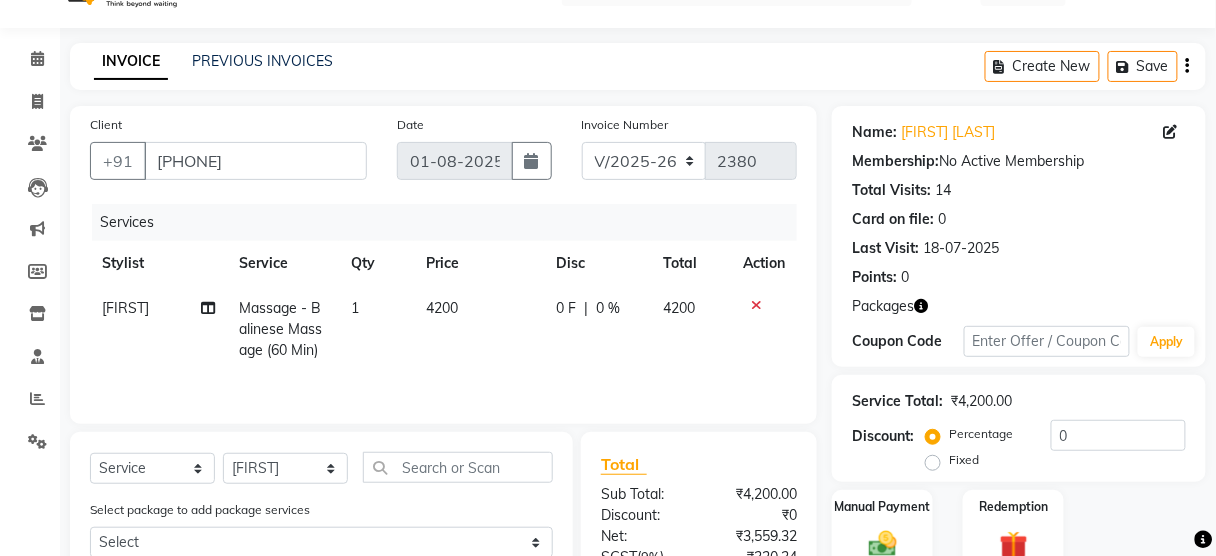scroll, scrollTop: 311, scrollLeft: 0, axis: vertical 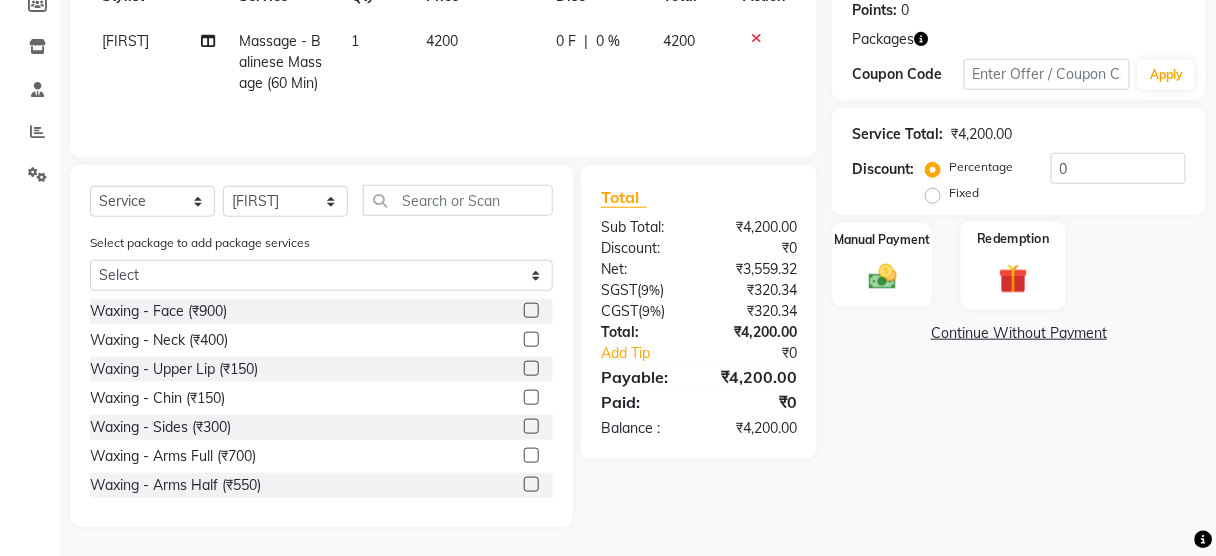 click 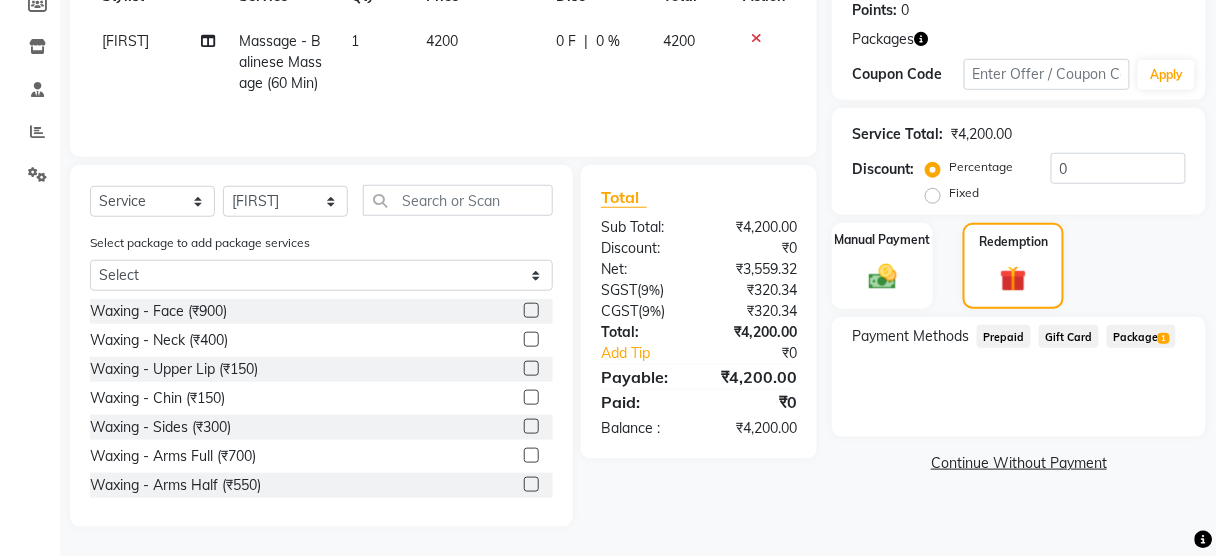 click on "Package  1" 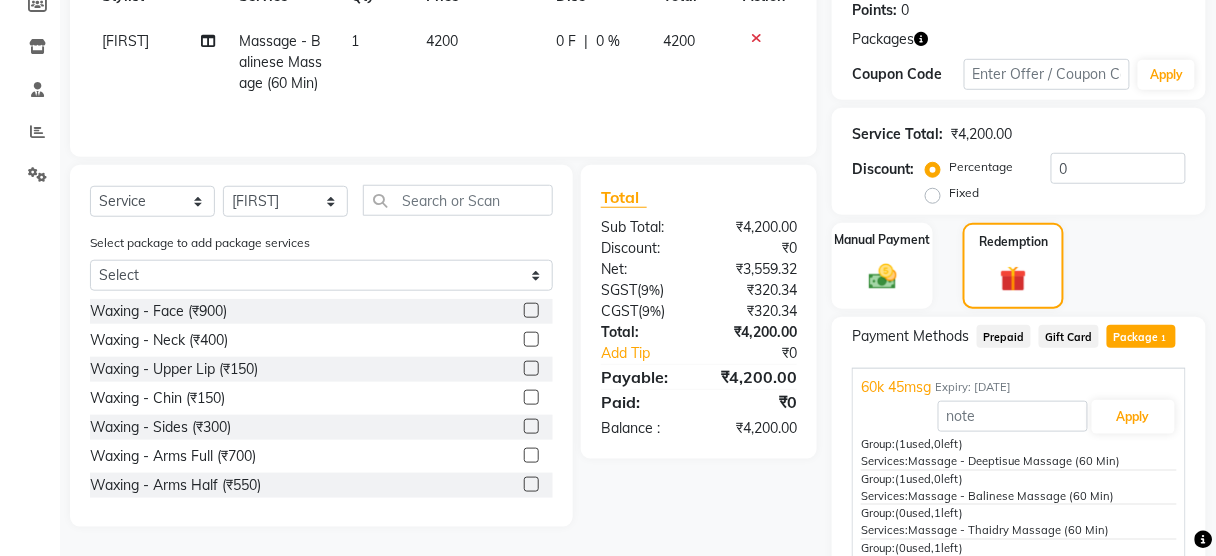 scroll, scrollTop: 423, scrollLeft: 0, axis: vertical 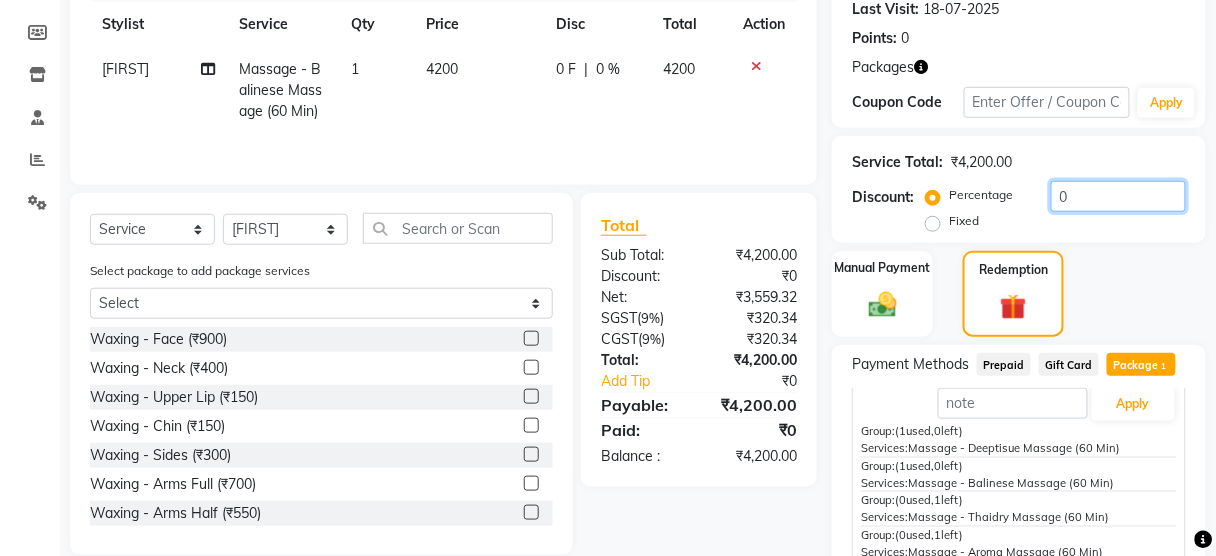 click on "0" 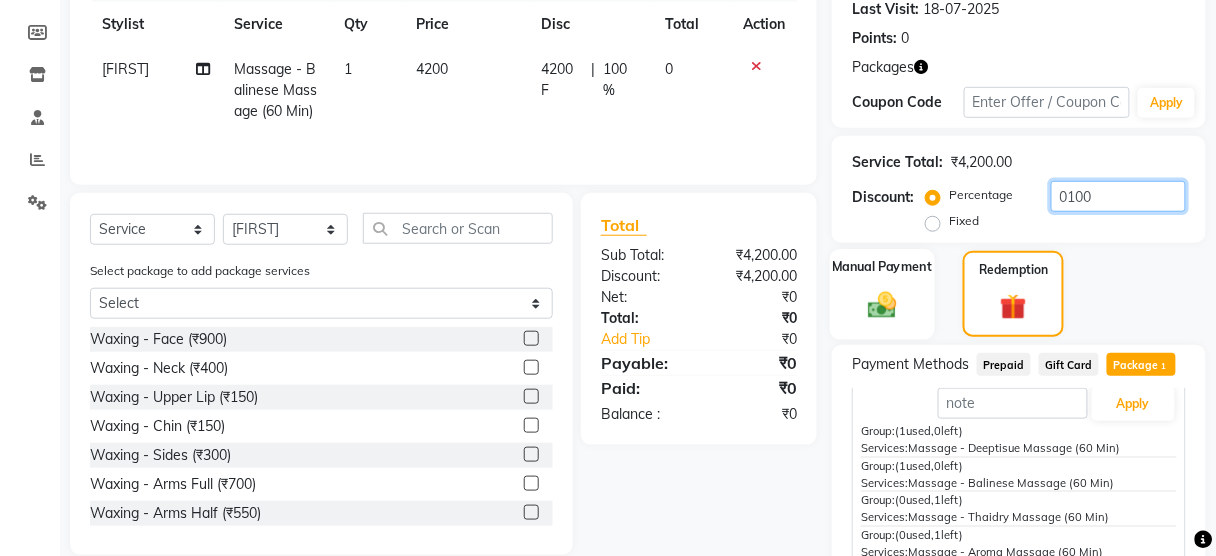type on "0100" 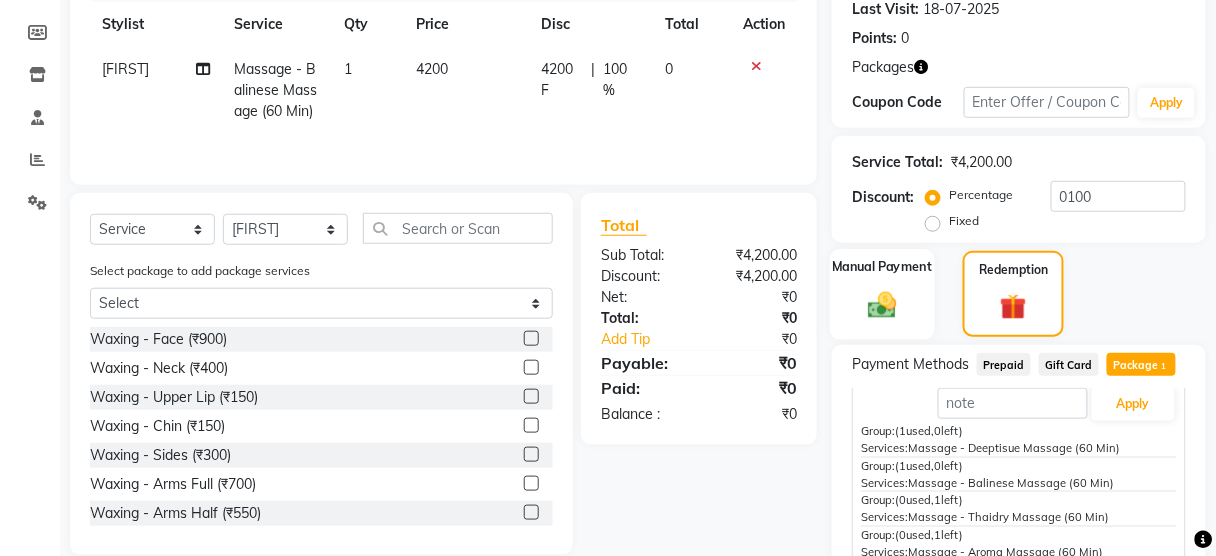 click on "Manual Payment" 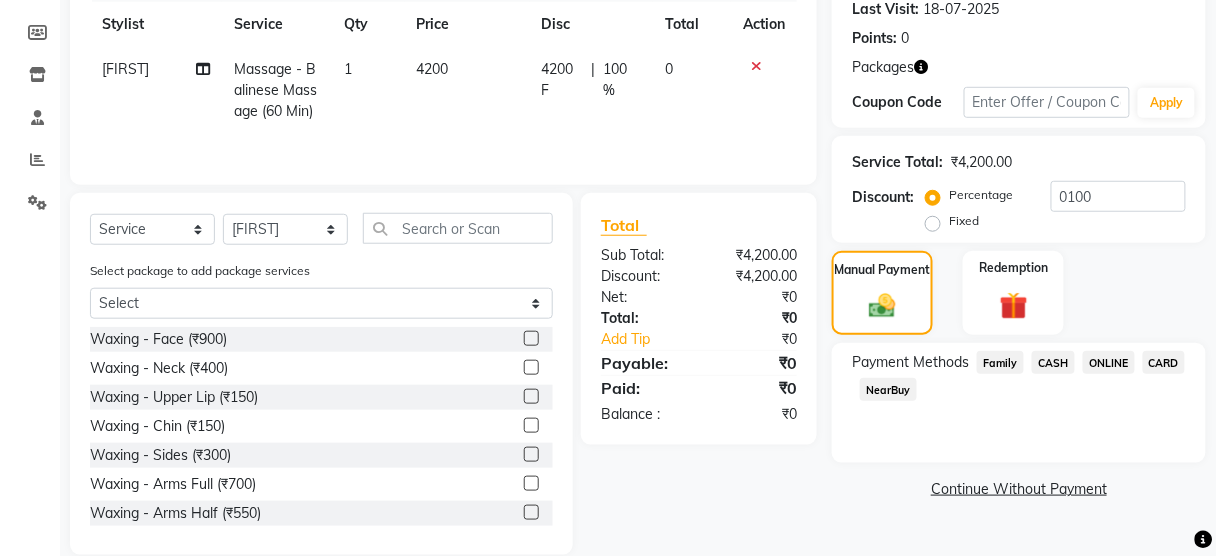 click on "Family" 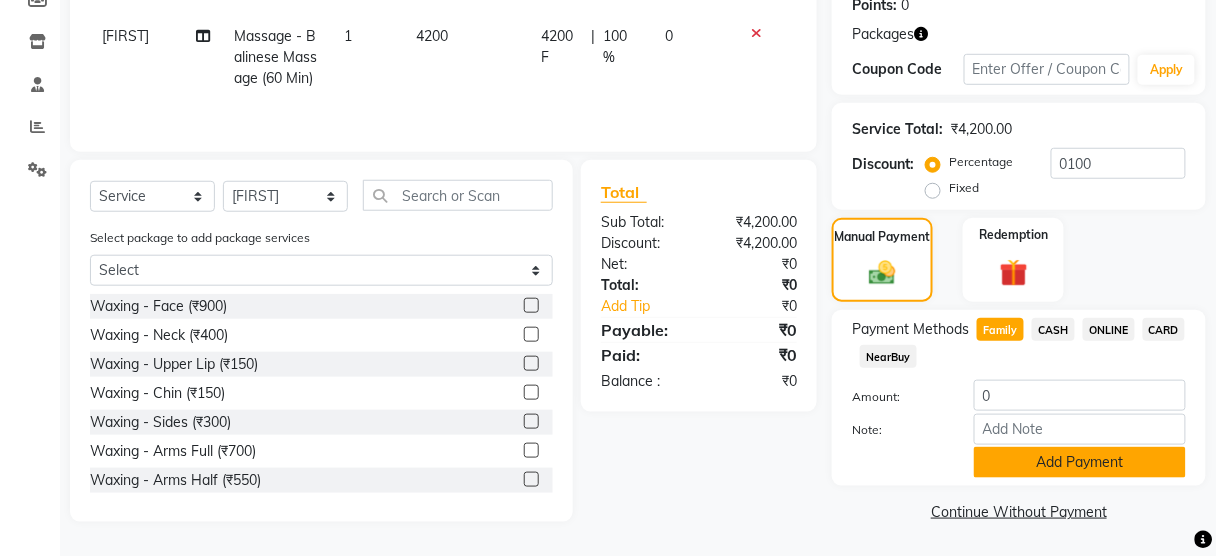 click on "Add Payment" 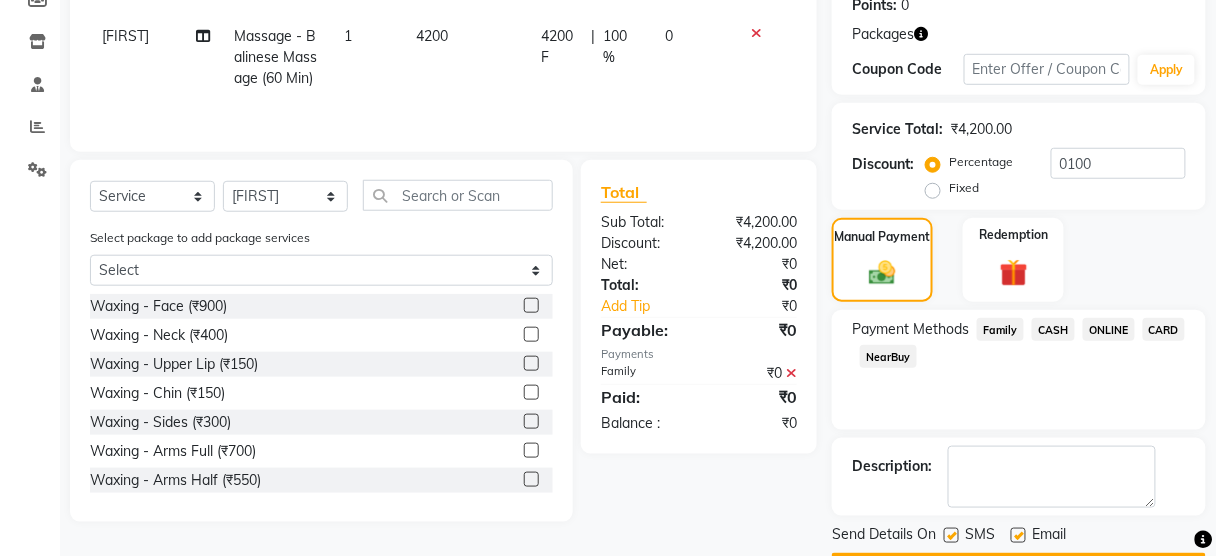 scroll, scrollTop: 372, scrollLeft: 0, axis: vertical 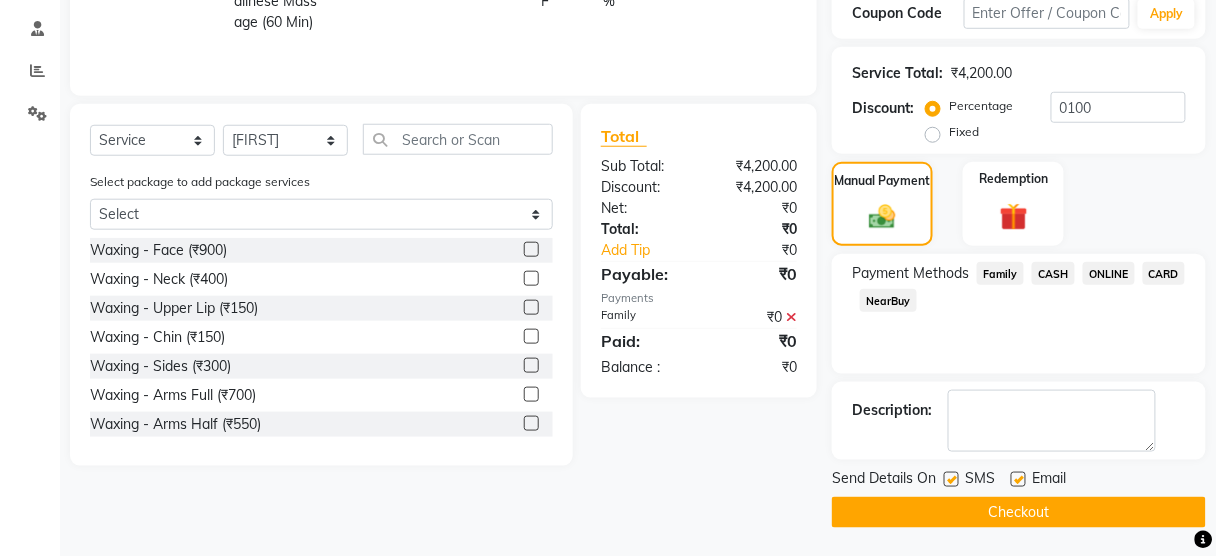 click 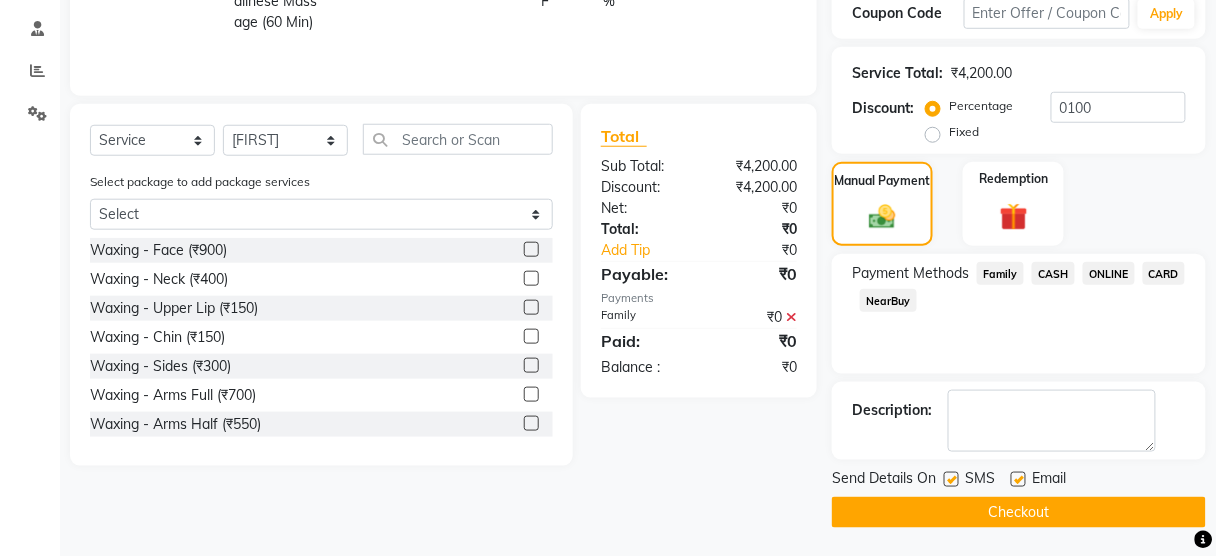 click at bounding box center (950, 480) 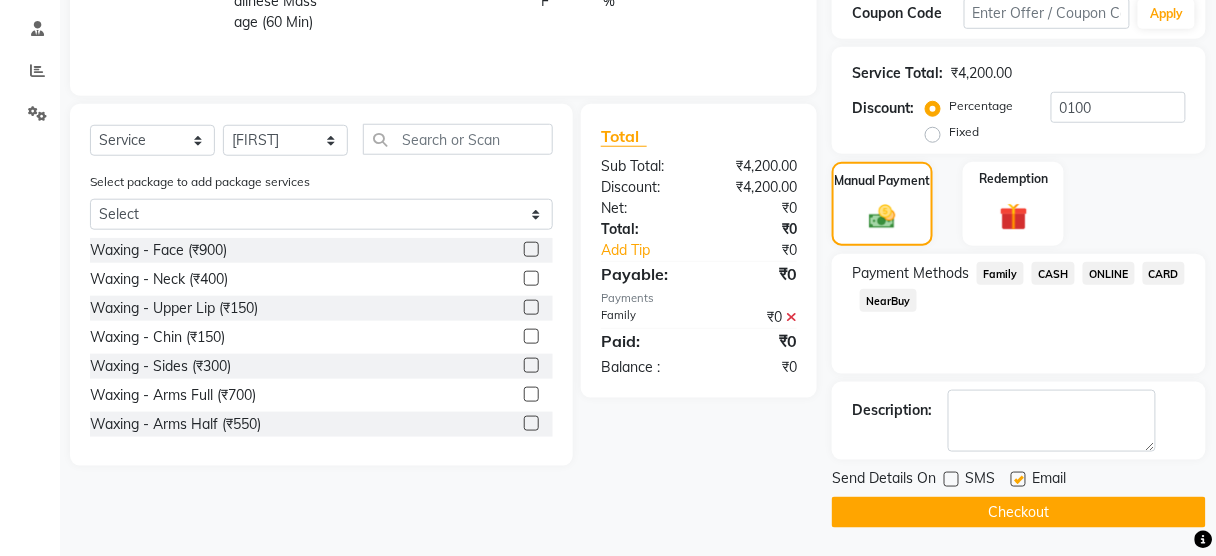 click on "Checkout" 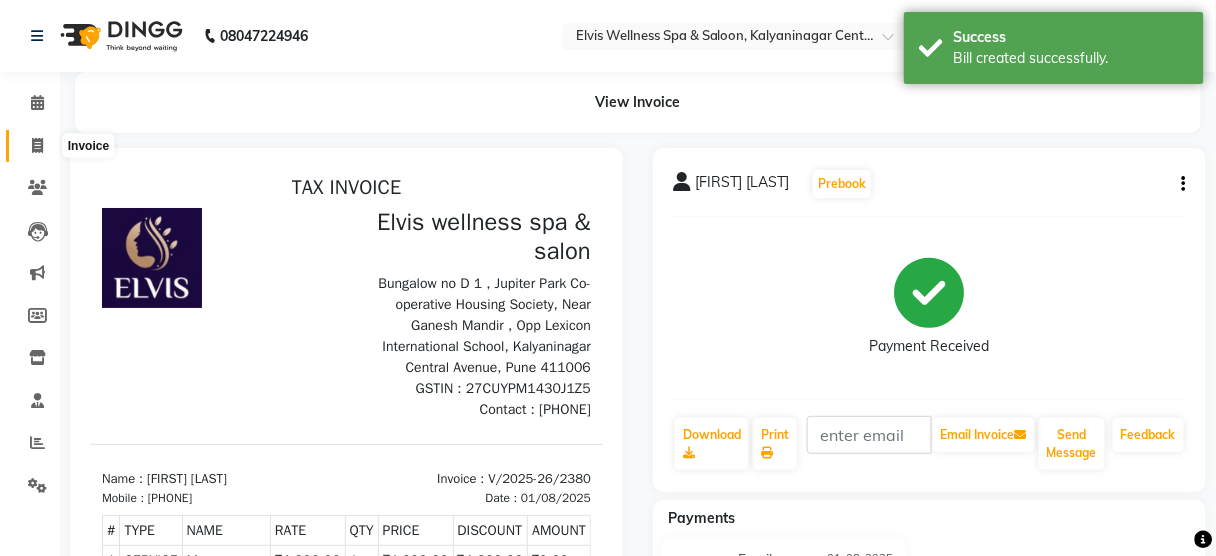 scroll, scrollTop: 0, scrollLeft: 0, axis: both 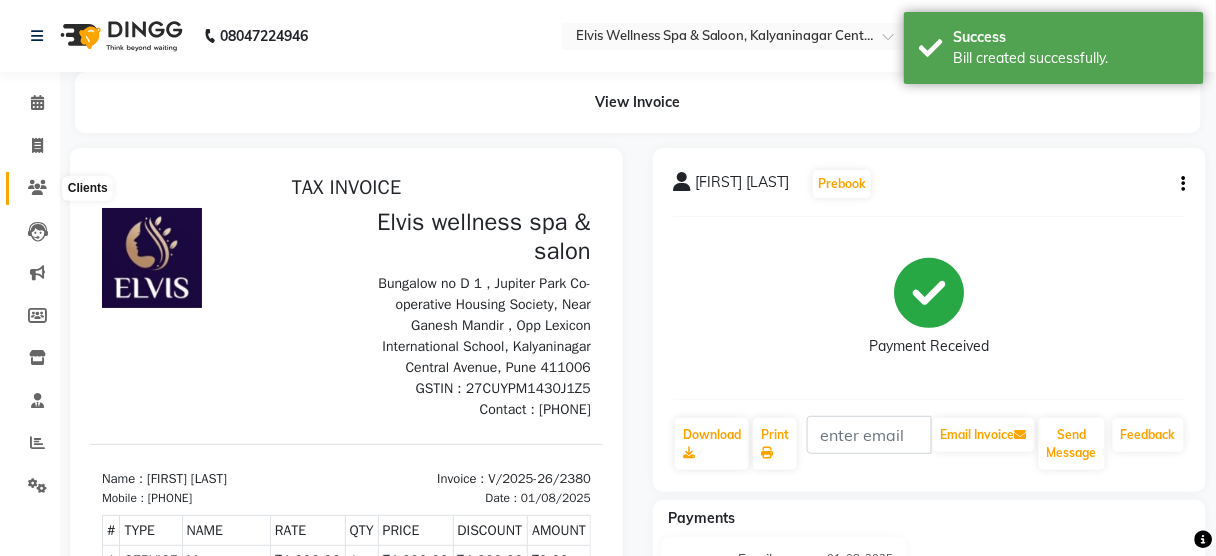 click 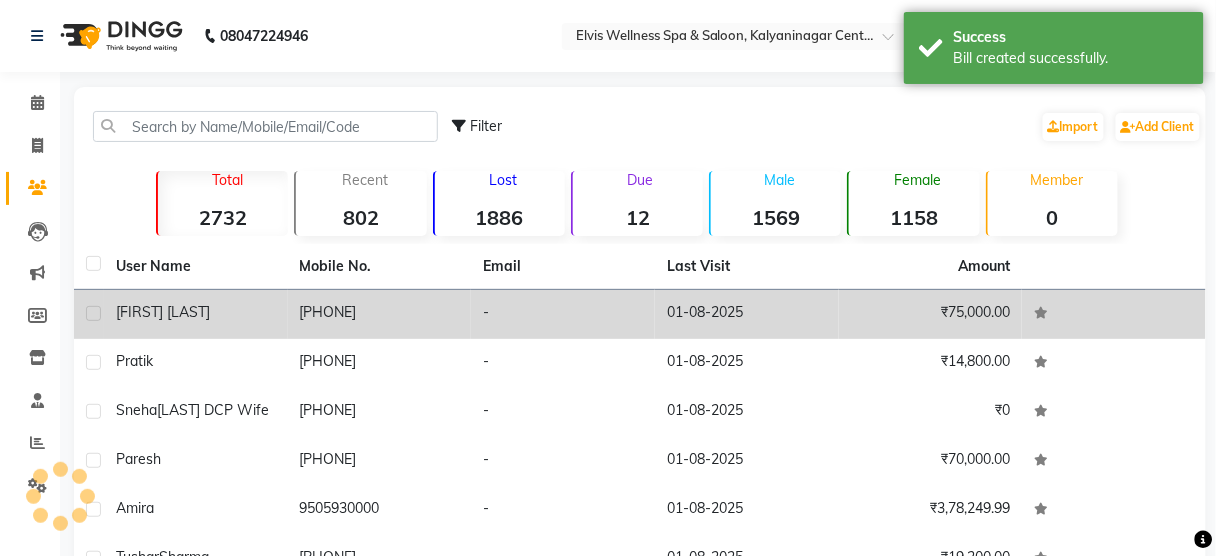 click on "[FIRST] [LAST]" 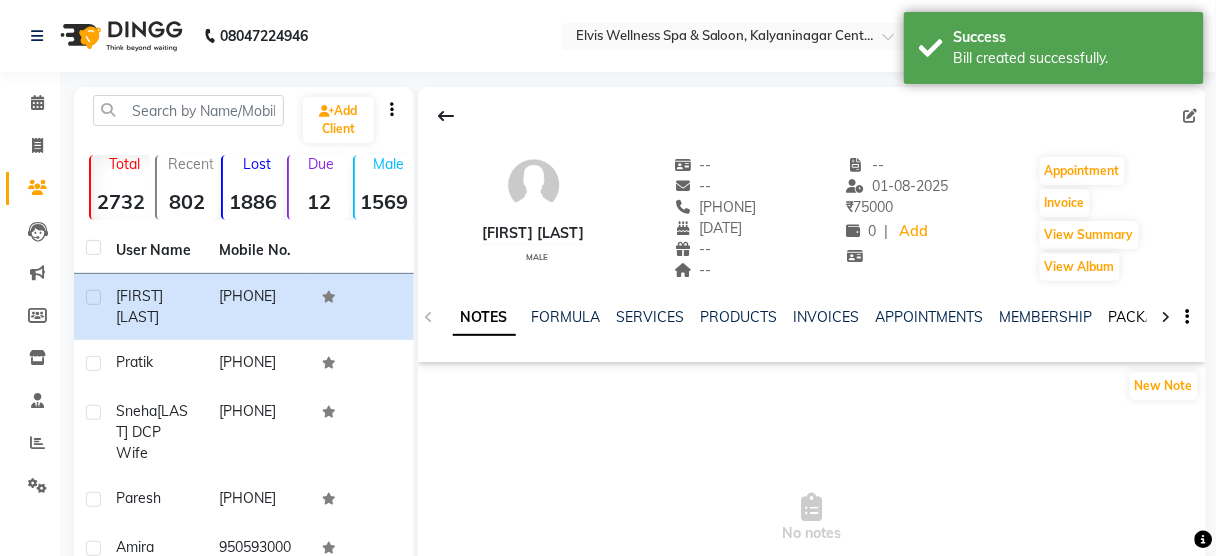 click on "PACKAGES" 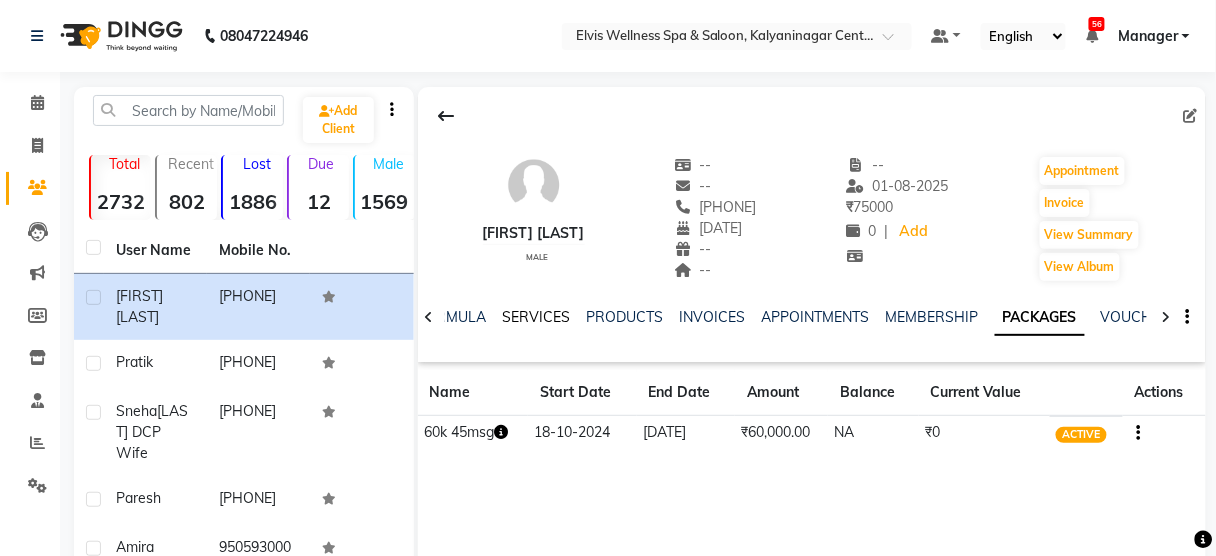 click on "SERVICES" 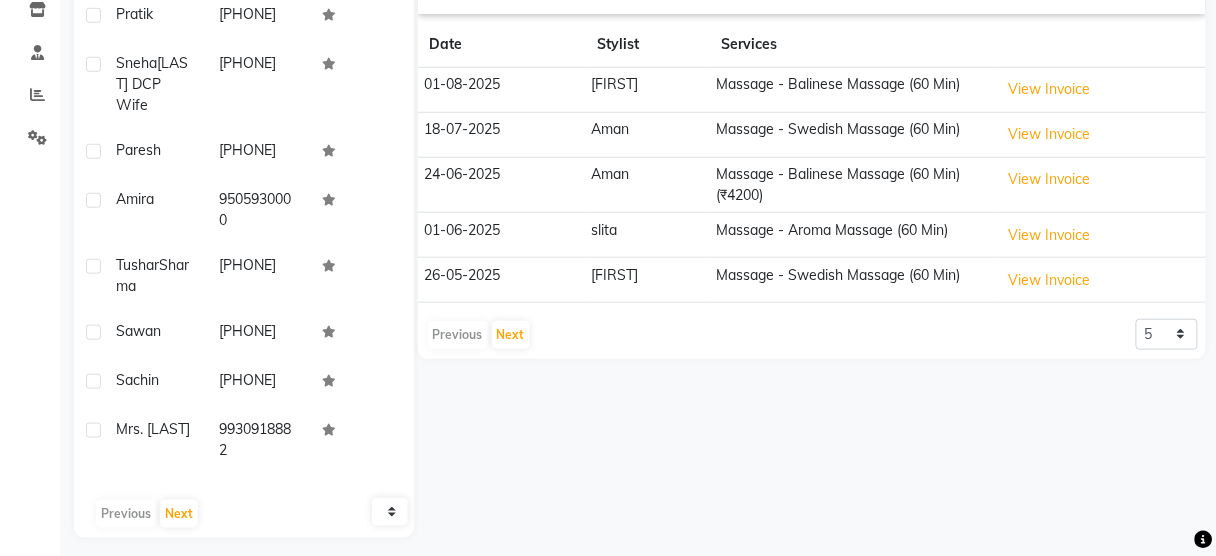 scroll, scrollTop: 359, scrollLeft: 0, axis: vertical 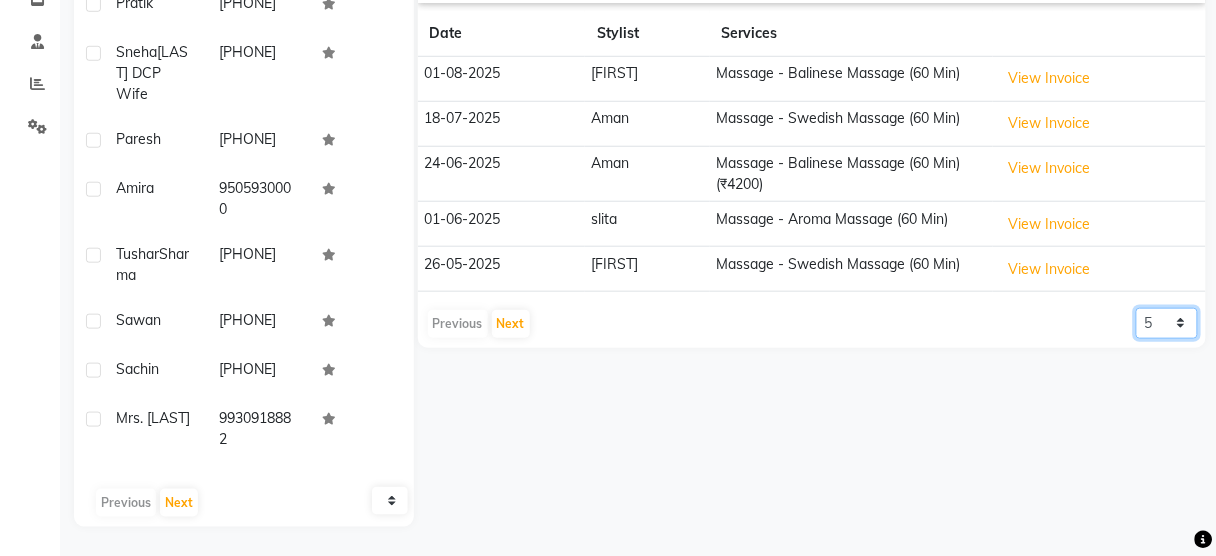 click on "5 10 50 100 500" 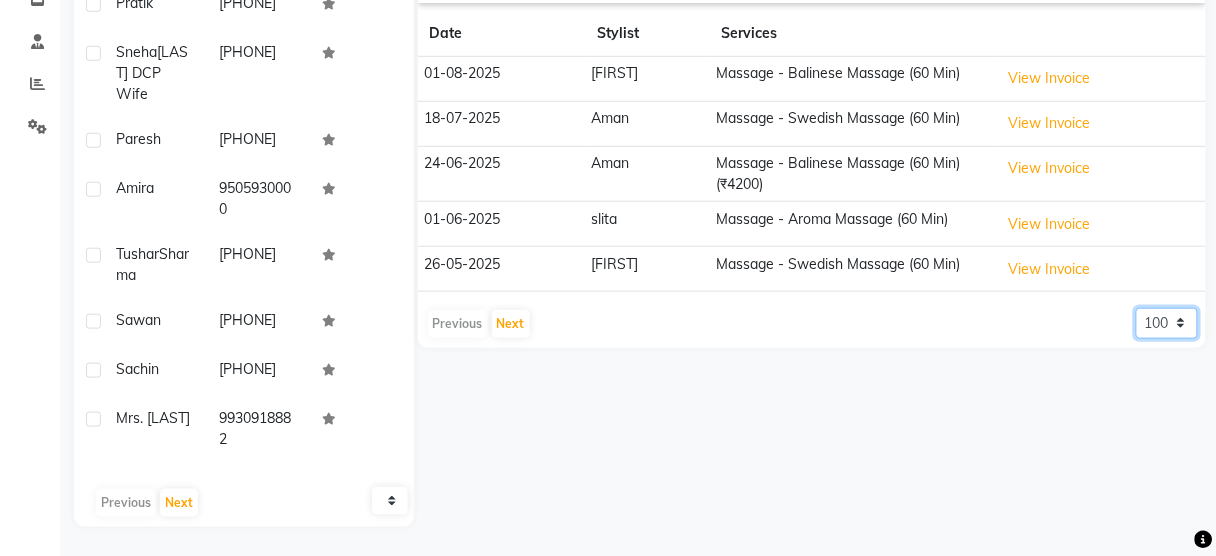 click on "5 10 50 100 500" 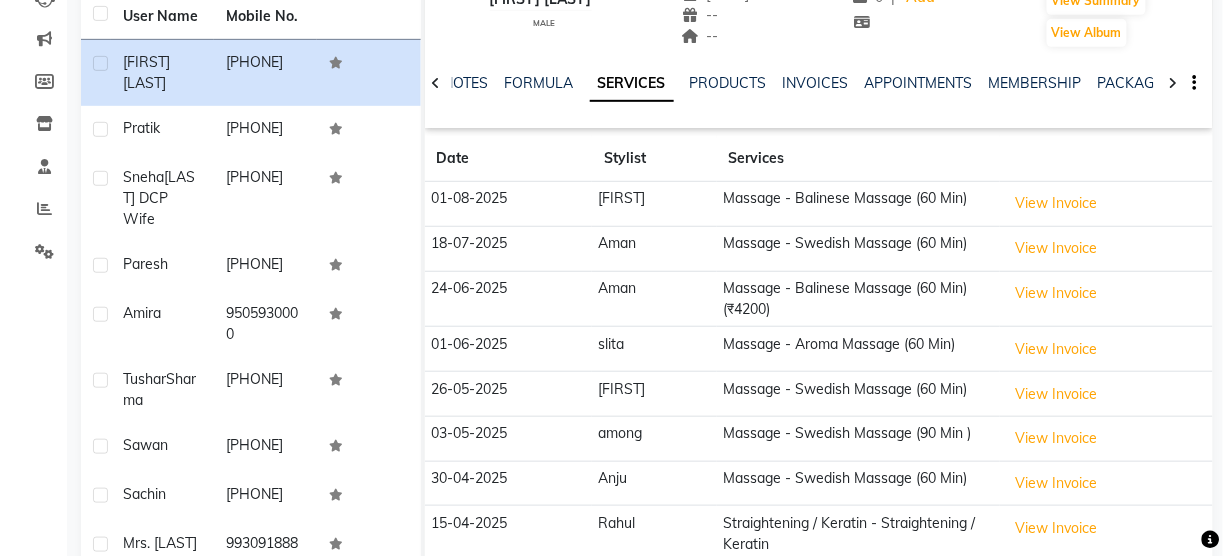 scroll, scrollTop: 0, scrollLeft: 0, axis: both 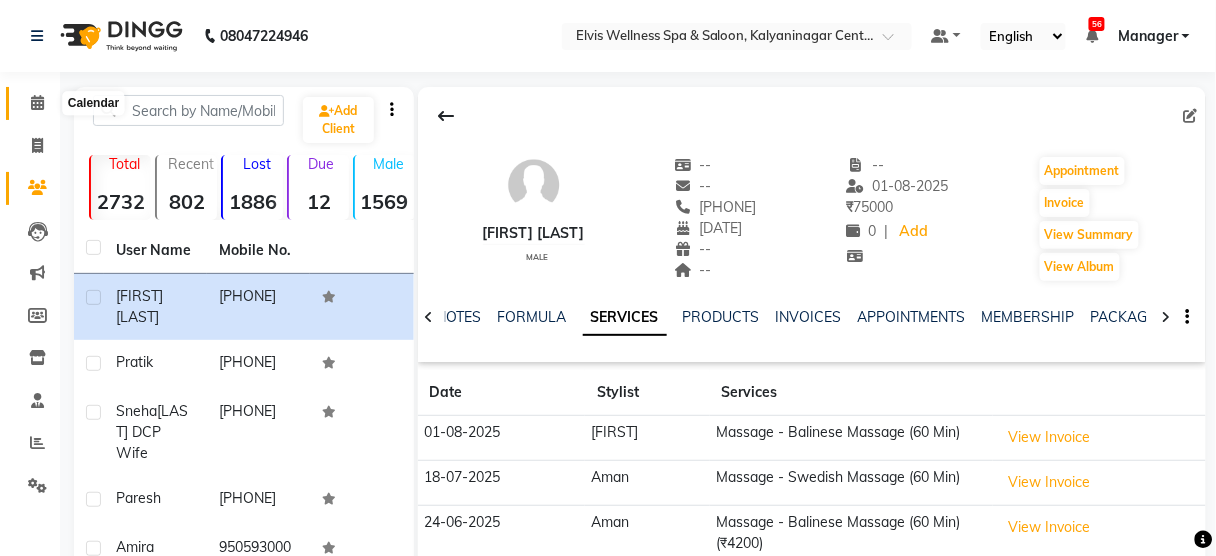 click 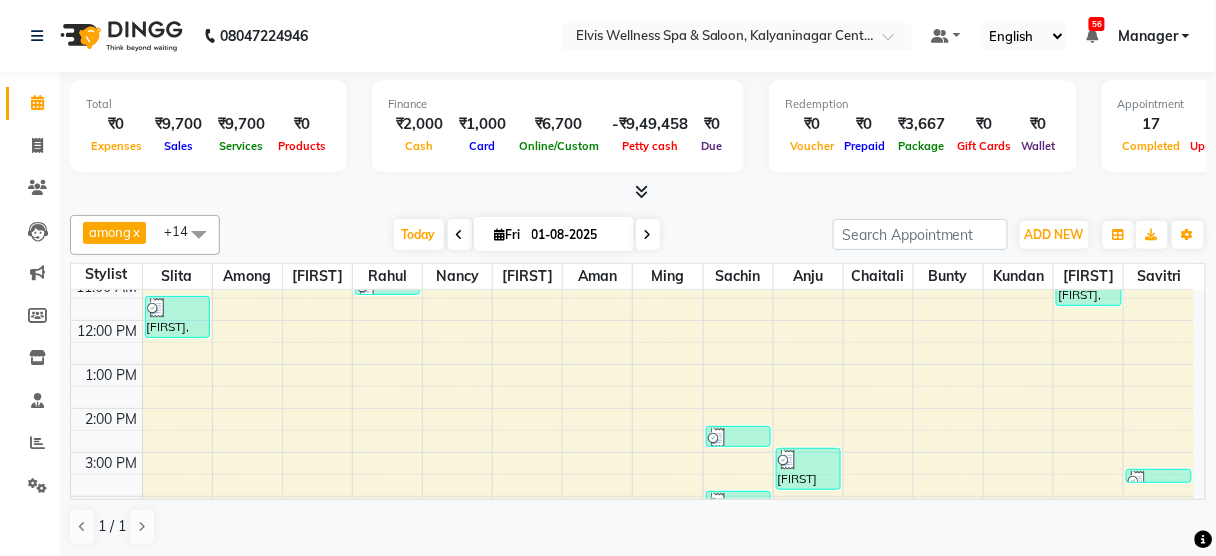 scroll, scrollTop: 328, scrollLeft: 0, axis: vertical 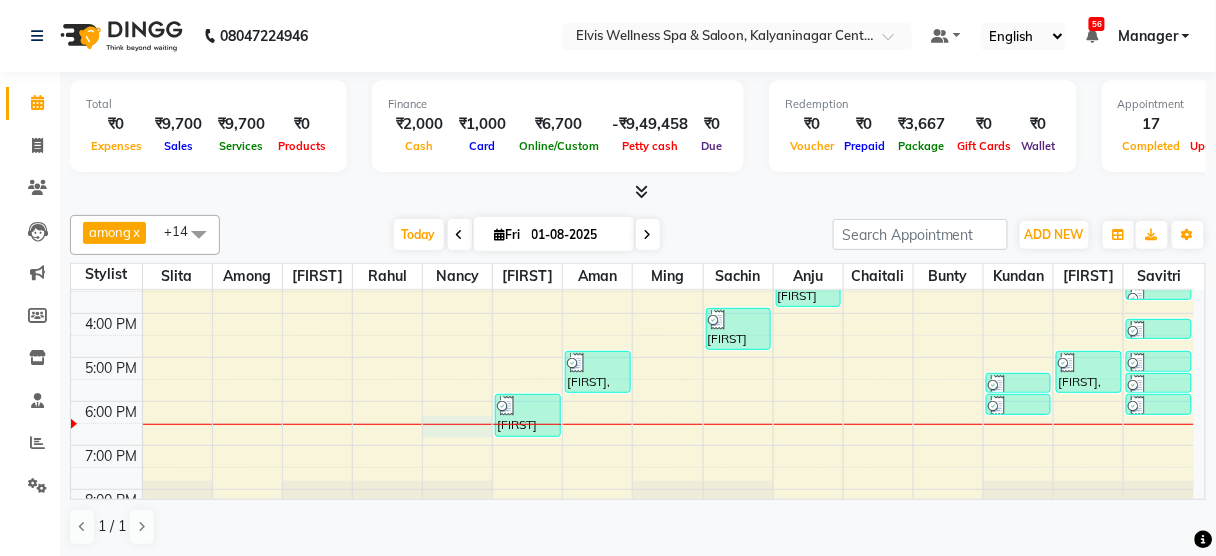 click on "8:00 AM 9:00 AM 10:00 AM 11:00 AM 12:00 PM 1:00 PM 2:00 PM 3:00 PM 4:00 PM 5:00 PM 6:00 PM 7:00 PM 8:00 PM 9:00 PM     [FIRST], TK03, 11:30 AM-12:30 PM, Massage - Swedish Massage (60 Min)     Mrs. [LAST], TK01, 10:30 AM-11:00 AM, Hair wash & Blow Dry     Mrs. [LAST], TK01, 11:00 AM-11:30 AM, Hair wash & Blow Dry     [FIRST] [LAST], TK09, 06:00 PM-07:00 PM, Massage - Balinese Massage (60 Min)     [FIRST], TK06, 05:00 PM-06:00 PM, Massage - Balinese Massage (60 Min)     [FIRST], TK05, 02:30 PM-03:00 PM, Hair wash & Blow Dry     [FIRST] [LAST] DCP wife, TK07, 04:00 PM-05:00 PM, Coloring With Stylist Consult - Root Touch-Up     [FIRST] [LAST], TK04, 03:00 PM-04:00 PM, Massage - Deeptisue Massage (60 Min)     [FIRST], TK08, 05:30 PM-06:00 PM, Hair Cut - Male     [FIRST], TK08, 06:00 PM-06:30 PM, Beard     [FIRST], TK02, 10:45 AM-11:45 AM, Massage - Foot Massage (60 Min)     [FIRST], TK06, 05:00 PM-06:00 PM, Massage - Balinese Massage (60 Min)     [FIRST] [LAST] DCP wife, TK07, 03:30 PM-03:45 PM, Threading - Eye Brows" at bounding box center (632, 269) 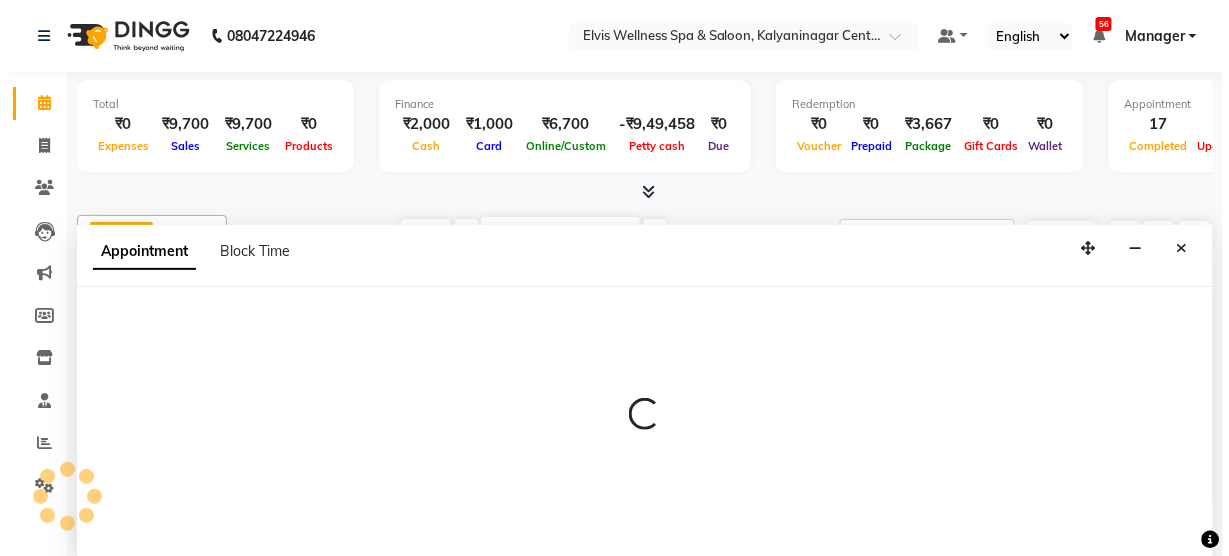 scroll, scrollTop: 0, scrollLeft: 0, axis: both 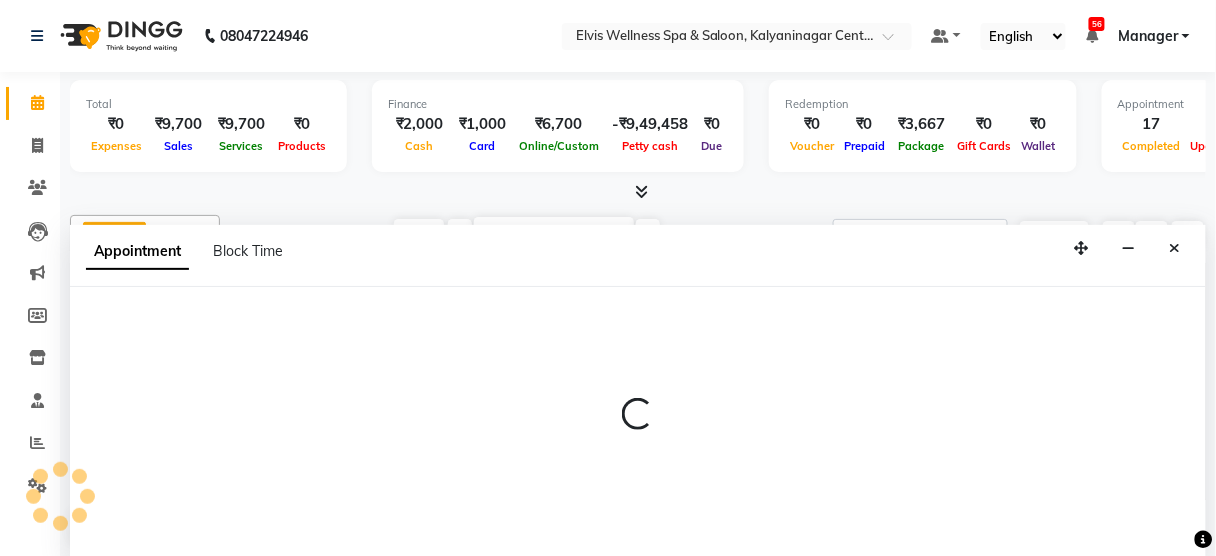 select on "[NUMBER]" 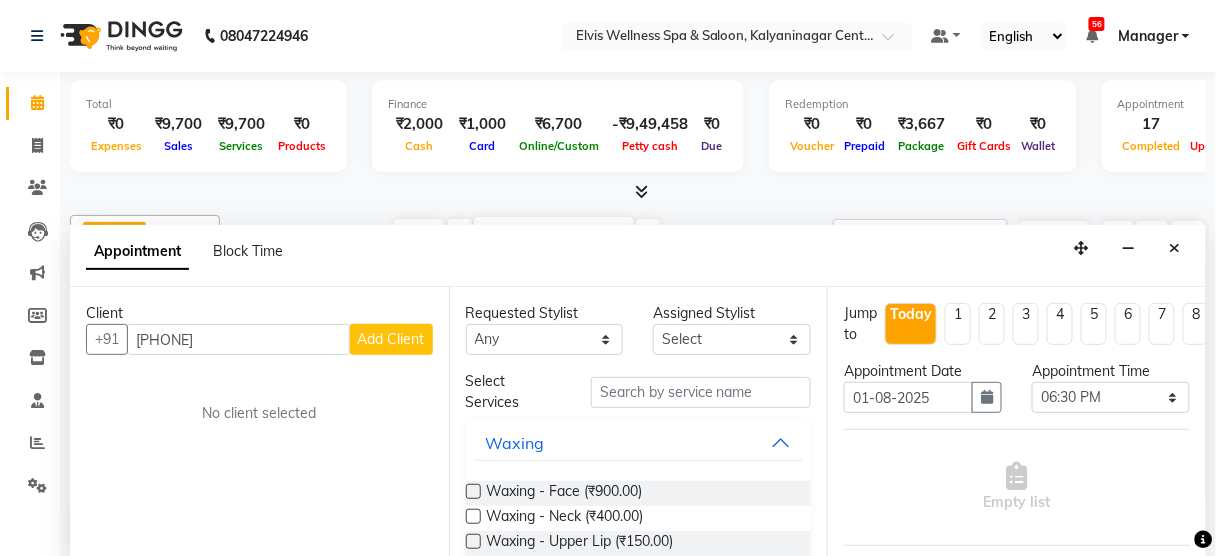type on "[PHONE]" 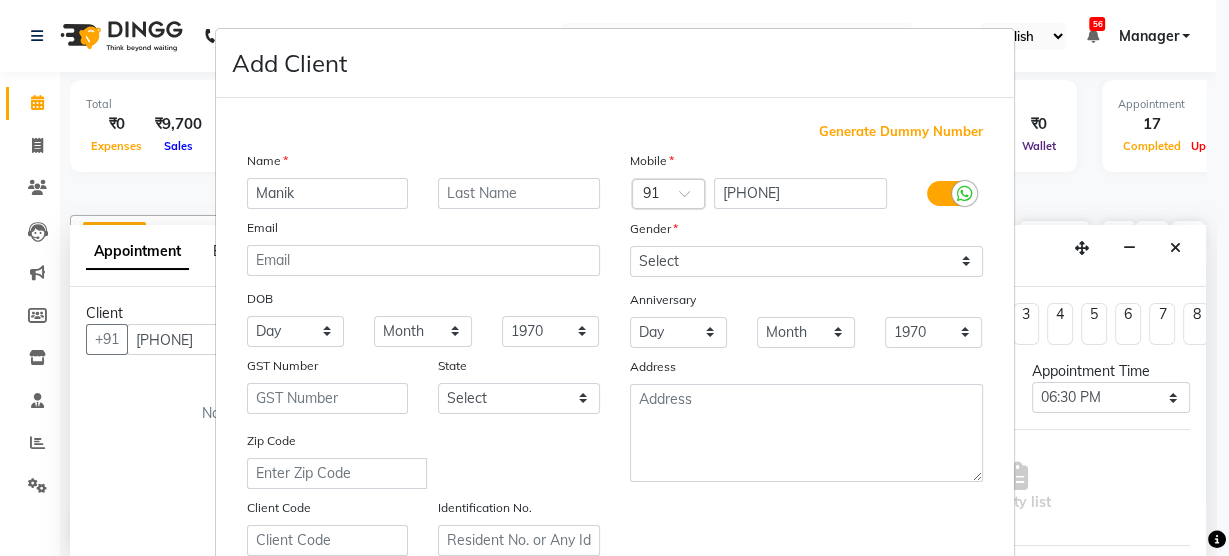 type on "Manik" 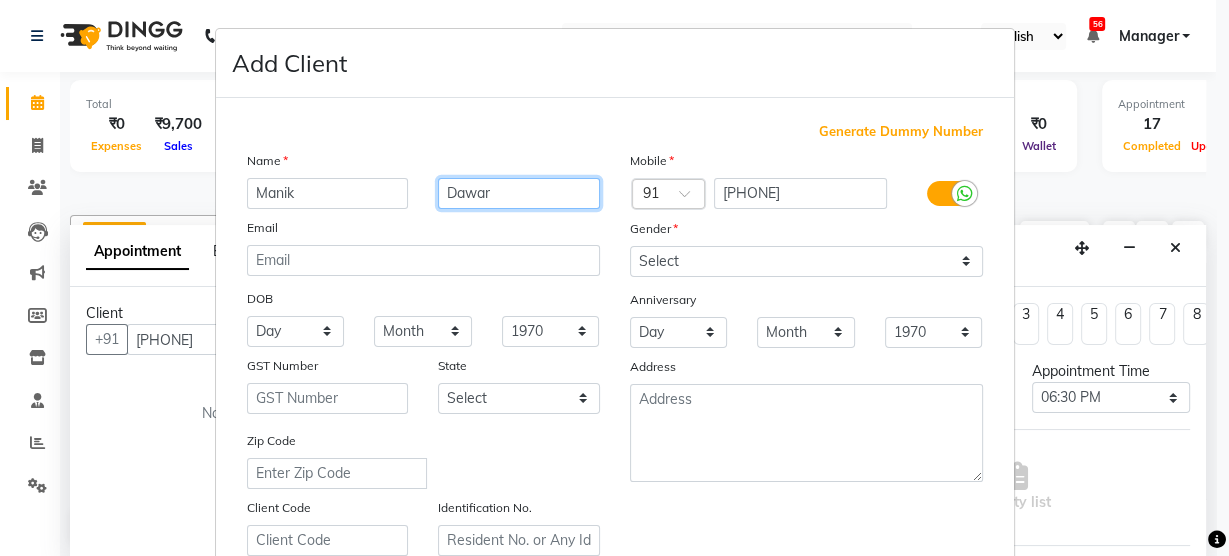 type on "Dawar" 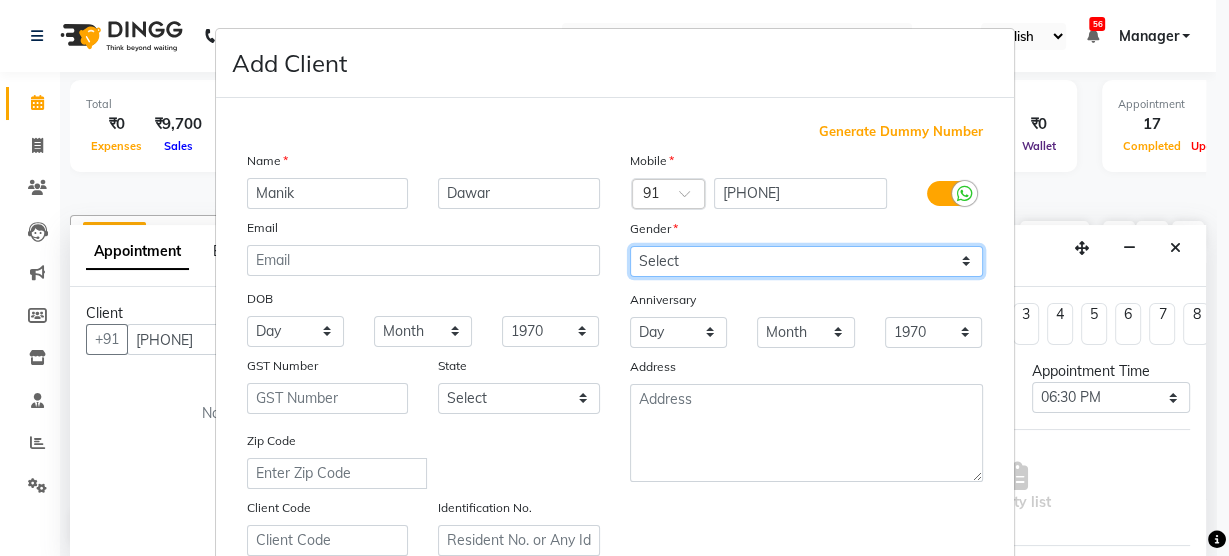 click on "Select Male Female Other Prefer Not To Say" at bounding box center [806, 261] 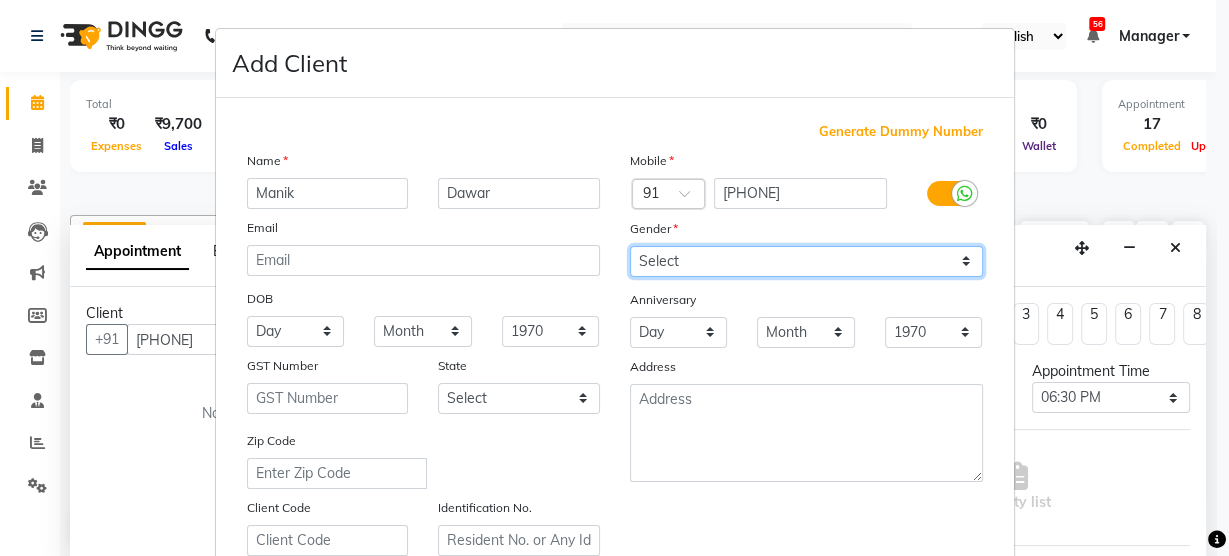 select on "male" 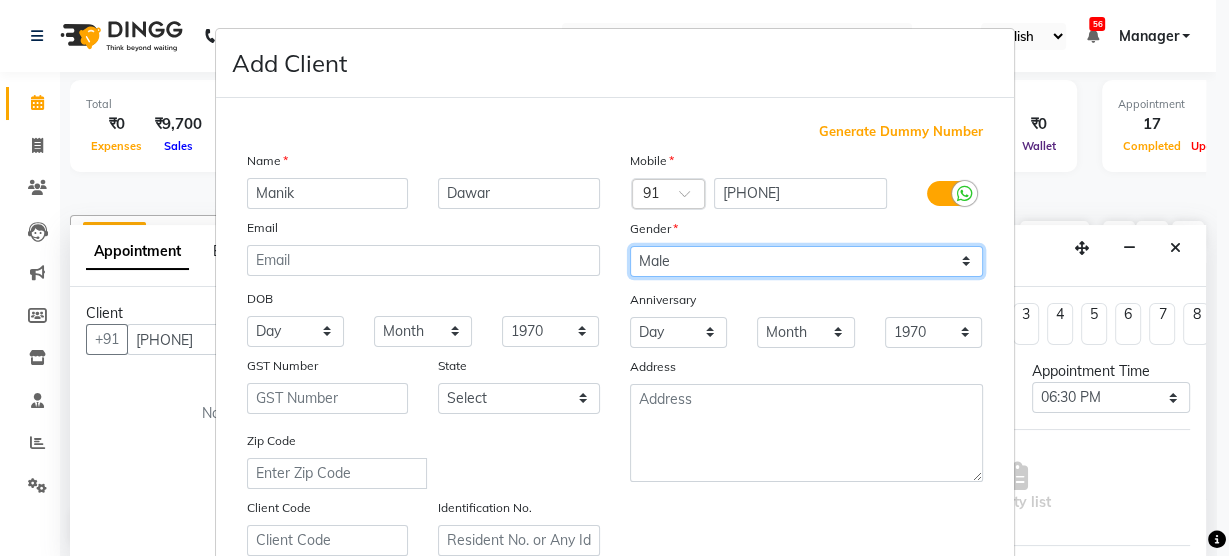 click on "Select Male Female Other Prefer Not To Say" at bounding box center [806, 261] 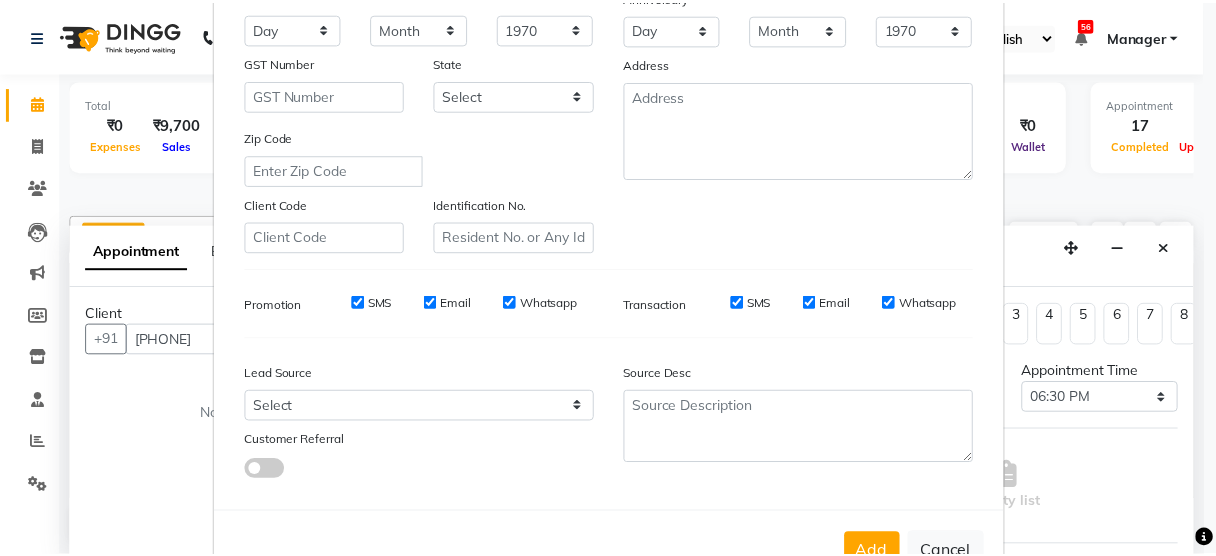 scroll, scrollTop: 362, scrollLeft: 0, axis: vertical 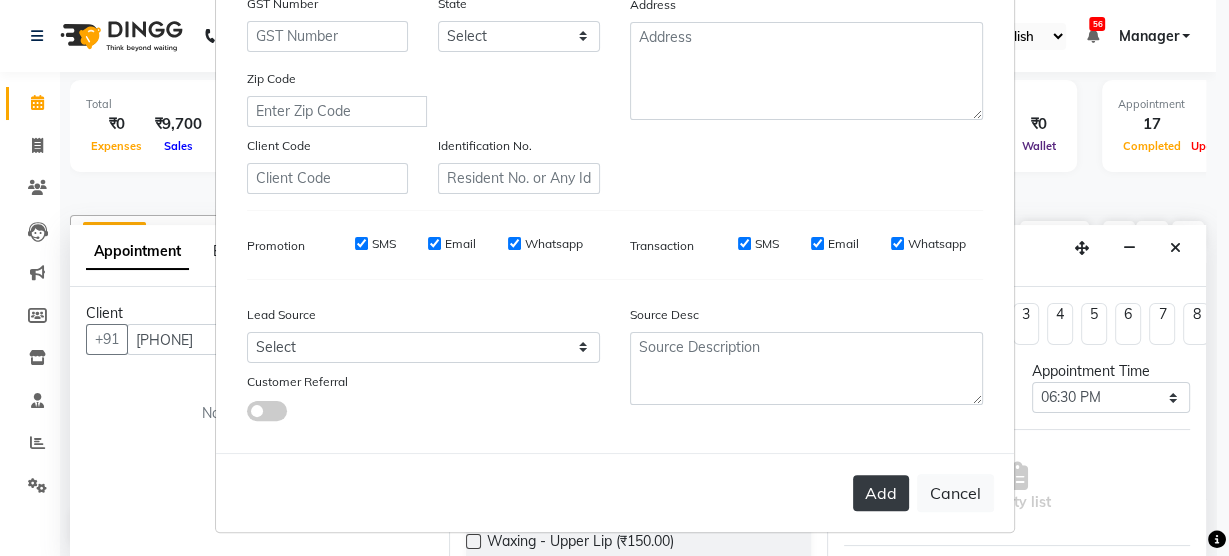 click on "Add" at bounding box center [881, 493] 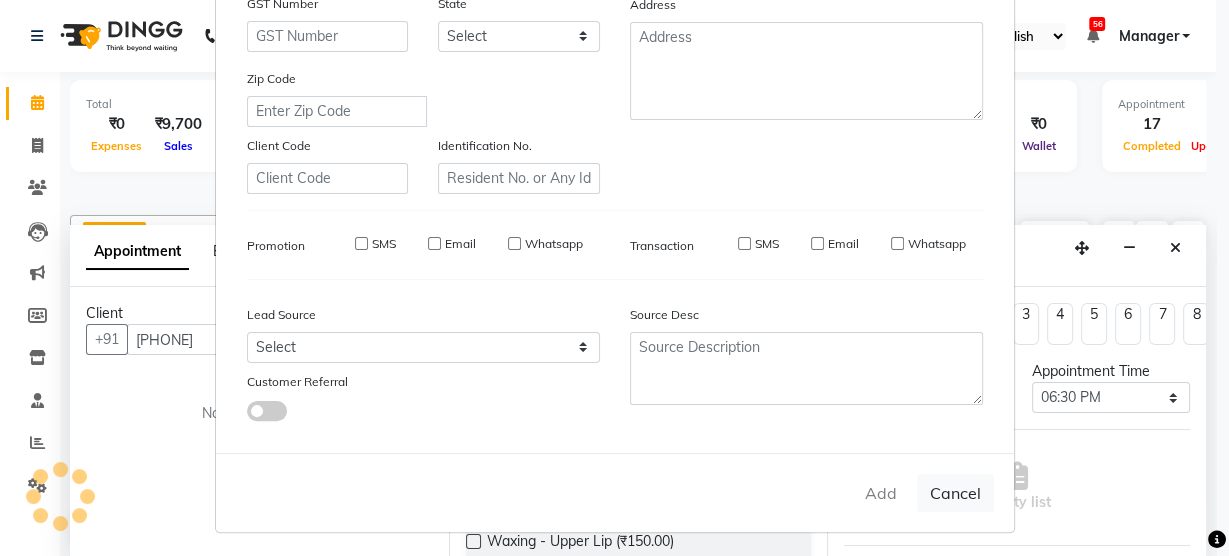 type 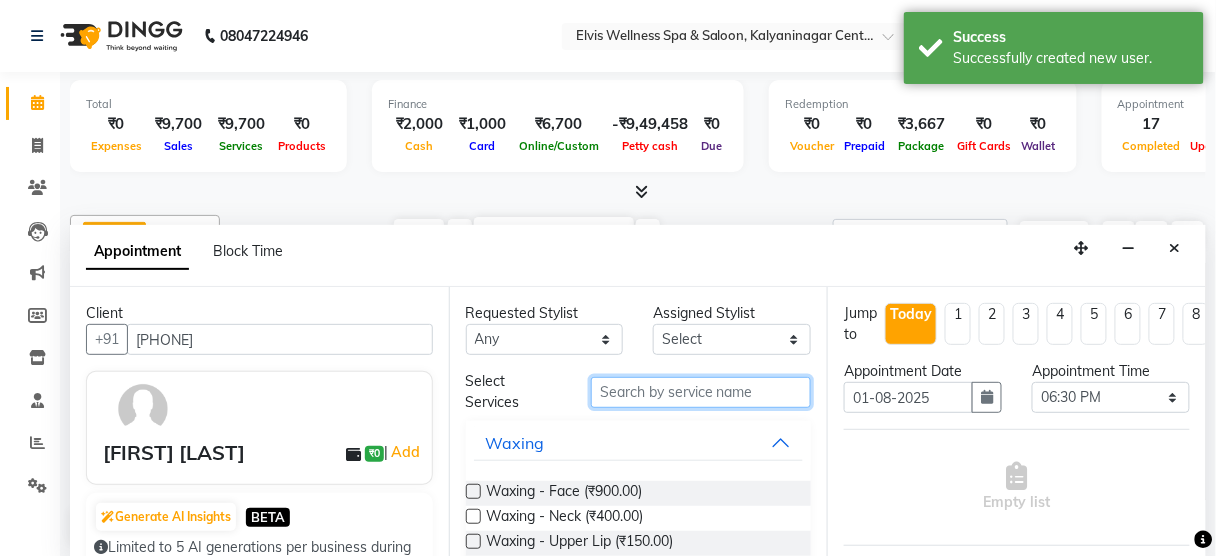 click at bounding box center [701, 392] 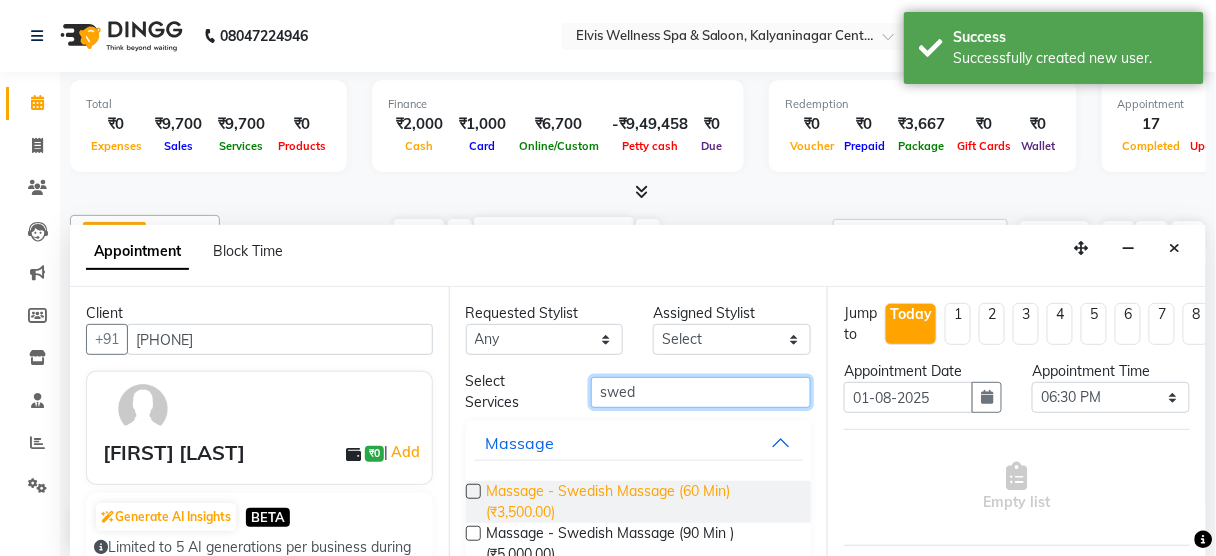 type on "swed" 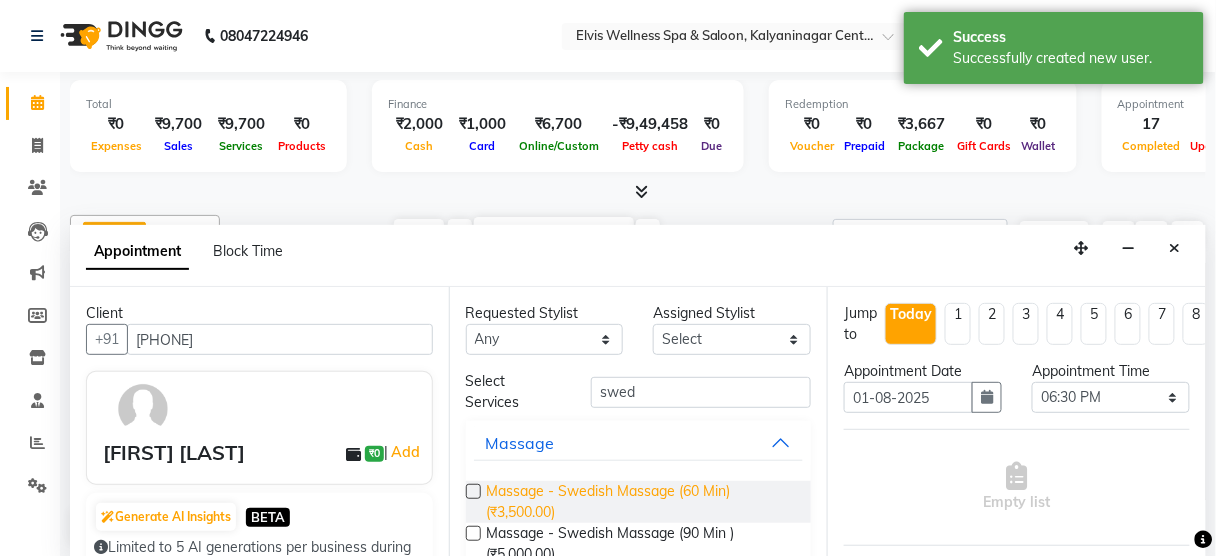 click on "Massage - Swedish Massage (60 Min) (₹3,500.00)" at bounding box center [641, 502] 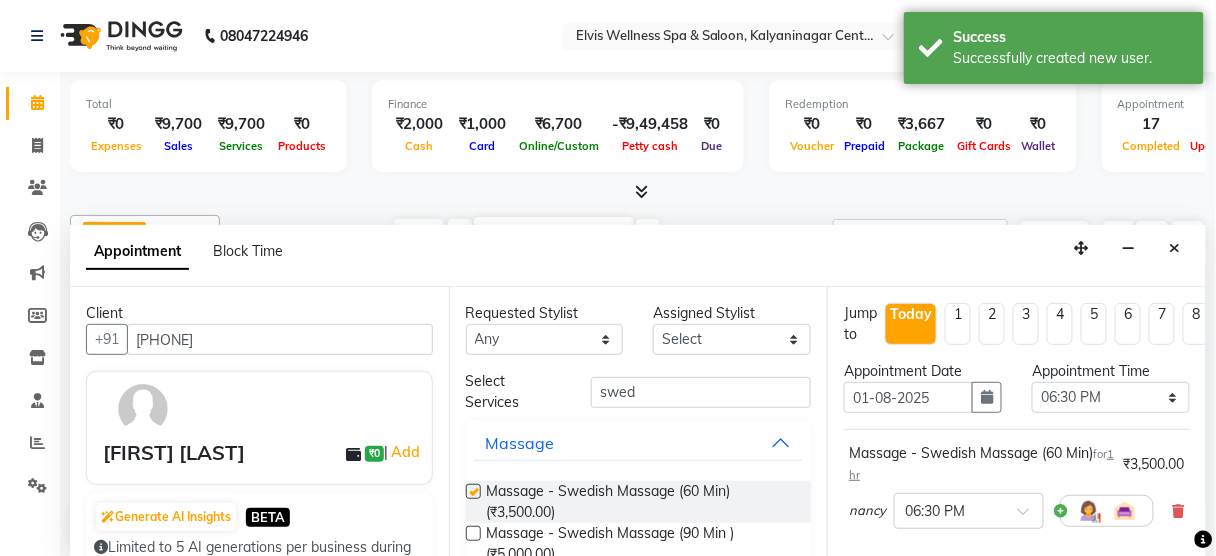 checkbox on "false" 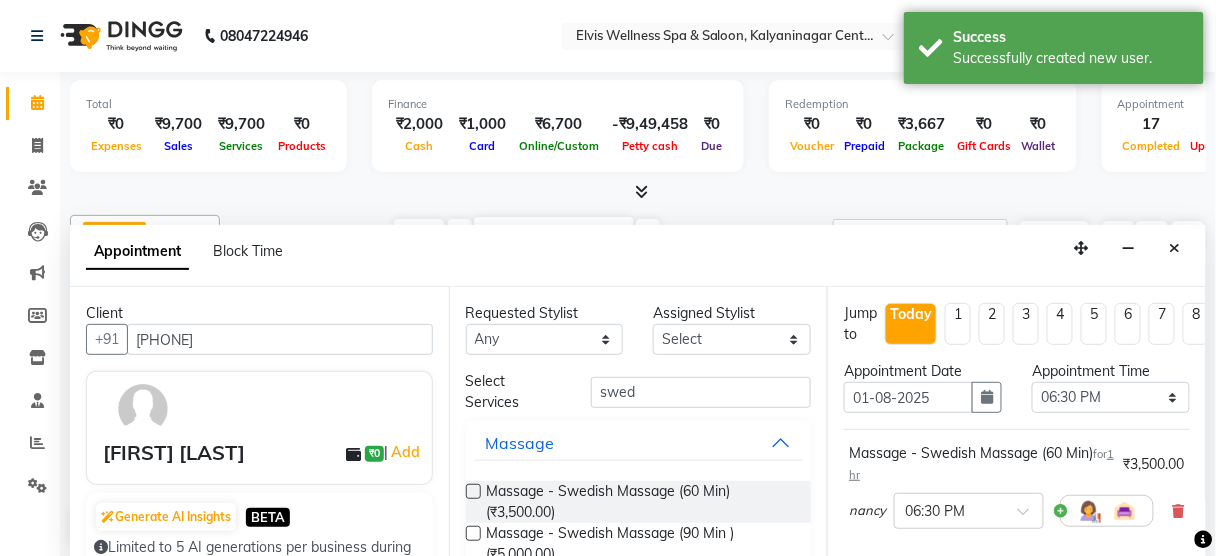 scroll, scrollTop: 324, scrollLeft: 0, axis: vertical 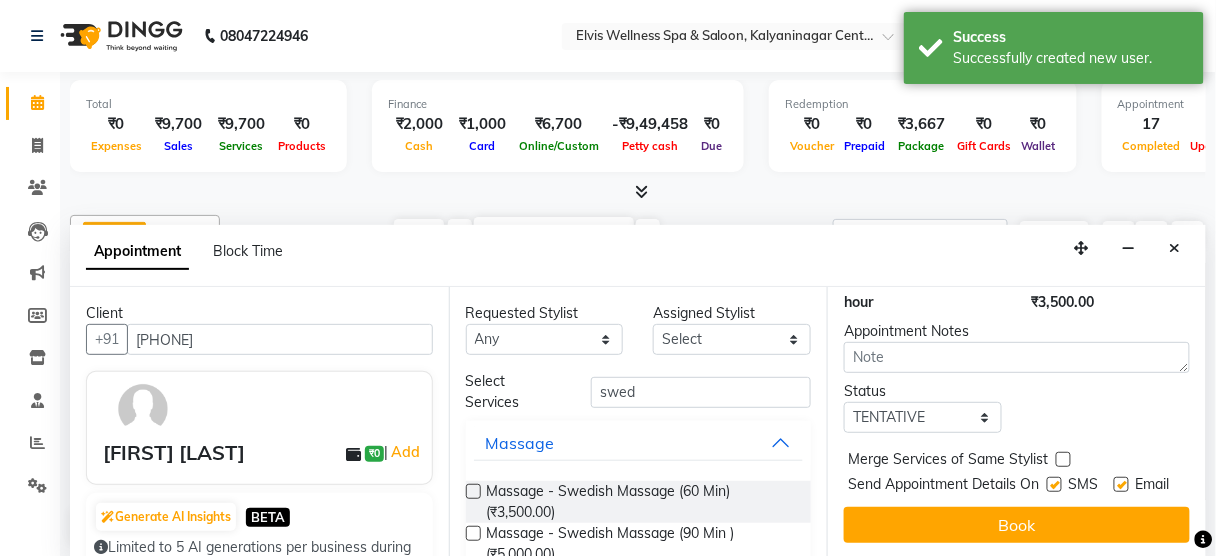 click at bounding box center [1054, 484] 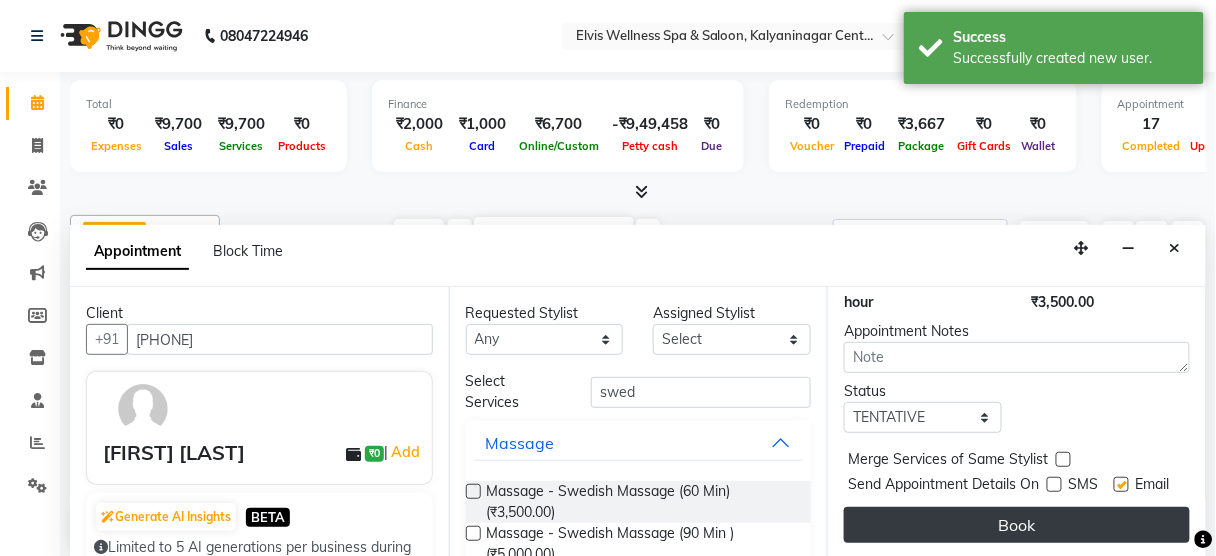 click on "Book" at bounding box center (1017, 525) 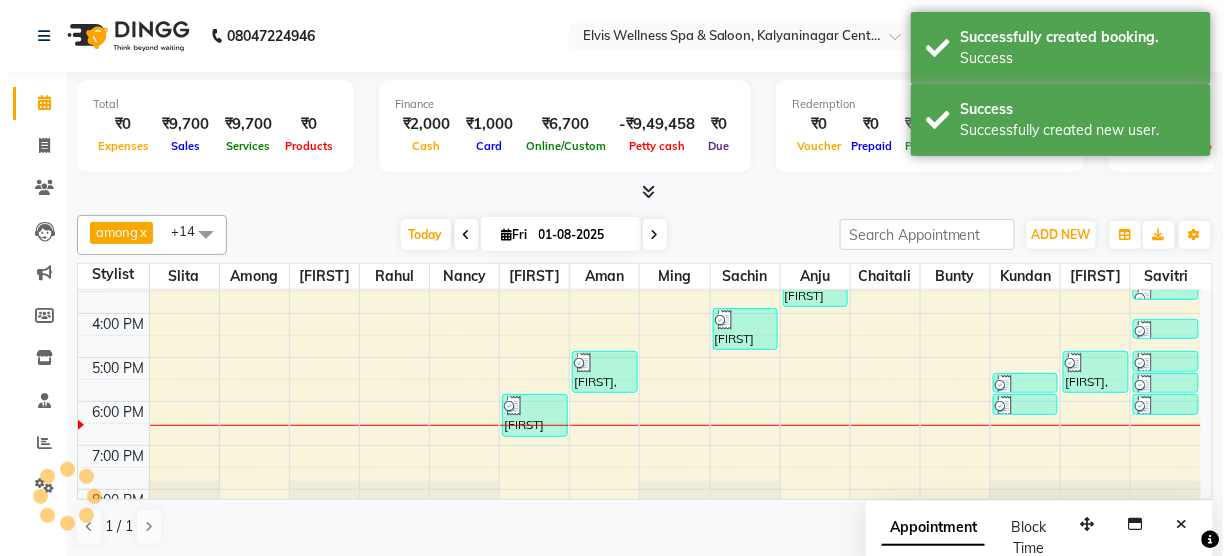 scroll, scrollTop: 0, scrollLeft: 0, axis: both 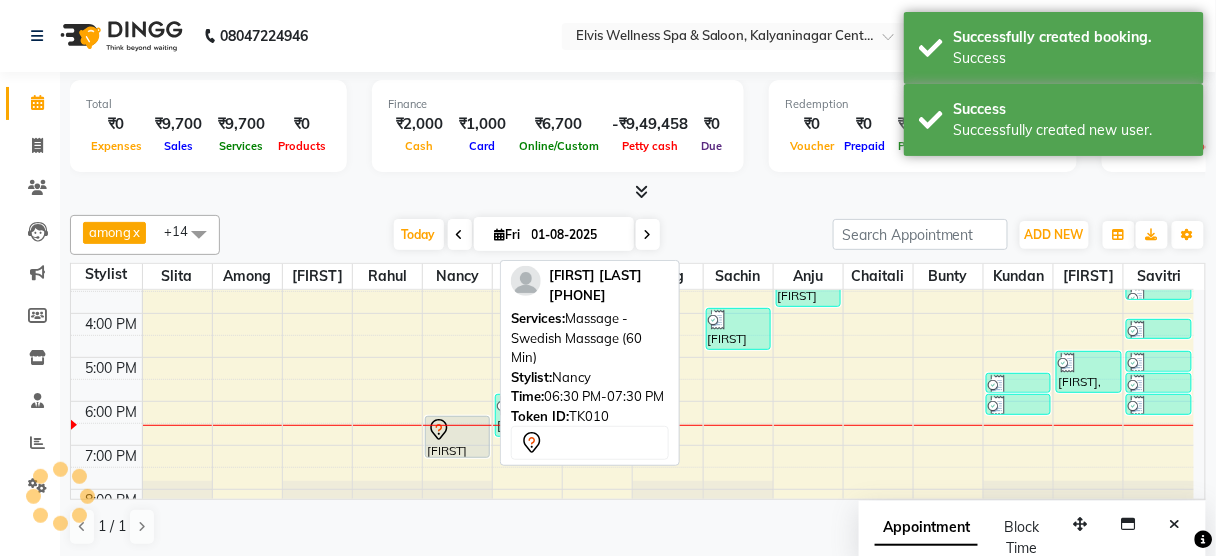 click at bounding box center [457, 430] 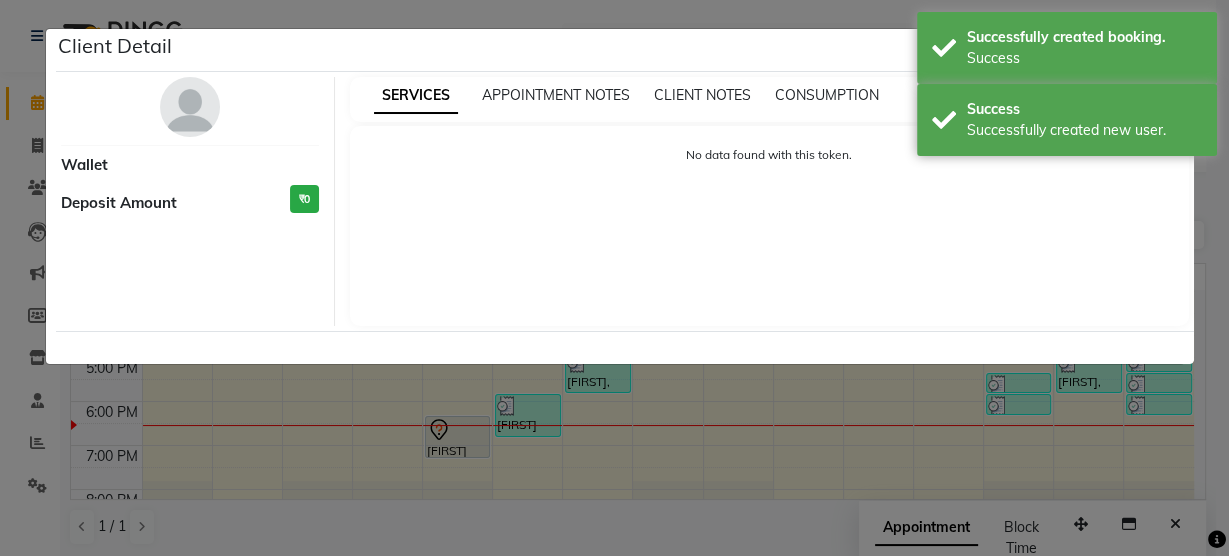 select on "7" 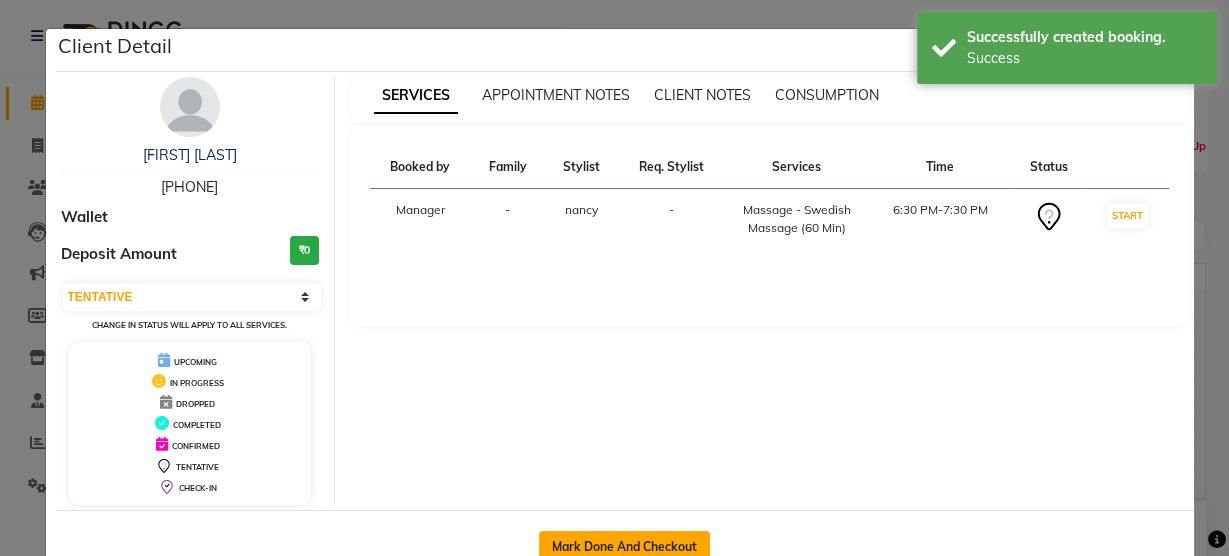 click on "Mark Done And Checkout" 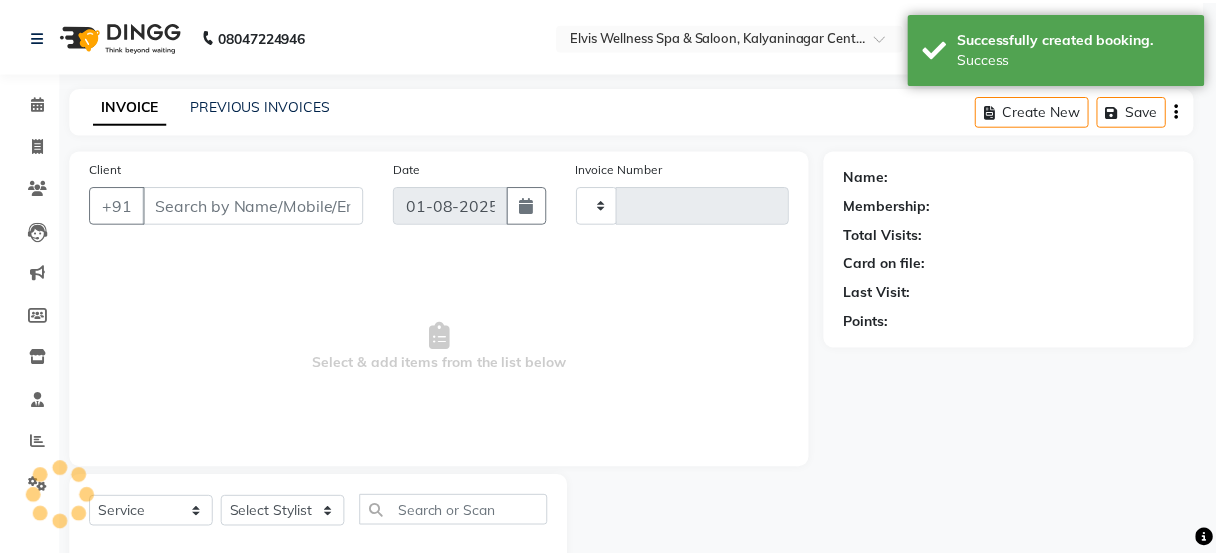 scroll, scrollTop: 52, scrollLeft: 0, axis: vertical 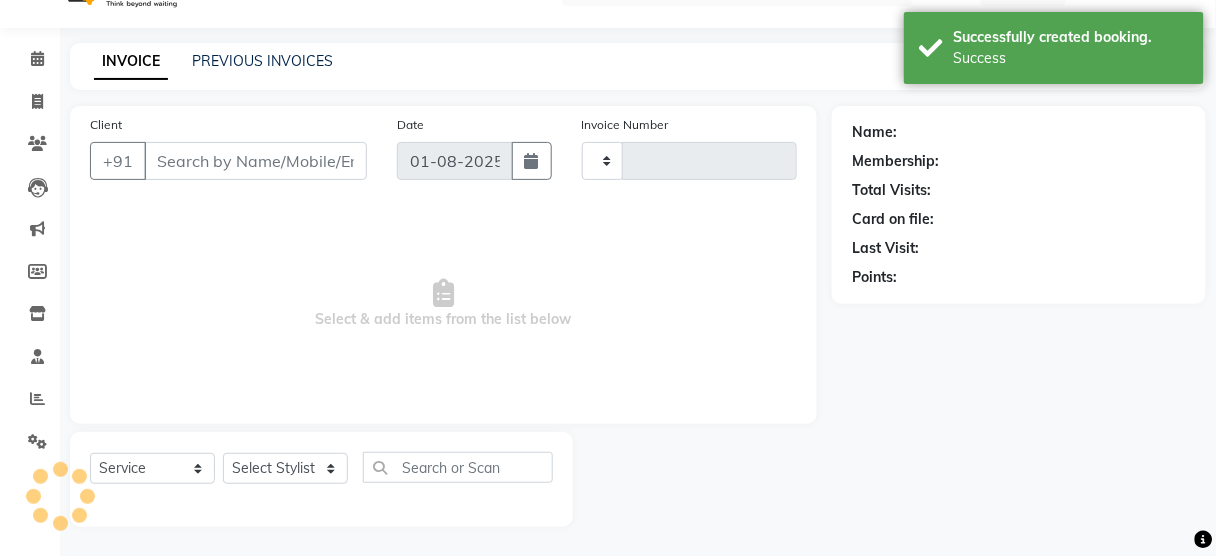 type on "2381" 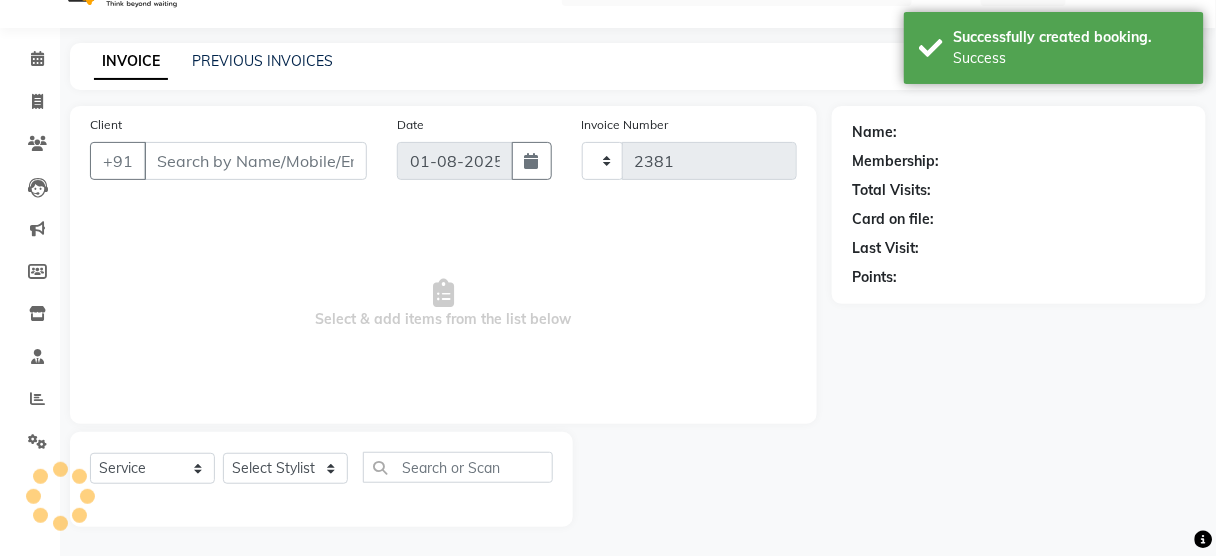 select on "5733" 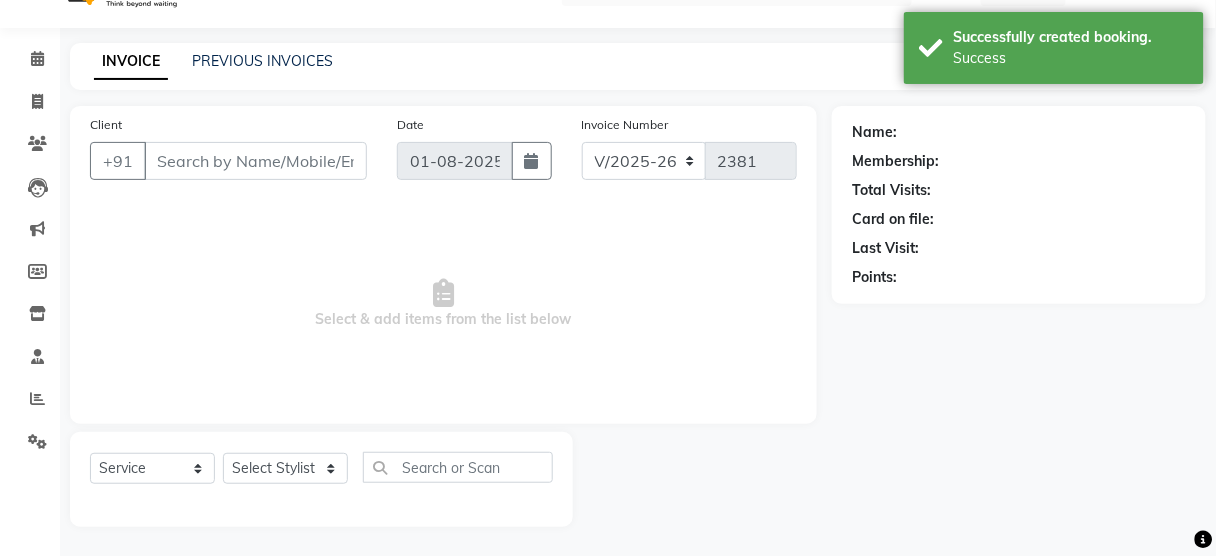 type on "[PHONE]" 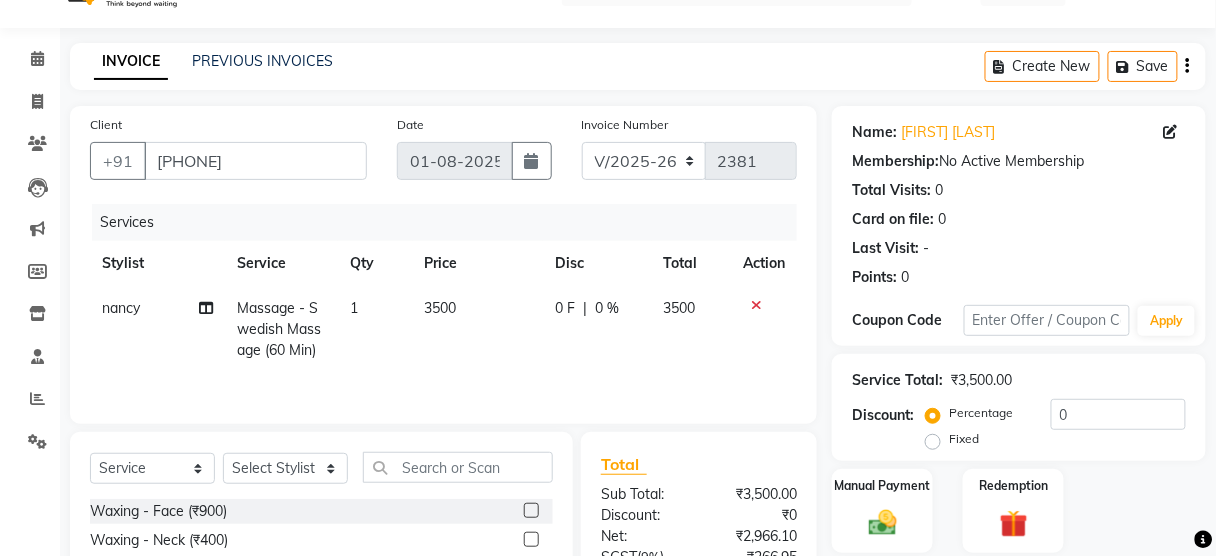 click on "Fixed" 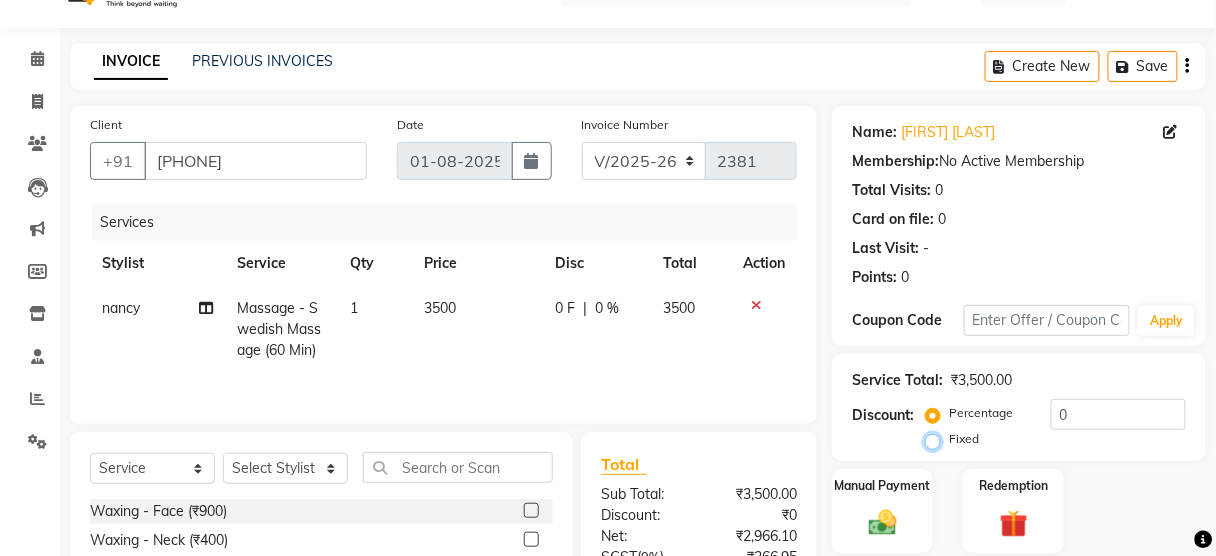 click on "Fixed" at bounding box center [937, 439] 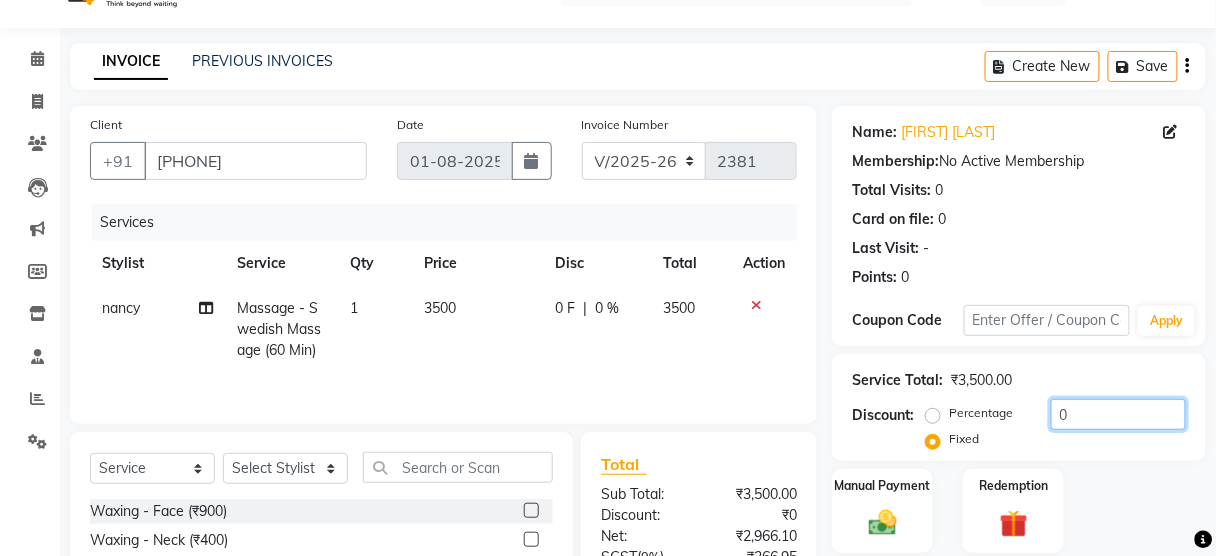 click on "0" 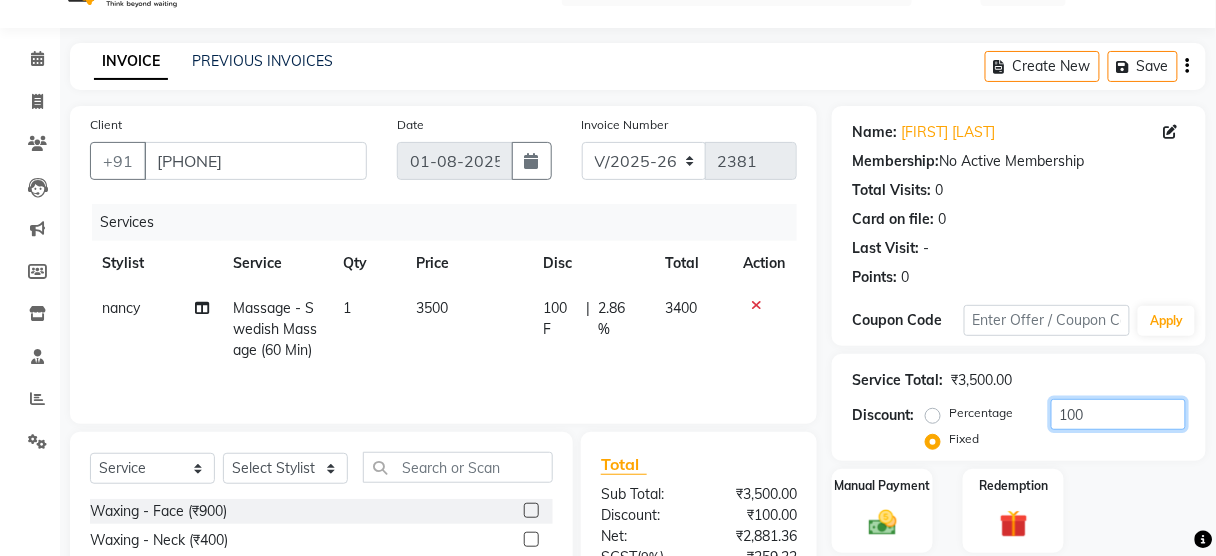 drag, startPoint x: 1056, startPoint y: 413, endPoint x: 1109, endPoint y: 405, distance: 53.600372 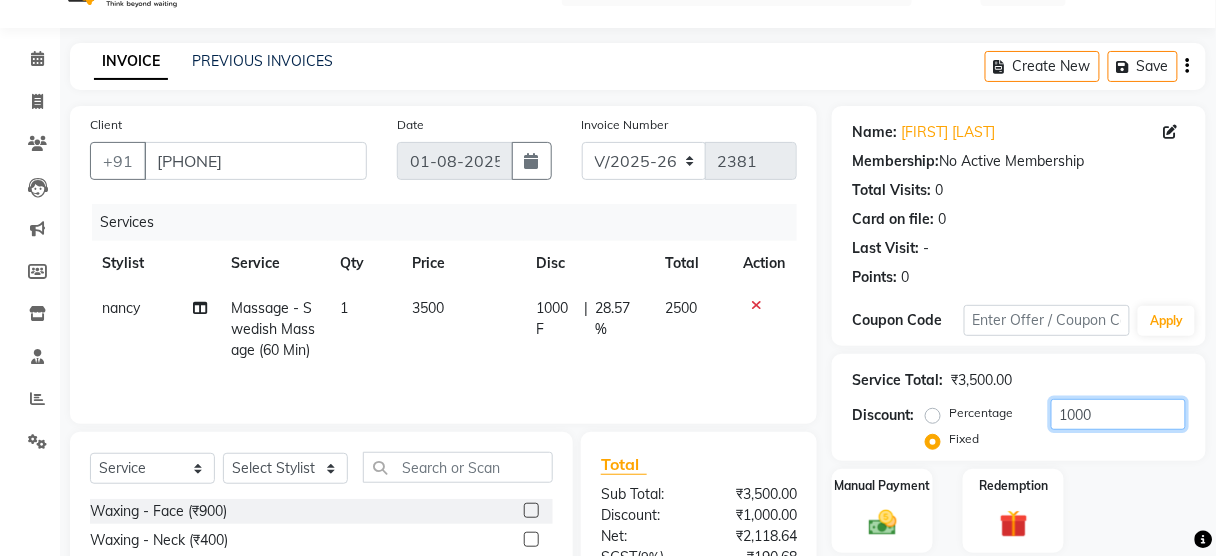 scroll, scrollTop: 243, scrollLeft: 0, axis: vertical 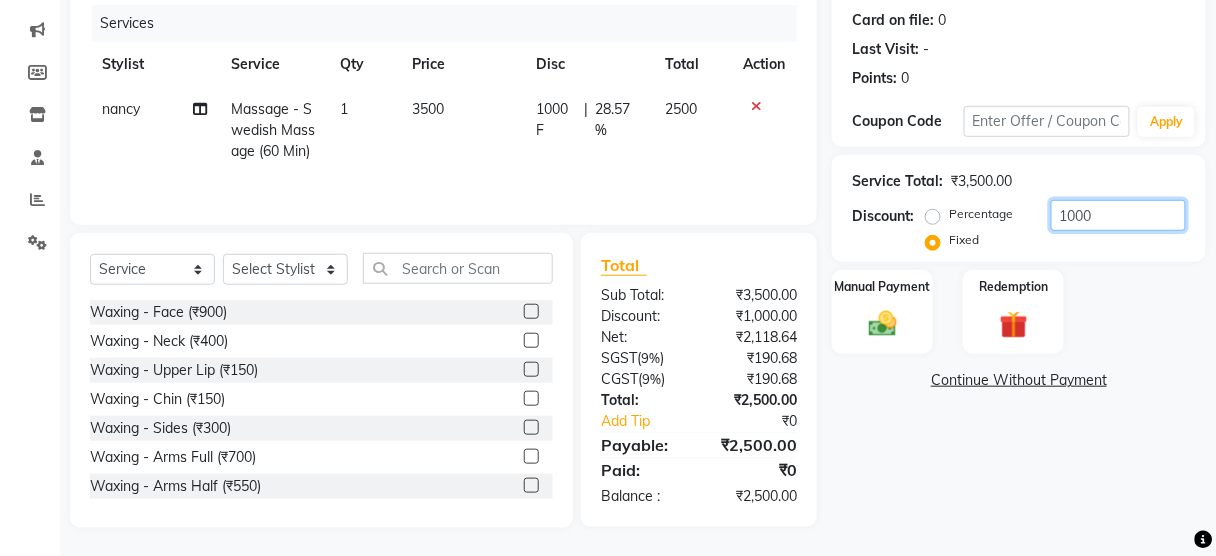 type on "1000" 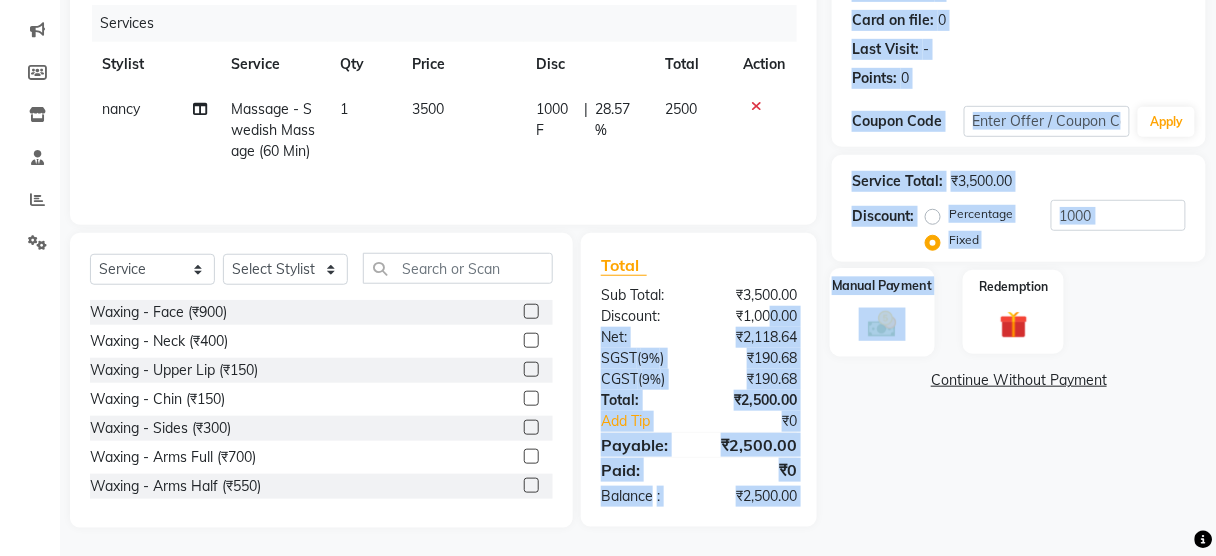 drag, startPoint x: 772, startPoint y: 305, endPoint x: 891, endPoint y: 311, distance: 119.15116 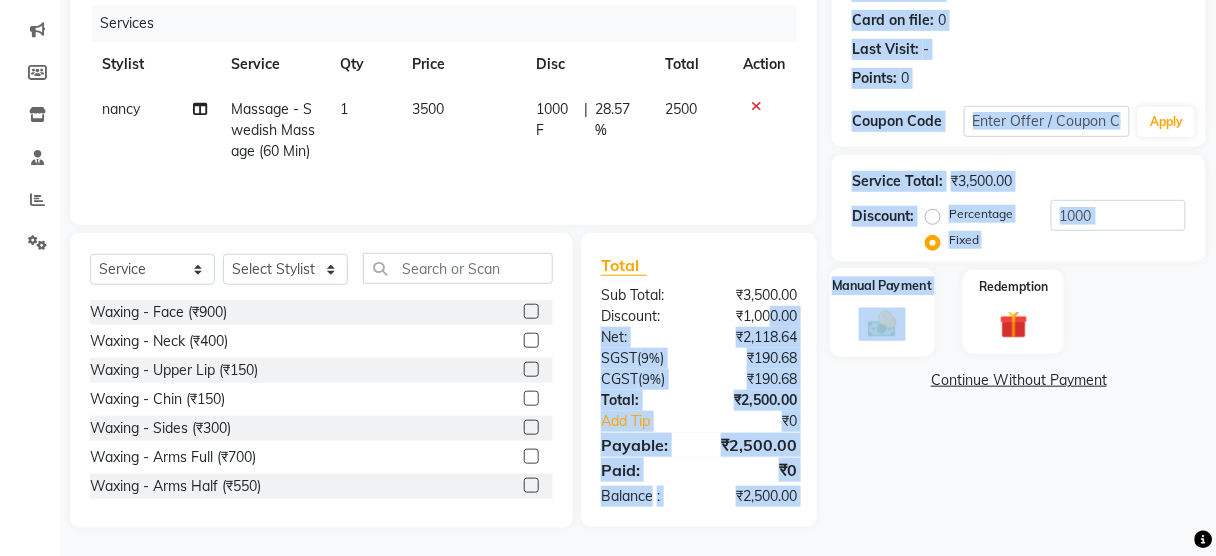 click on "Client +91 [PHONE] Date 01-08-2025 Invoice Number V/2025 V/2025-26 2381 Services Stylist Service Qty Price Disc Total Action [FIRST] Massage - Swedish Massage (60 Min) 1 3500 1000 F | 28.57 % 2500 Select  Service  Product  Membership  Package Voucher Prepaid Gift Card  Select Stylist Aien Aman among Anju Anna baner staff Bepeto Bunty Chaitali Eunice Jay Katrin Khumpo kothrud staff KP staff Kundan lachu Lelen Lucy Manager Marvin Masoni mimin Ming nancy Noang Rahul RAMBO Reena Sachin sarla Savitri slita Sumitra Thon Viman nagar staff yanchen Waxing - Face (₹900)  Waxing - Neck (₹400)  Waxing - Upper Lip (₹150)  Waxing - Chin (₹150)  Waxing - Sides (₹300)  Waxing - Arms Full (₹700)  Waxing - Arms Half (₹550)  Waxing - Legs Full (₹900)  Waxing - Legs Half (₹650)  Waxing - Full Back (₹800)  Waxing - Front (₹700)  Waxing - Half Back (₹600)  Waxing - Front 1 (₹550)  Waxing - Under Arms (₹300)  Waxing - Bikini line (₹500)  Waxing - Brazilian Bikini (₹2500)  Thai dry massage (₹2500)" 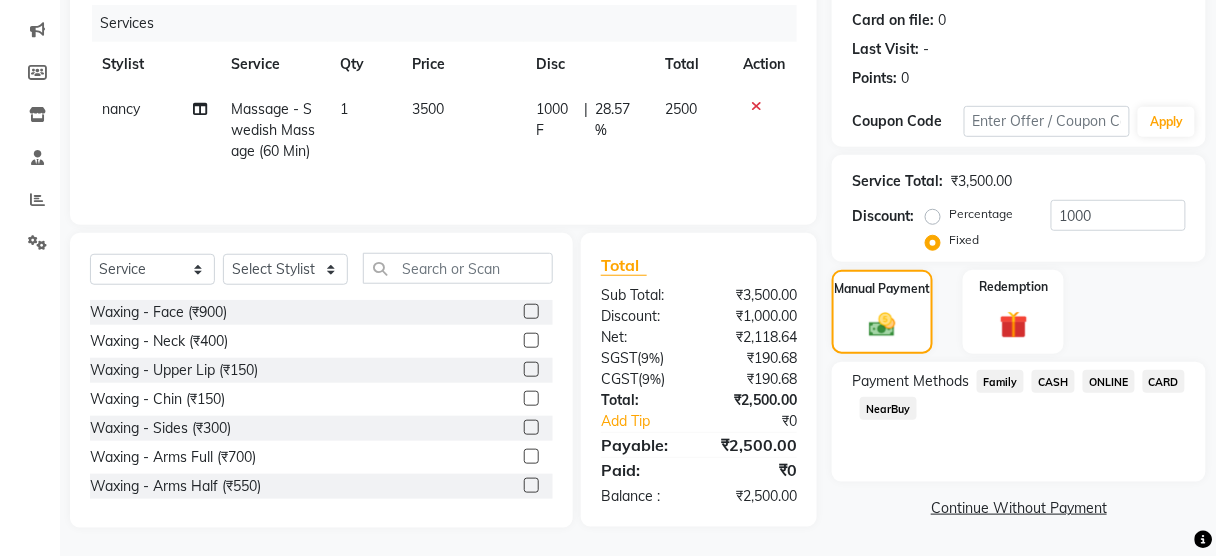 click on "CASH" 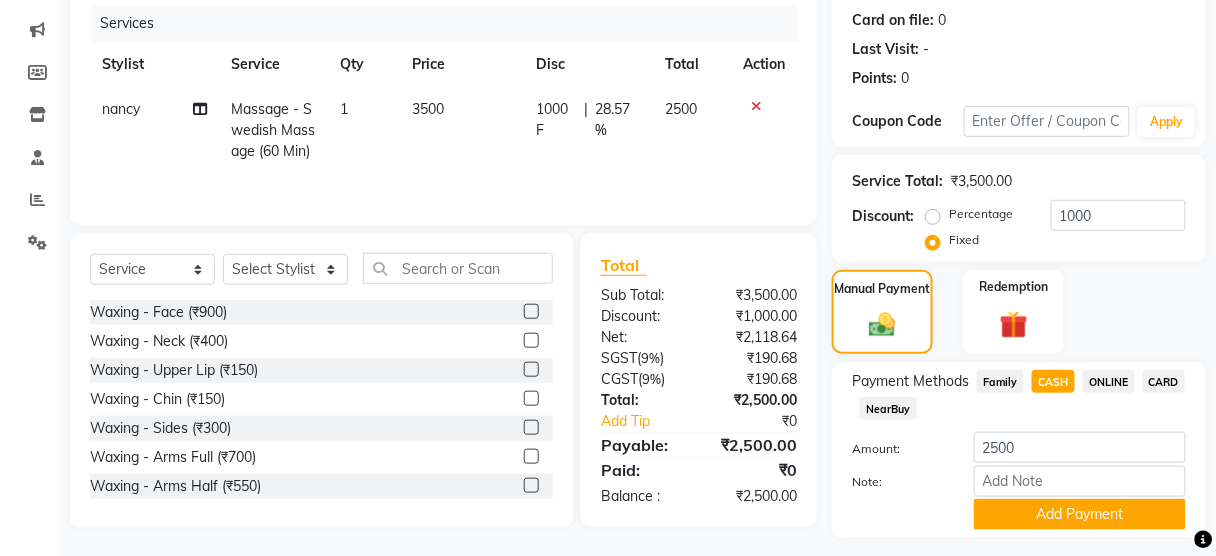 click on "CARD" 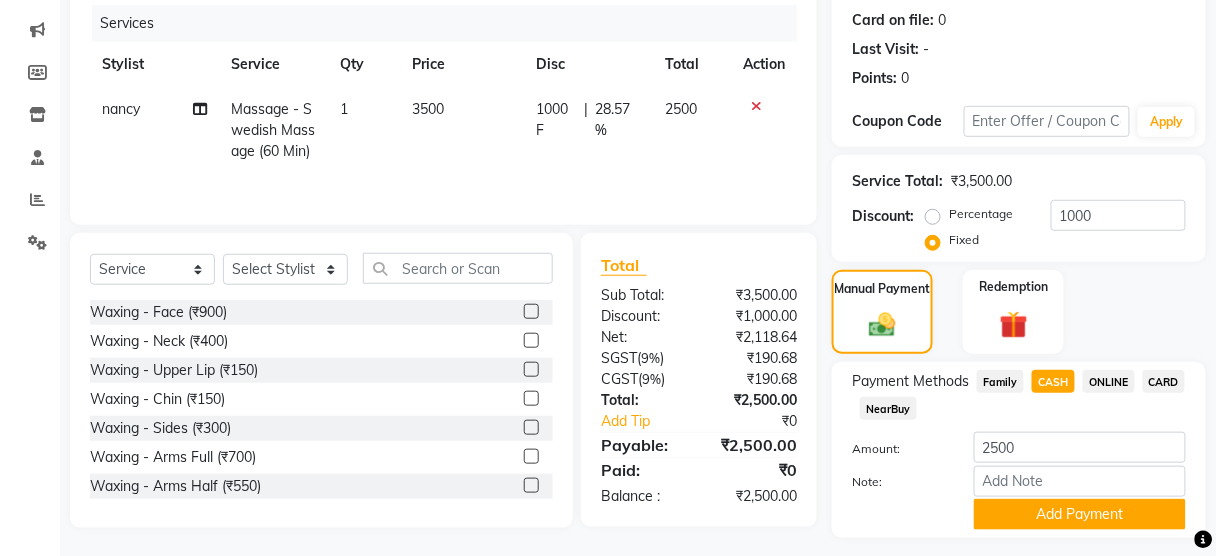 click on "ONLINE" 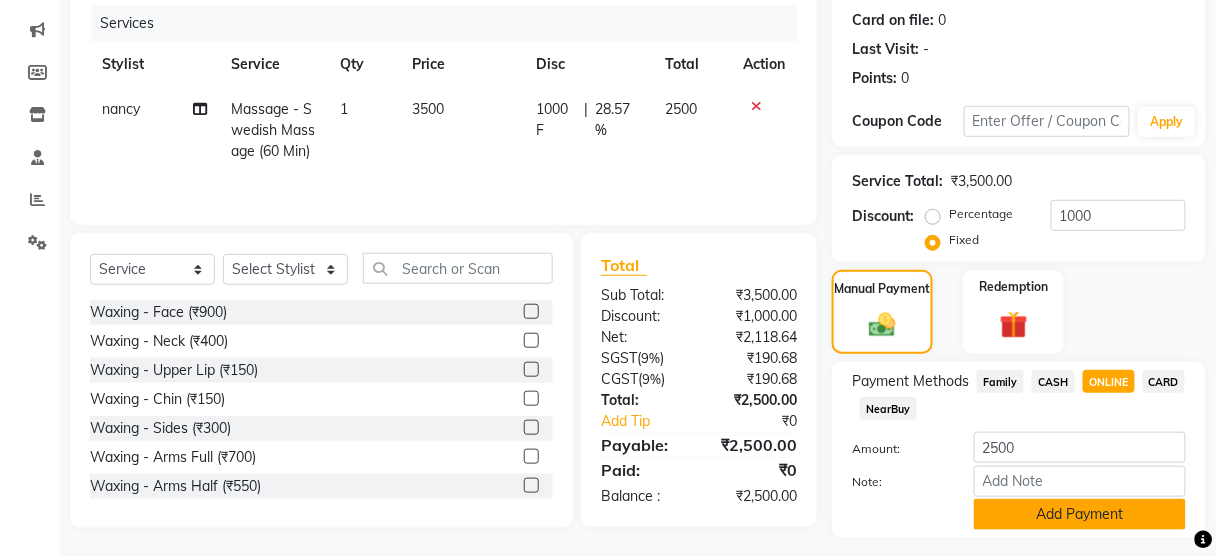 click on "Add Payment" 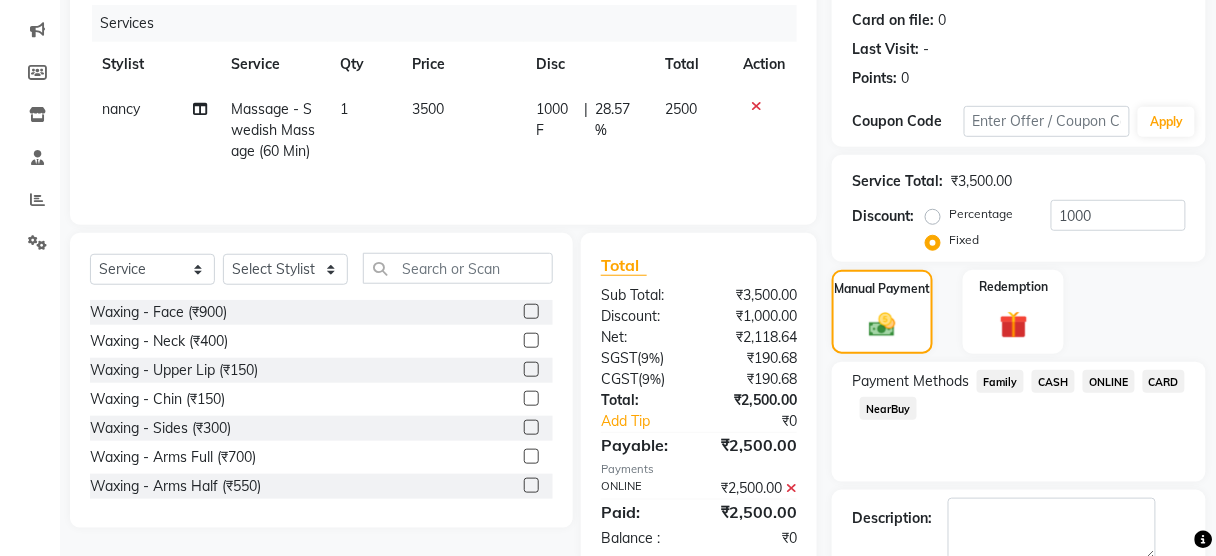 scroll, scrollTop: 351, scrollLeft: 0, axis: vertical 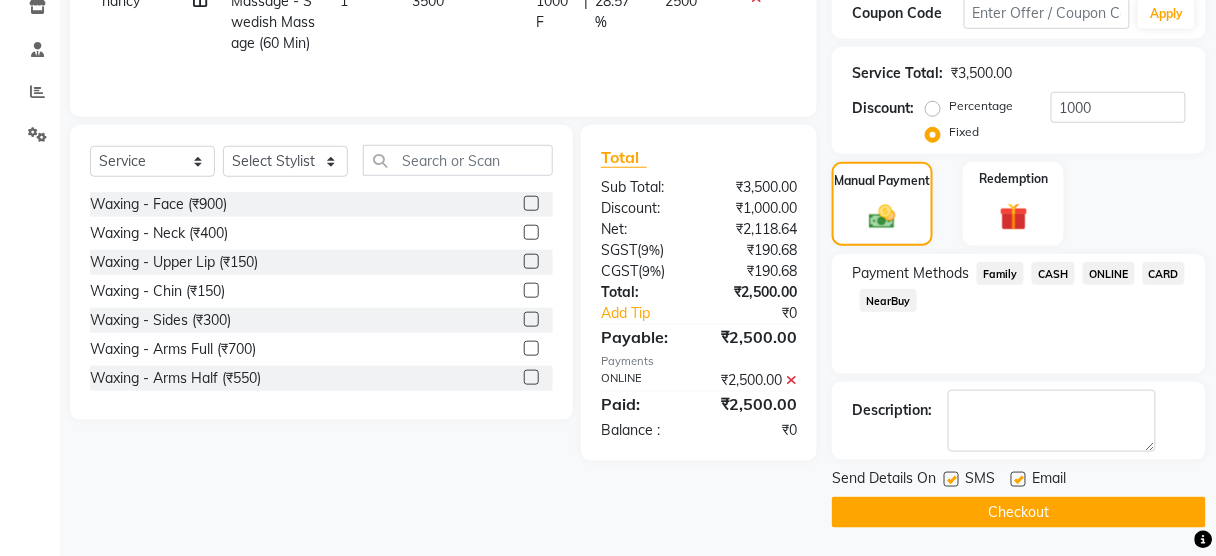 click 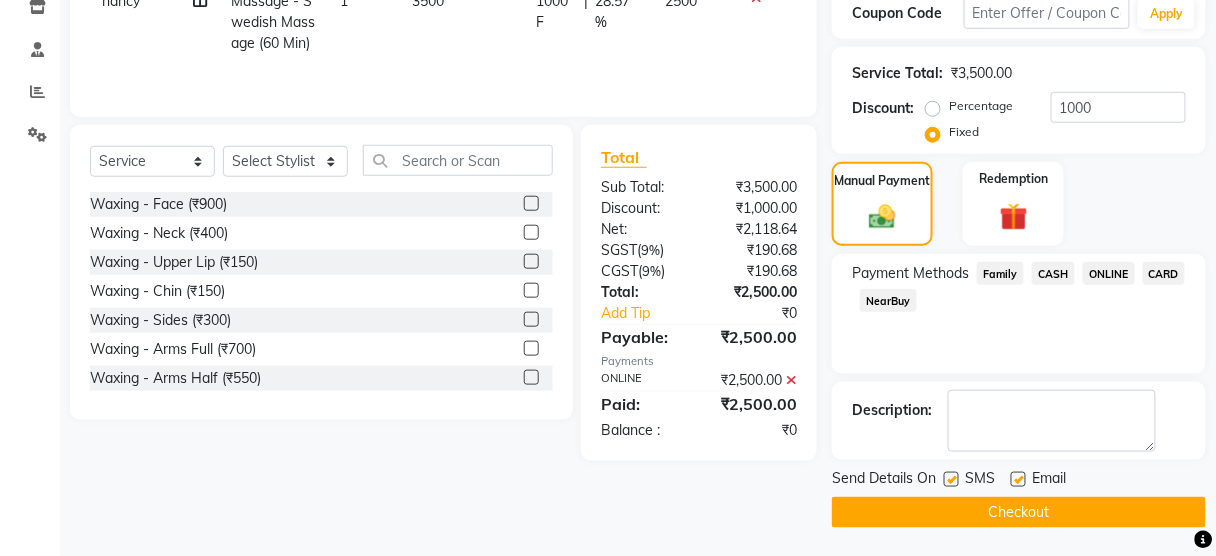 click at bounding box center (950, 480) 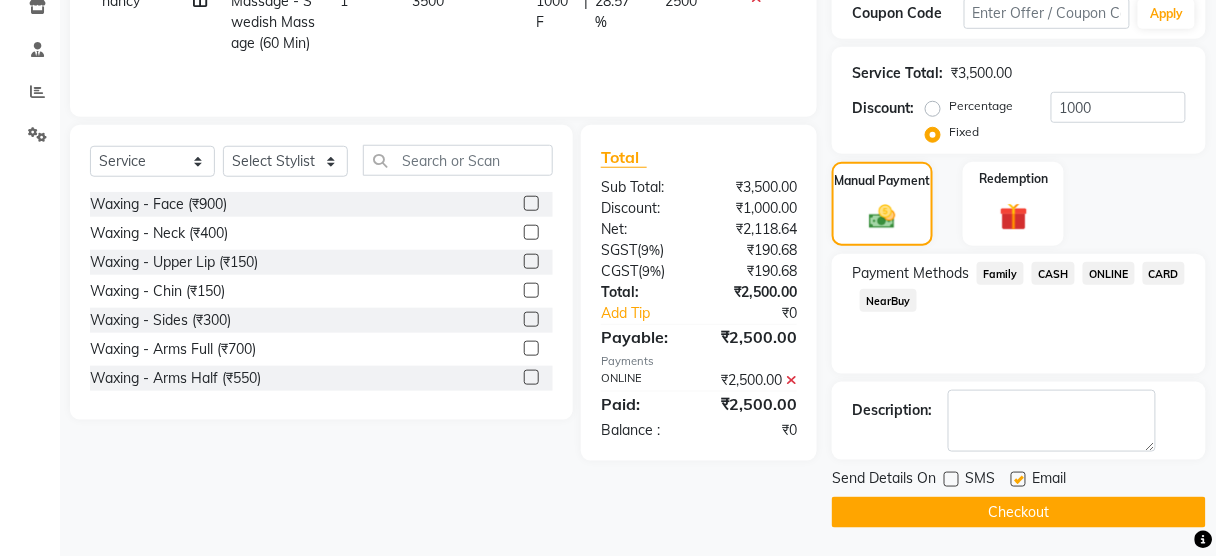 click on "Checkout" 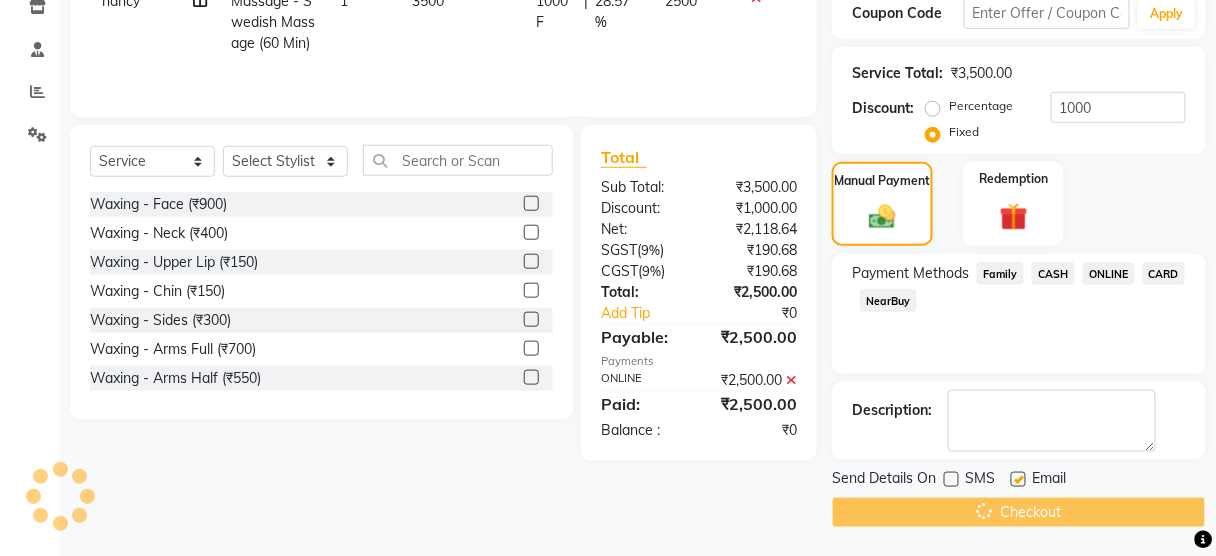 scroll, scrollTop: 0, scrollLeft: 0, axis: both 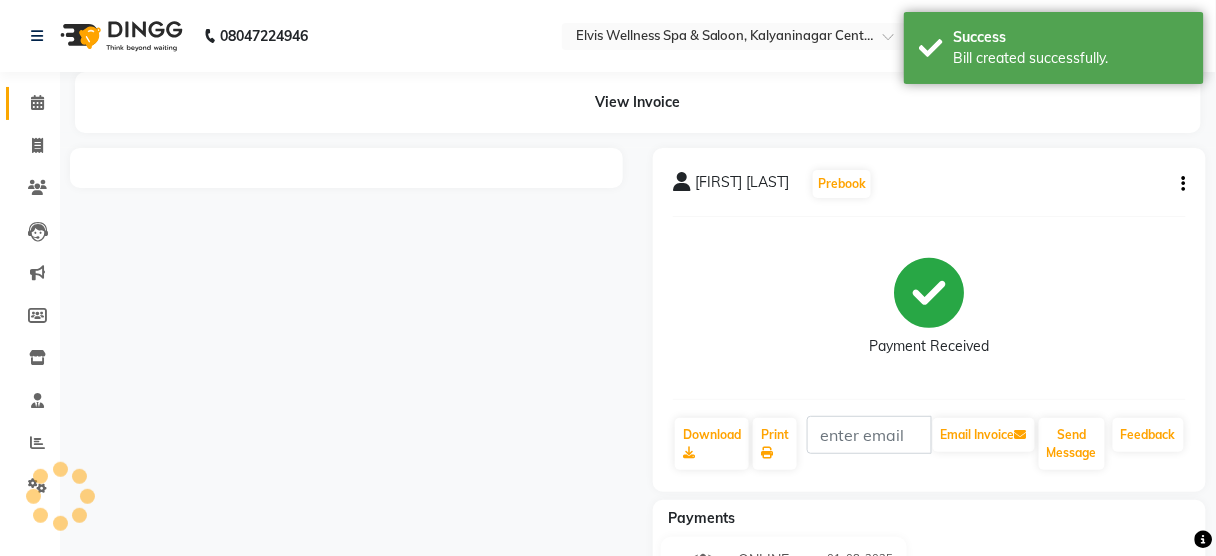 click 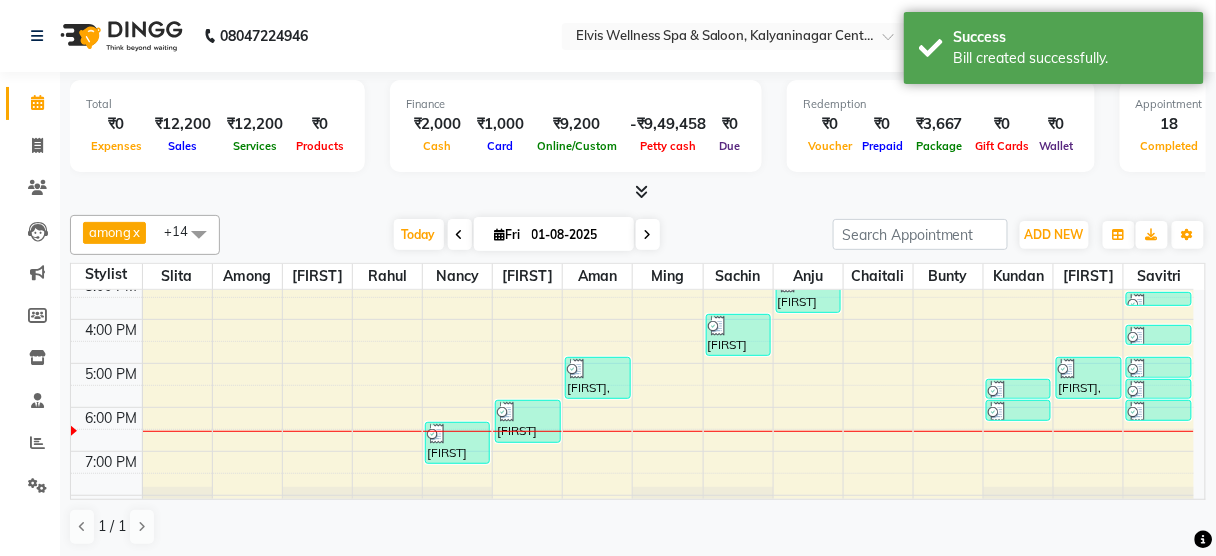 scroll, scrollTop: 395, scrollLeft: 0, axis: vertical 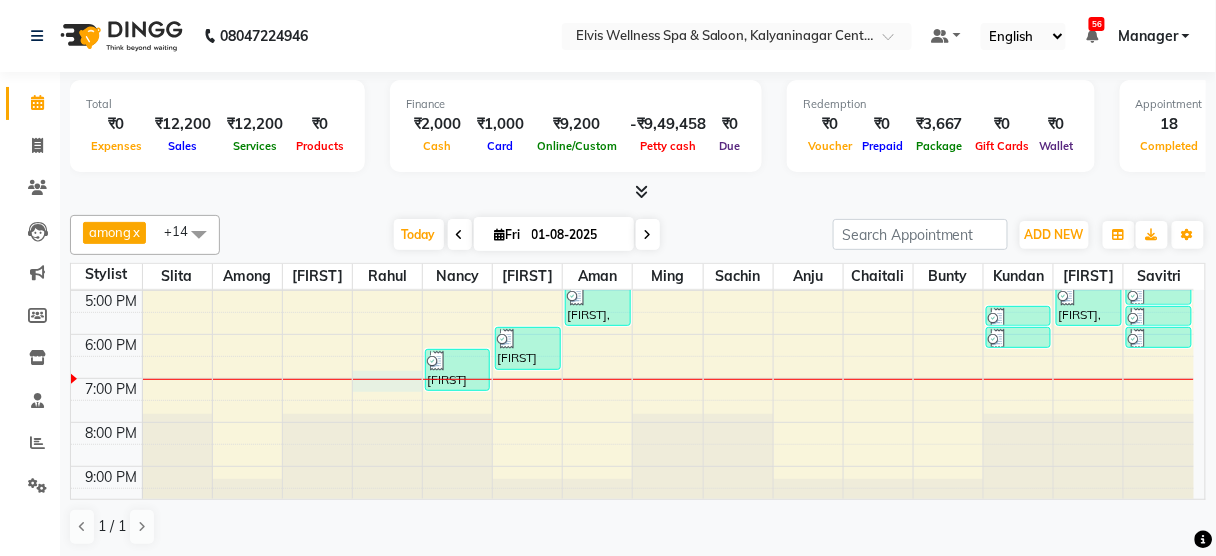 click on "8:00 AM 9:00 AM 10:00 AM 11:00 AM 12:00 PM 1:00 PM 2:00 PM 3:00 PM 4:00 PM 5:00 PM 6:00 PM 7:00 PM 8:00 PM 9:00 PM     [FIRST], TK03, 11:30 AM-12:30 PM, Massage - Swedish Massage (60 Min)     Mrs. [LAST], TK01, 10:30 AM-11:00 AM, Hair wash & Blow Dry     Mrs. [LAST], TK01, 11:00 AM-11:30 AM, Hair wash & Blow Dry     [FIRST] [LAST], TK10, 06:30 PM-07:30 PM, Massage - Swedish Massage (60 Min)     [FIRST] [LAST], TK09, 06:00 PM-07:00 PM, Massage - Balinese Massage (60 Min)     [FIRST], TK06, 05:00 PM-06:00 PM, Massage - Balinese Massage (60 Min)     [FIRST], TK05, 02:30 PM-03:00 PM, Hair wash & Blow Dry     [FIRST] [LAST] DCP wife, TK07, 04:00 PM-05:00 PM, Coloring With Stylist Consult - Root Touch-Up     [FIRST] [LAST], TK04, 03:00 PM-04:00 PM, Massage - Deeptisue Massage (60 Min)     [FIRST], TK08, 05:30 PM-06:00 PM, Hair Cut - Male     [FIRST], TK08, 06:00 PM-06:30 PM, Beard     [FIRST], TK02, 10:45 AM-11:45 AM, Massage - Foot Massage (60 Min)     [FIRST], TK06, 05:00 PM-06:00 PM, Massage - Balinese Massage (60 Min)" at bounding box center [632, 202] 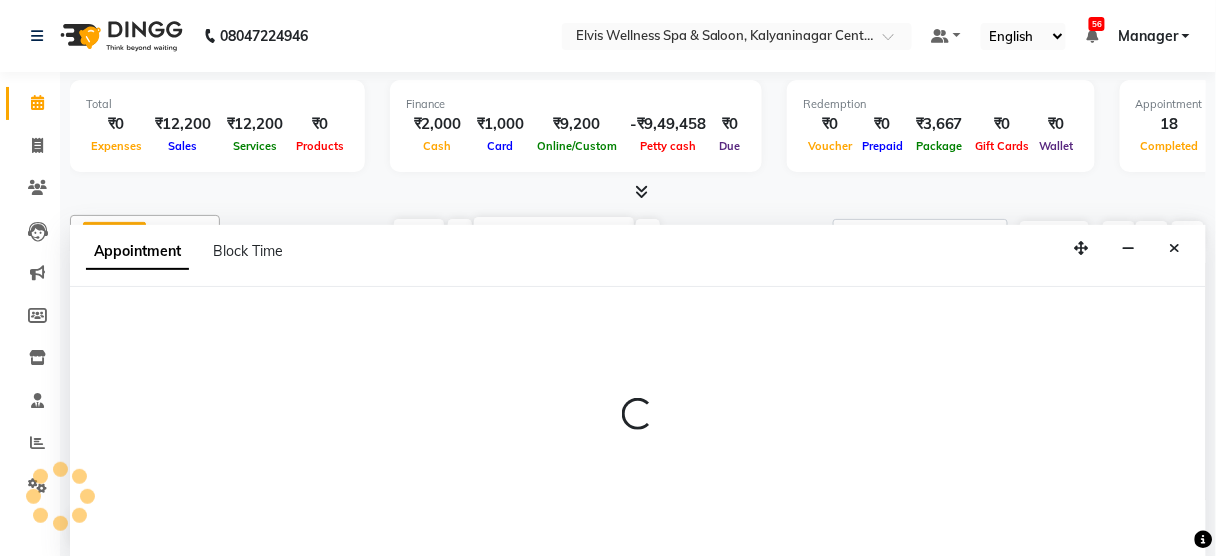 scroll, scrollTop: 0, scrollLeft: 0, axis: both 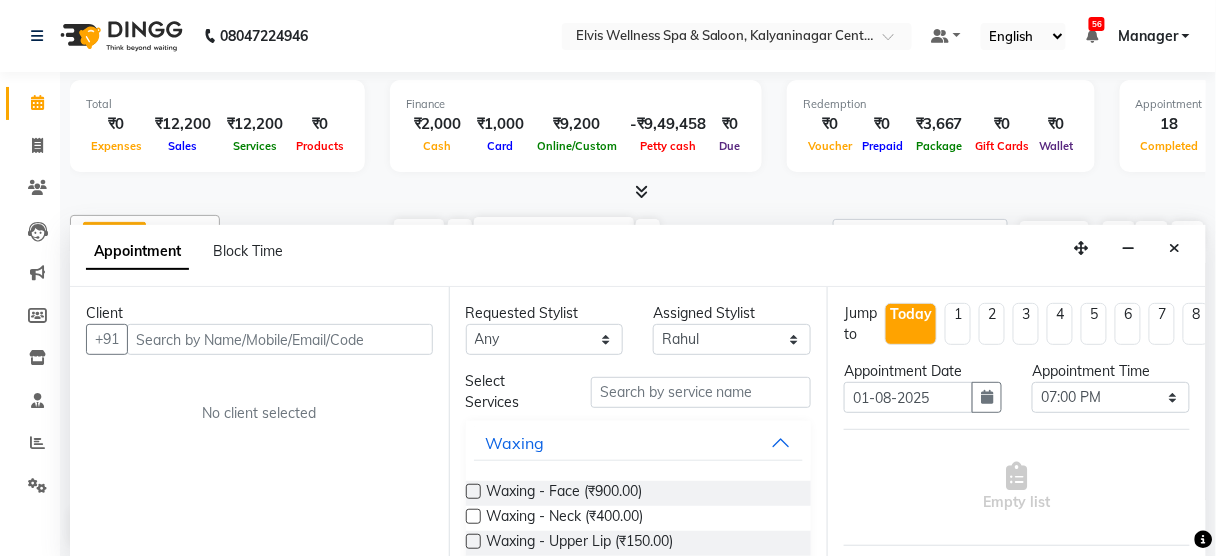 click at bounding box center [280, 339] 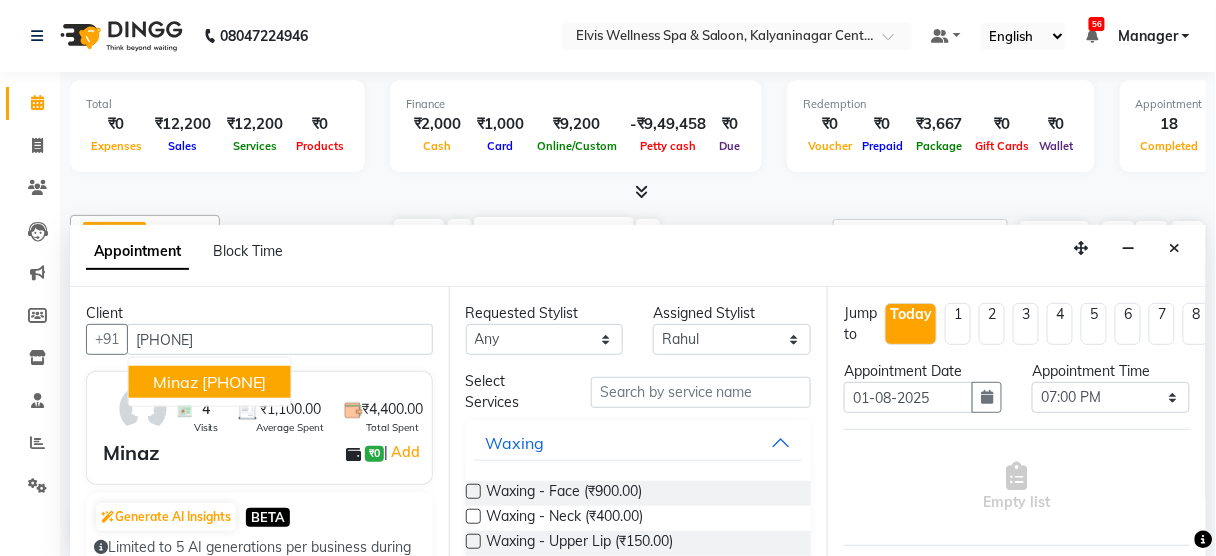 click on "[PHONE]" at bounding box center (234, 382) 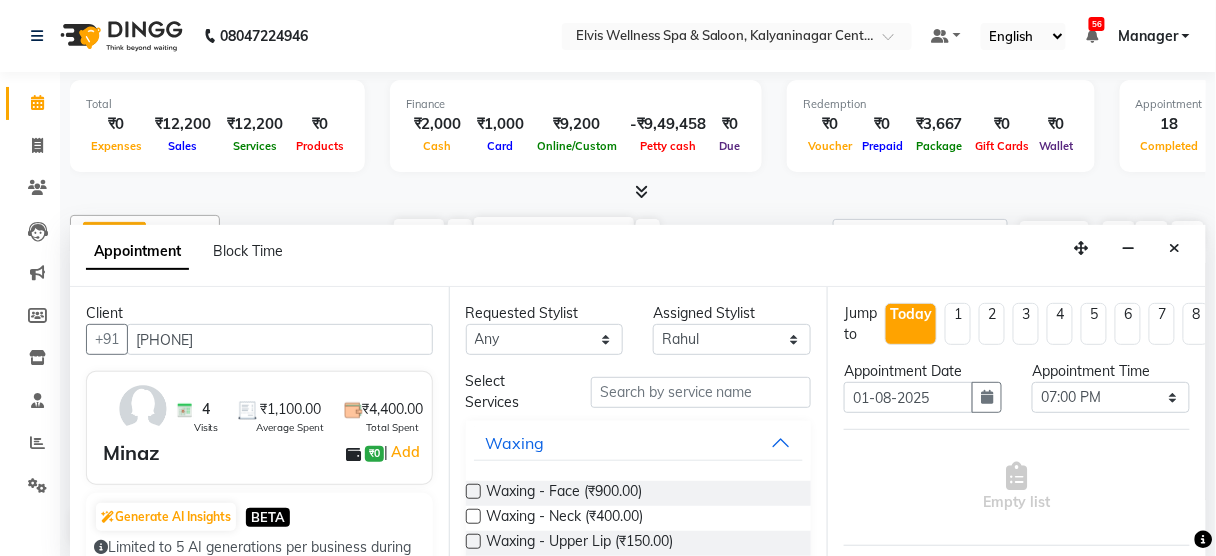 type on "[PHONE]" 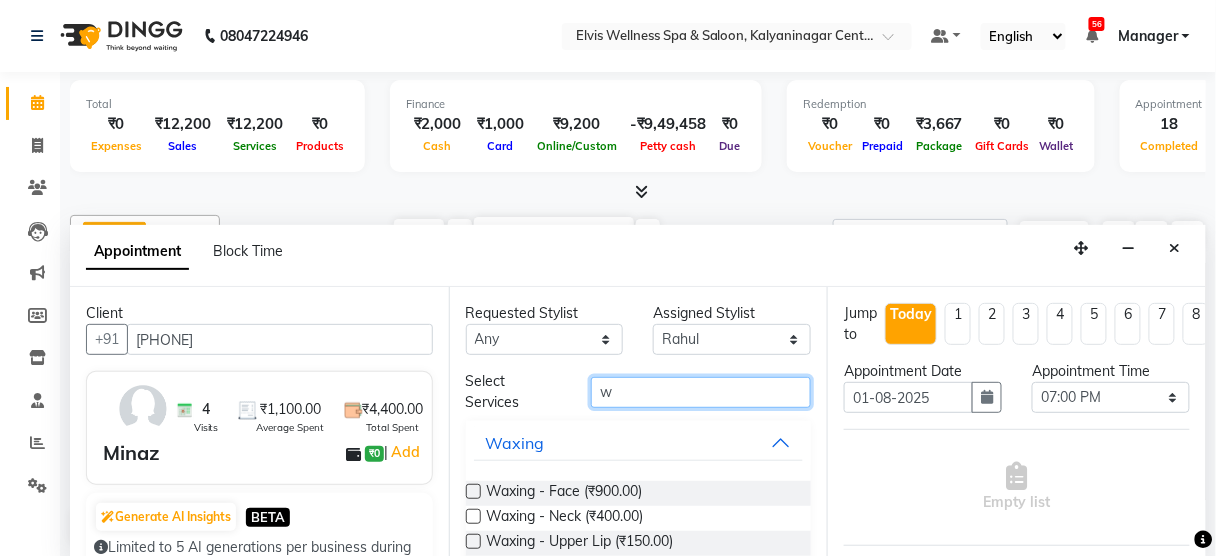 click on "w" at bounding box center [701, 392] 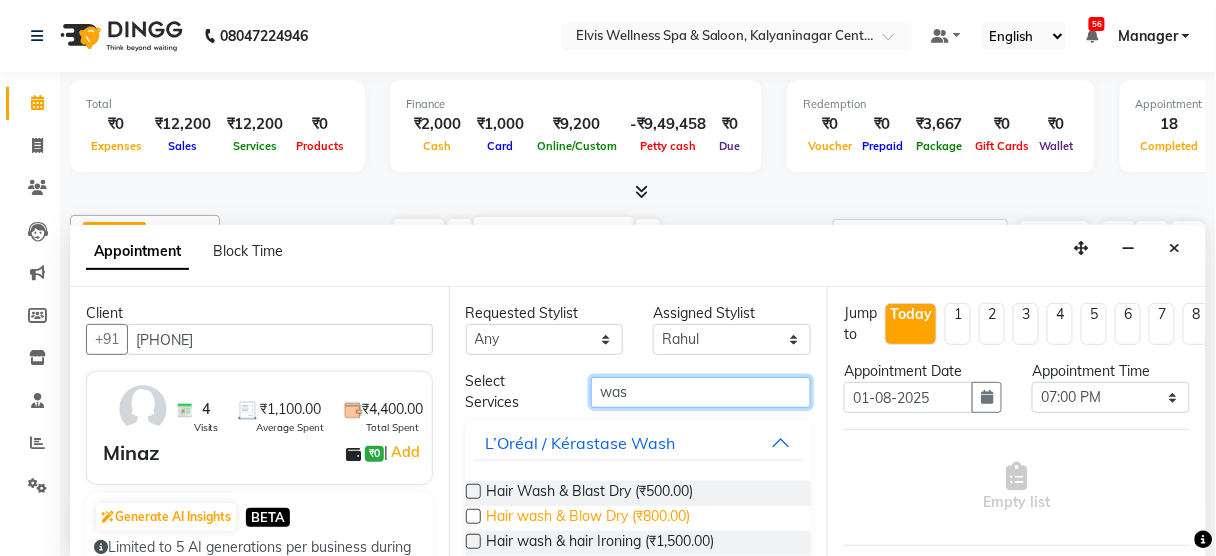 type on "was" 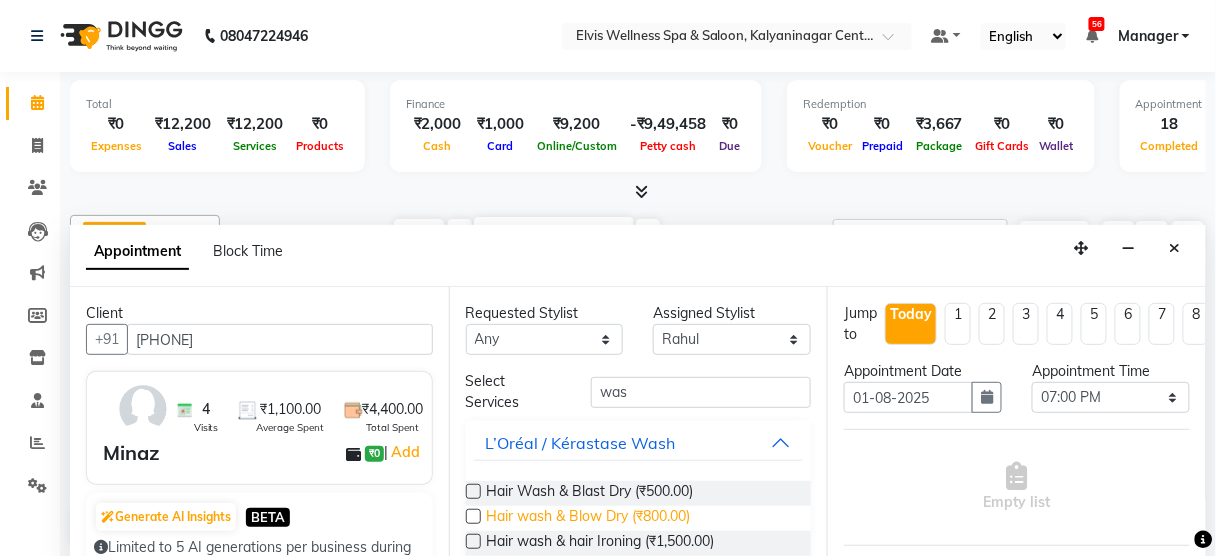click on "Hair wash & Blow Dry (₹800.00)" at bounding box center (589, 518) 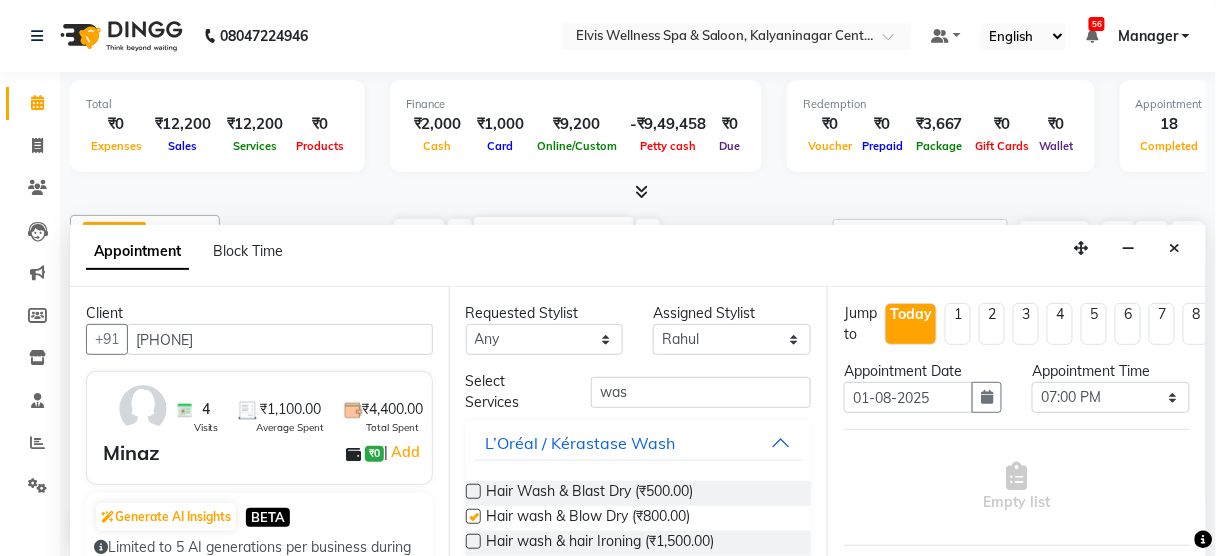 checkbox on "false" 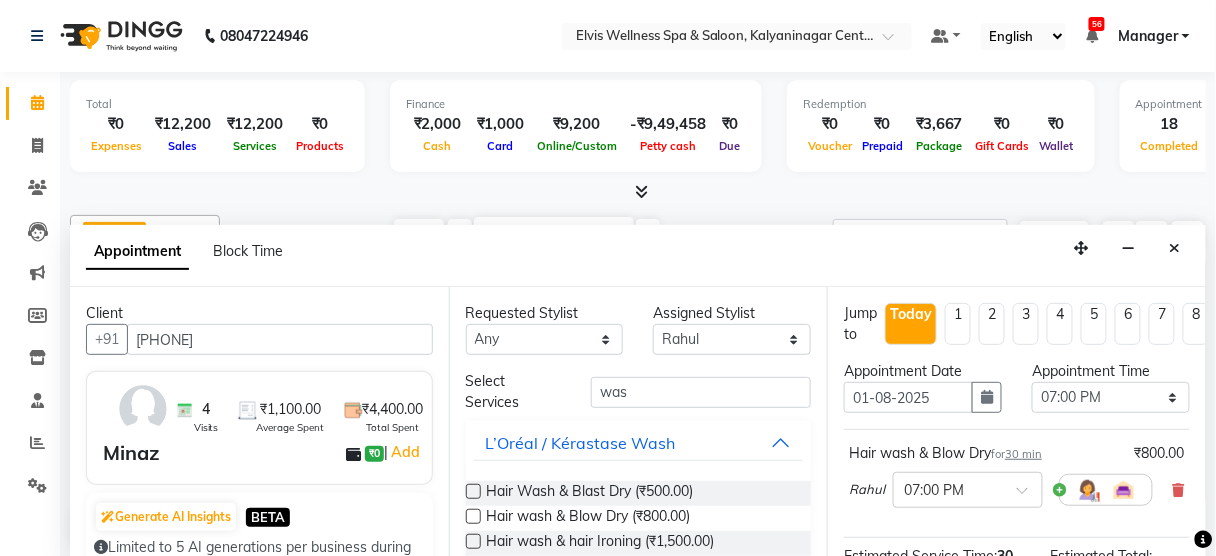click on "Hair wash & Blow Dry   for  30 min ₹800.00 [FIRST] × 07:00 PM" at bounding box center (1017, 483) 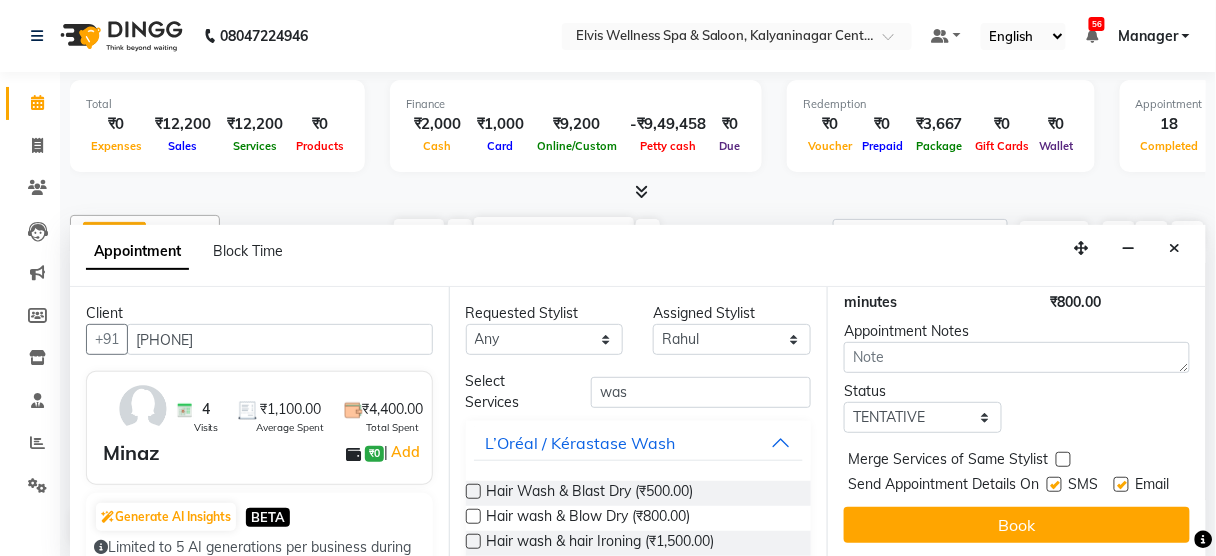 scroll, scrollTop: 302, scrollLeft: 0, axis: vertical 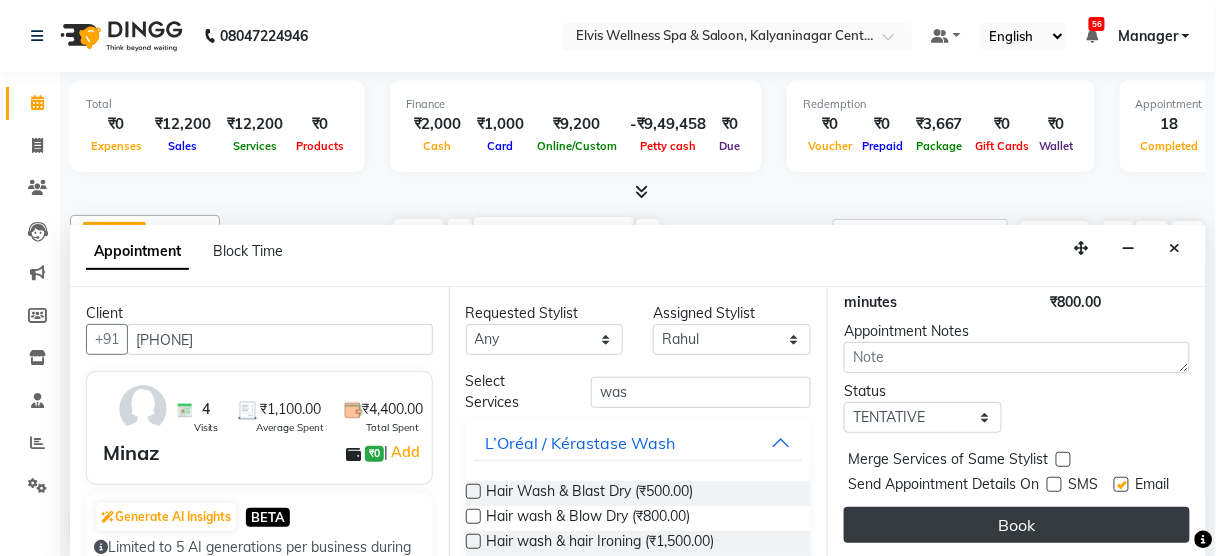 click on "Book" at bounding box center [1017, 525] 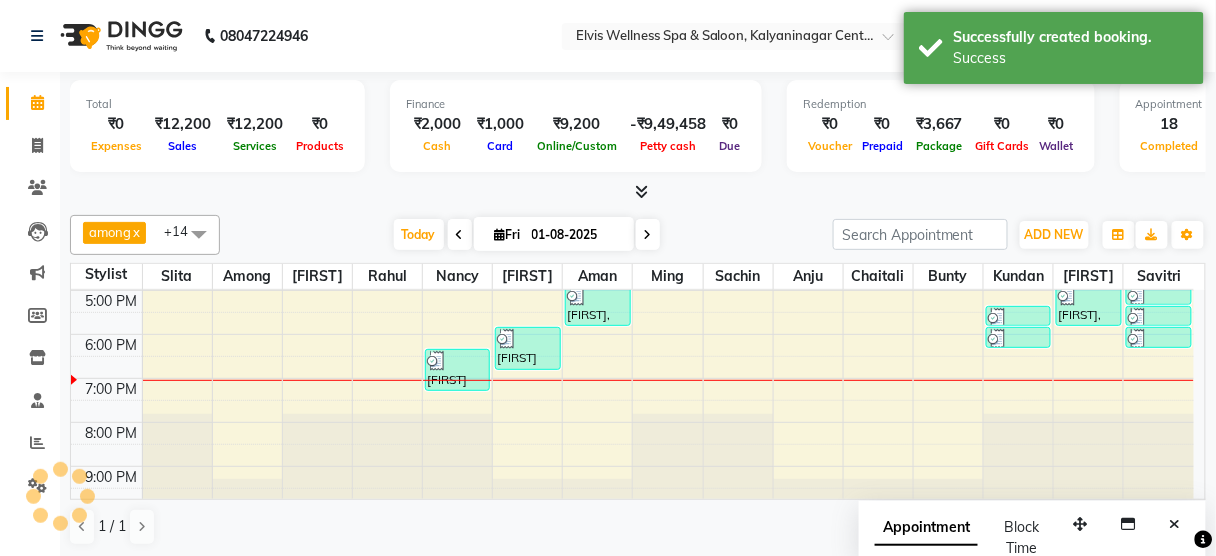 scroll, scrollTop: 0, scrollLeft: 0, axis: both 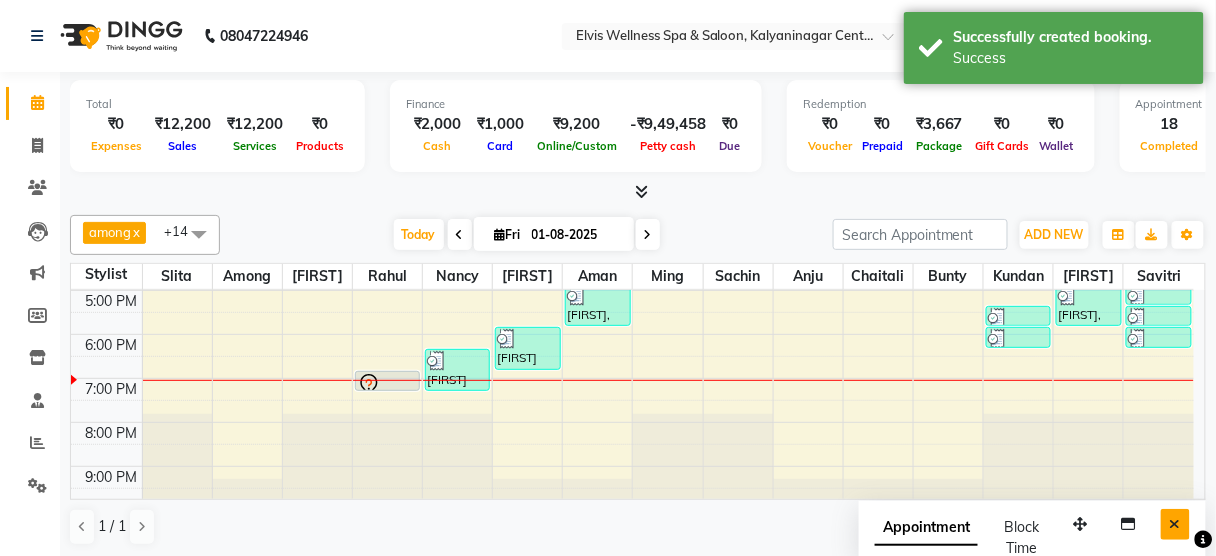 click at bounding box center [1175, 524] 